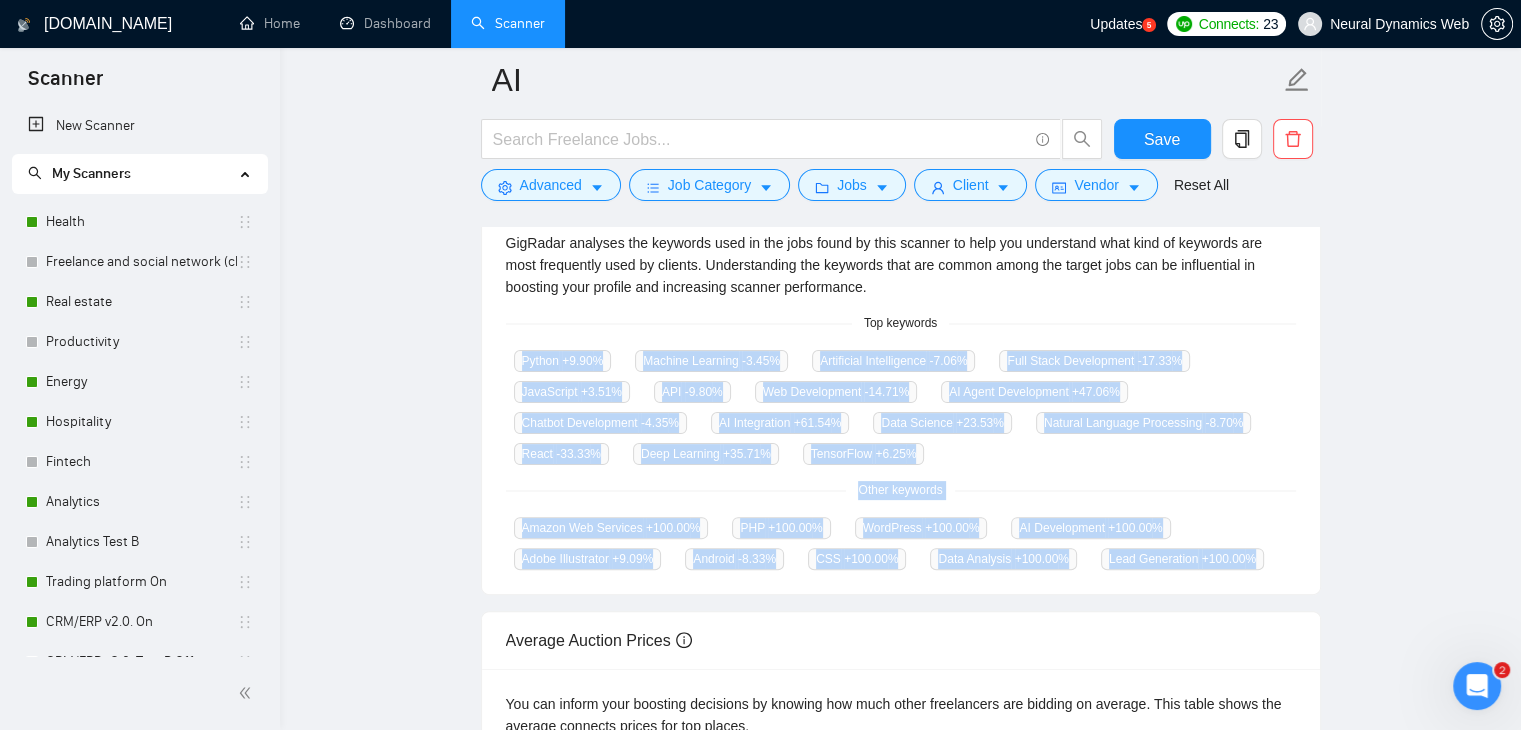 scroll, scrollTop: 444, scrollLeft: 0, axis: vertical 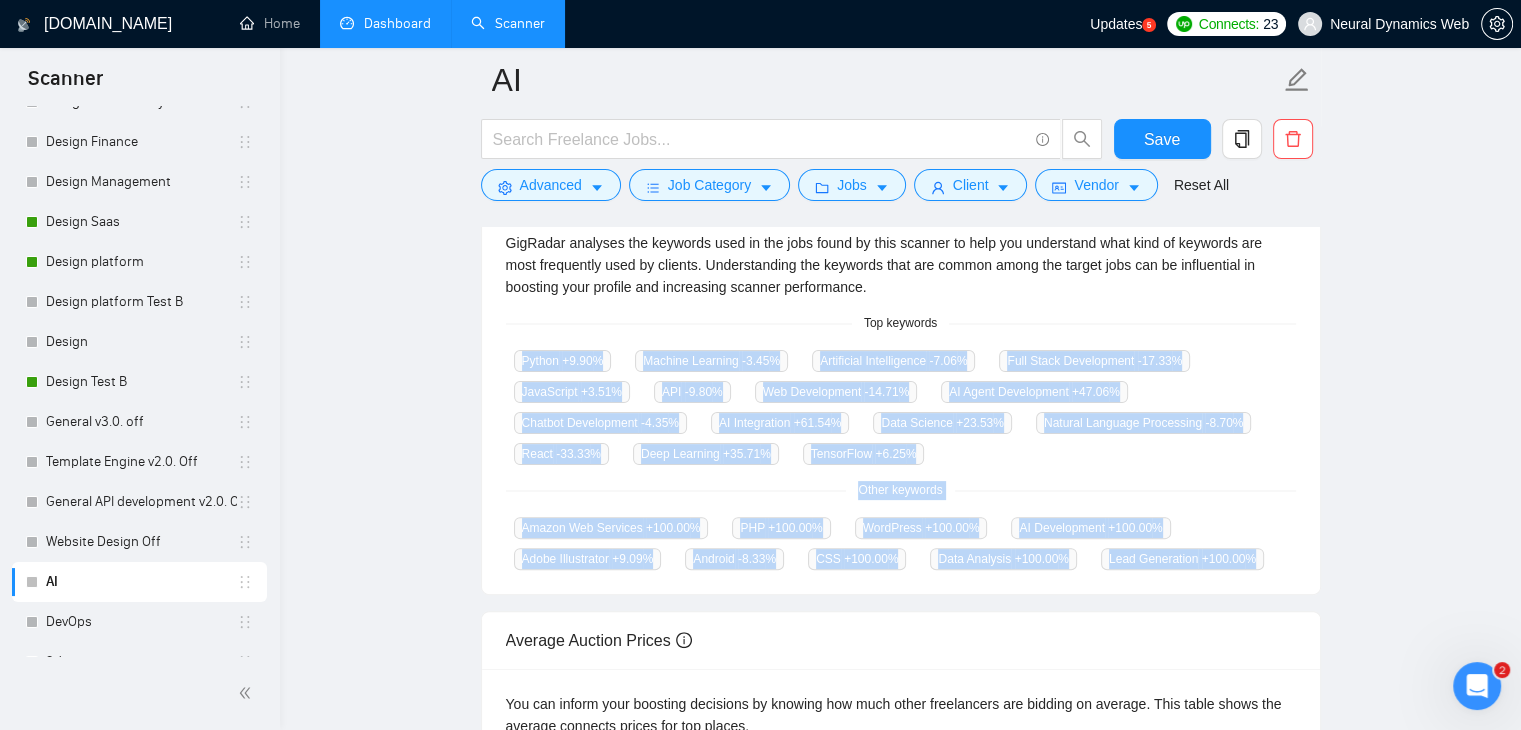 click on "Dashboard" at bounding box center [385, 23] 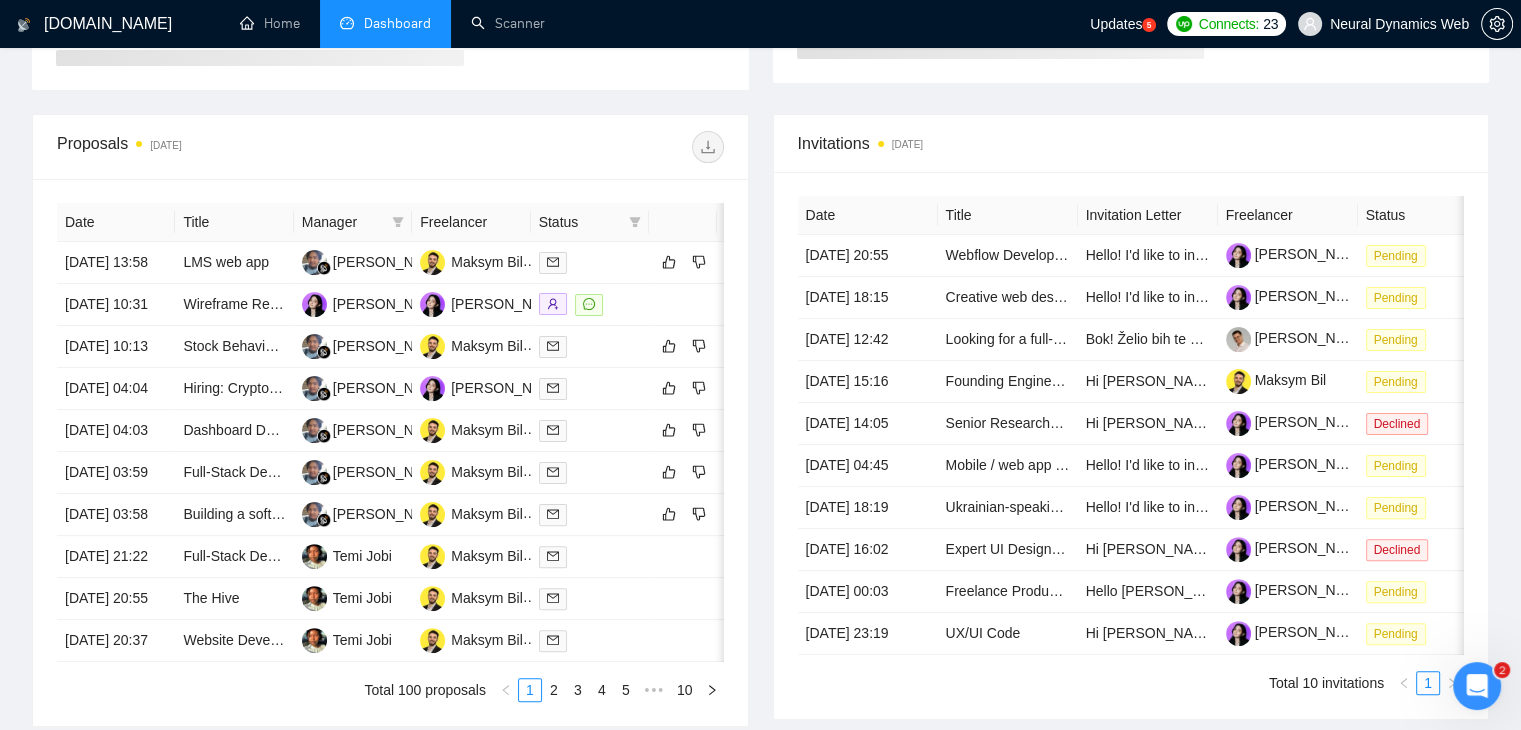 type on "[DATE]" 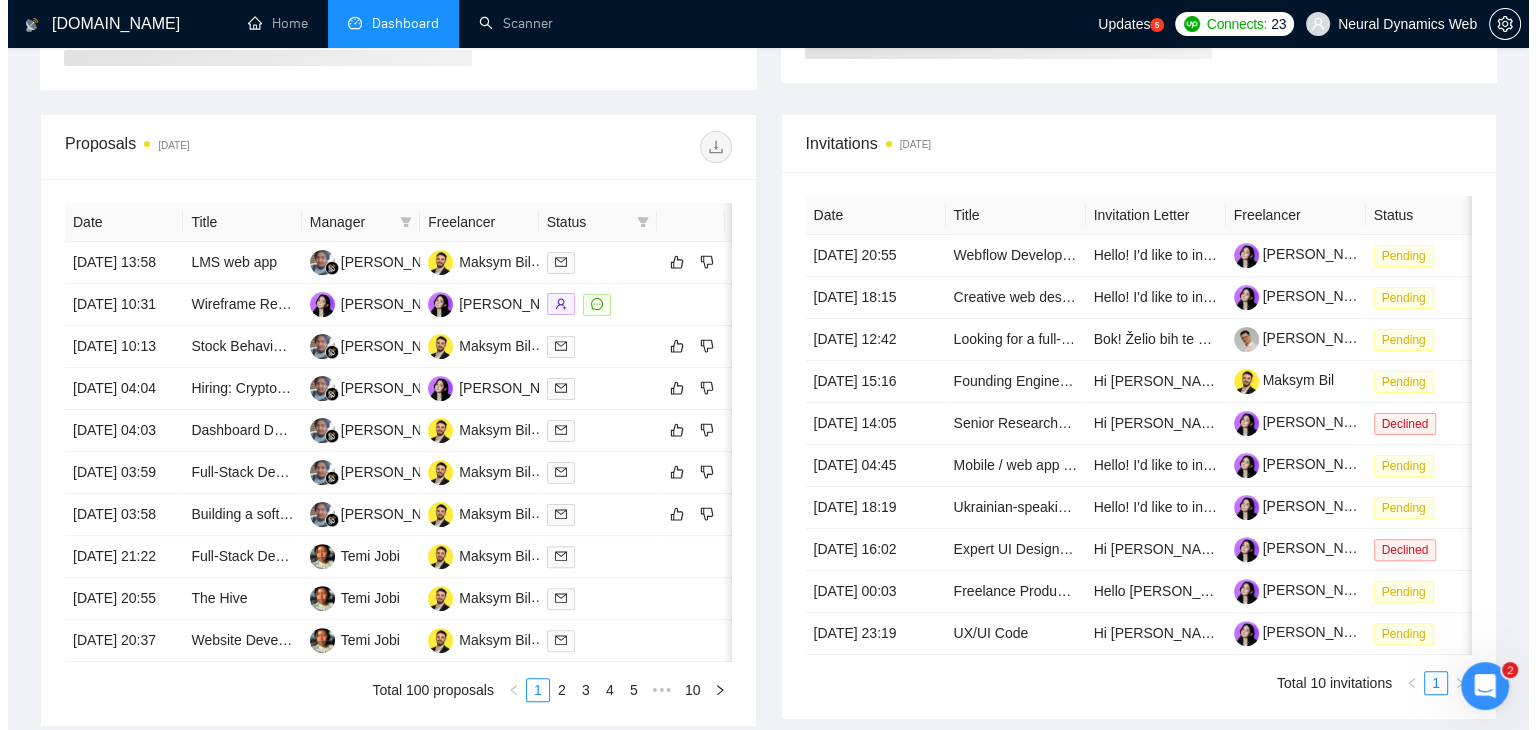scroll, scrollTop: 0, scrollLeft: 0, axis: both 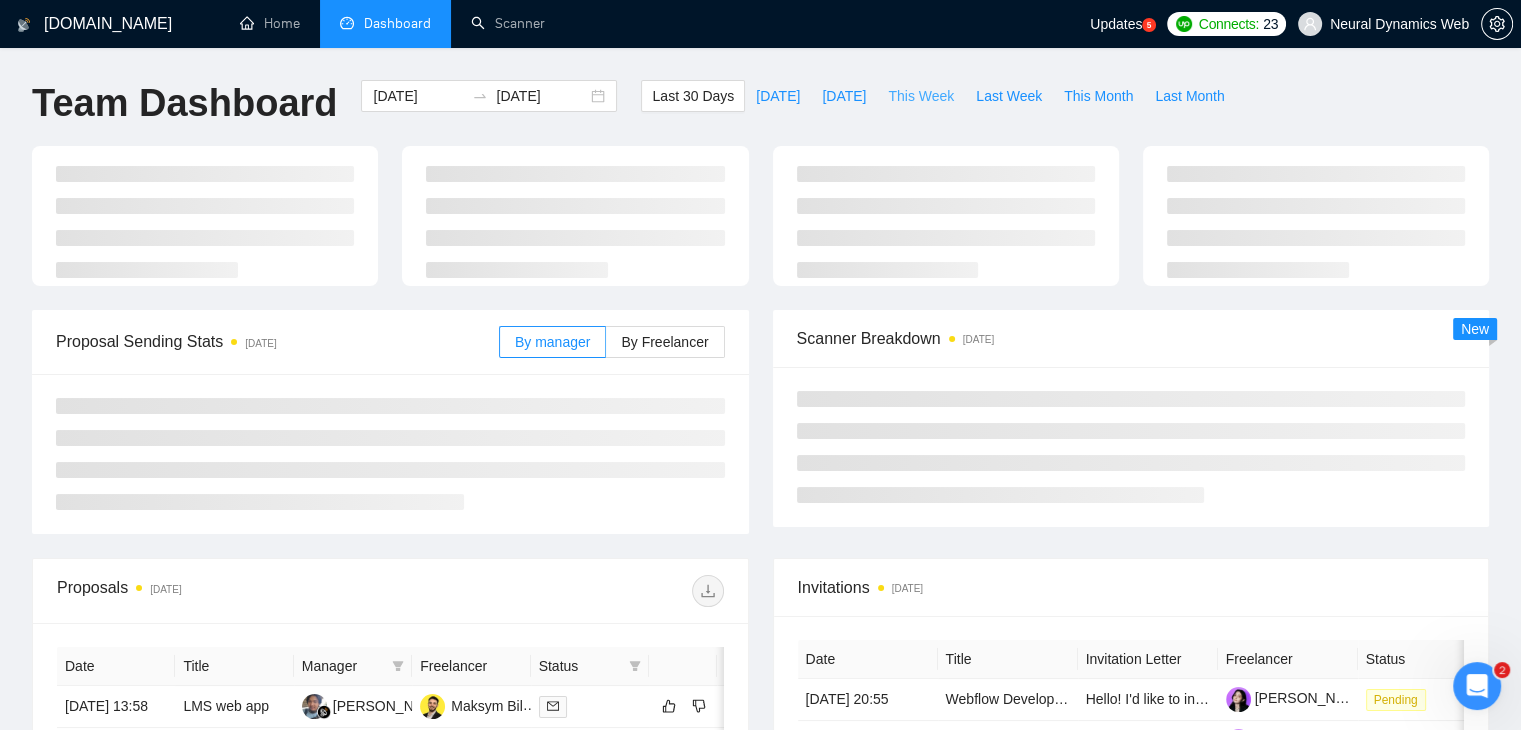 click on "This Week" at bounding box center (921, 96) 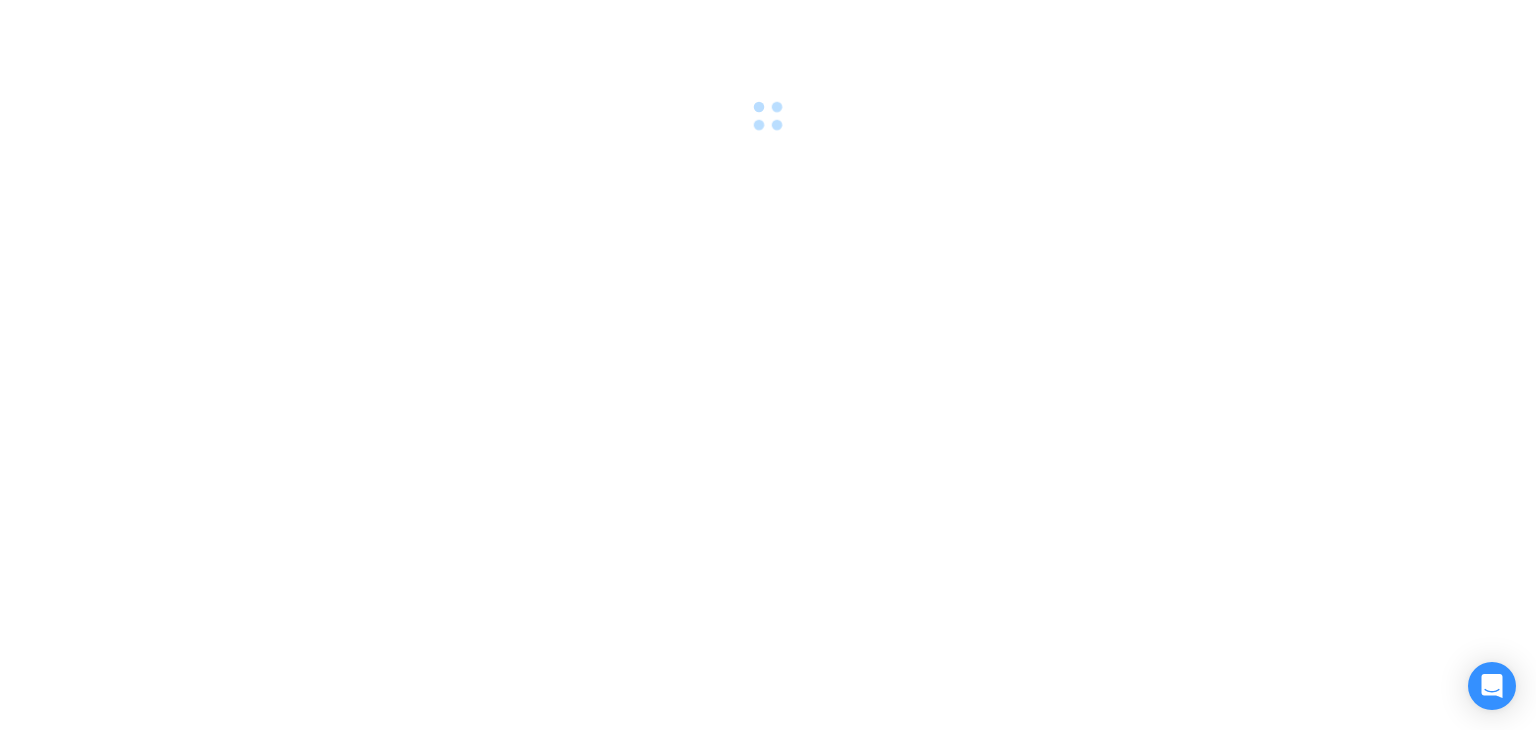 scroll, scrollTop: 0, scrollLeft: 0, axis: both 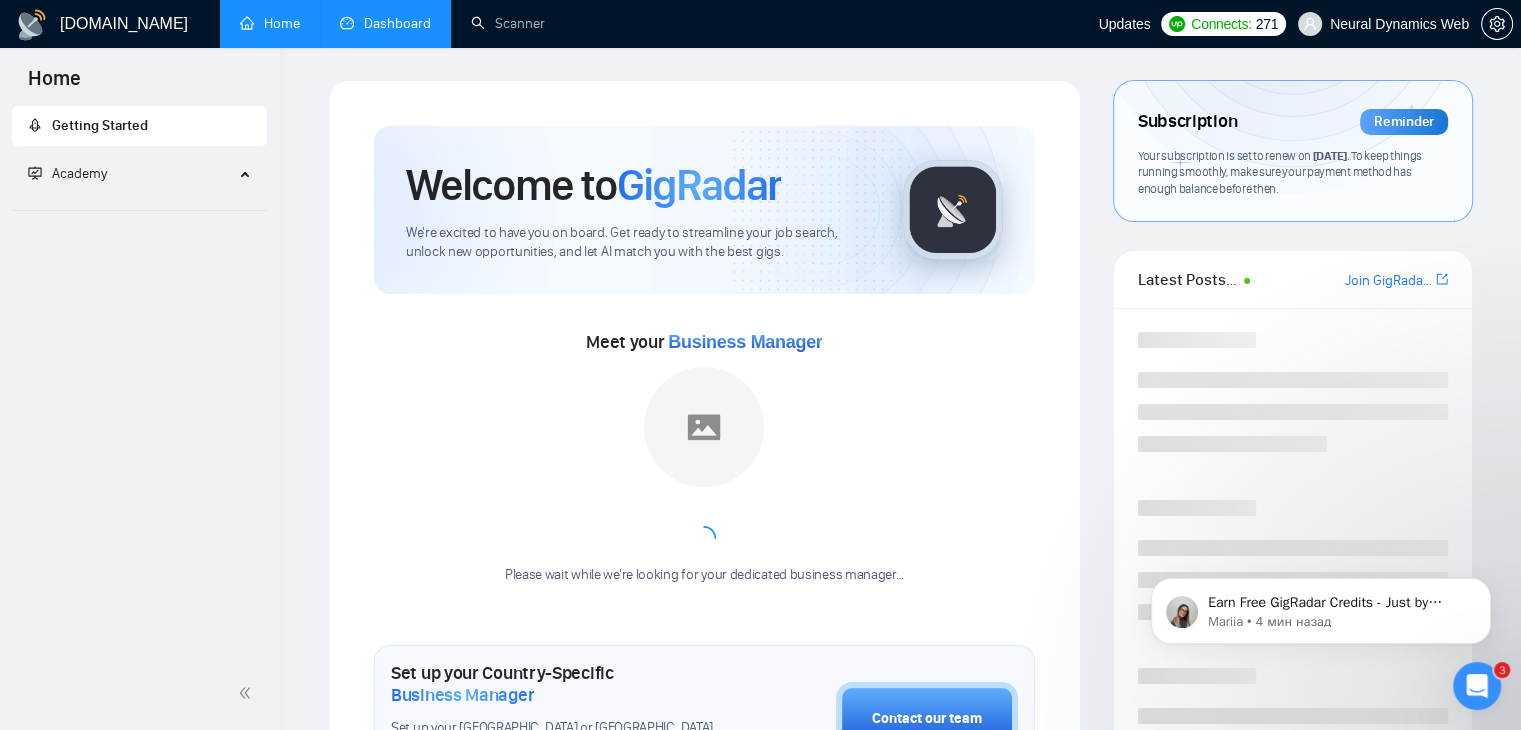 click on "Dashboard" at bounding box center (385, 23) 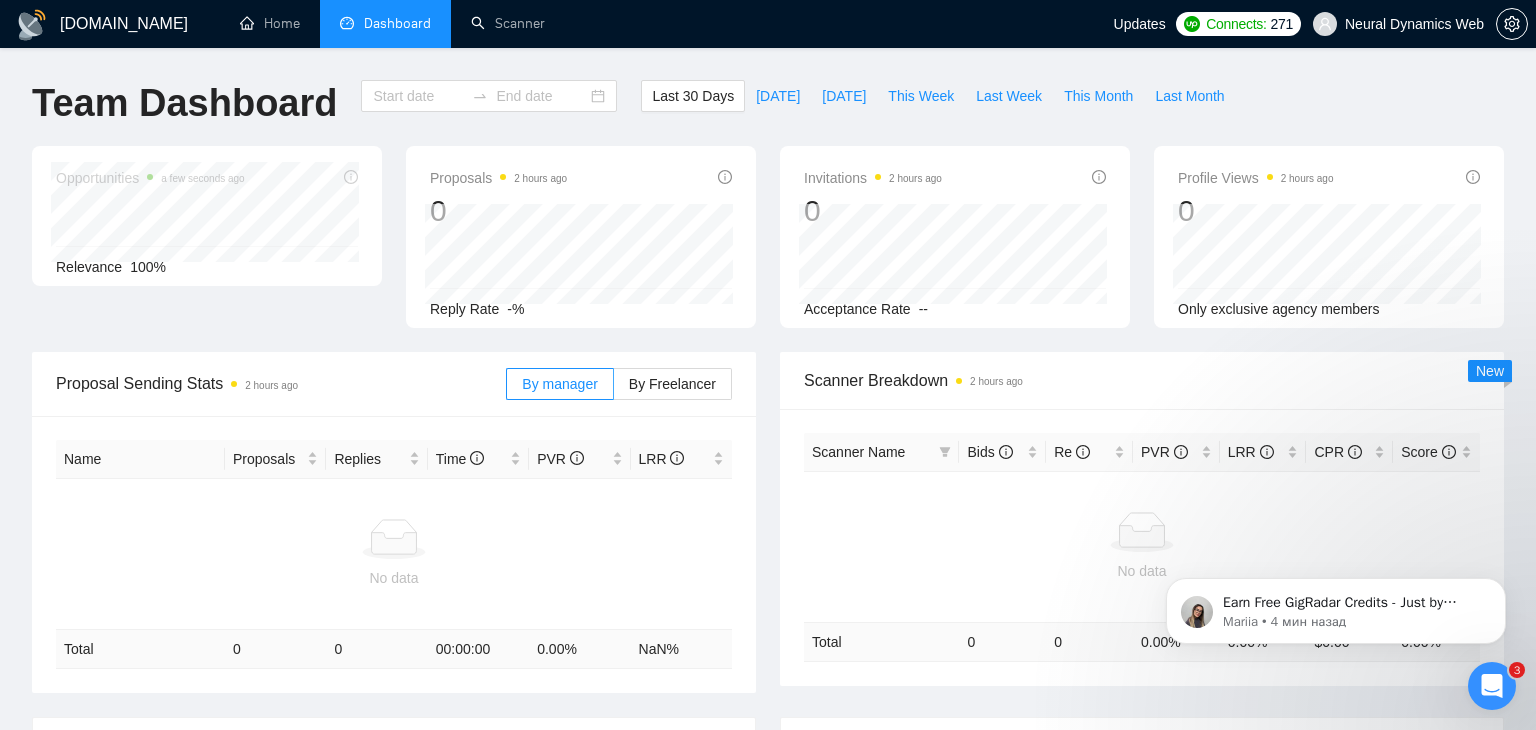 type on "2025-06-29" 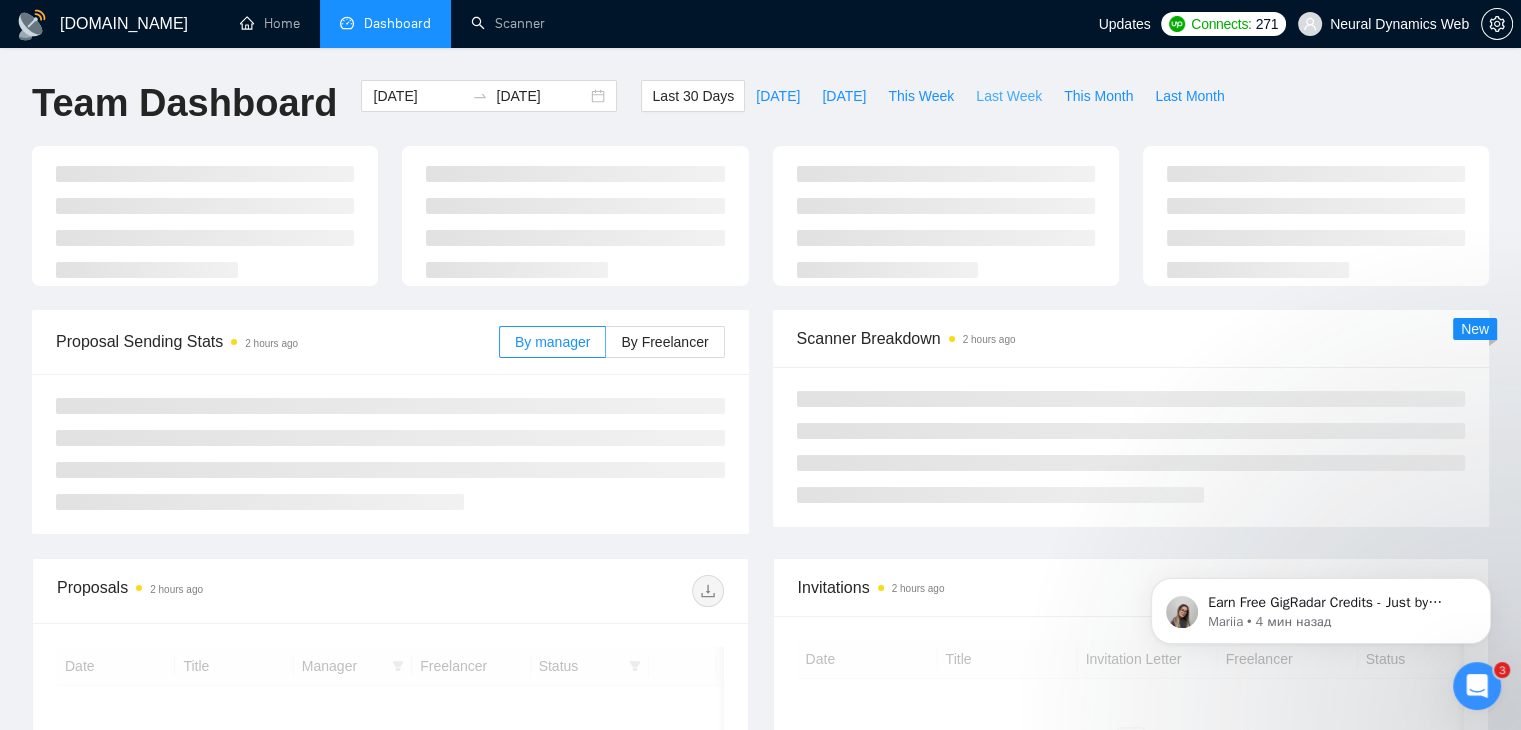 click on "Last Week" at bounding box center [1009, 96] 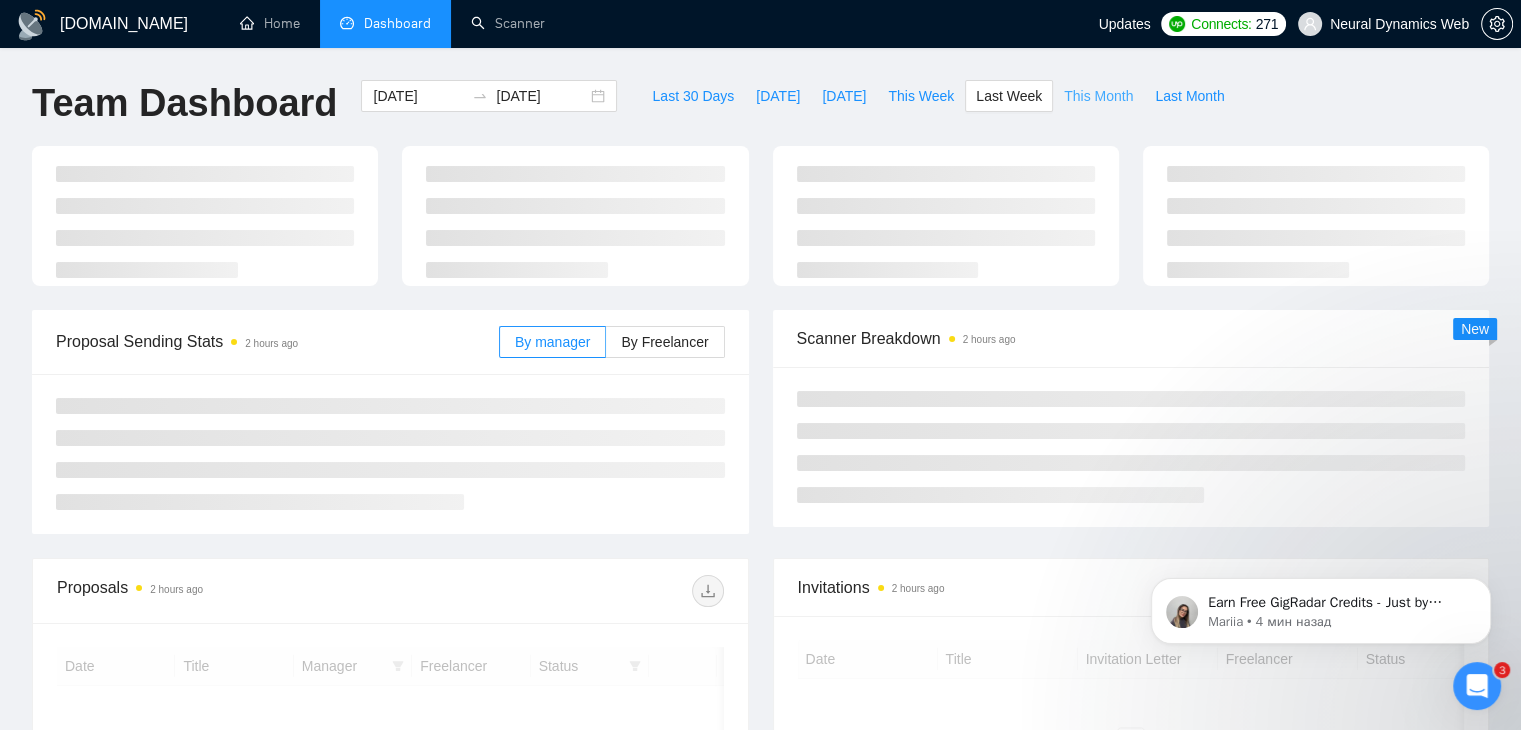type on "[DATE]" 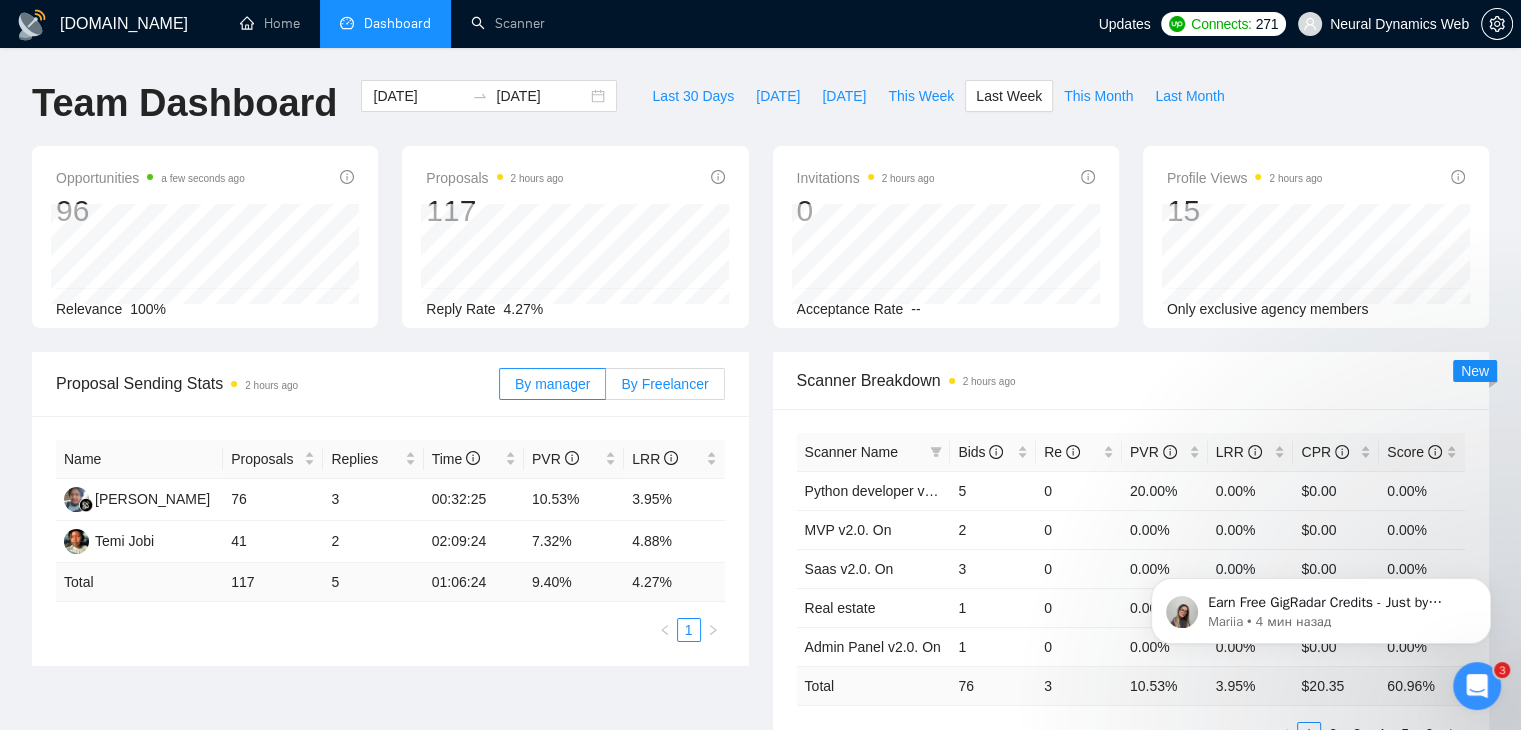 click on "By Freelancer" at bounding box center (664, 384) 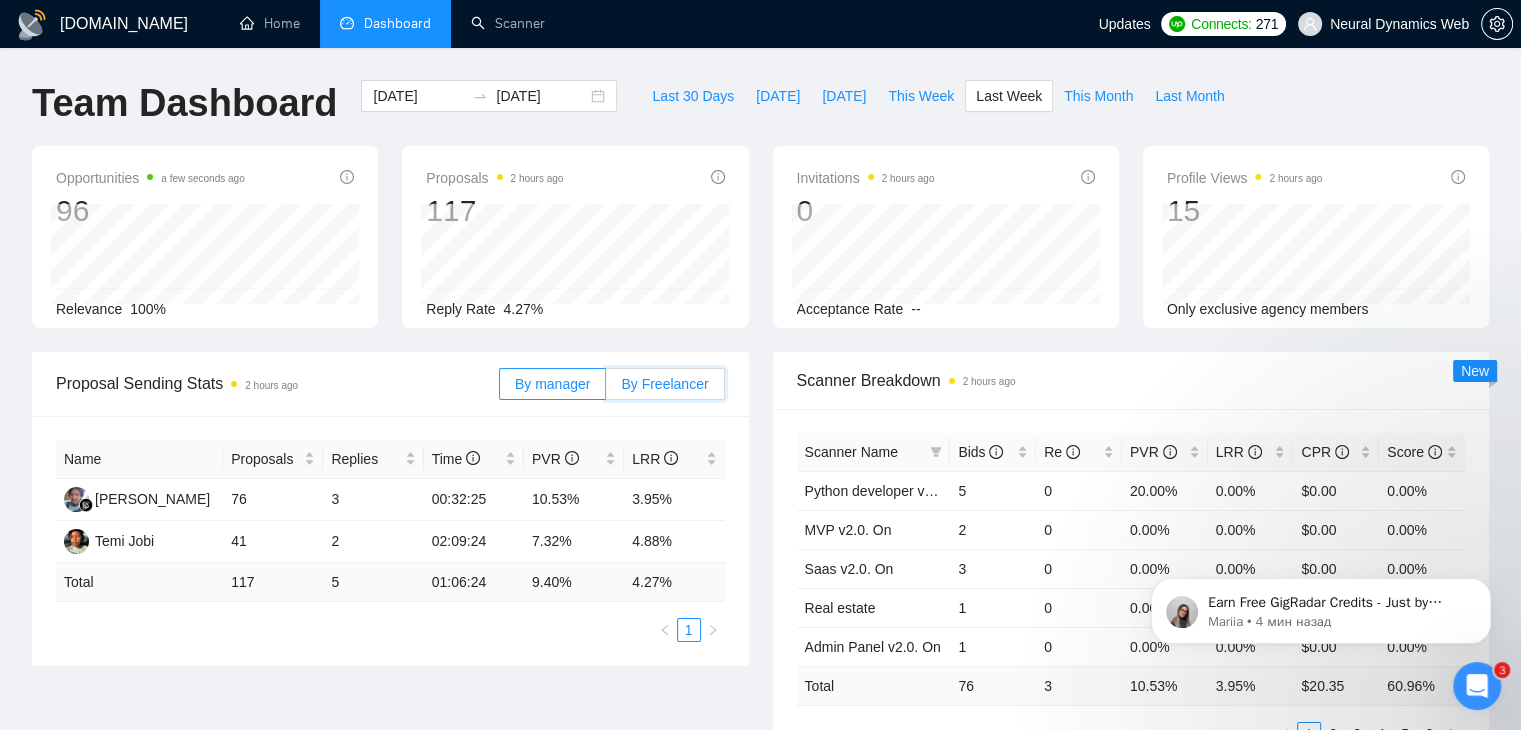click on "By Freelancer" at bounding box center [606, 389] 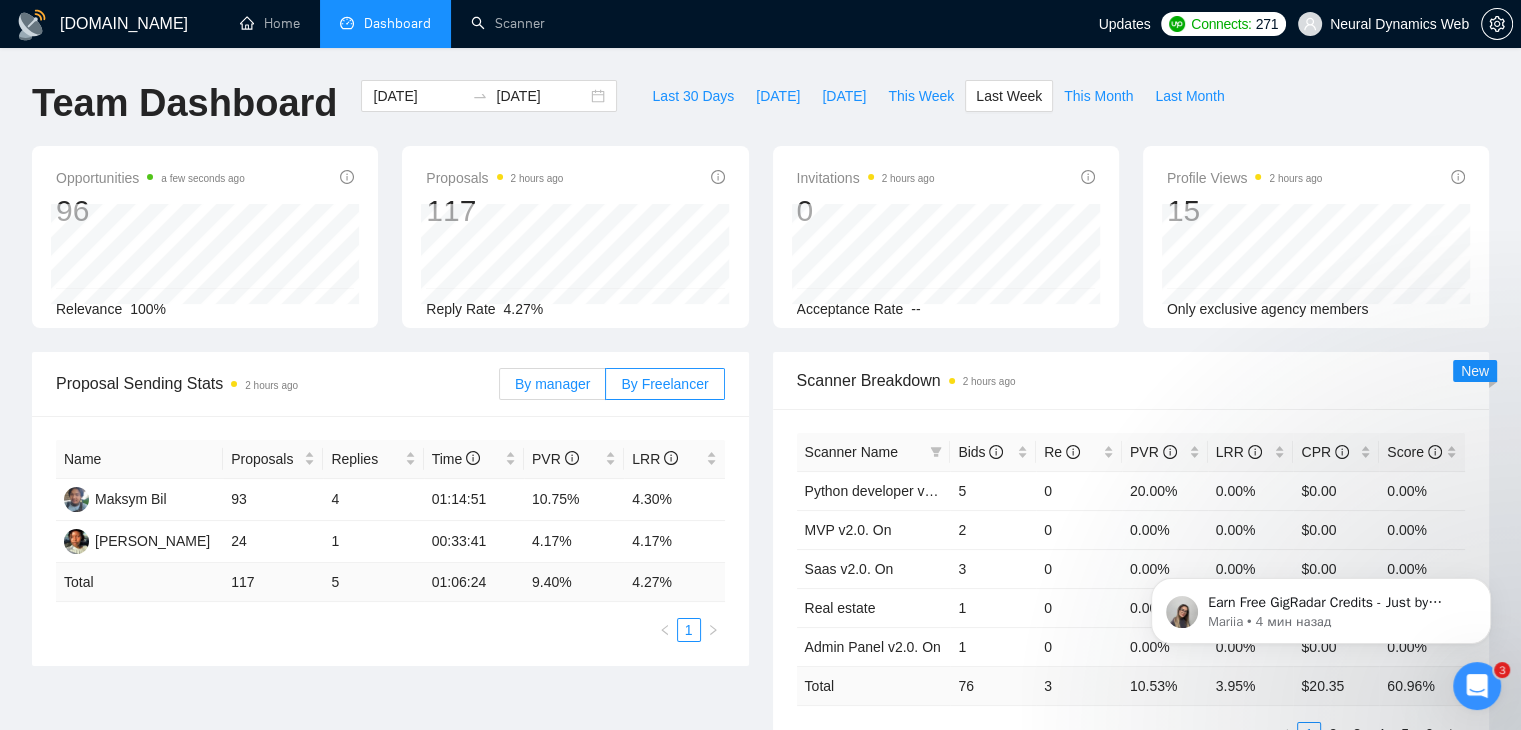 click on "By manager" at bounding box center (552, 384) 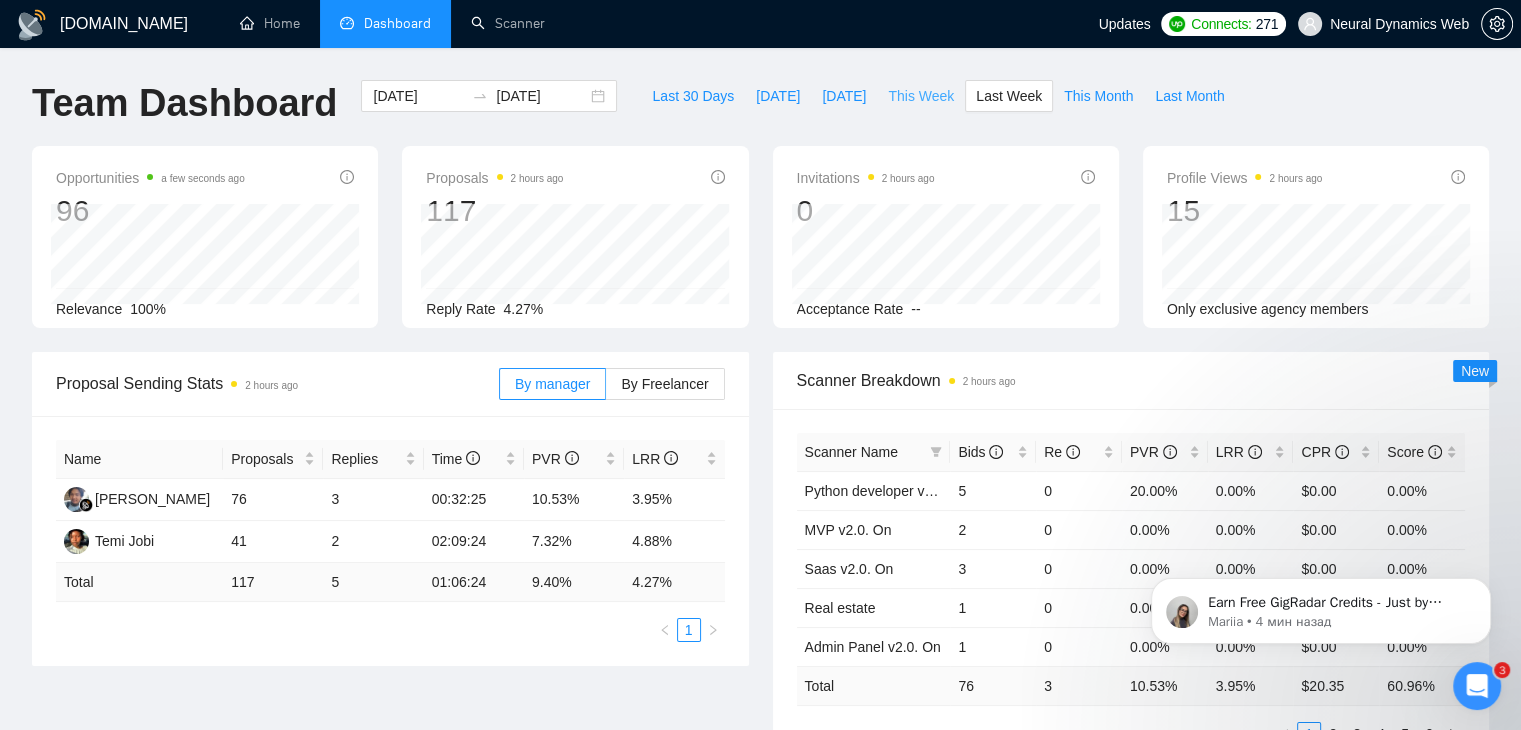 click on "This Week" at bounding box center (921, 96) 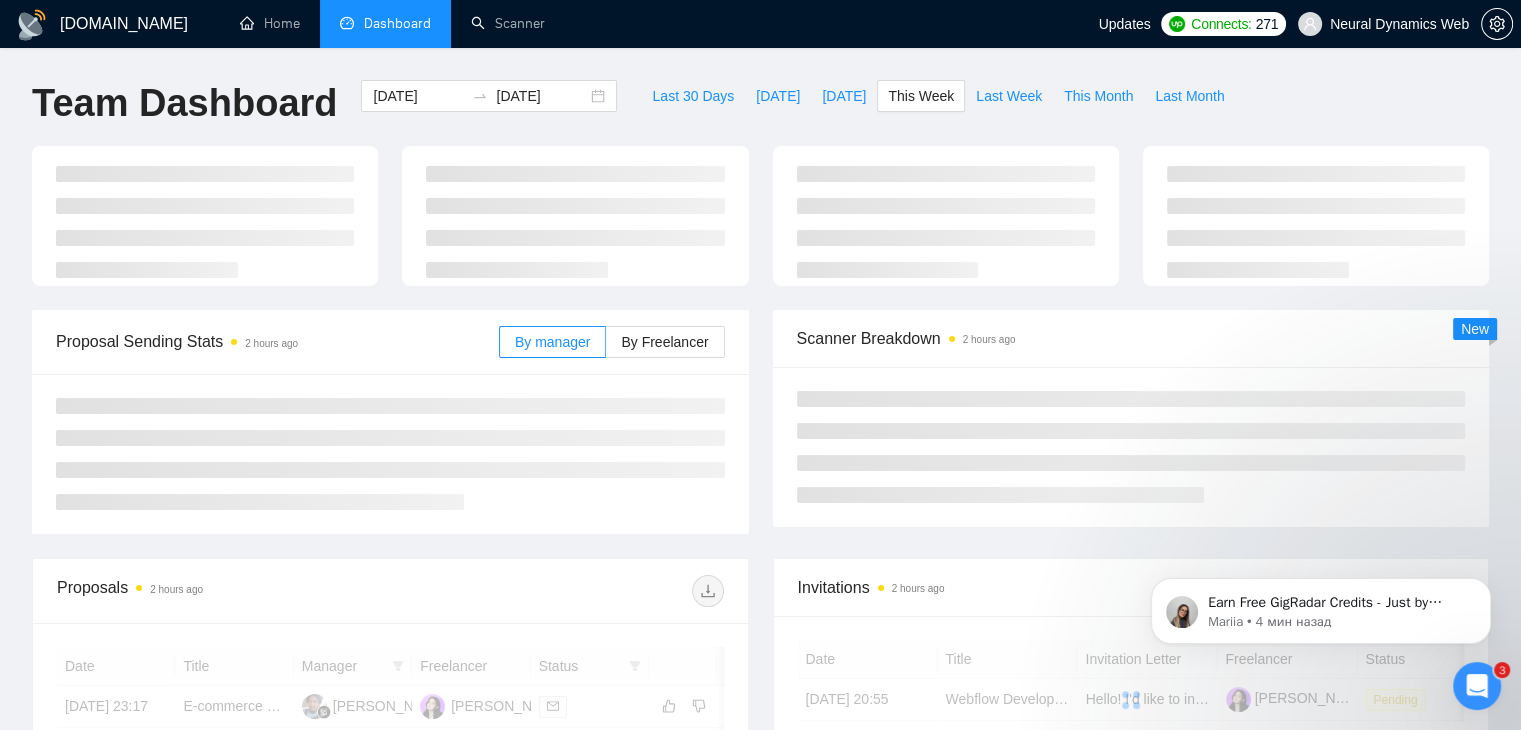 type on "[DATE]" 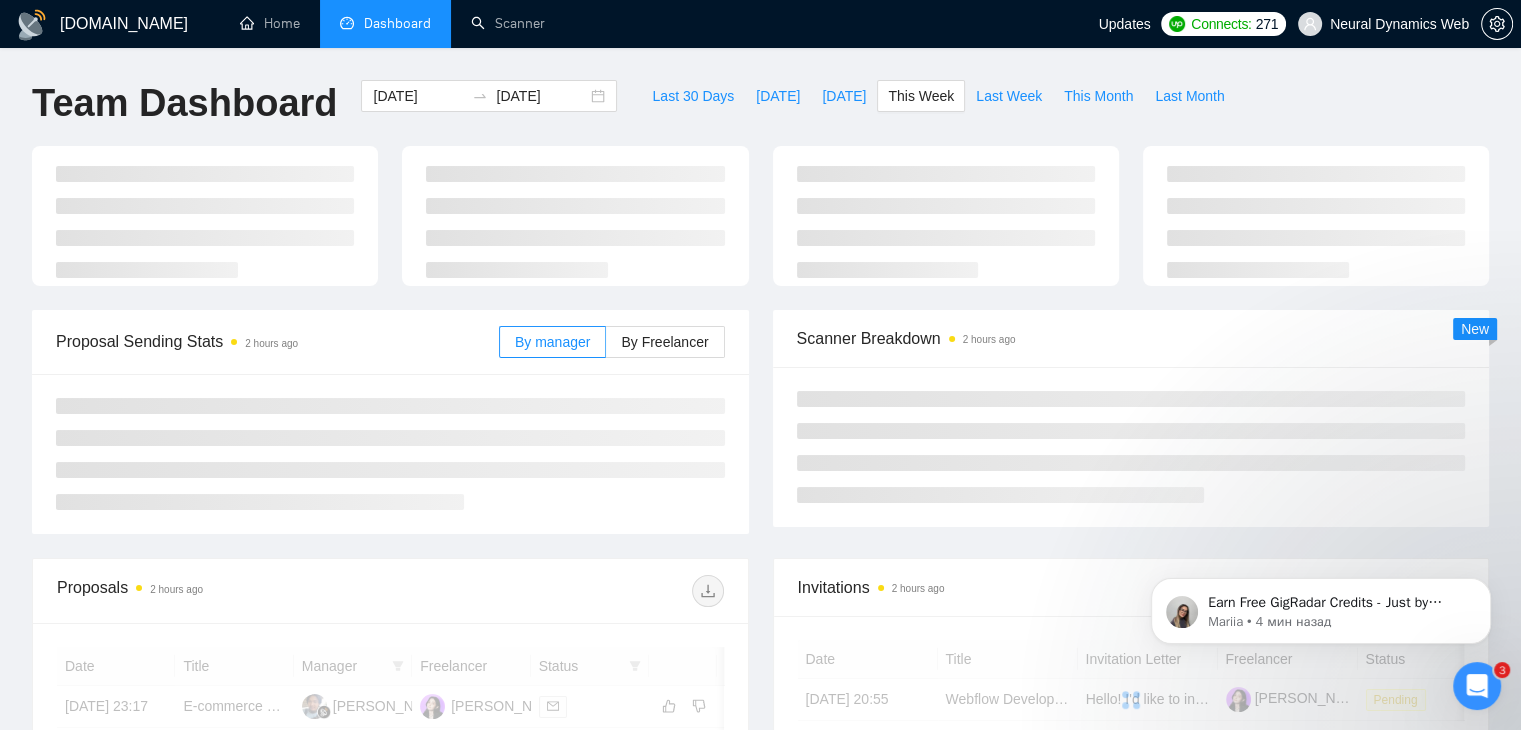type on "[DATE]" 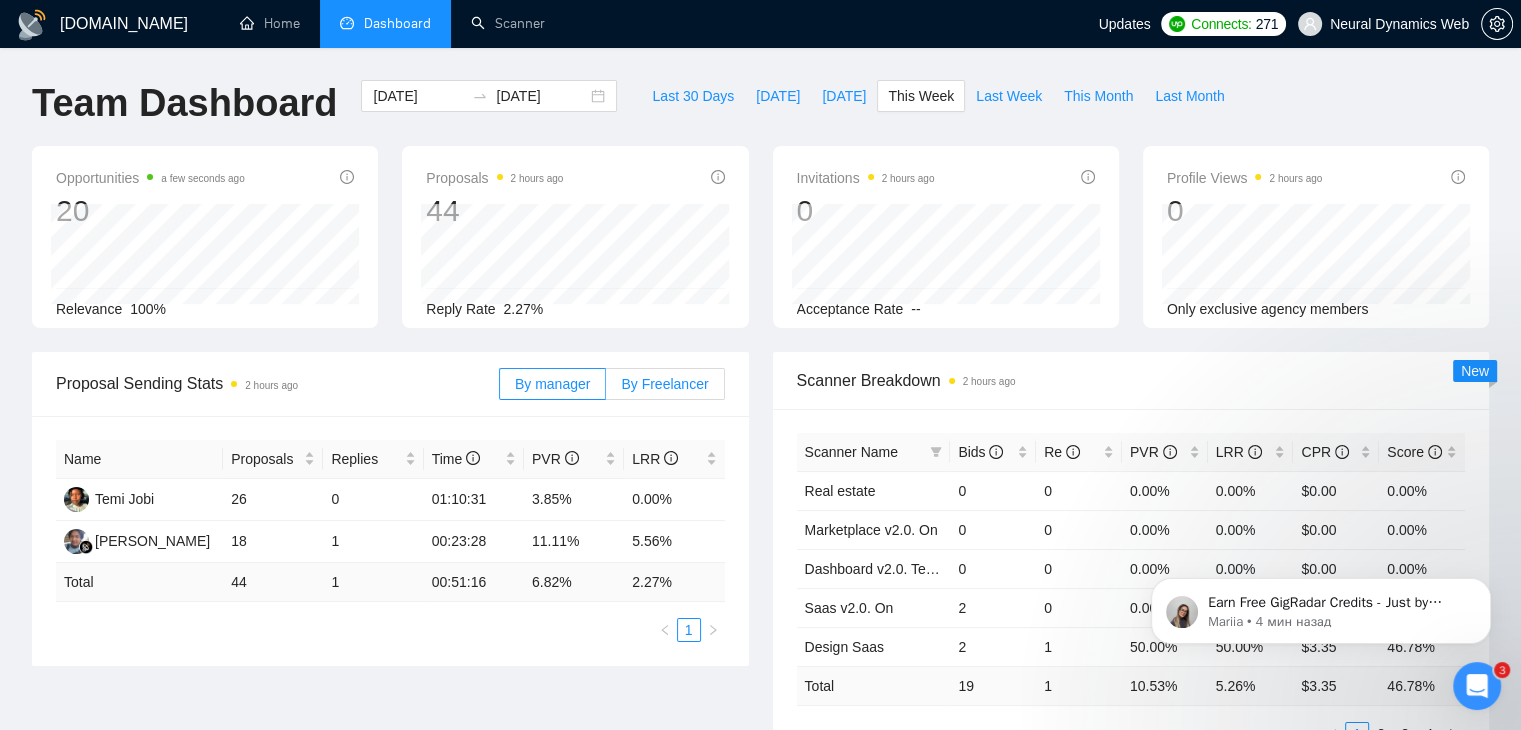 click on "By Freelancer" at bounding box center [664, 384] 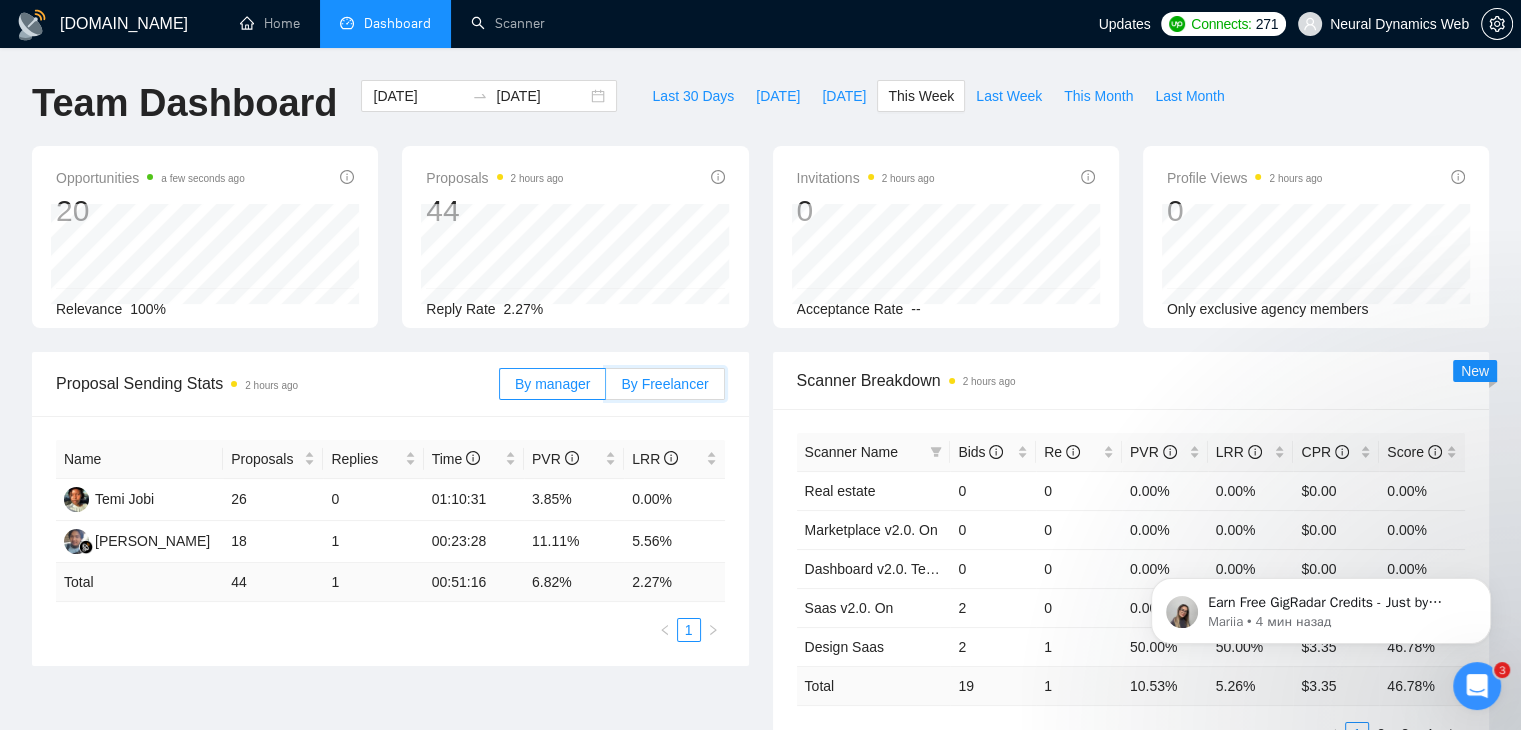 click on "By Freelancer" at bounding box center [606, 389] 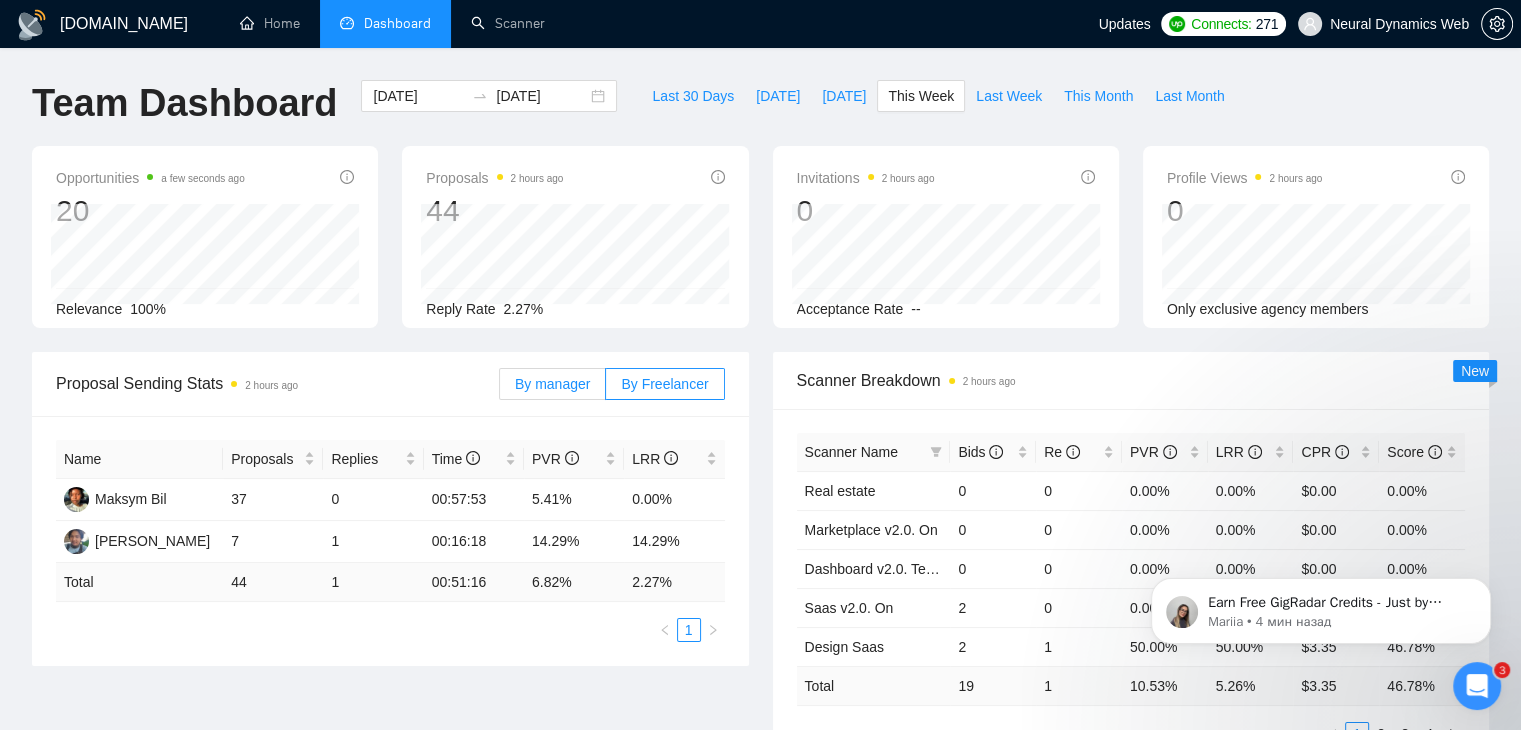 click on "By manager" at bounding box center [552, 384] 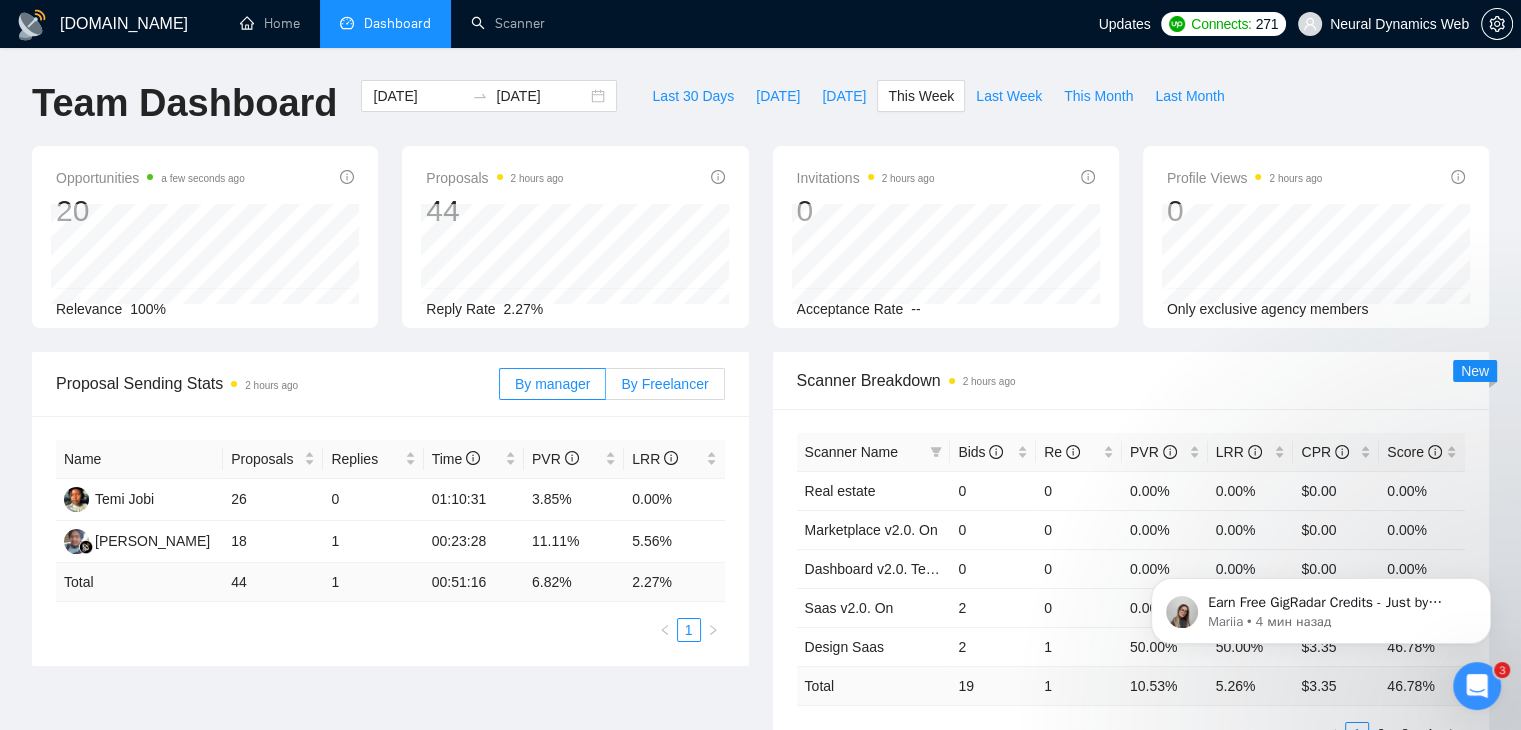 click on "By Freelancer" at bounding box center [664, 384] 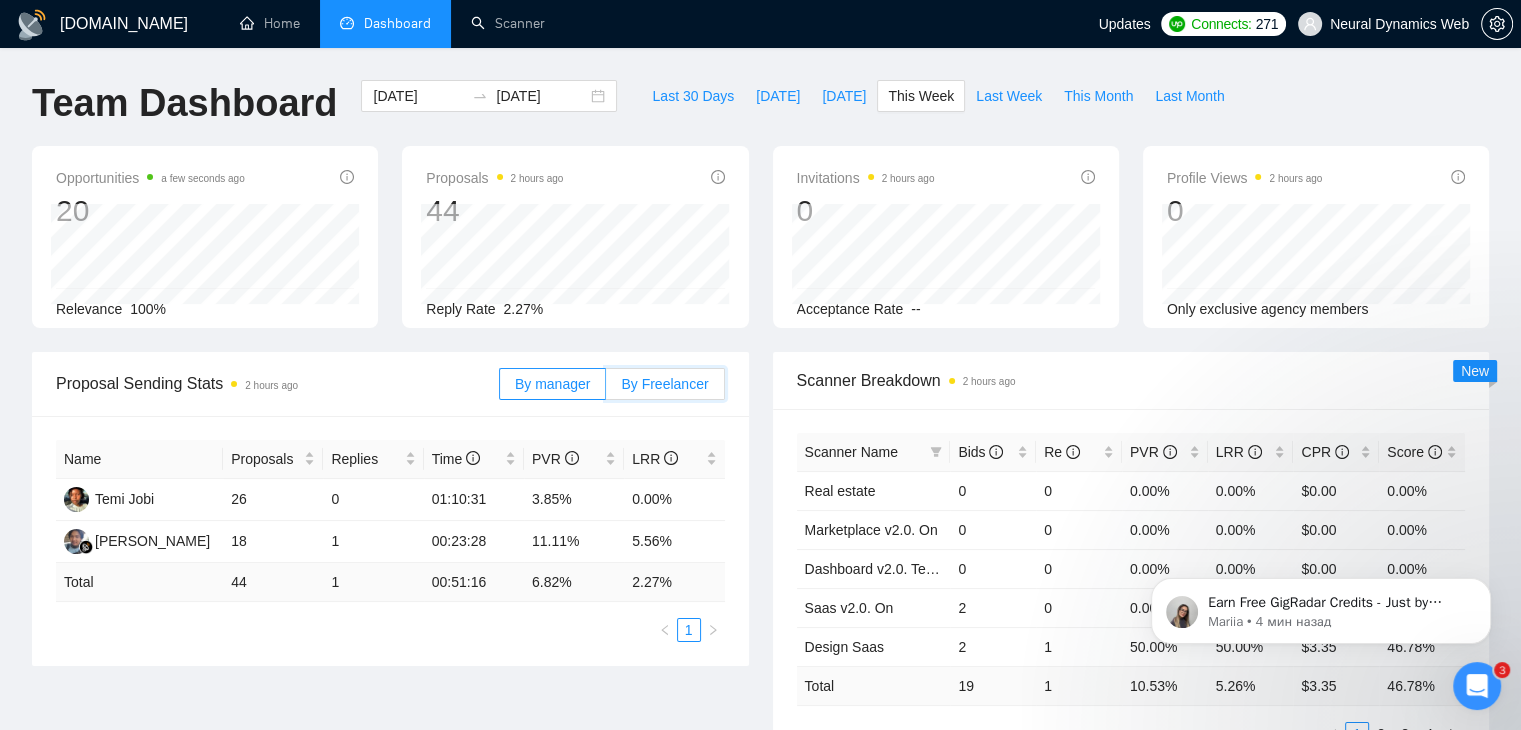 click on "By Freelancer" at bounding box center [606, 389] 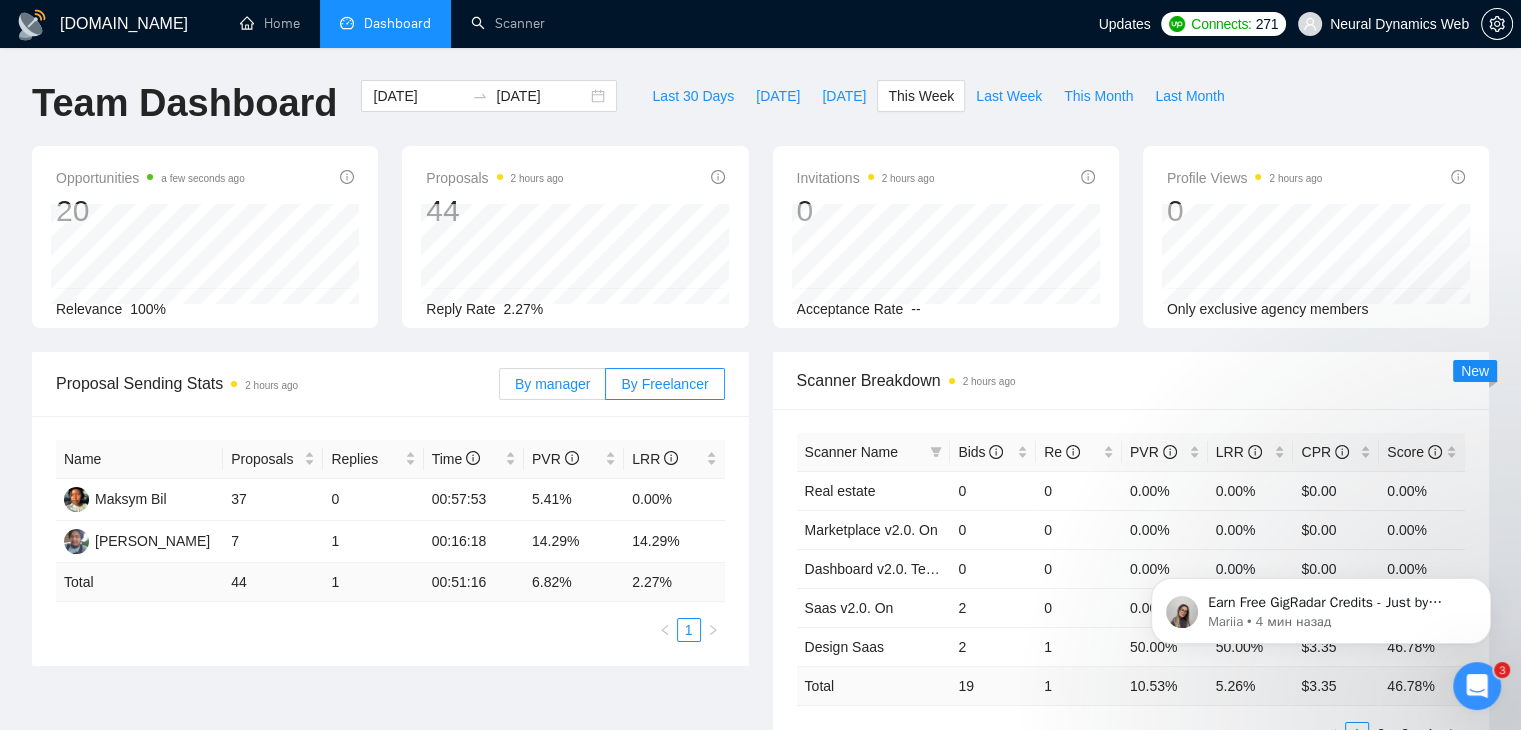 click on "By manager" at bounding box center (552, 384) 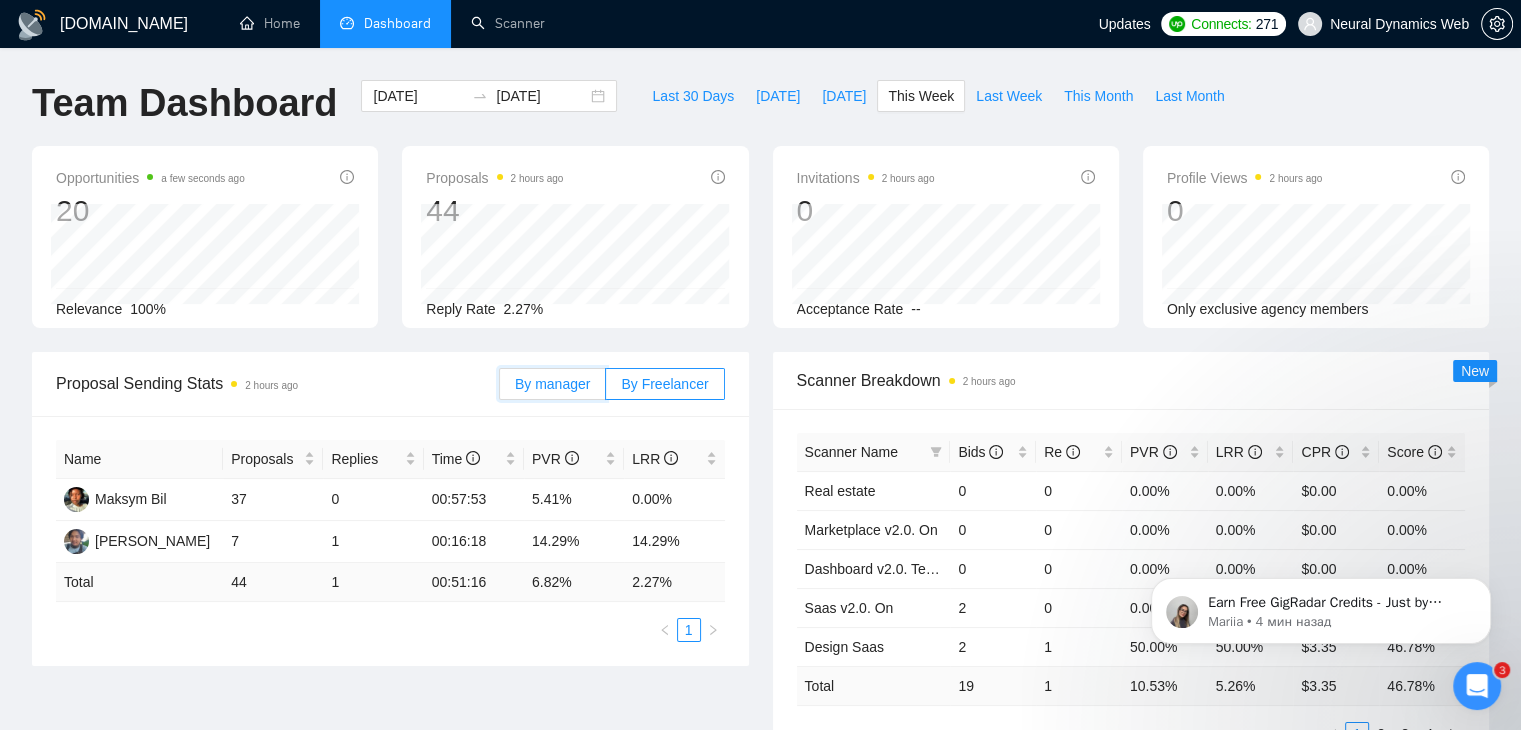 click on "By manager" at bounding box center [500, 389] 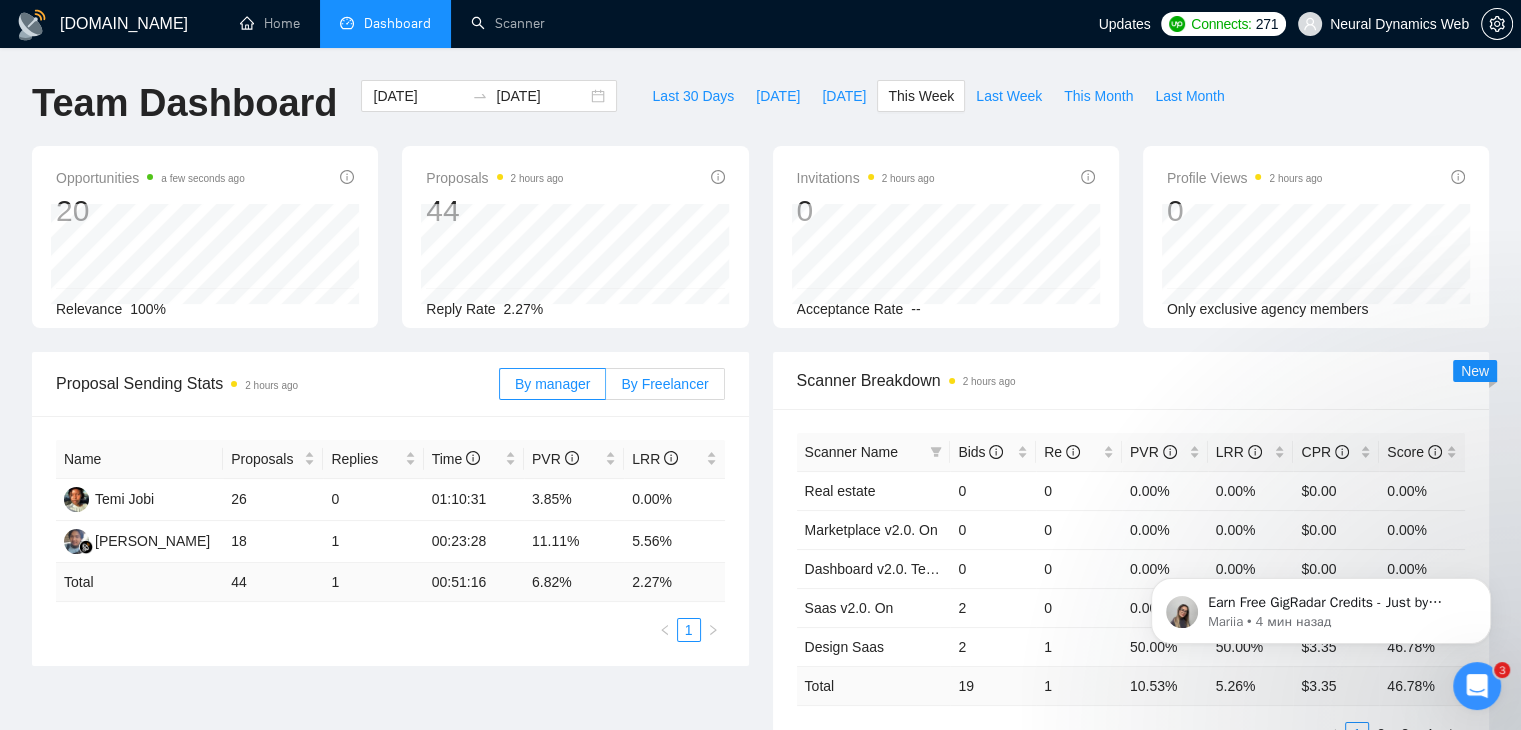 click on "By Freelancer" at bounding box center [664, 384] 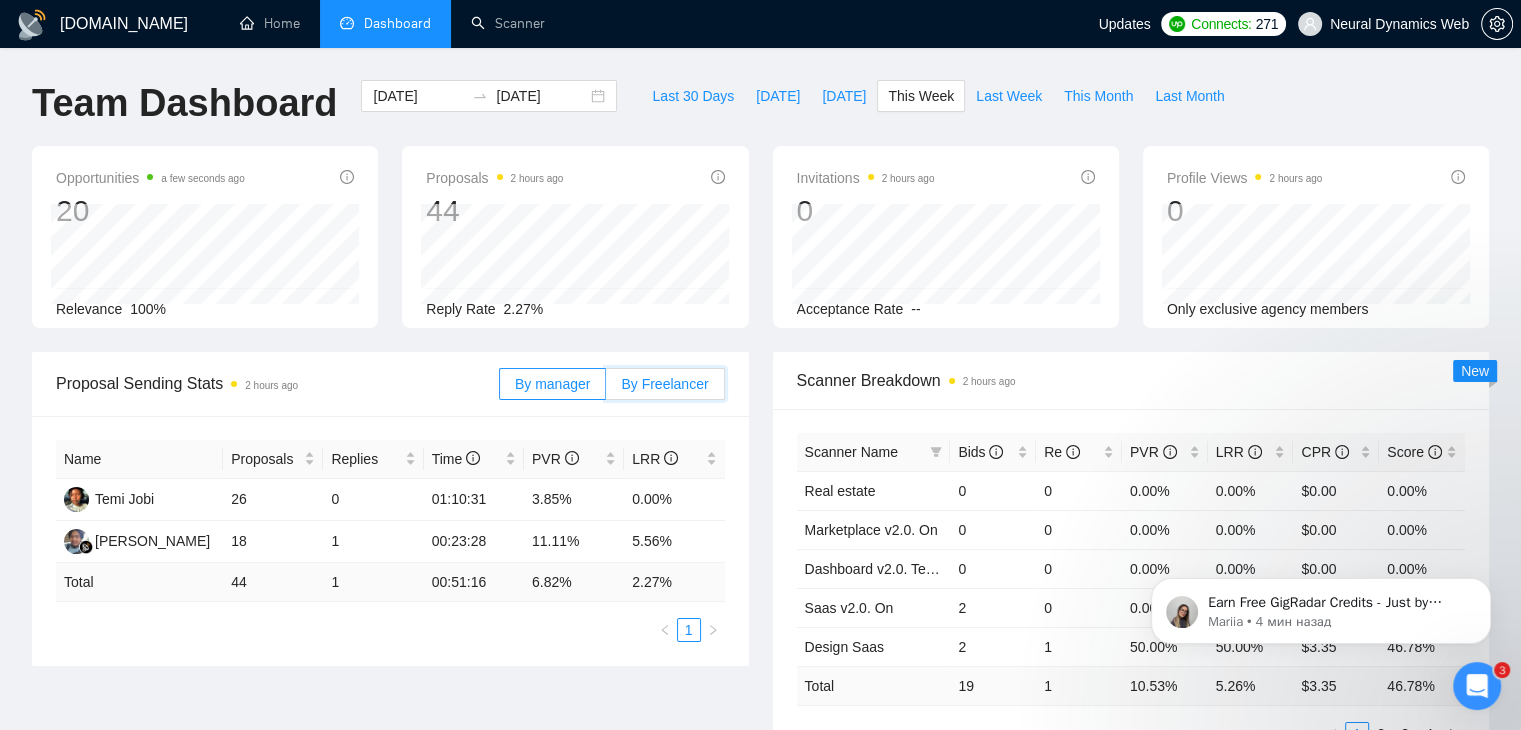 click on "By Freelancer" at bounding box center [606, 389] 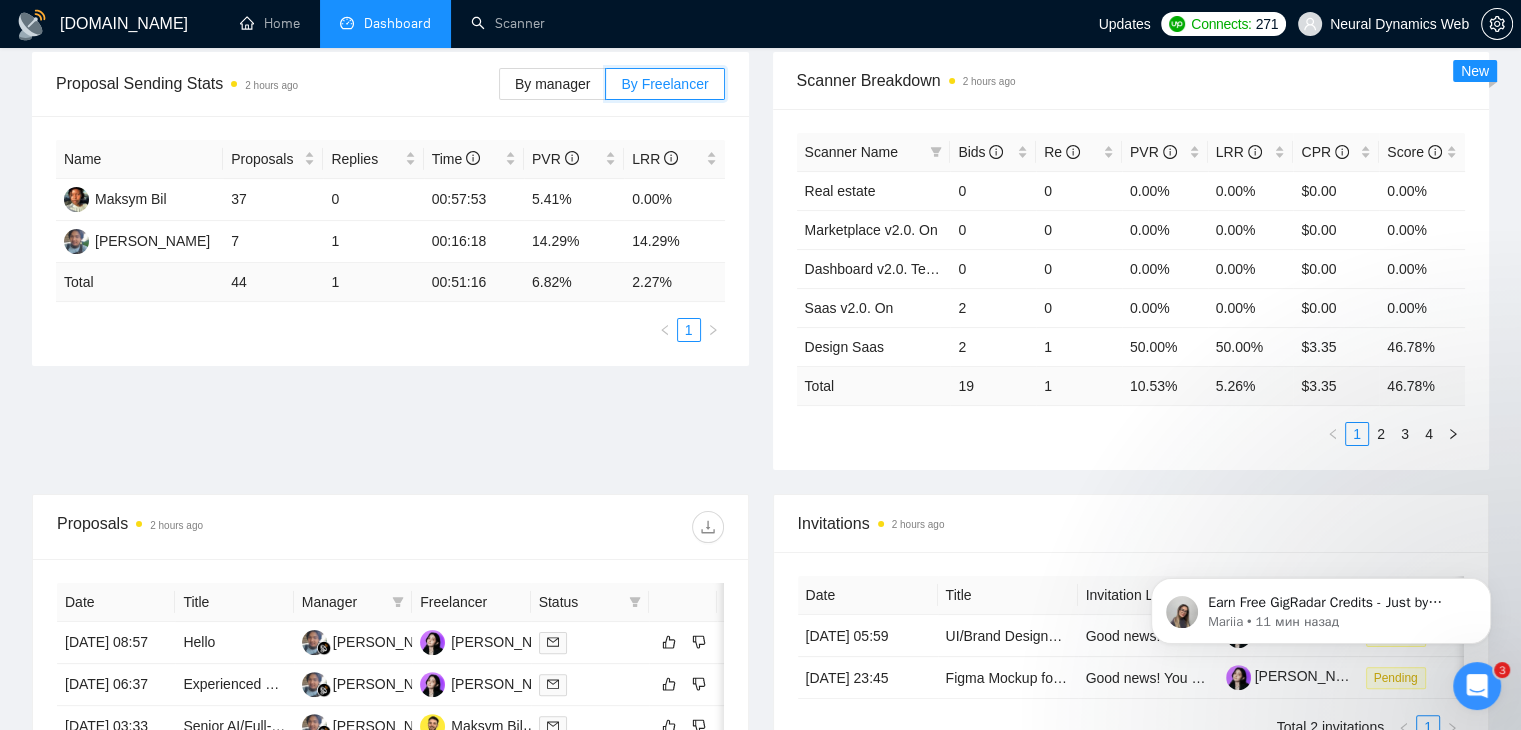 scroll, scrollTop: 500, scrollLeft: 0, axis: vertical 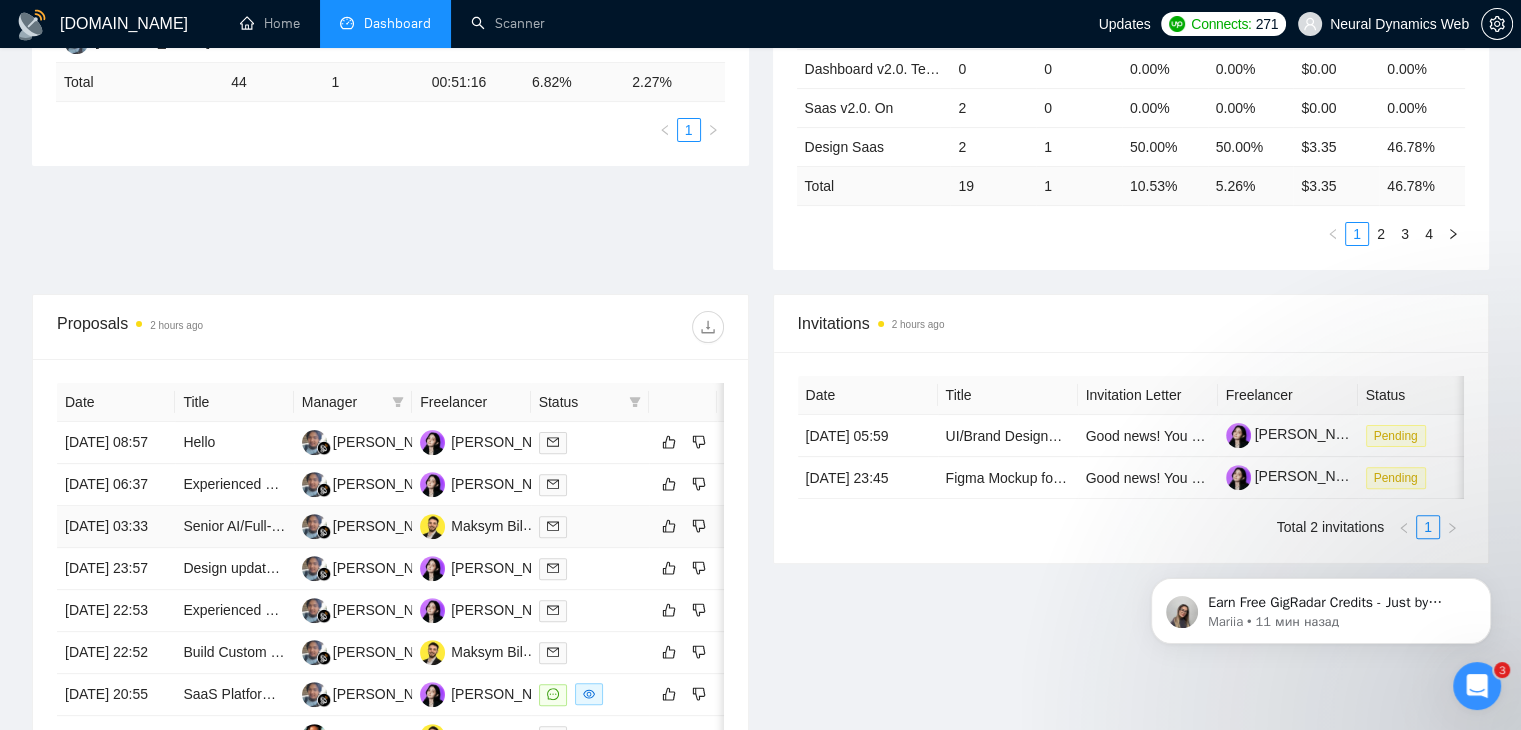 click on "[PERSON_NAME]" at bounding box center (353, 527) 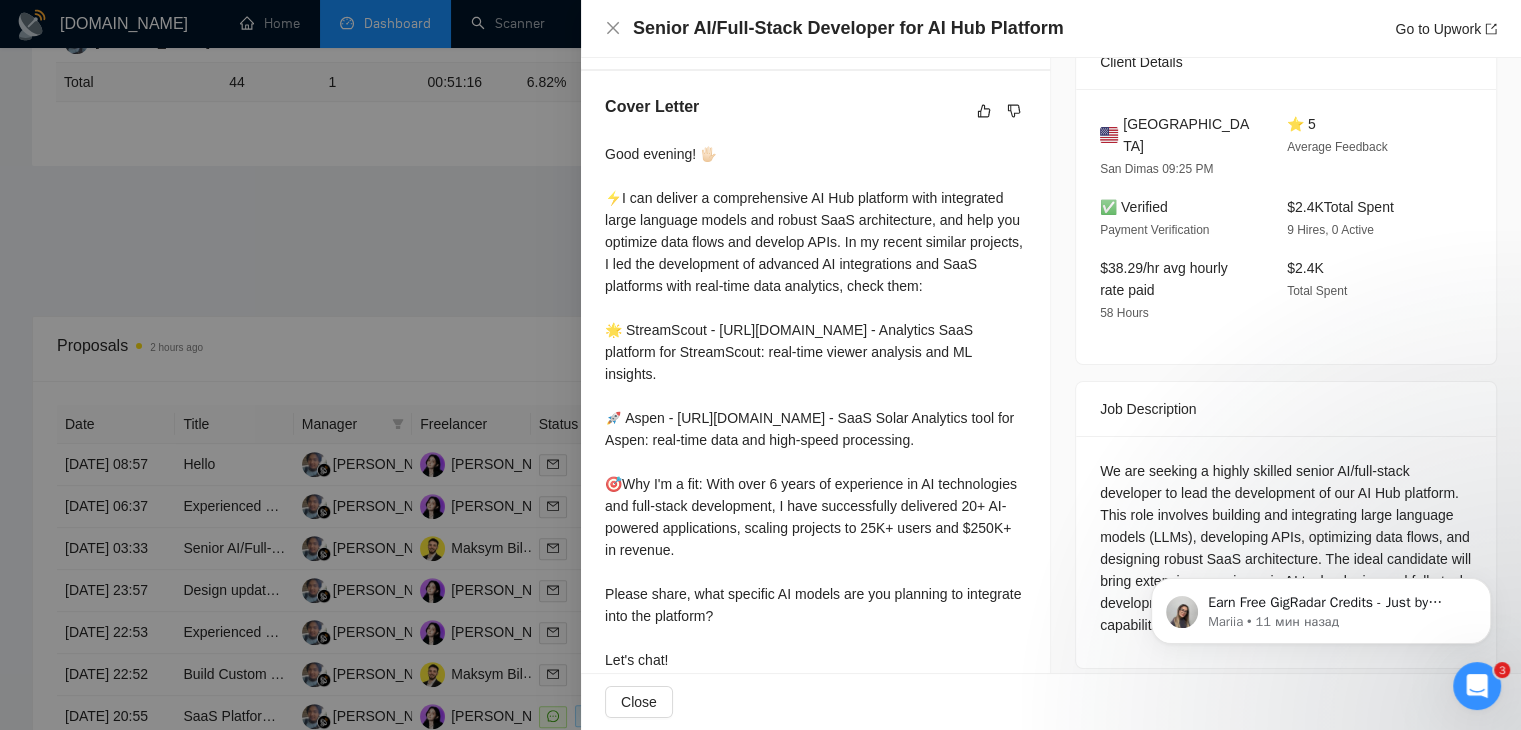 scroll, scrollTop: 564, scrollLeft: 0, axis: vertical 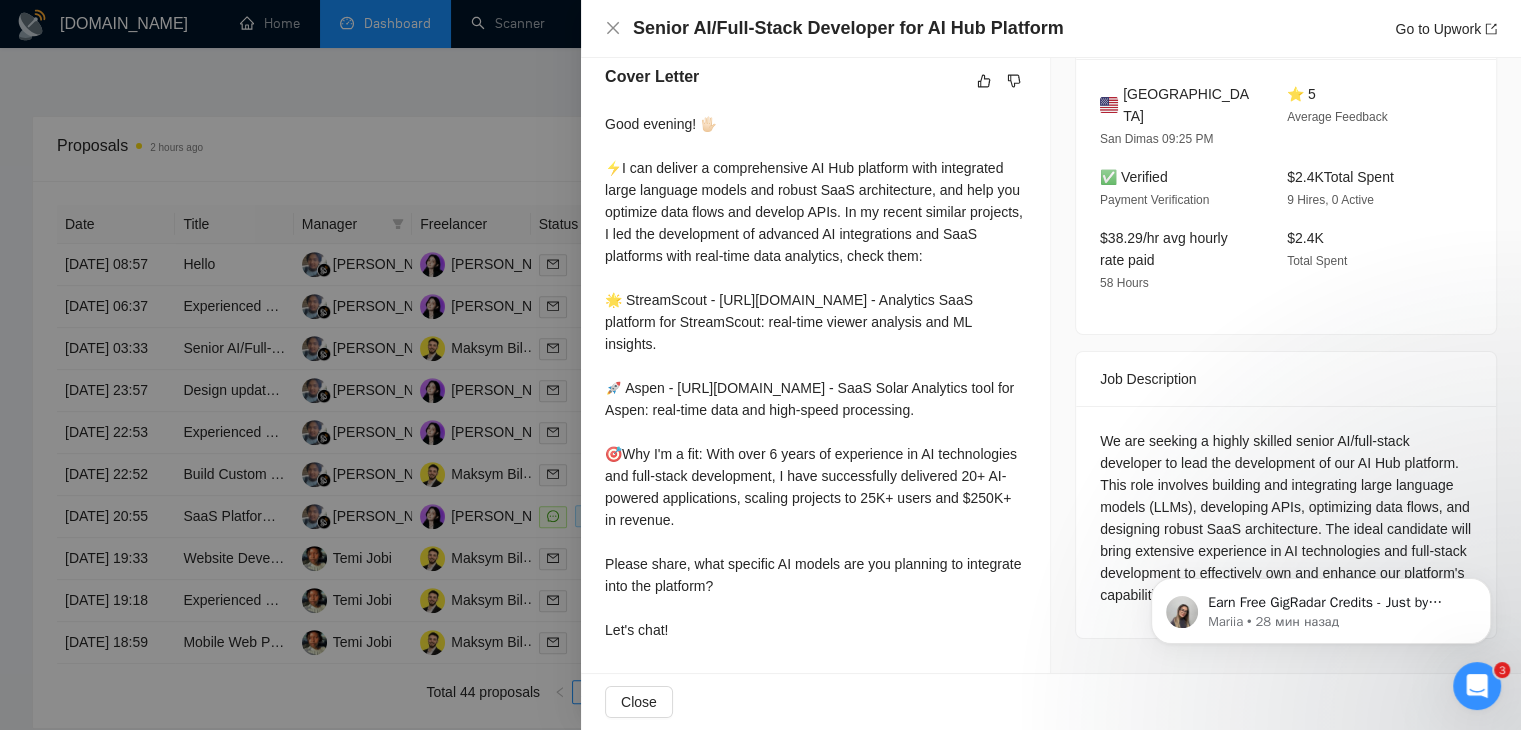 click at bounding box center (760, 365) 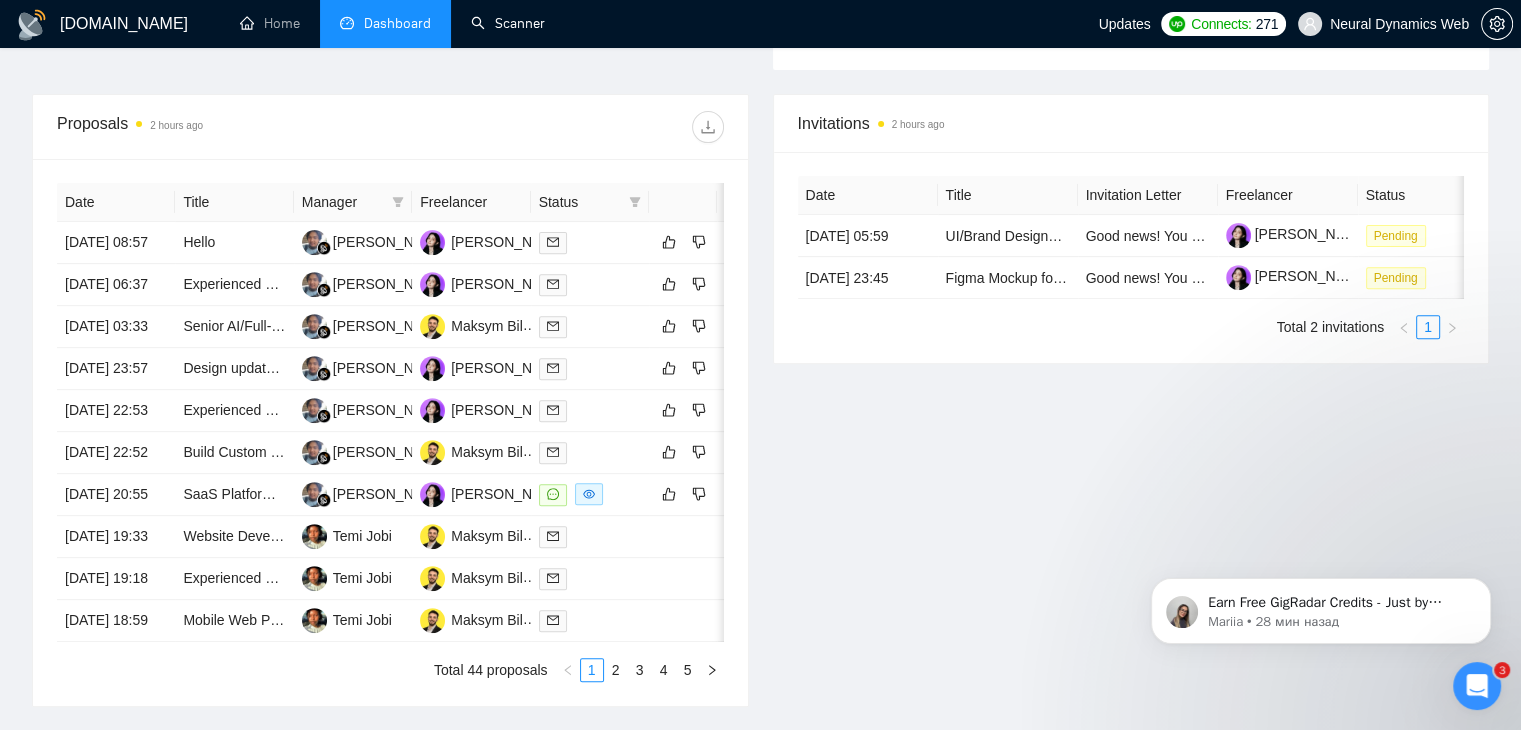 click on "Scanner" at bounding box center [508, 23] 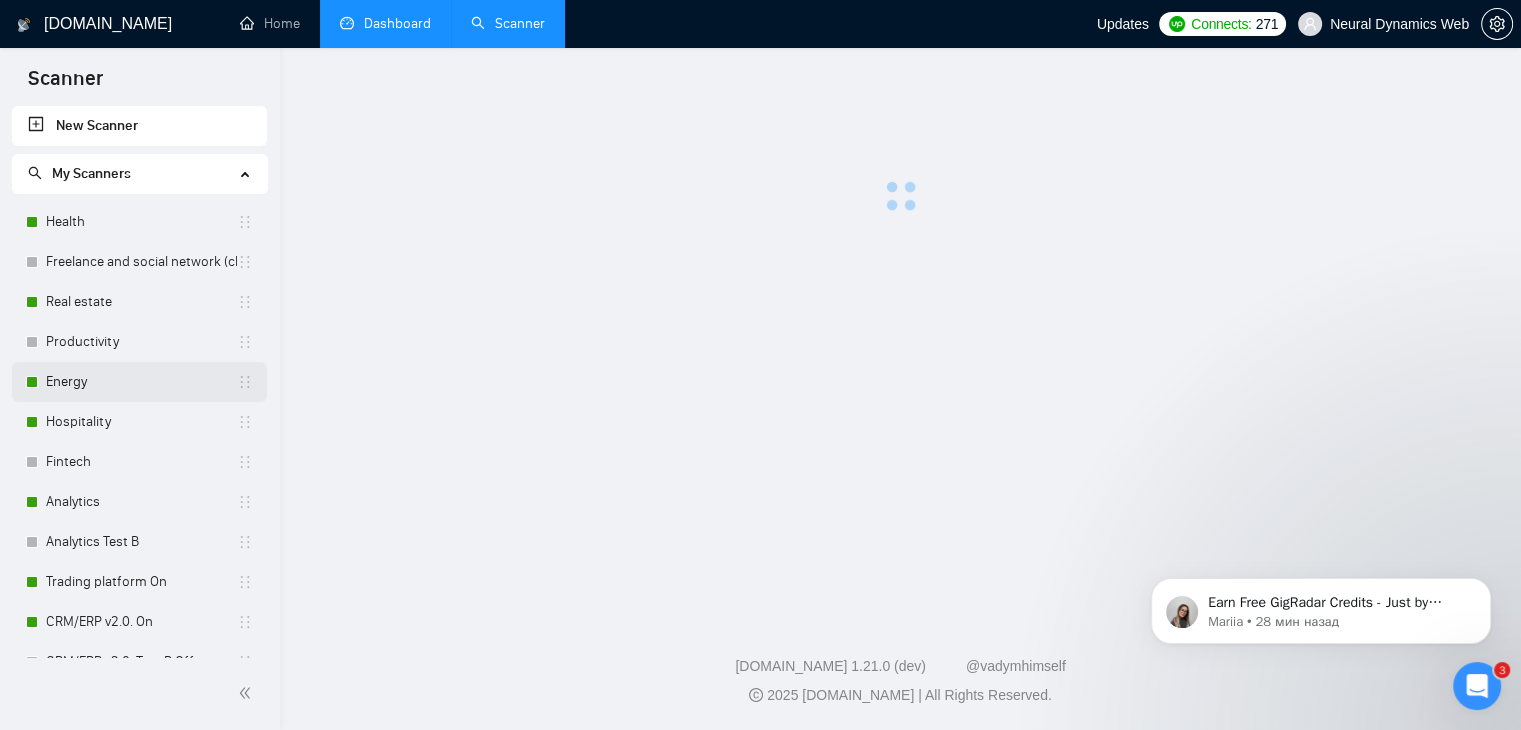 scroll, scrollTop: 0, scrollLeft: 0, axis: both 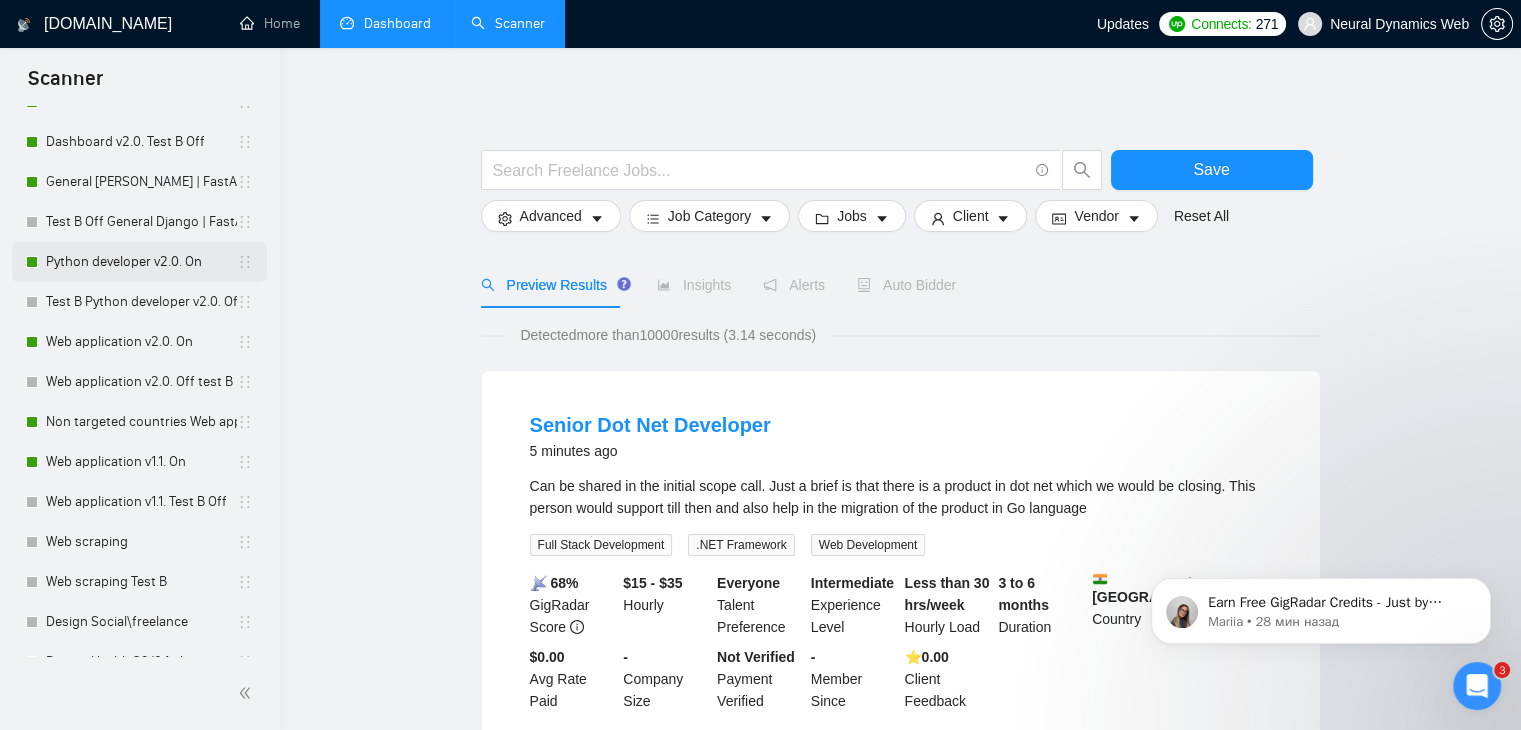 click on "Python developer v2.0. On" at bounding box center [141, 262] 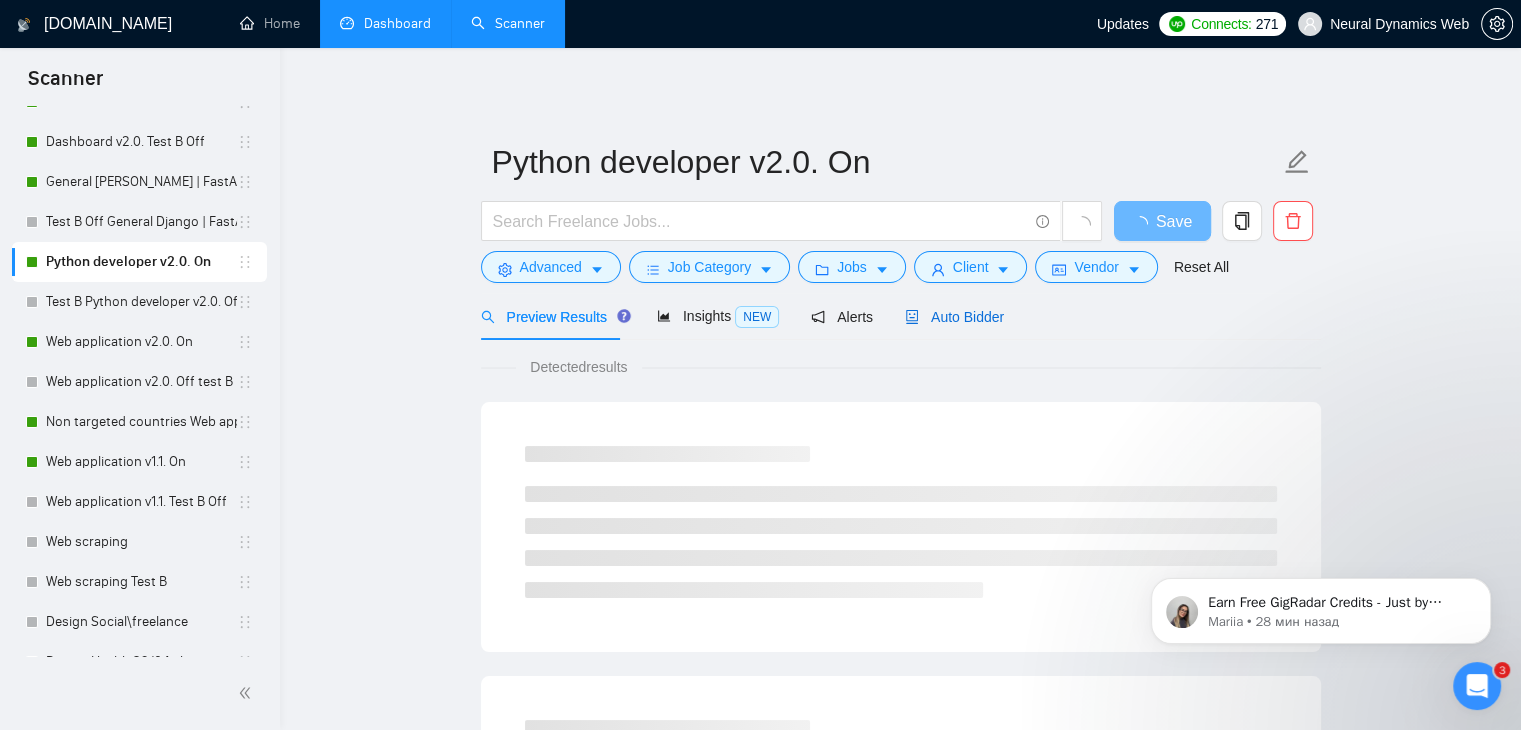 click on "Auto Bidder" at bounding box center [954, 317] 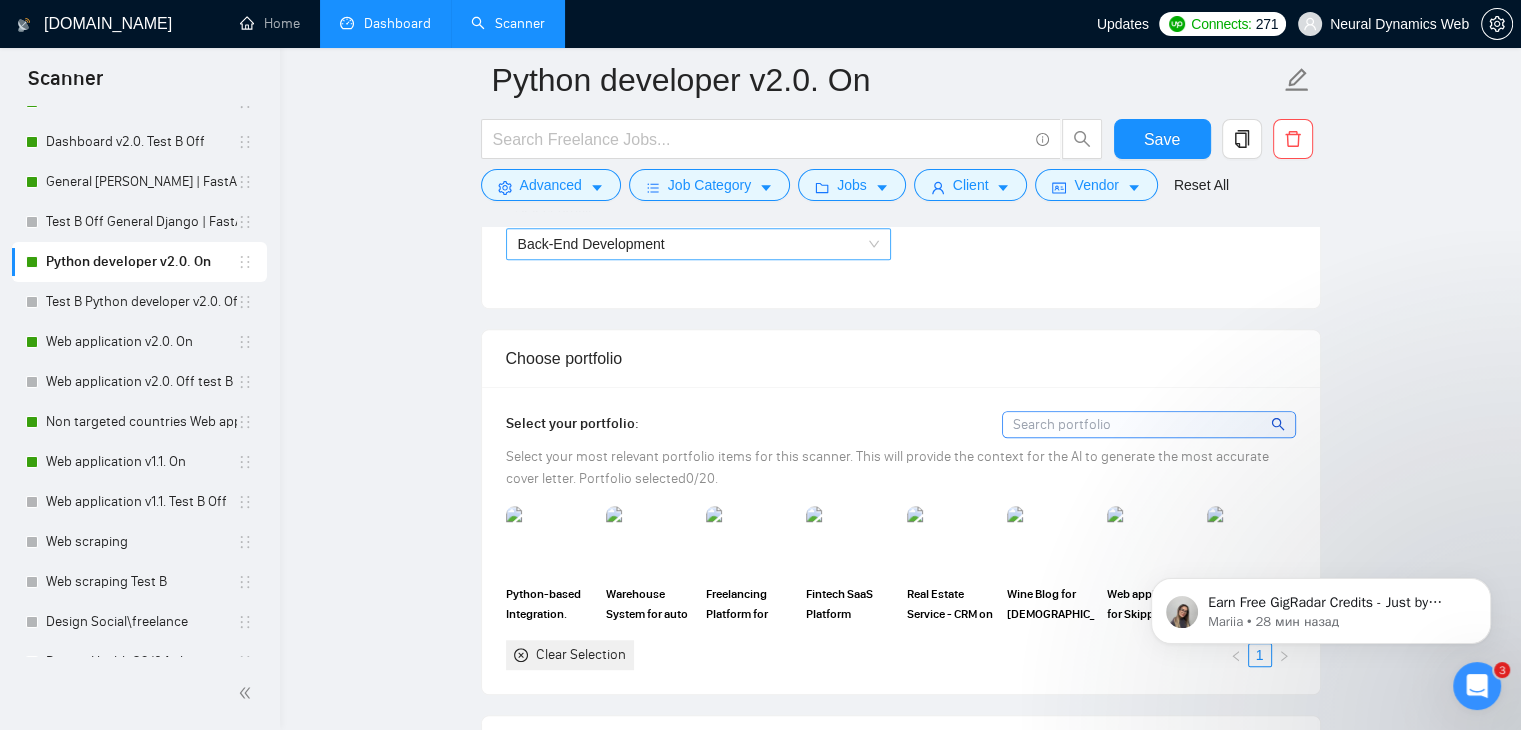 scroll, scrollTop: 1100, scrollLeft: 0, axis: vertical 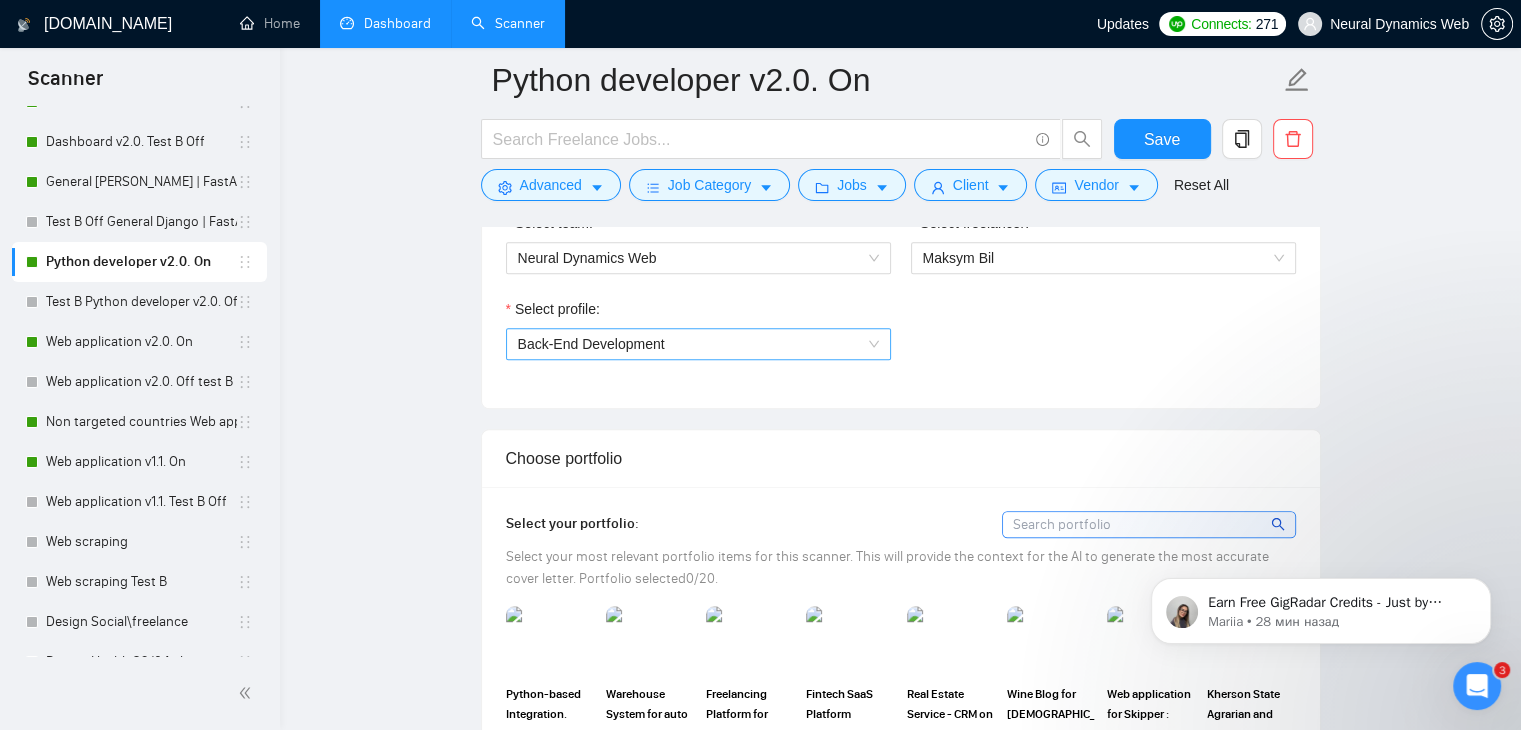 click on "Back-End Development" at bounding box center (591, 344) 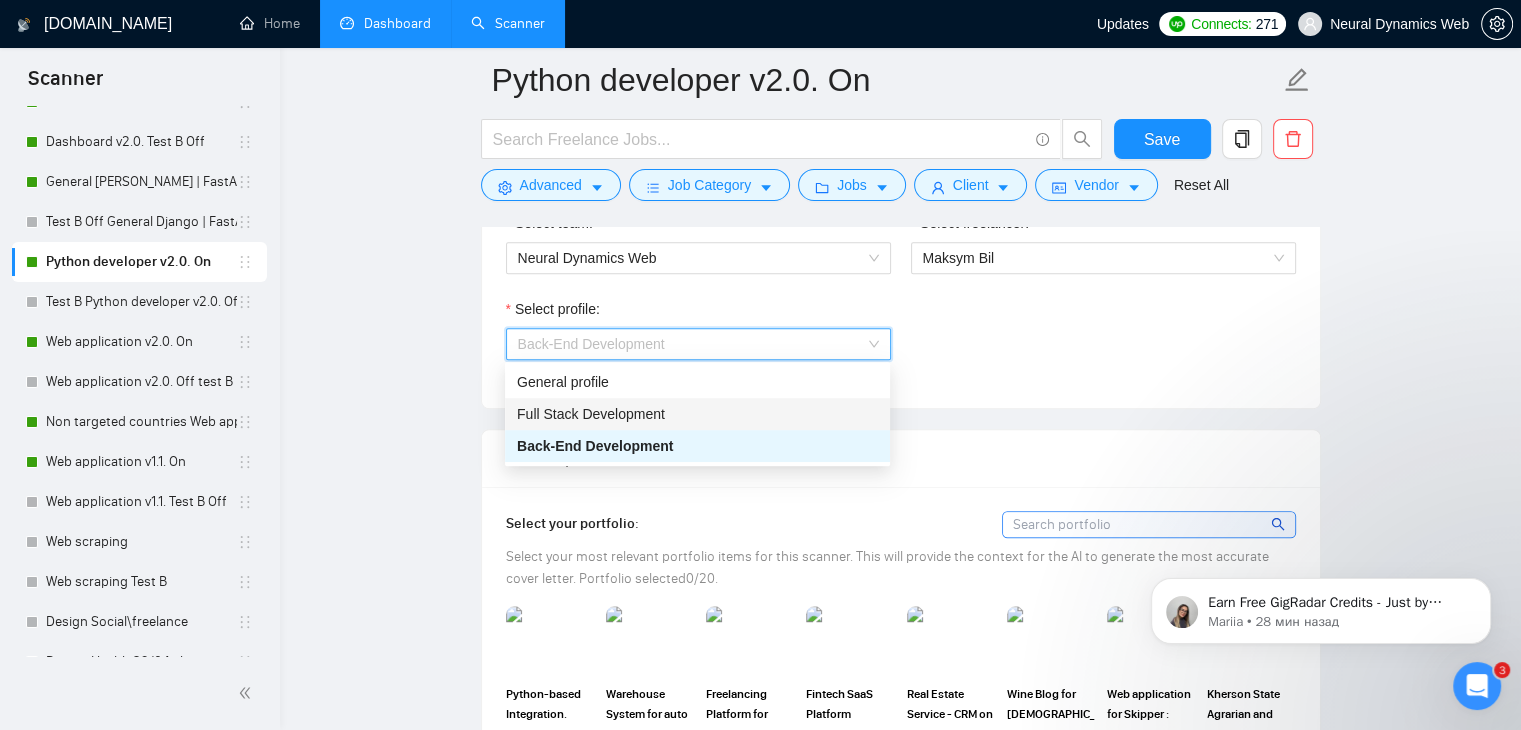 click on "Full Stack Development" at bounding box center [591, 414] 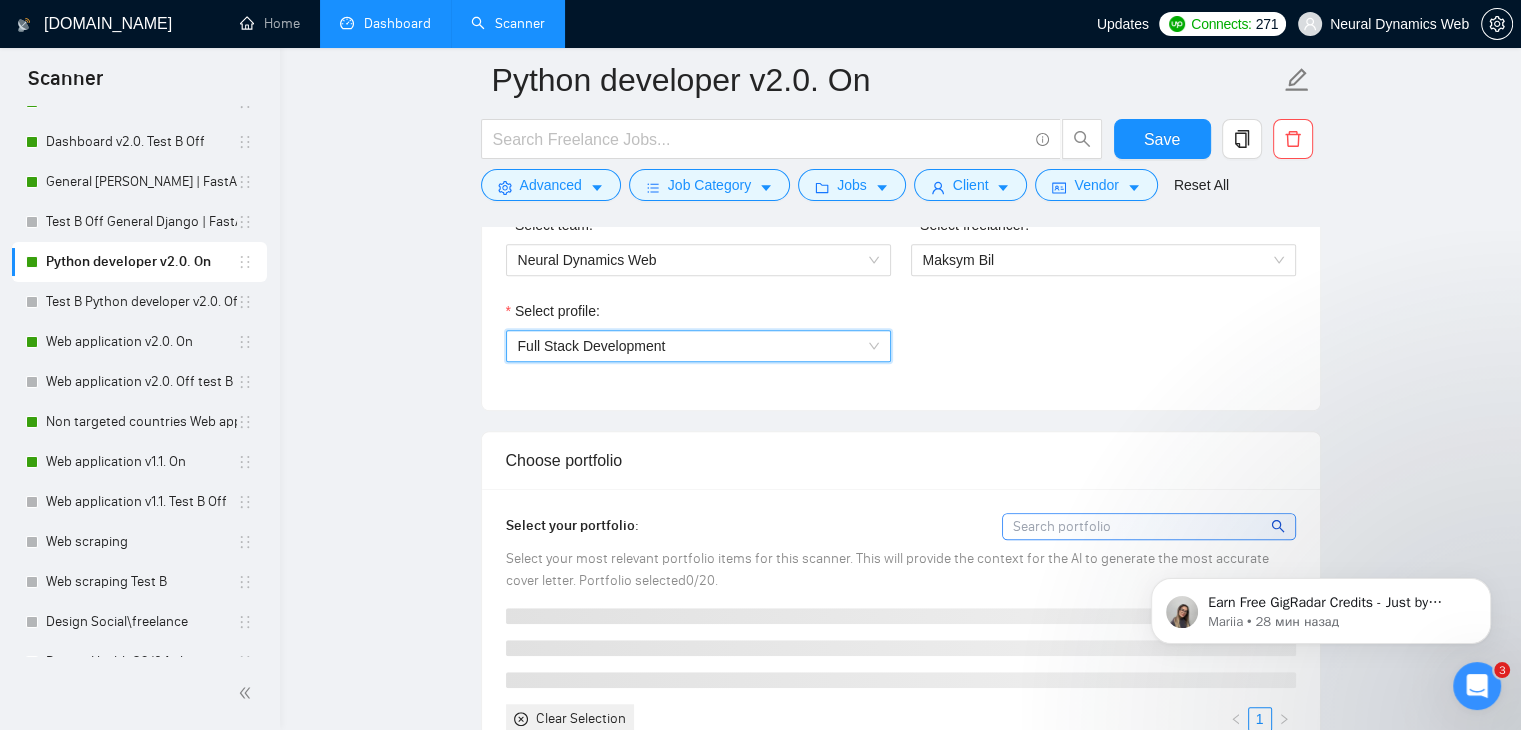 scroll, scrollTop: 900, scrollLeft: 0, axis: vertical 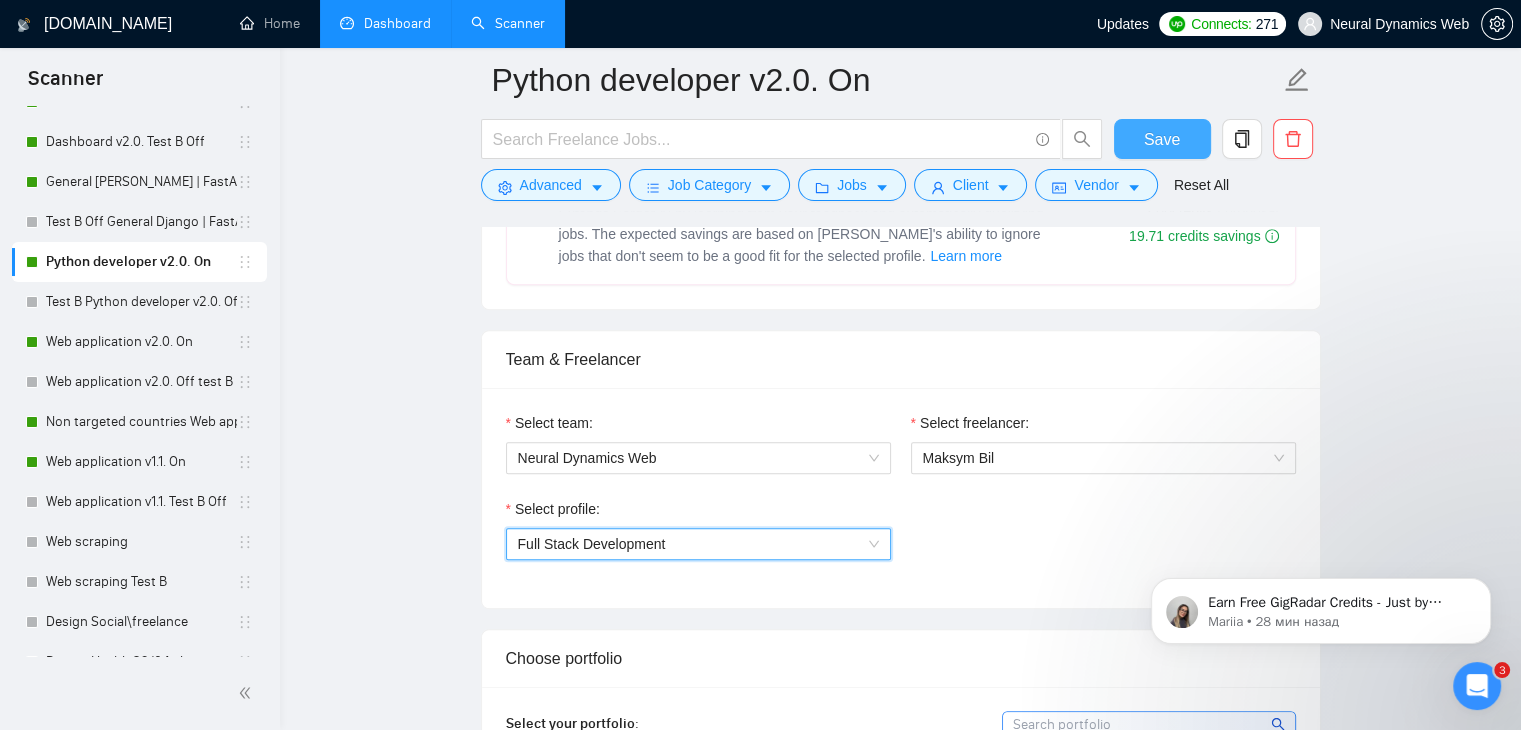 click on "Save" at bounding box center (1162, 139) 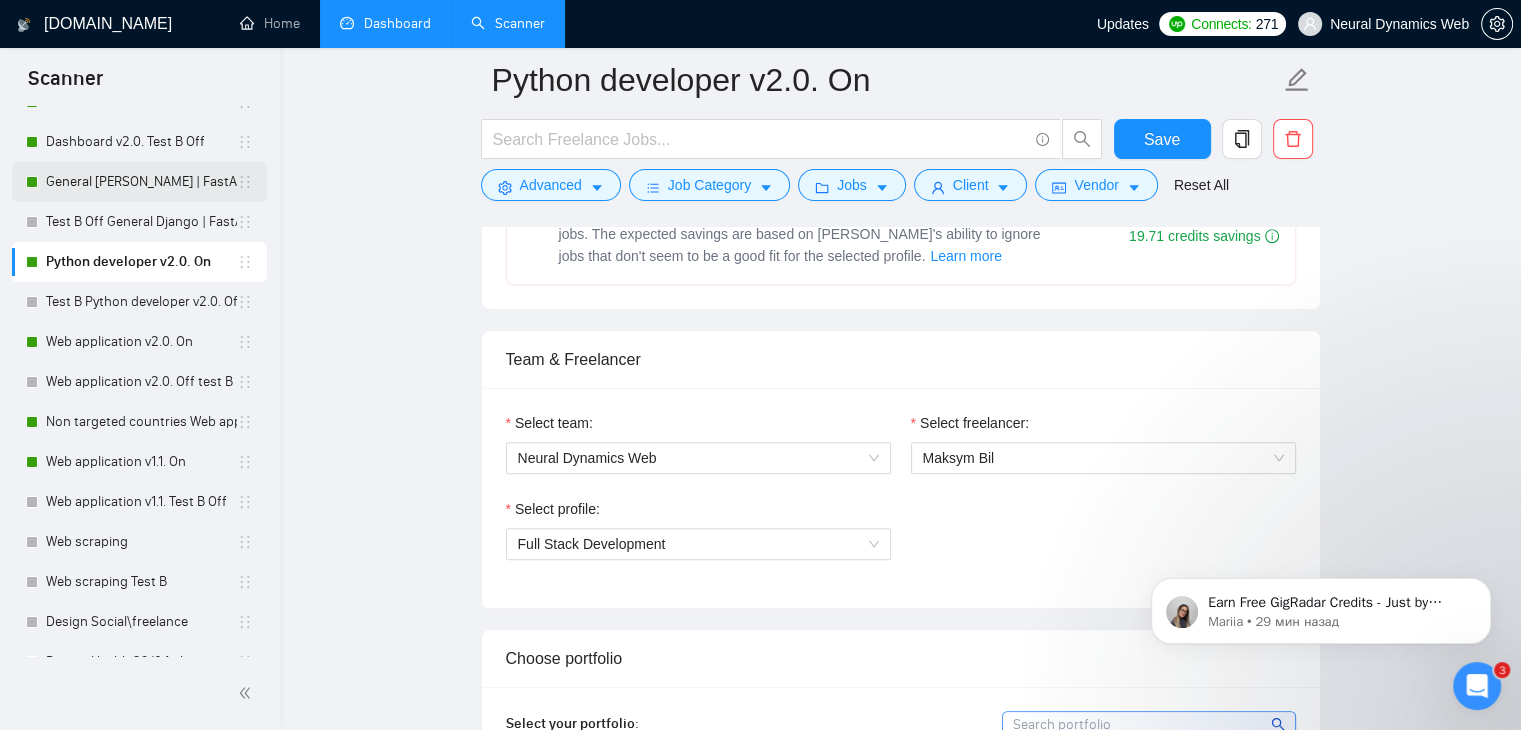 click on "General [PERSON_NAME] | FastAPI v2.0. On" at bounding box center [141, 182] 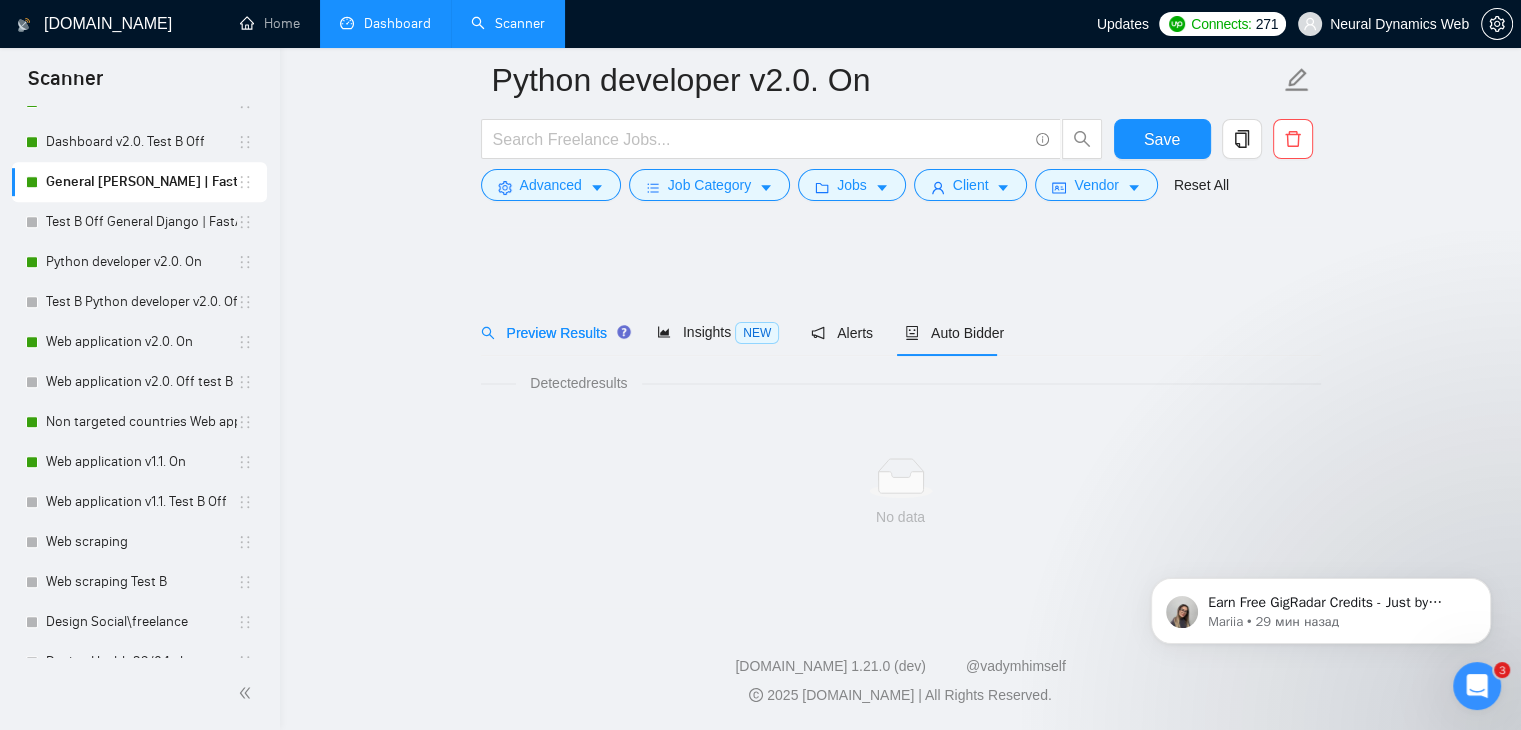 scroll, scrollTop: 0, scrollLeft: 0, axis: both 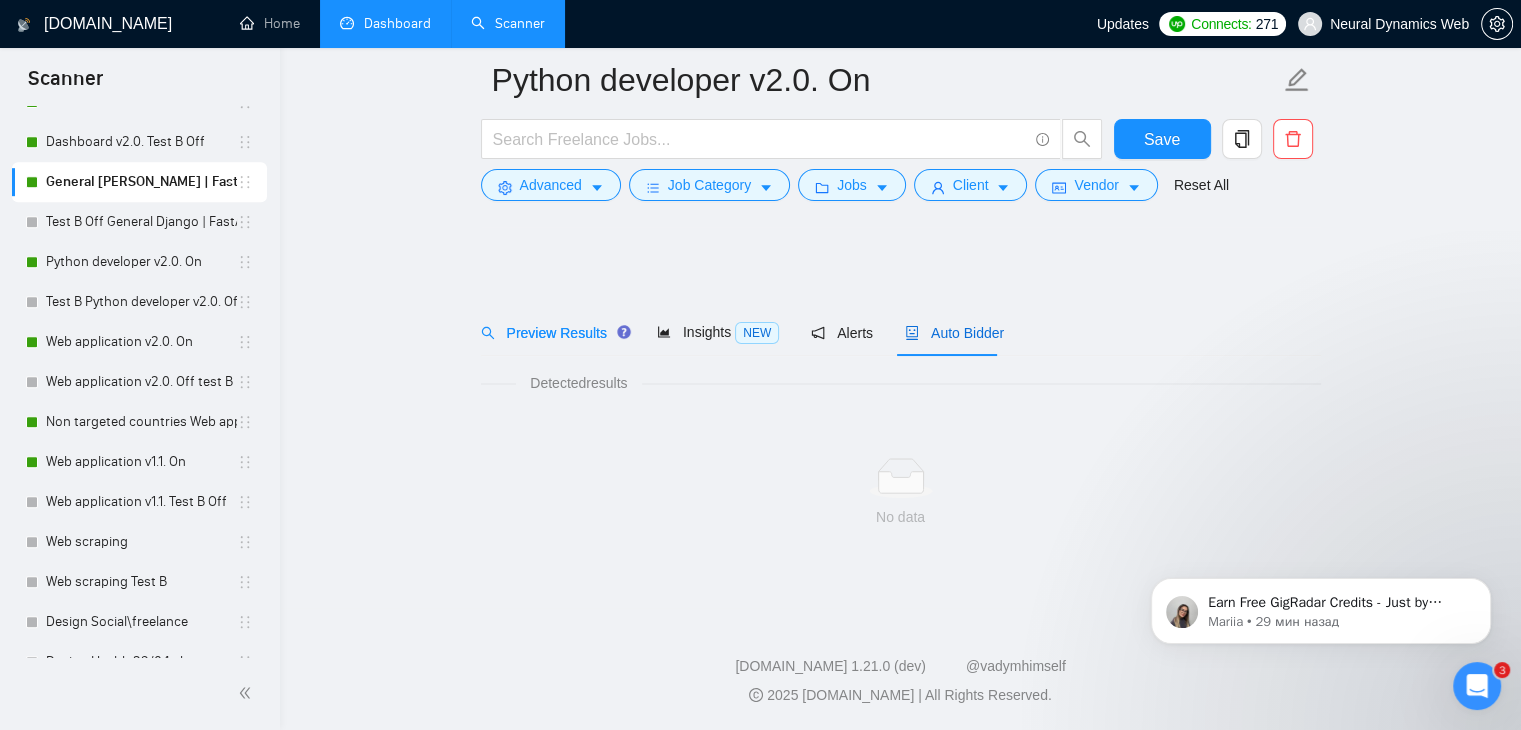 click on "Auto Bidder" at bounding box center (954, 333) 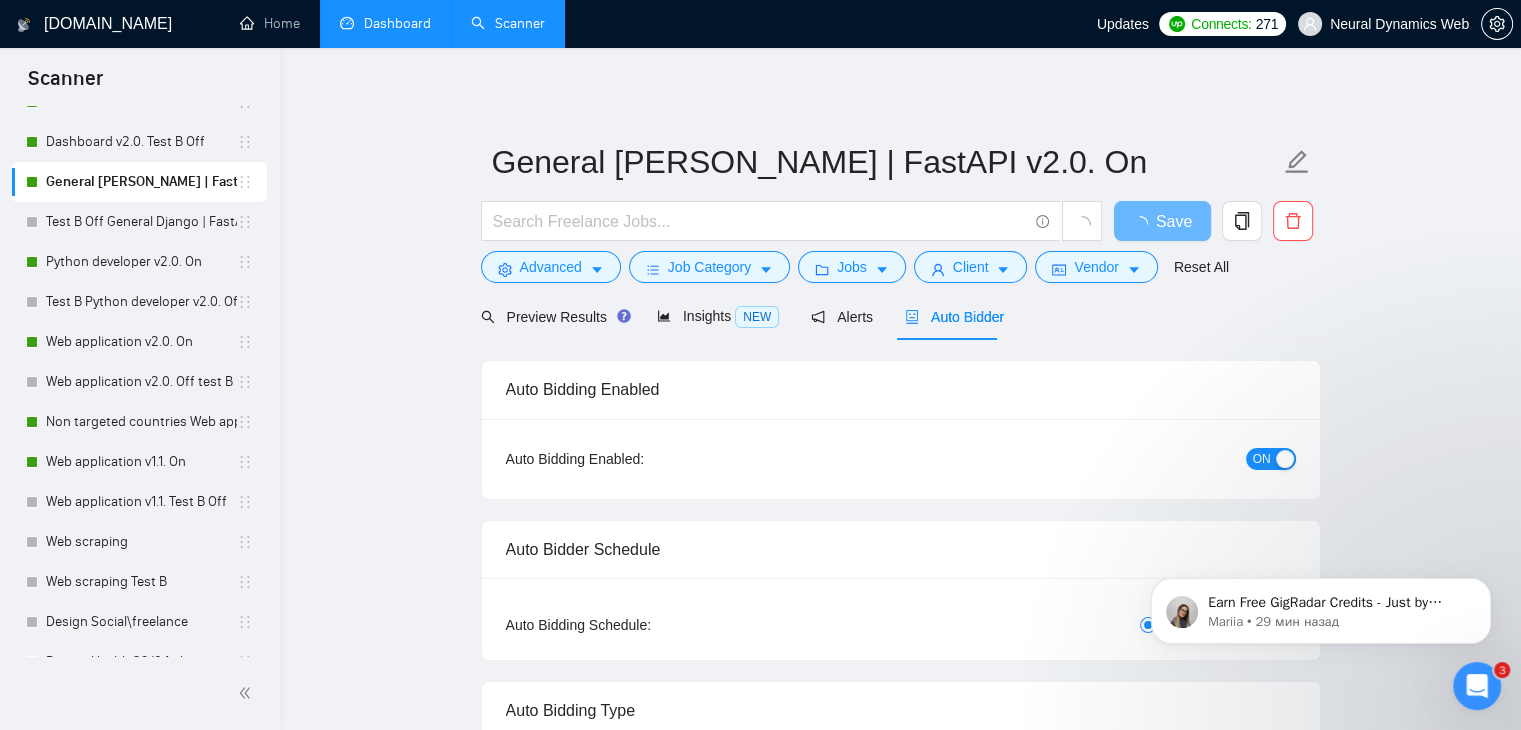 type 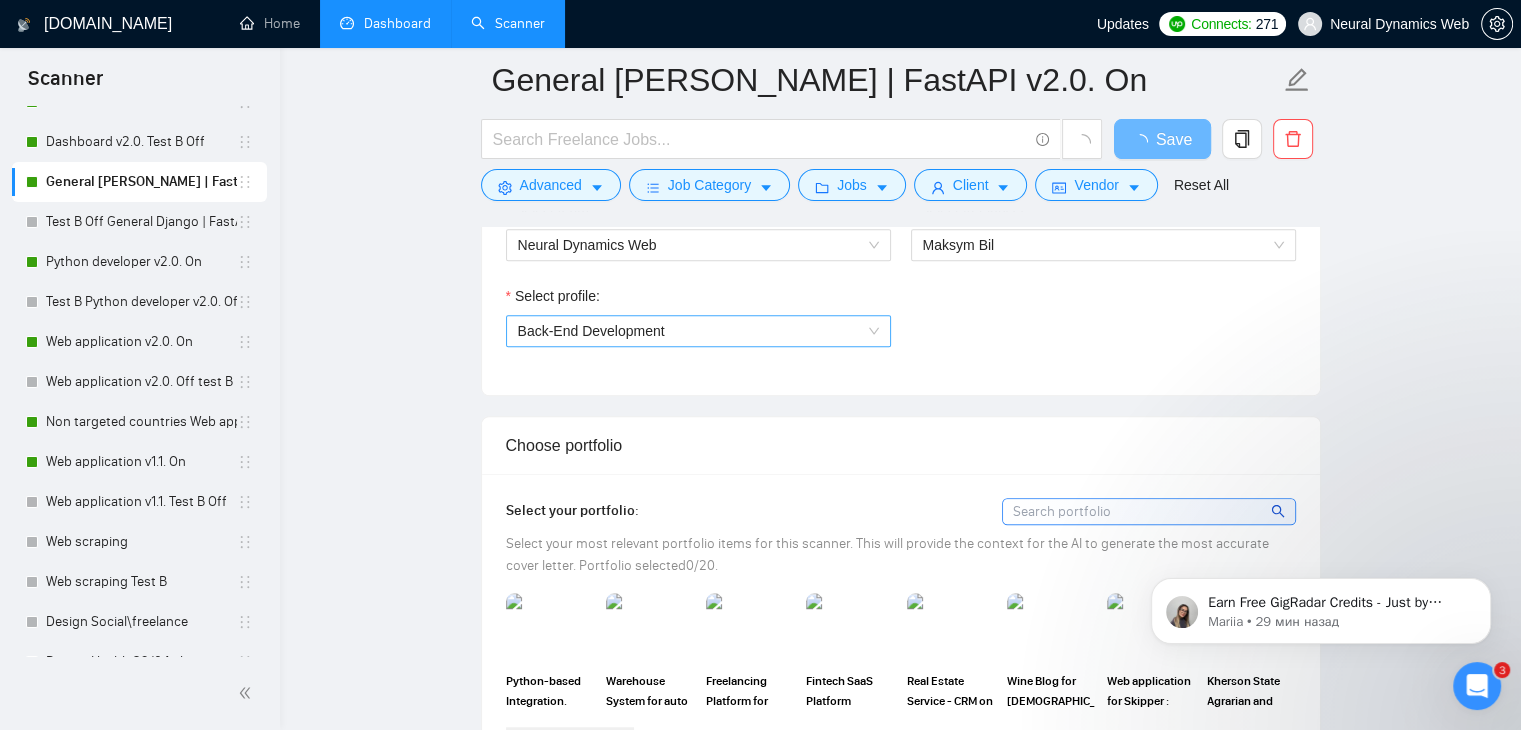 scroll, scrollTop: 1100, scrollLeft: 0, axis: vertical 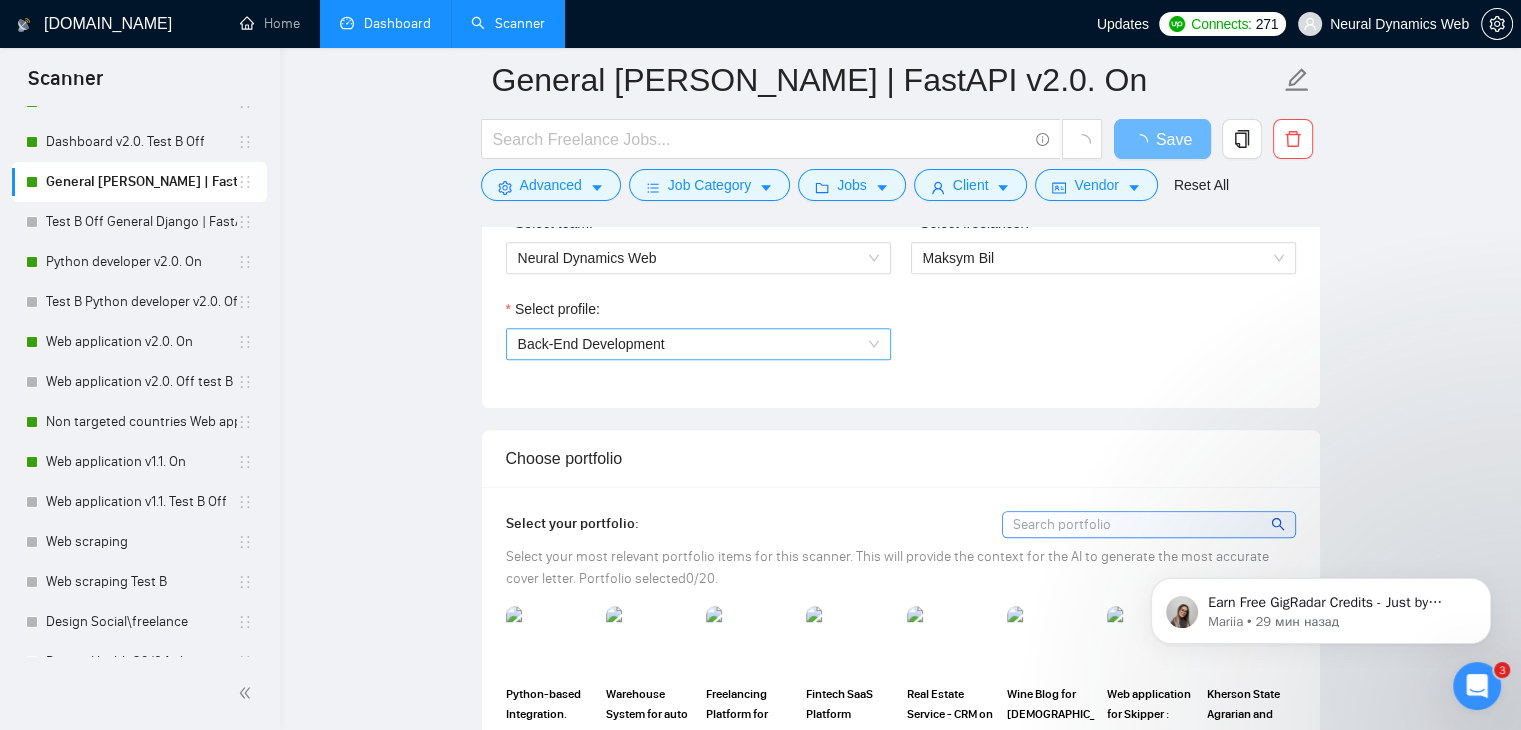 click on "Back-End Development" at bounding box center (591, 344) 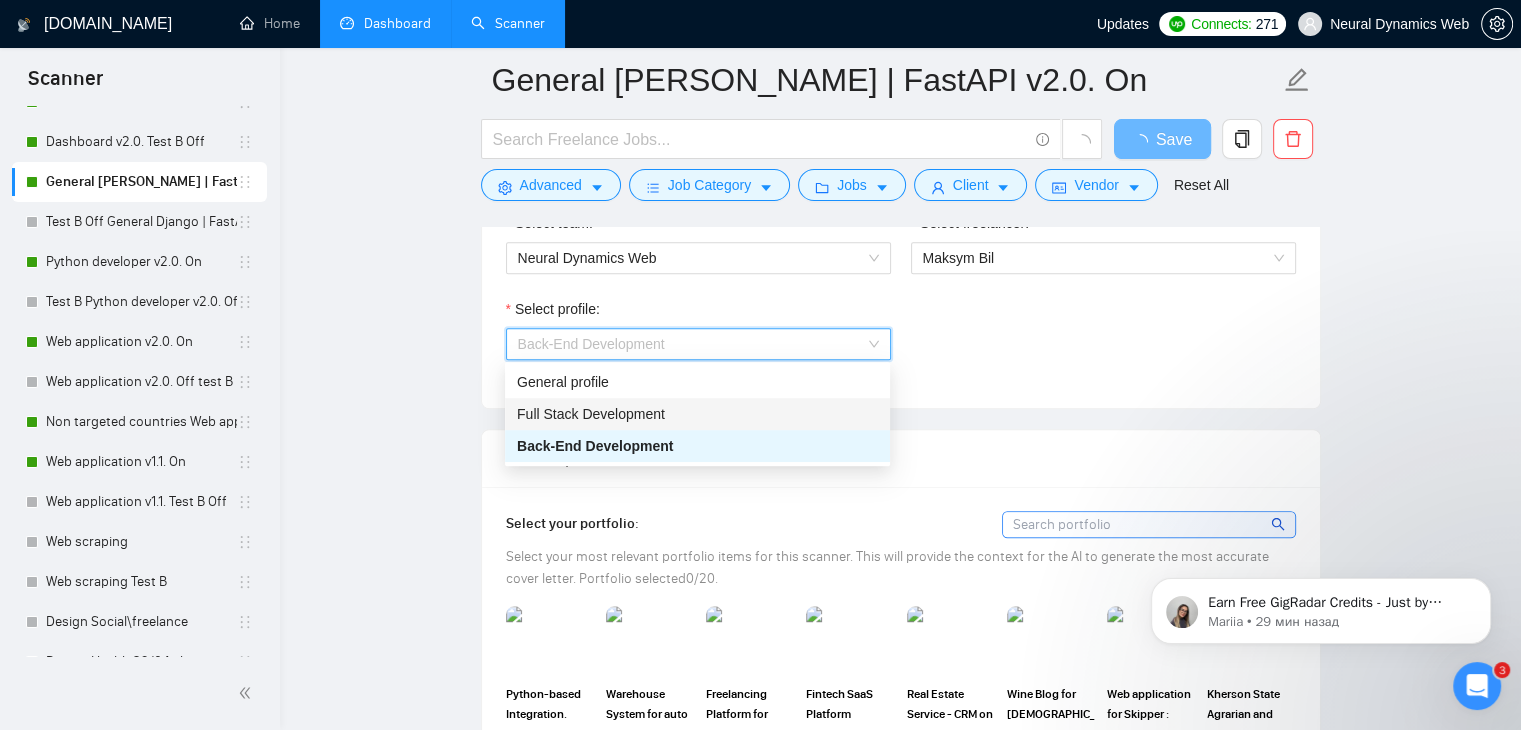 click on "Full Stack Development" at bounding box center (591, 414) 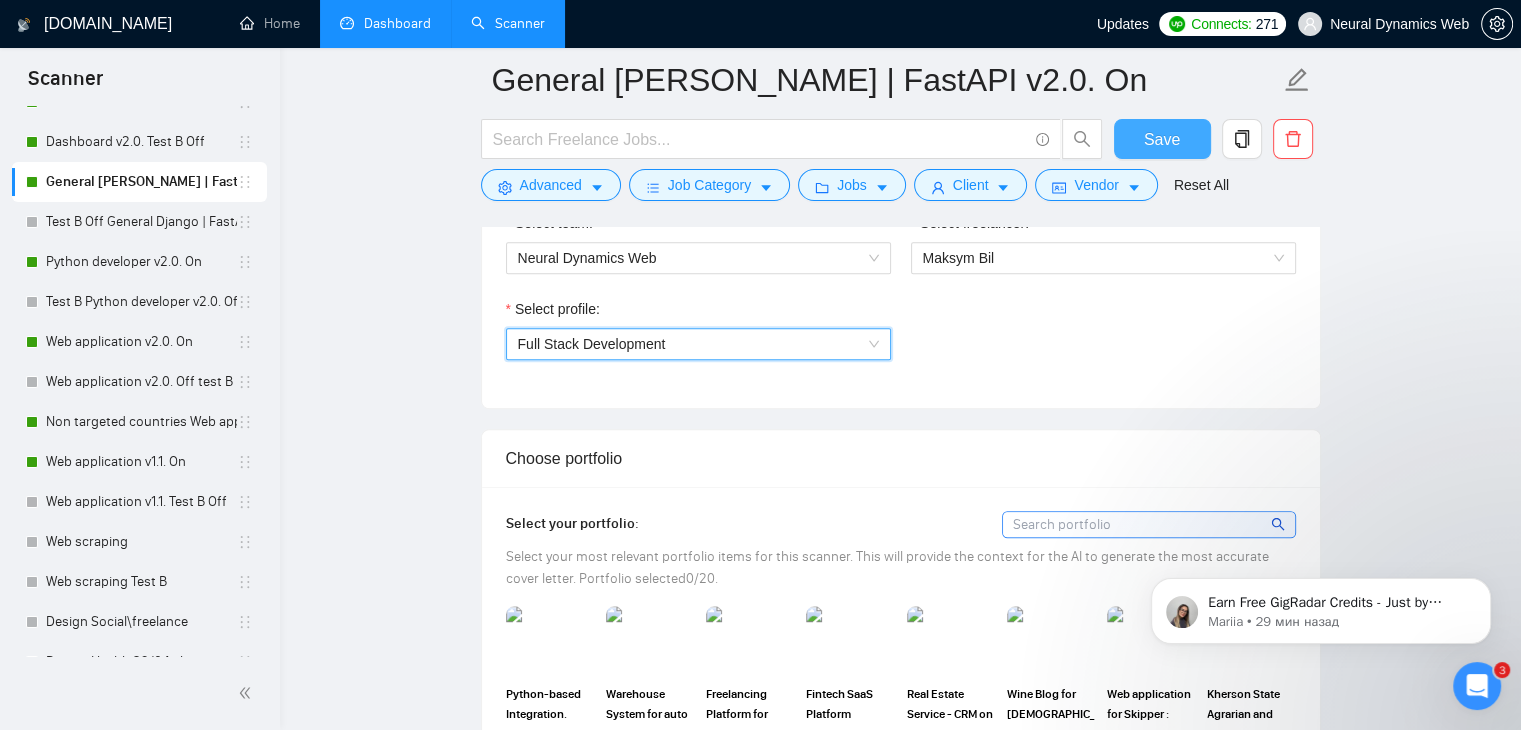 click on "Save" at bounding box center (1162, 139) 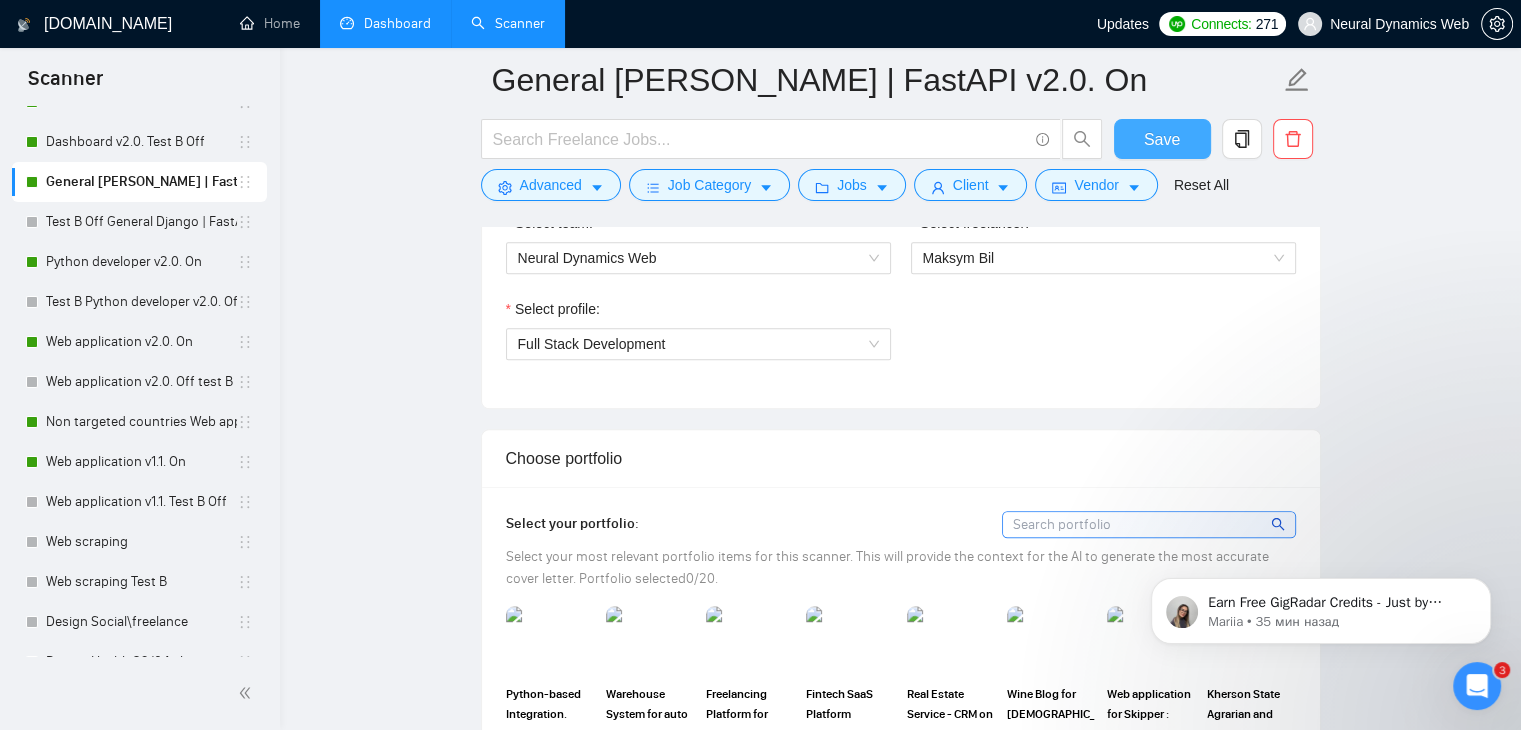 type 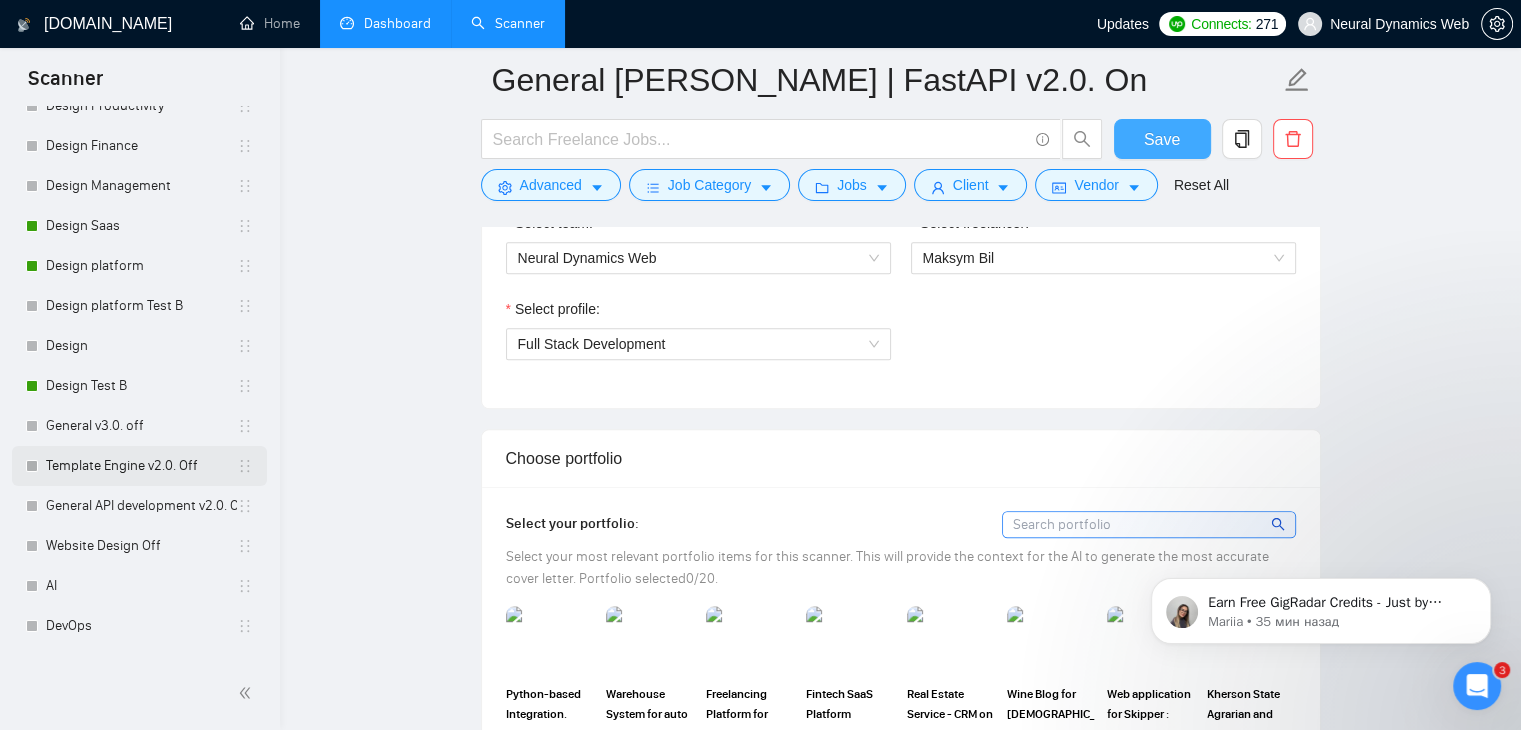 scroll, scrollTop: 1800, scrollLeft: 0, axis: vertical 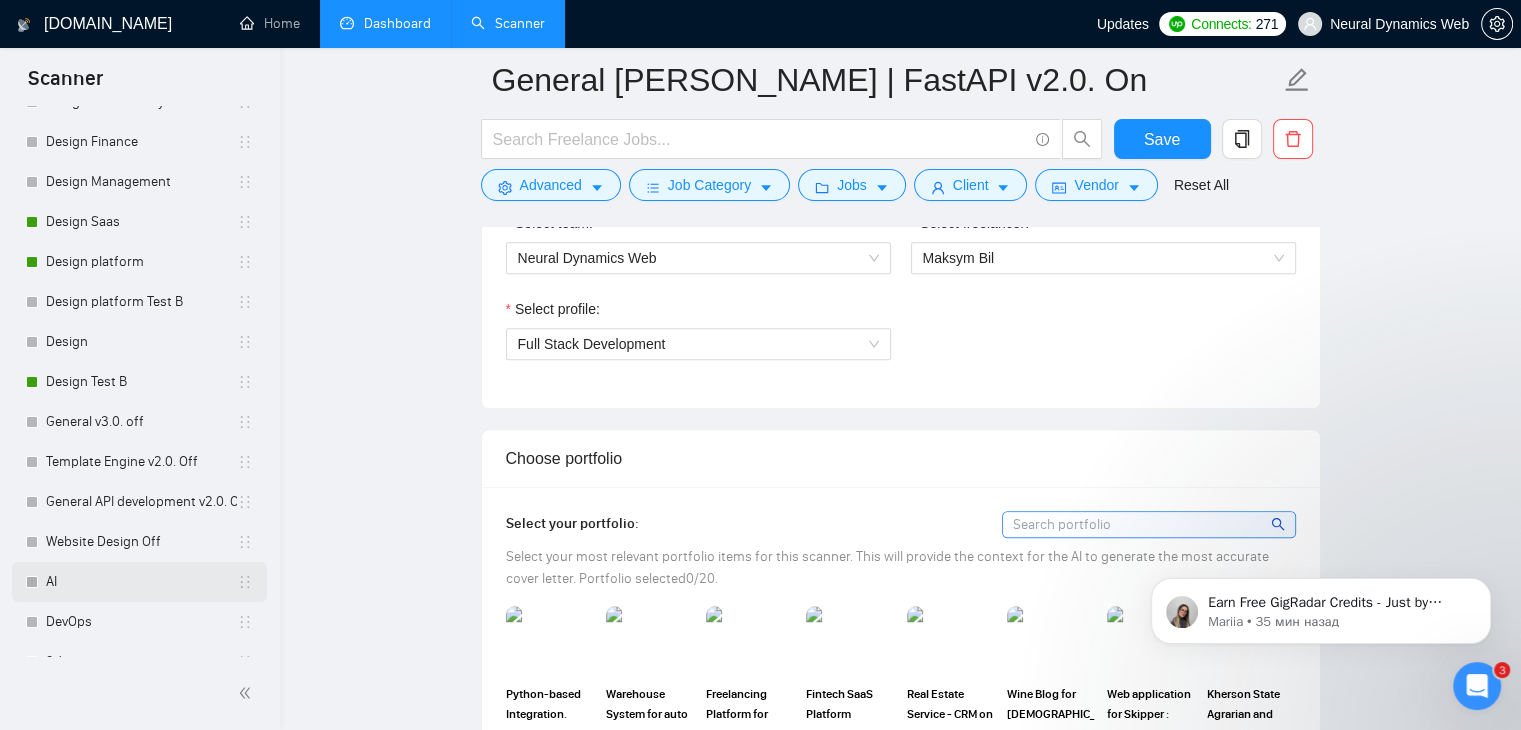 click on "AI" at bounding box center [141, 582] 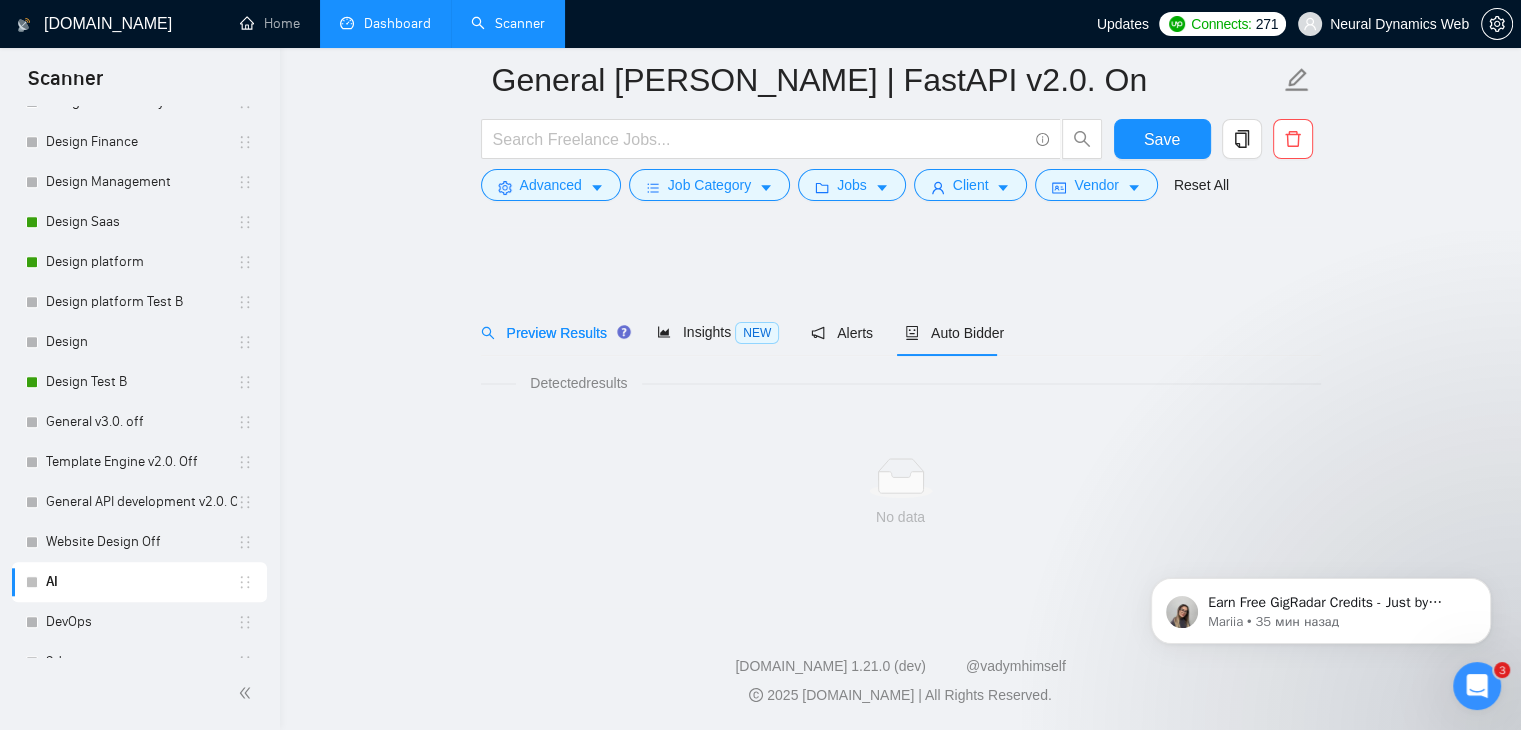 scroll, scrollTop: 0, scrollLeft: 0, axis: both 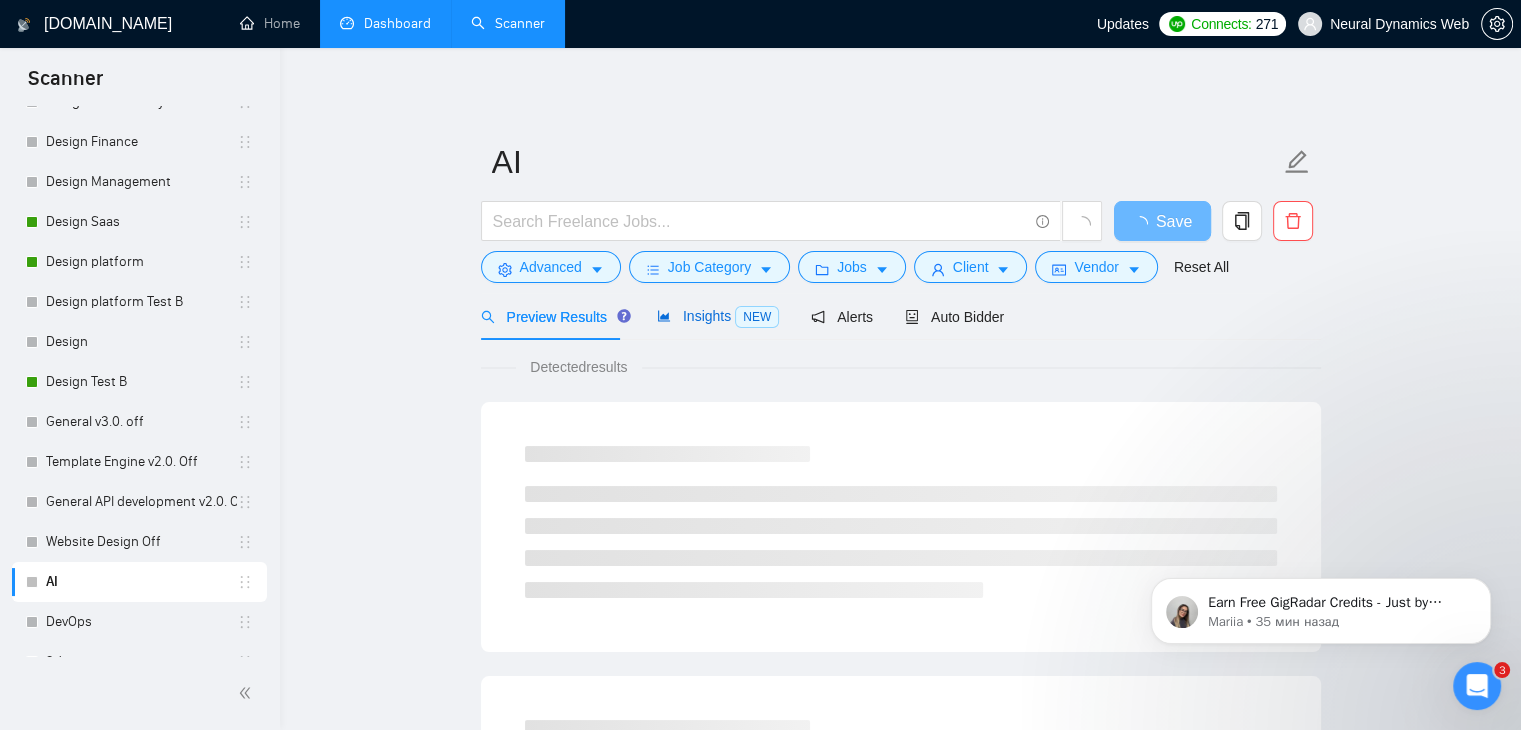 click on "Insights NEW" at bounding box center [718, 316] 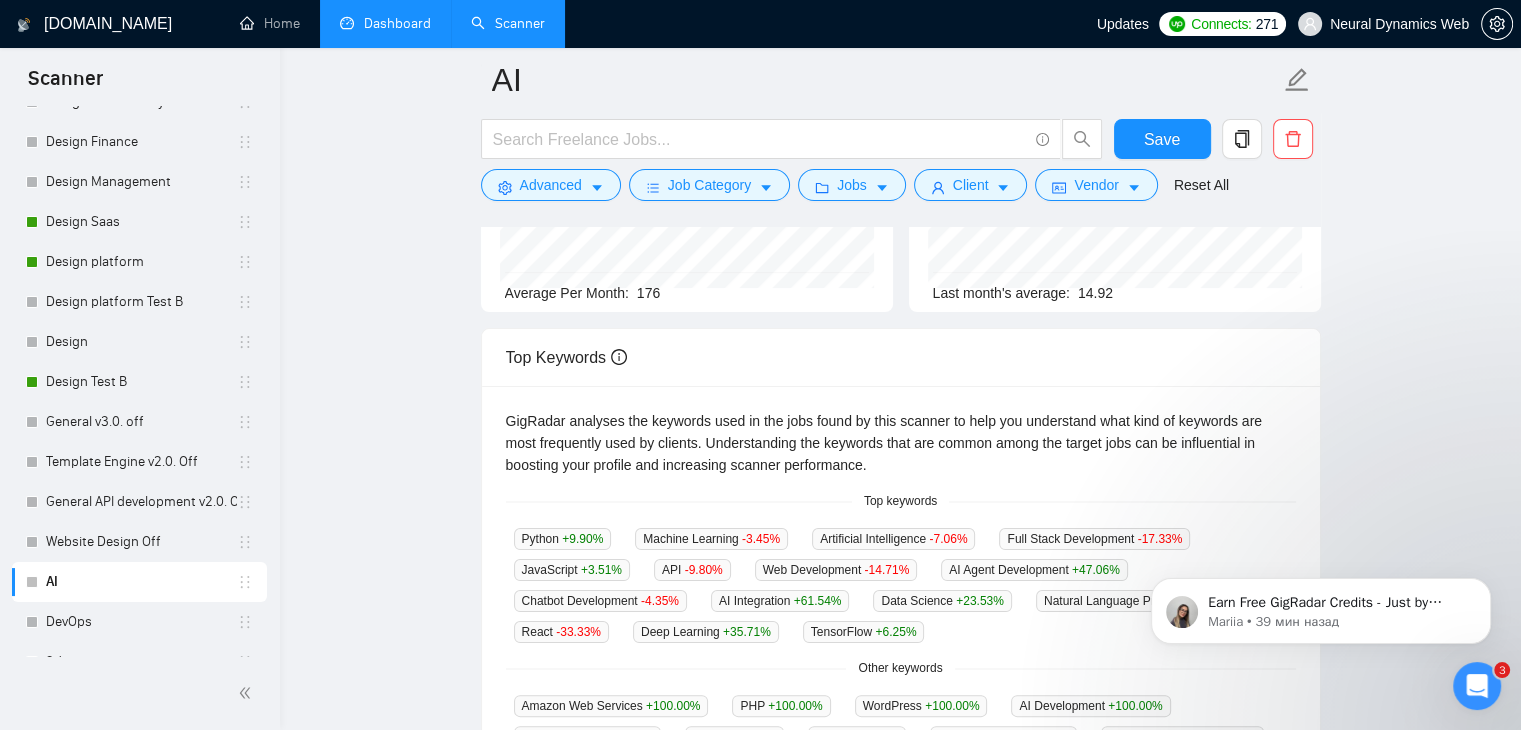 scroll, scrollTop: 300, scrollLeft: 0, axis: vertical 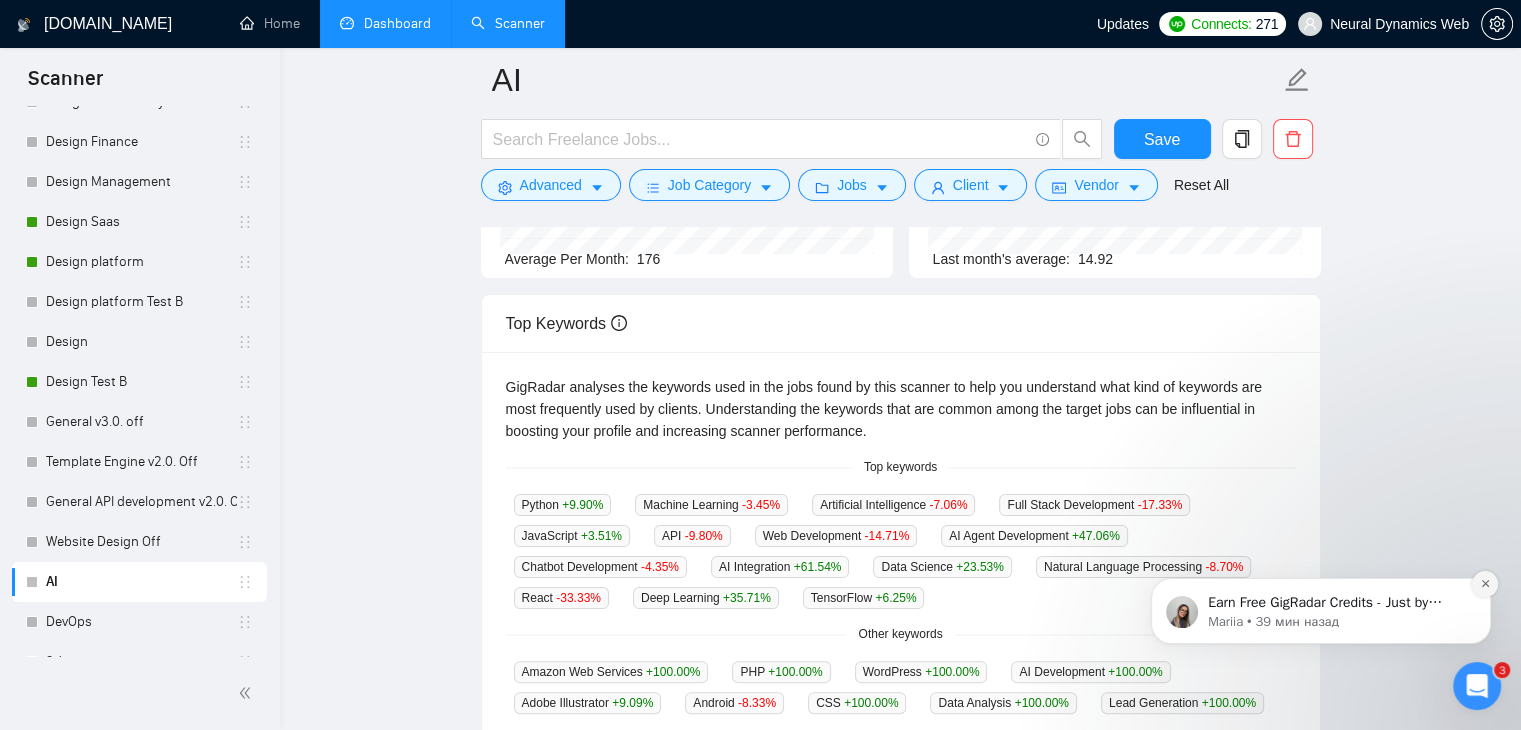 click 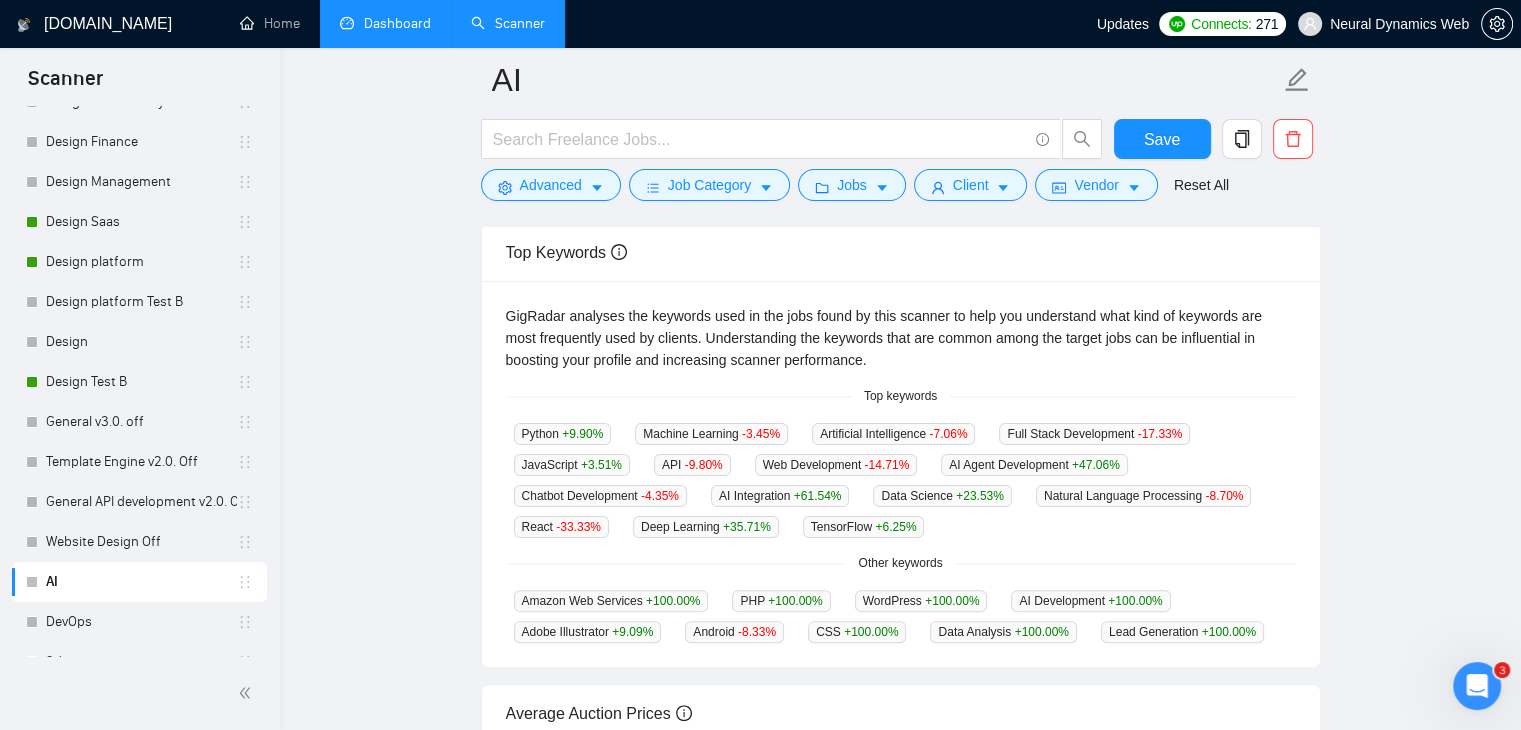 scroll, scrollTop: 400, scrollLeft: 0, axis: vertical 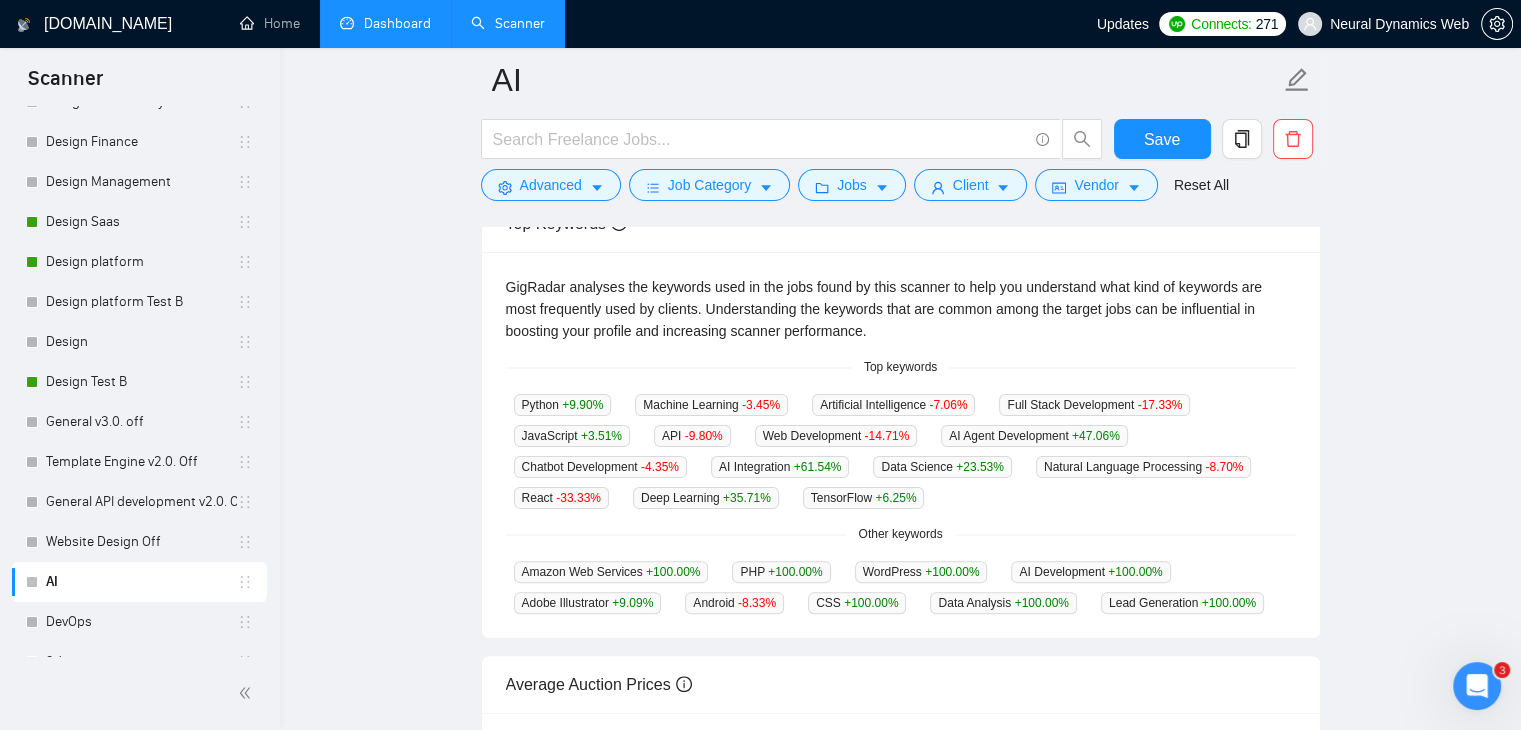 click on "Dashboard" at bounding box center (385, 23) 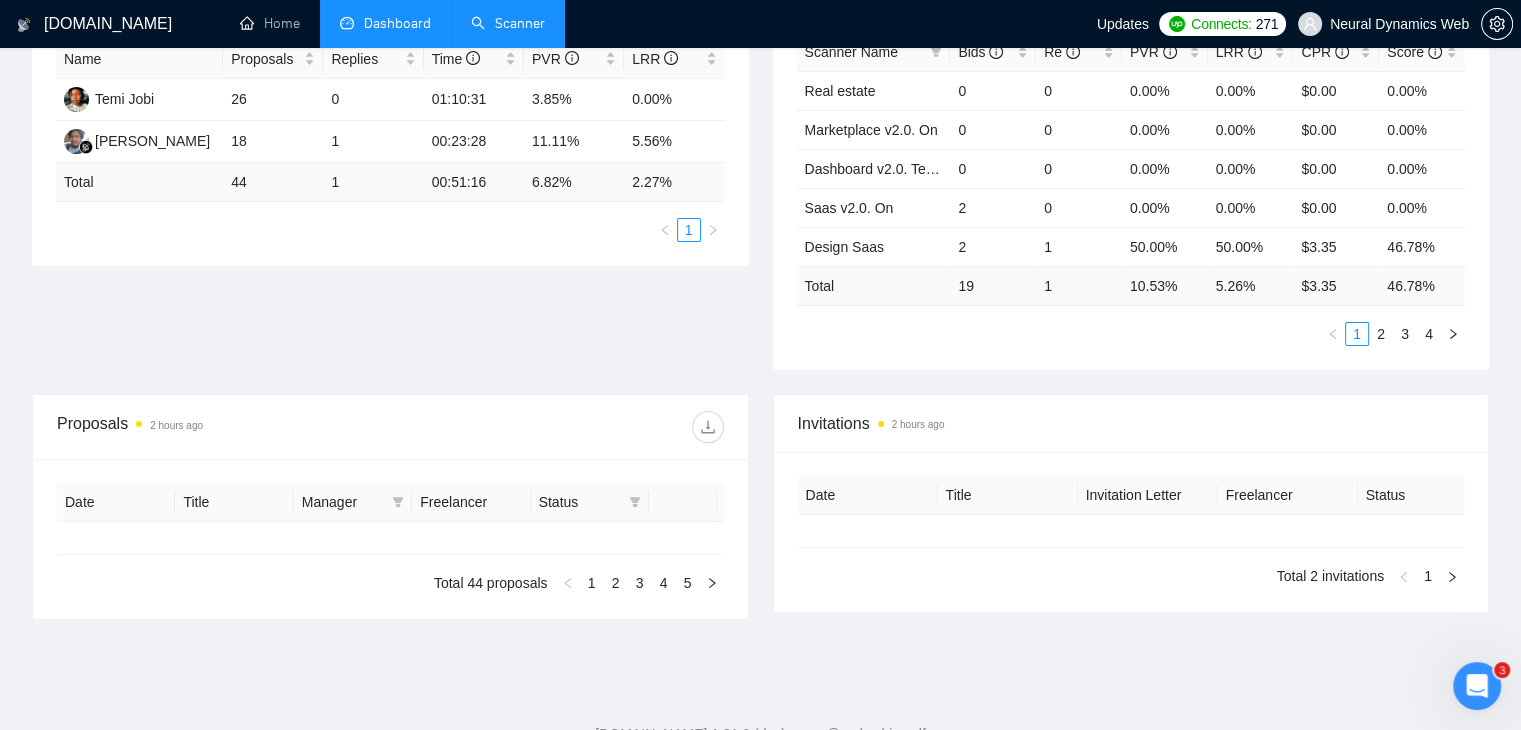 type on "[DATE]" 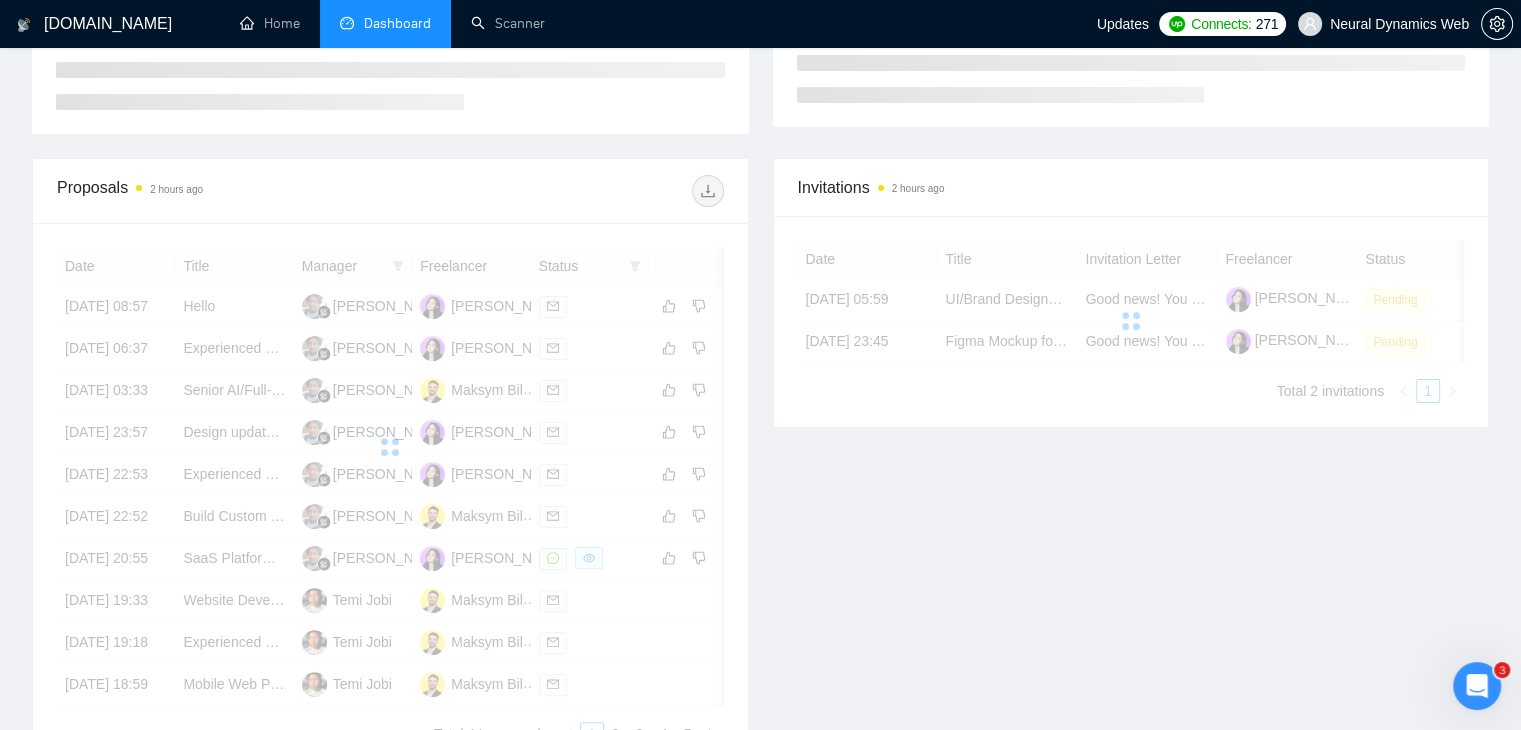 scroll, scrollTop: 0, scrollLeft: 0, axis: both 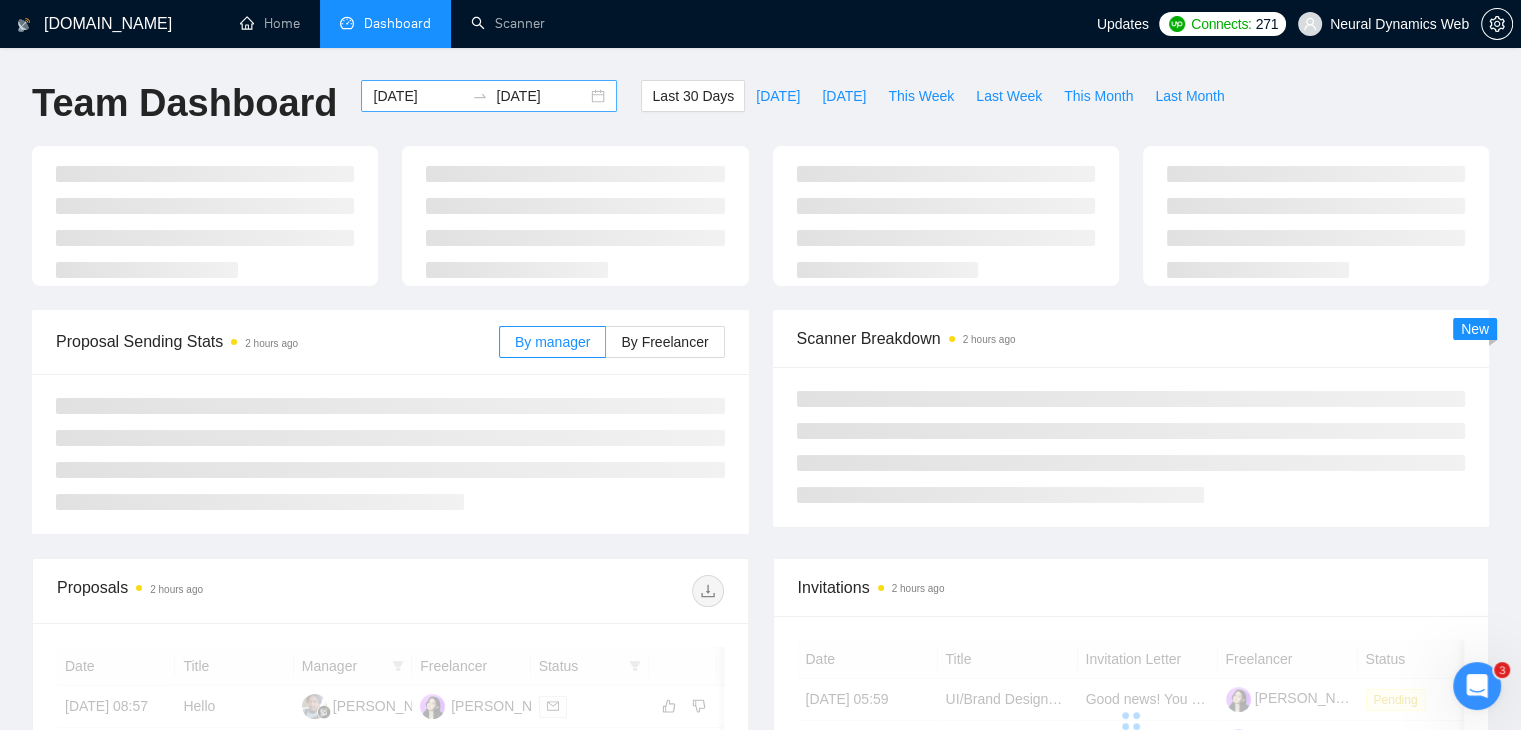 click on "2025-06-29 2025-07-29" at bounding box center (489, 96) 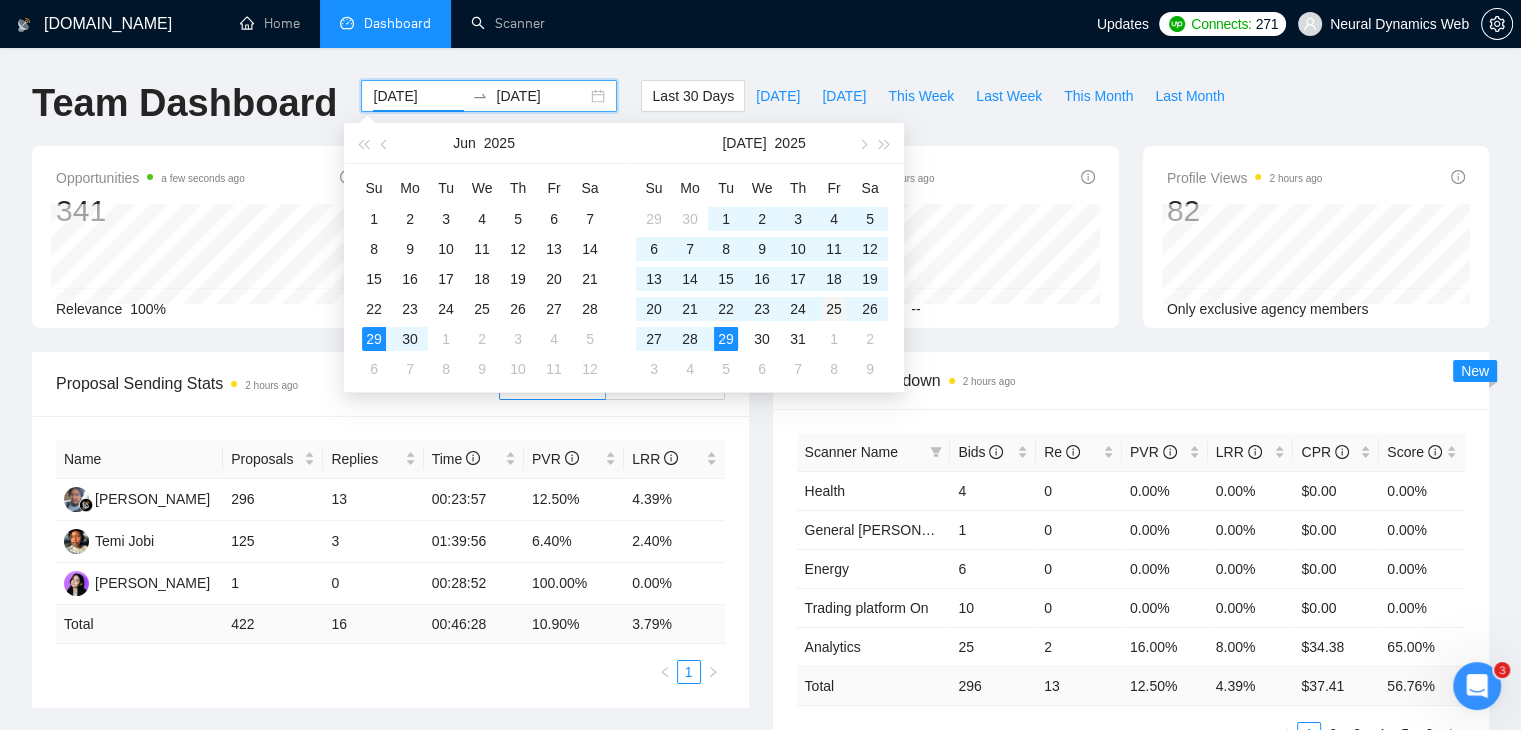 type on "2025-07-25" 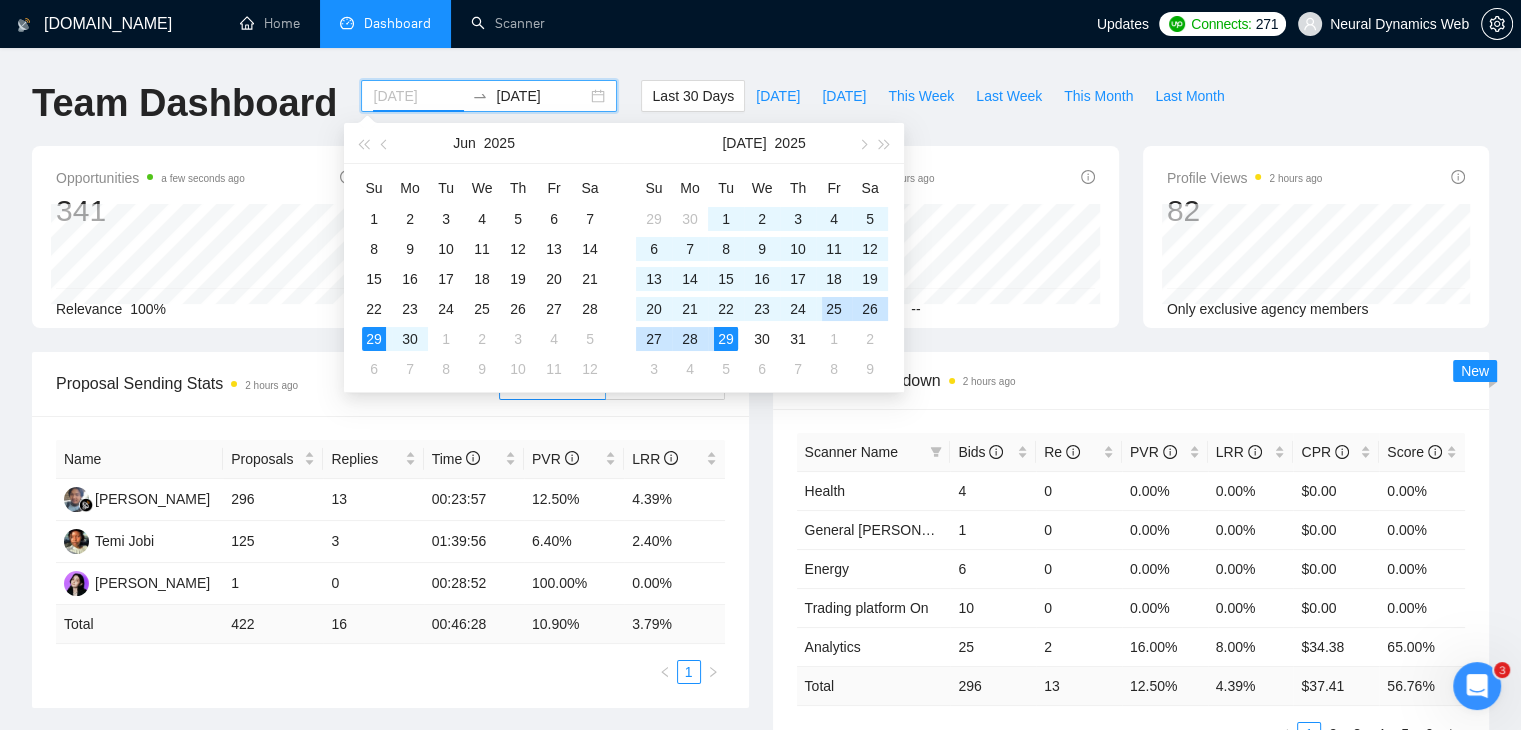 click on "25" at bounding box center [834, 309] 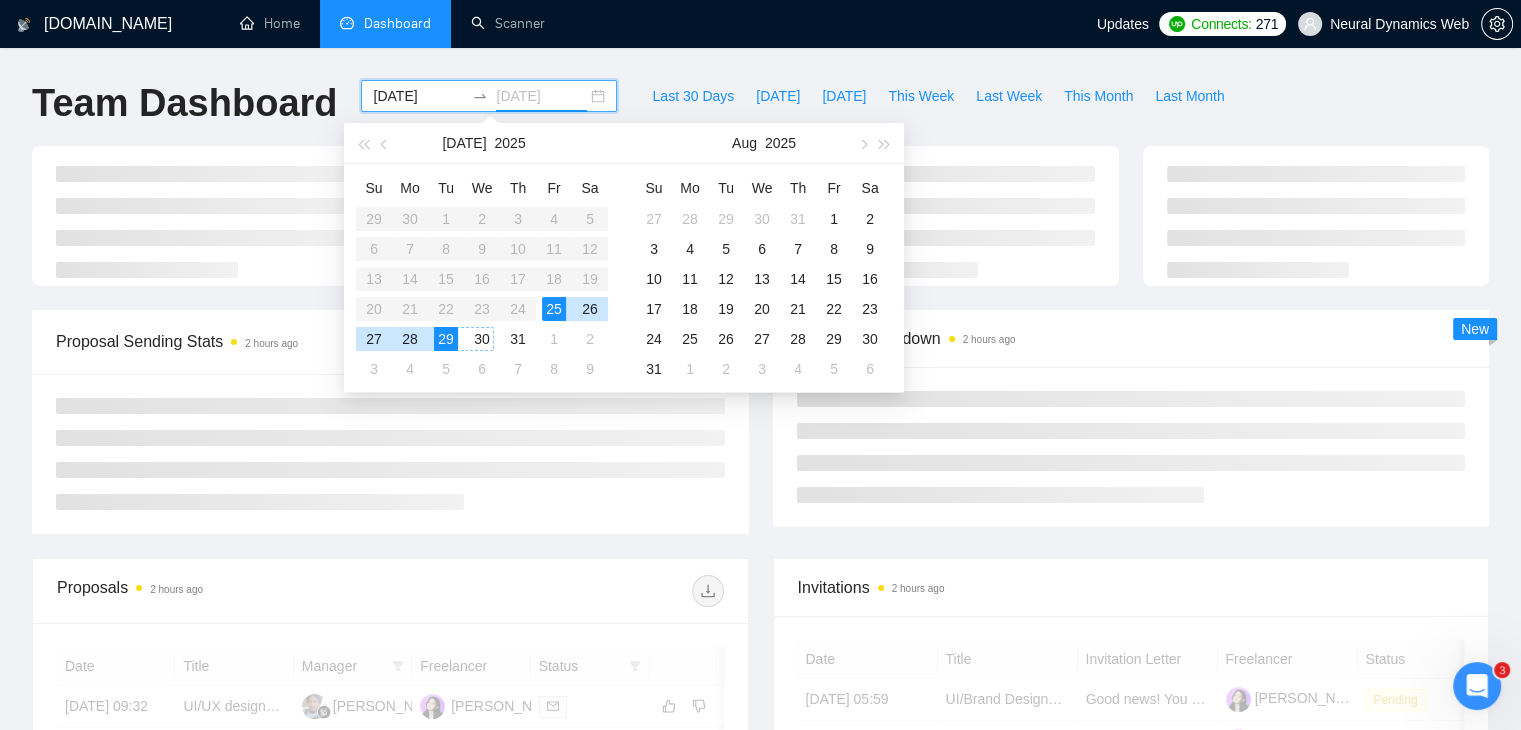 type on "[DATE]" 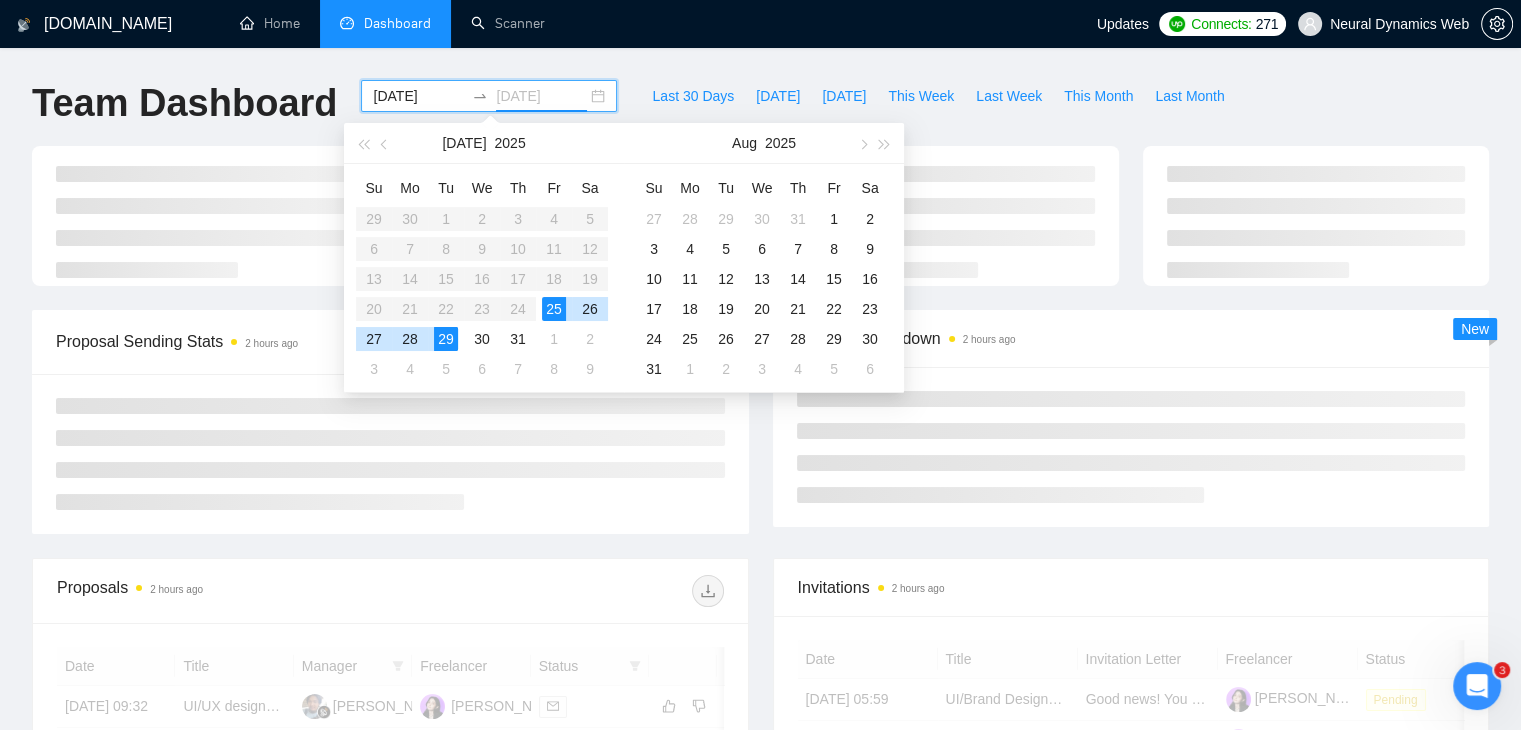 click on "29" at bounding box center [446, 339] 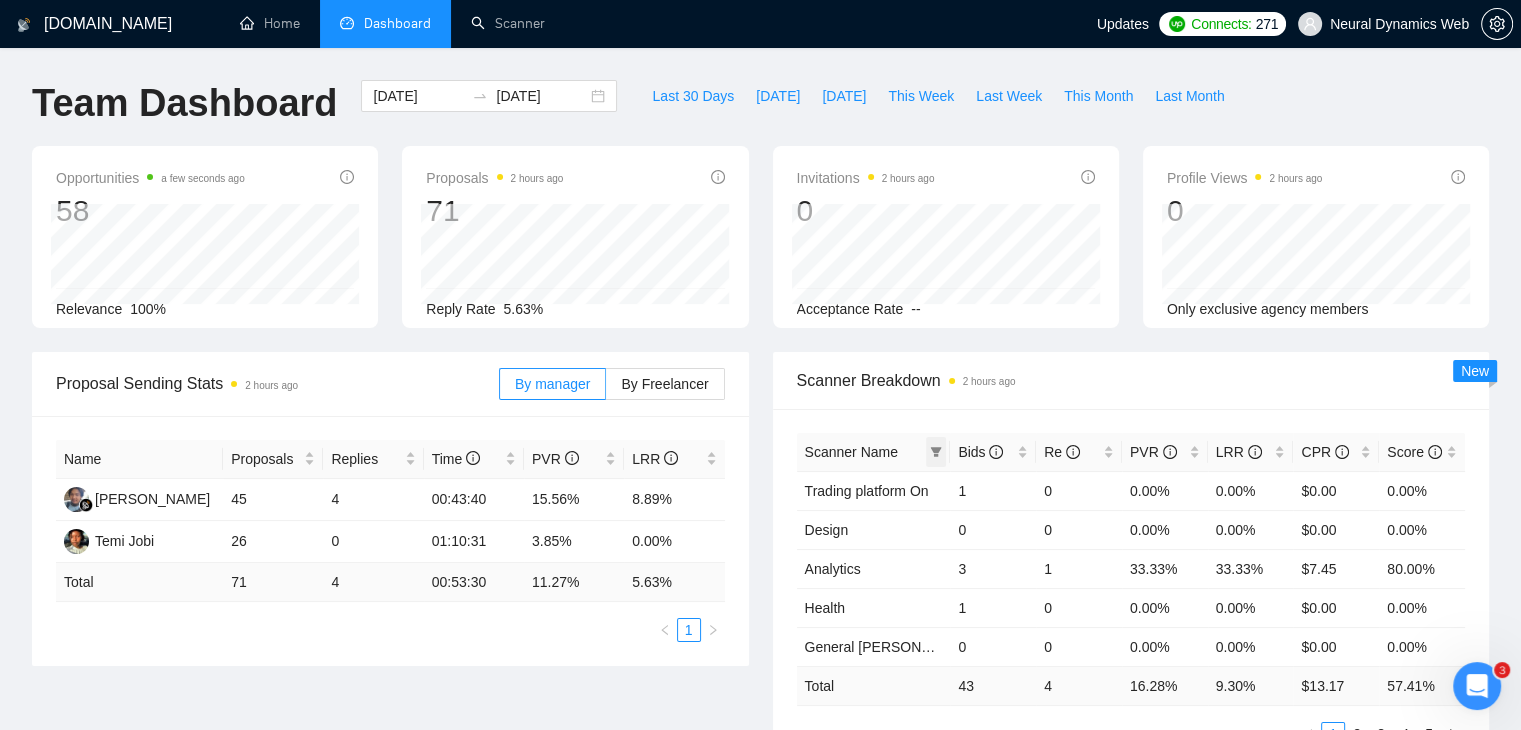 click at bounding box center [936, 452] 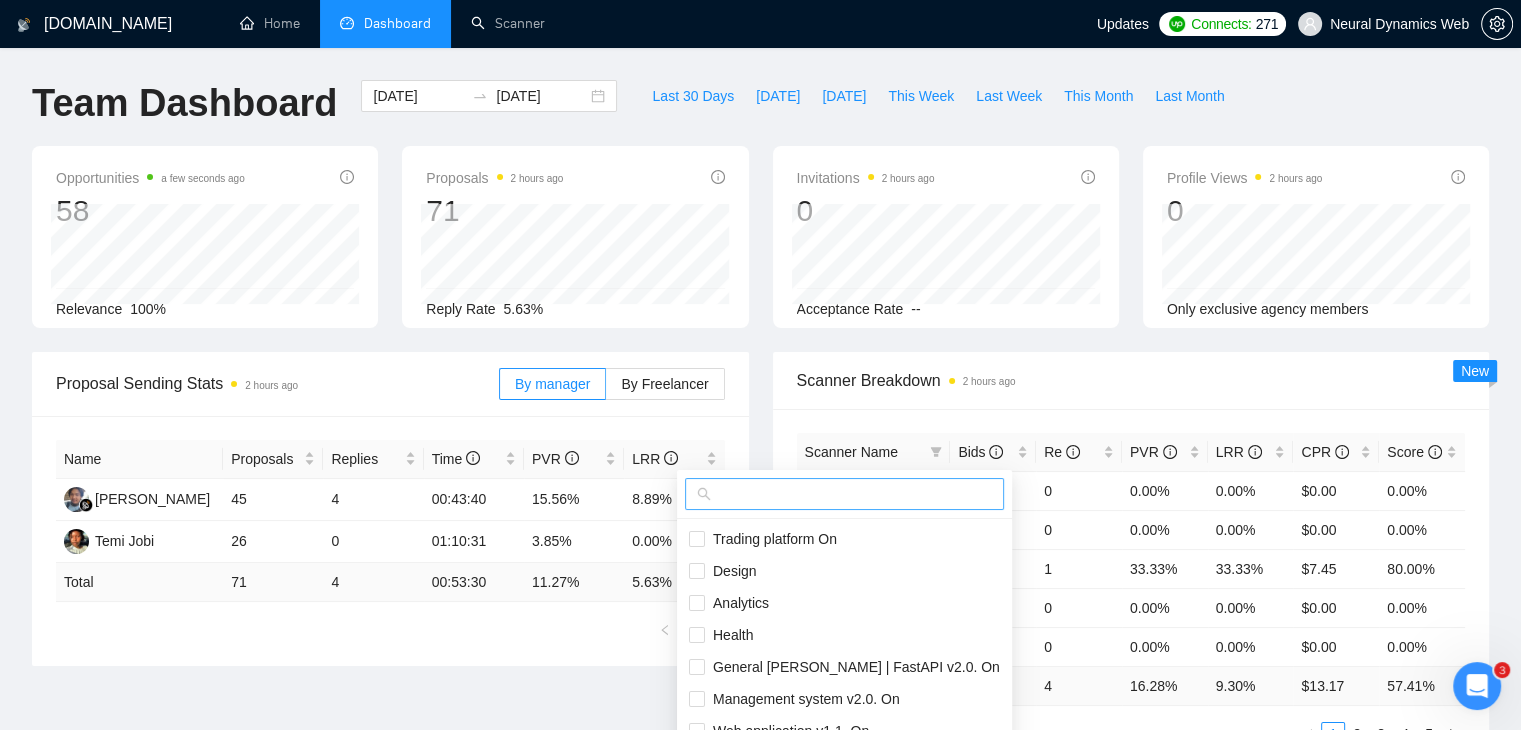 click at bounding box center (853, 494) 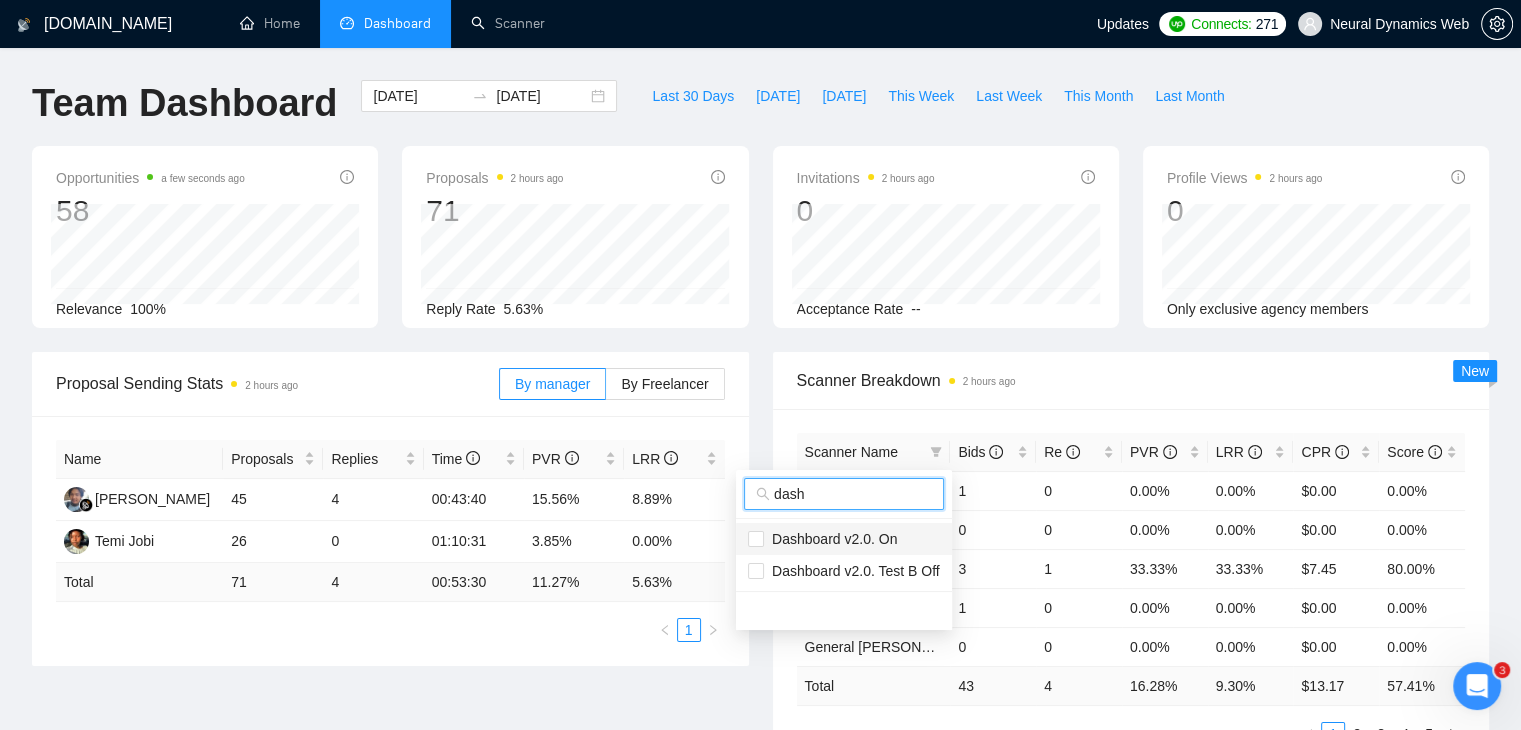 type on "dash" 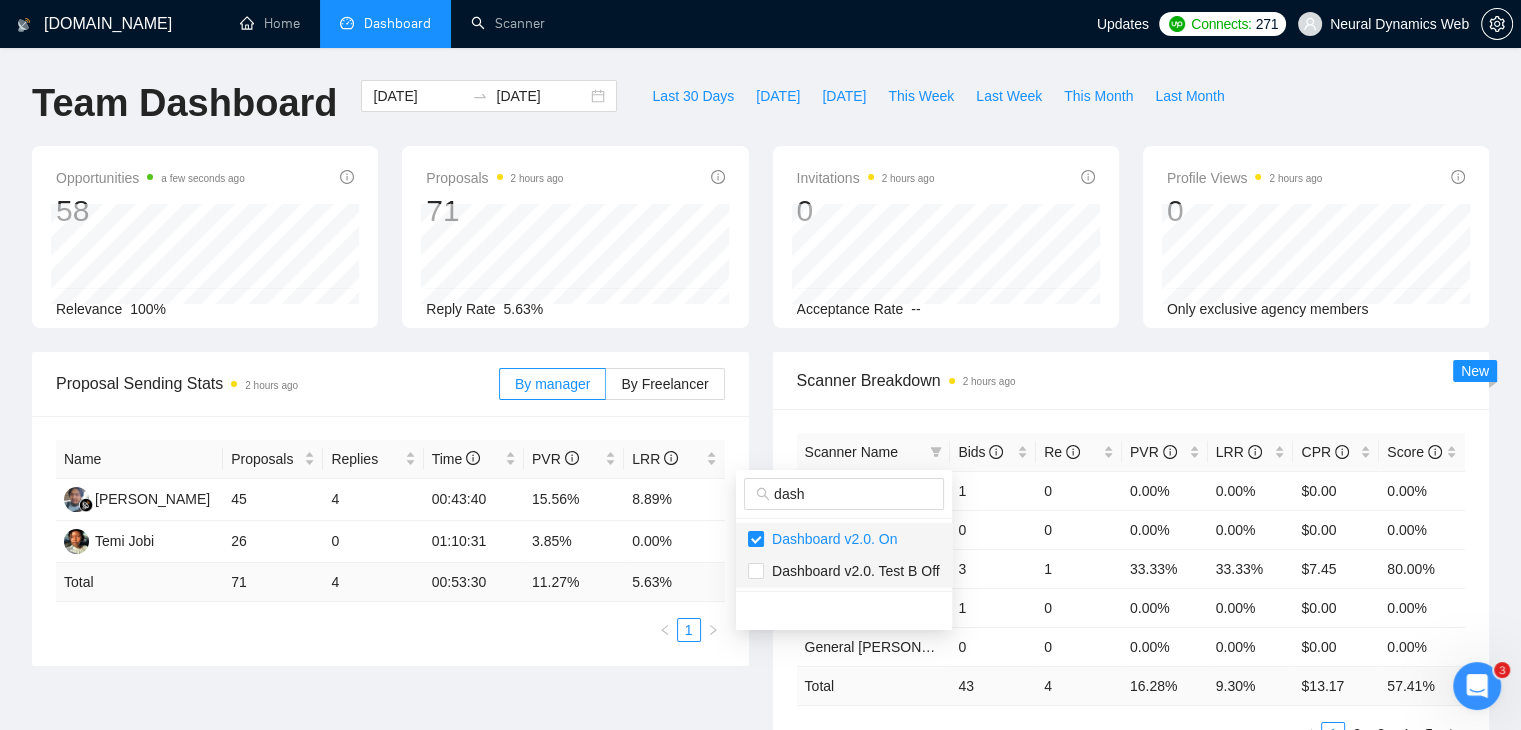 drag, startPoint x: 813, startPoint y: 570, endPoint x: 802, endPoint y: 529, distance: 42.44997 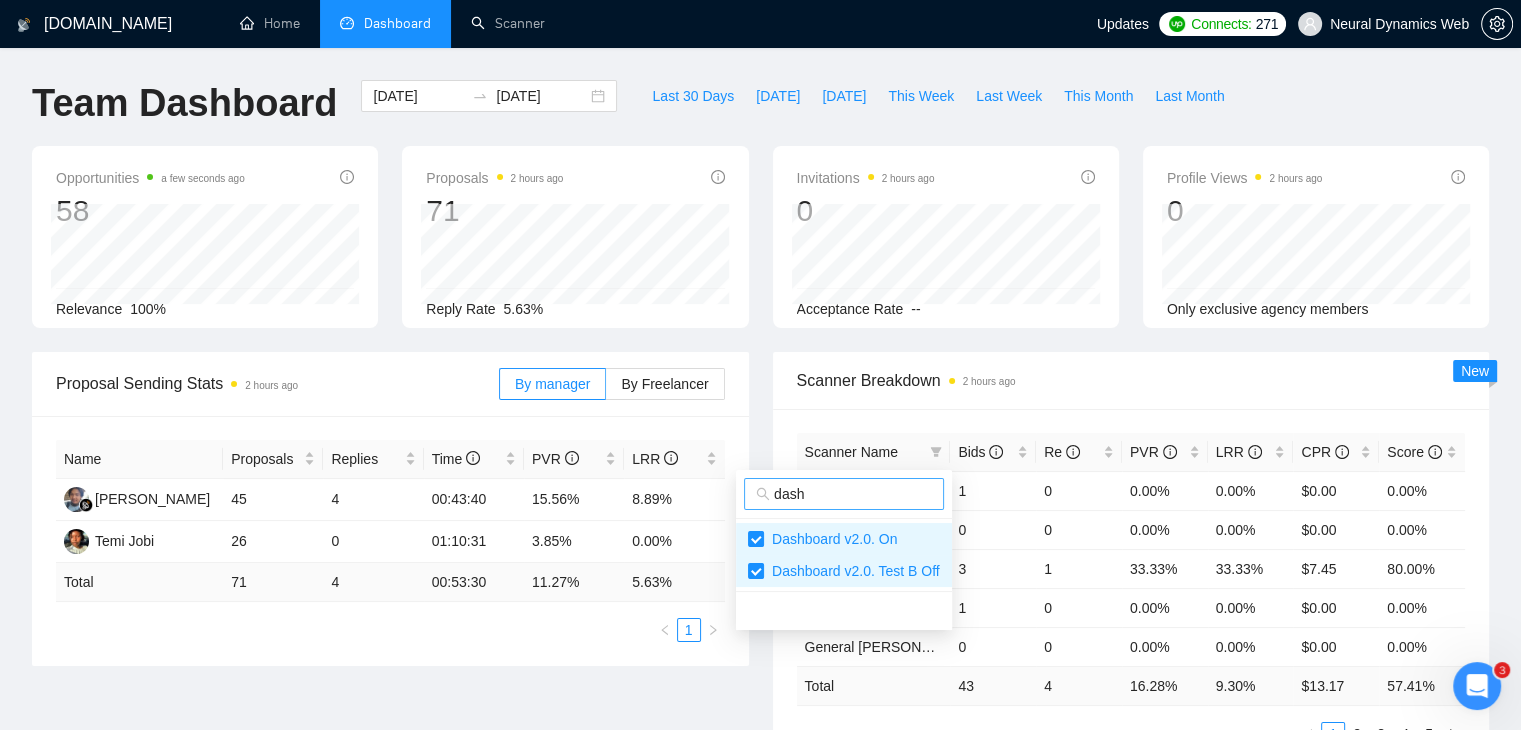 click on "dash" at bounding box center (853, 494) 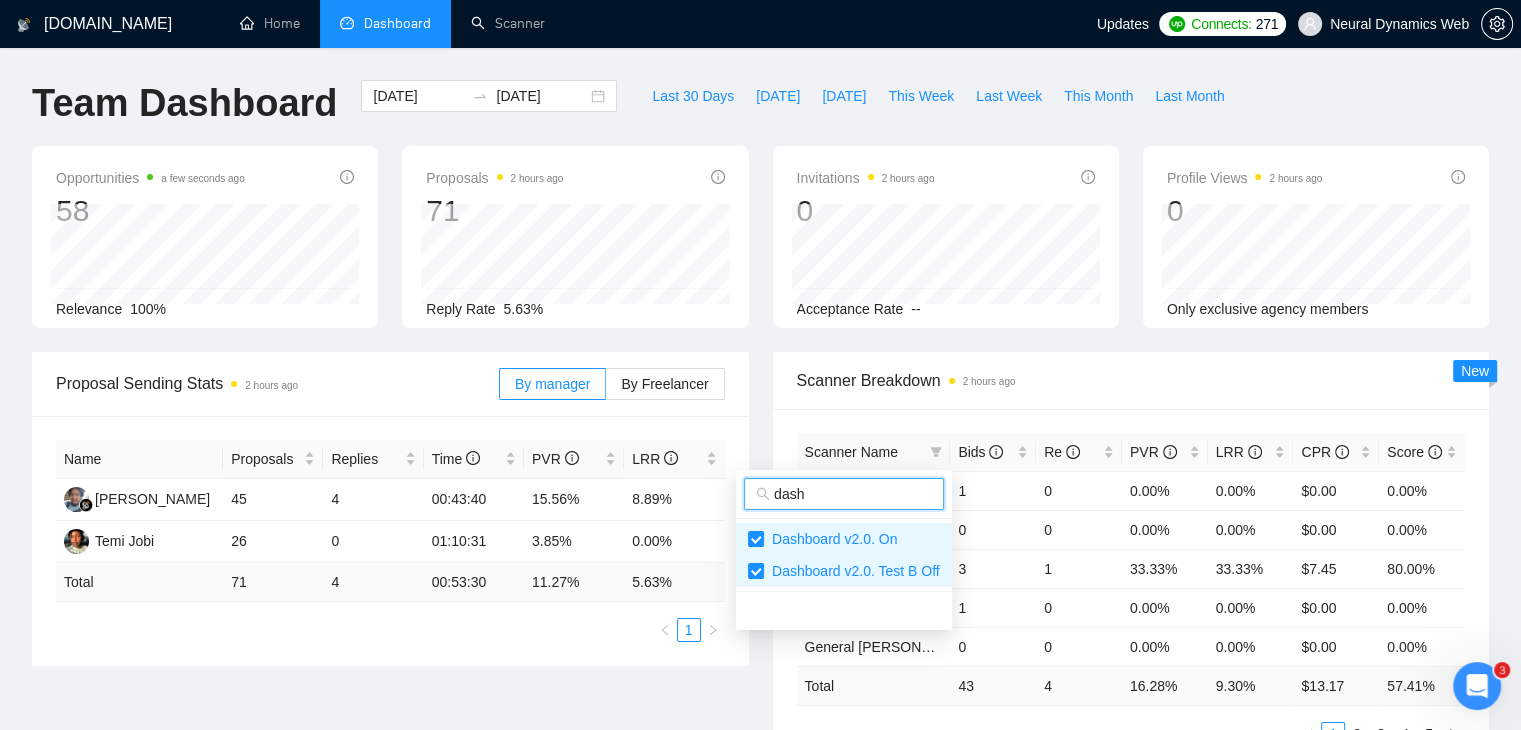 click on "dash" at bounding box center (853, 494) 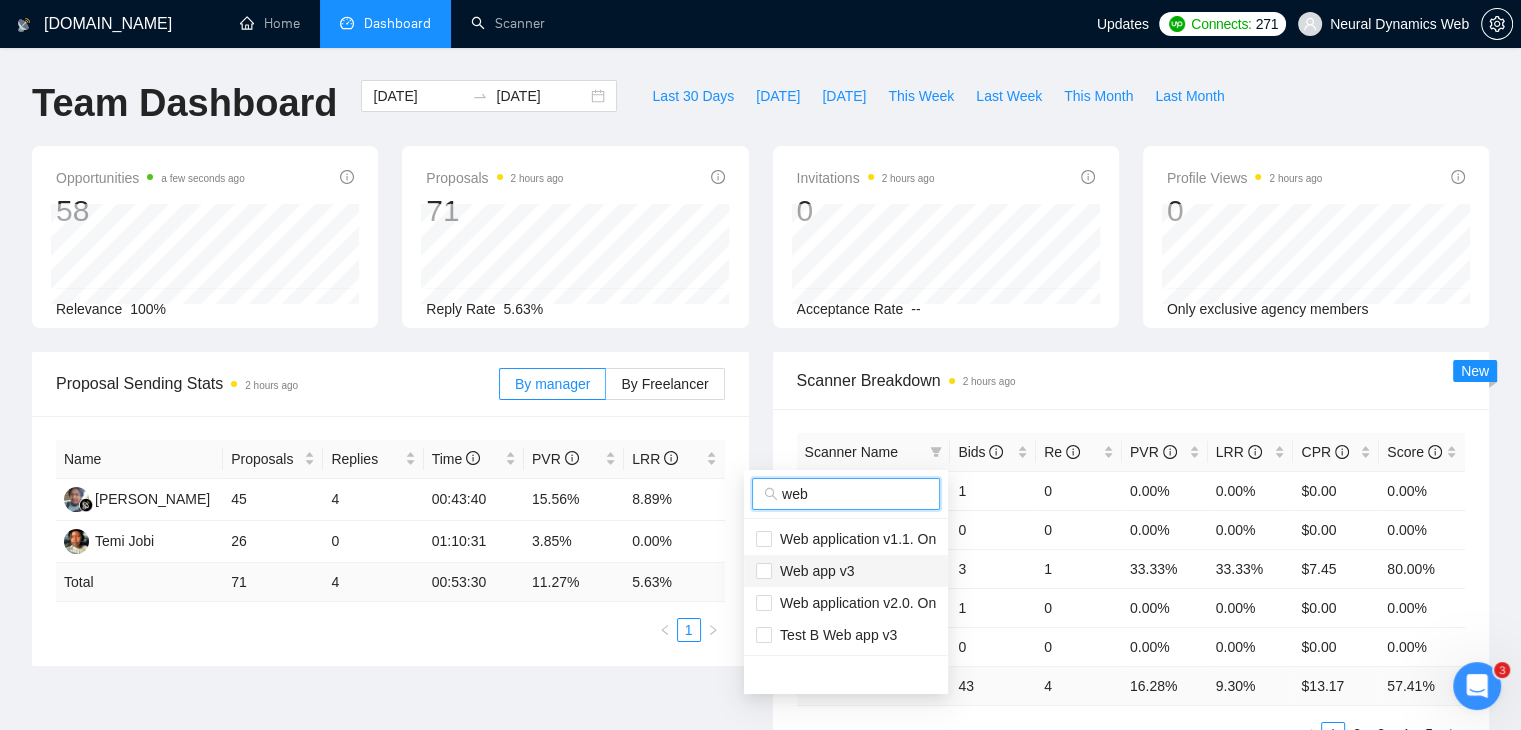 type on "web" 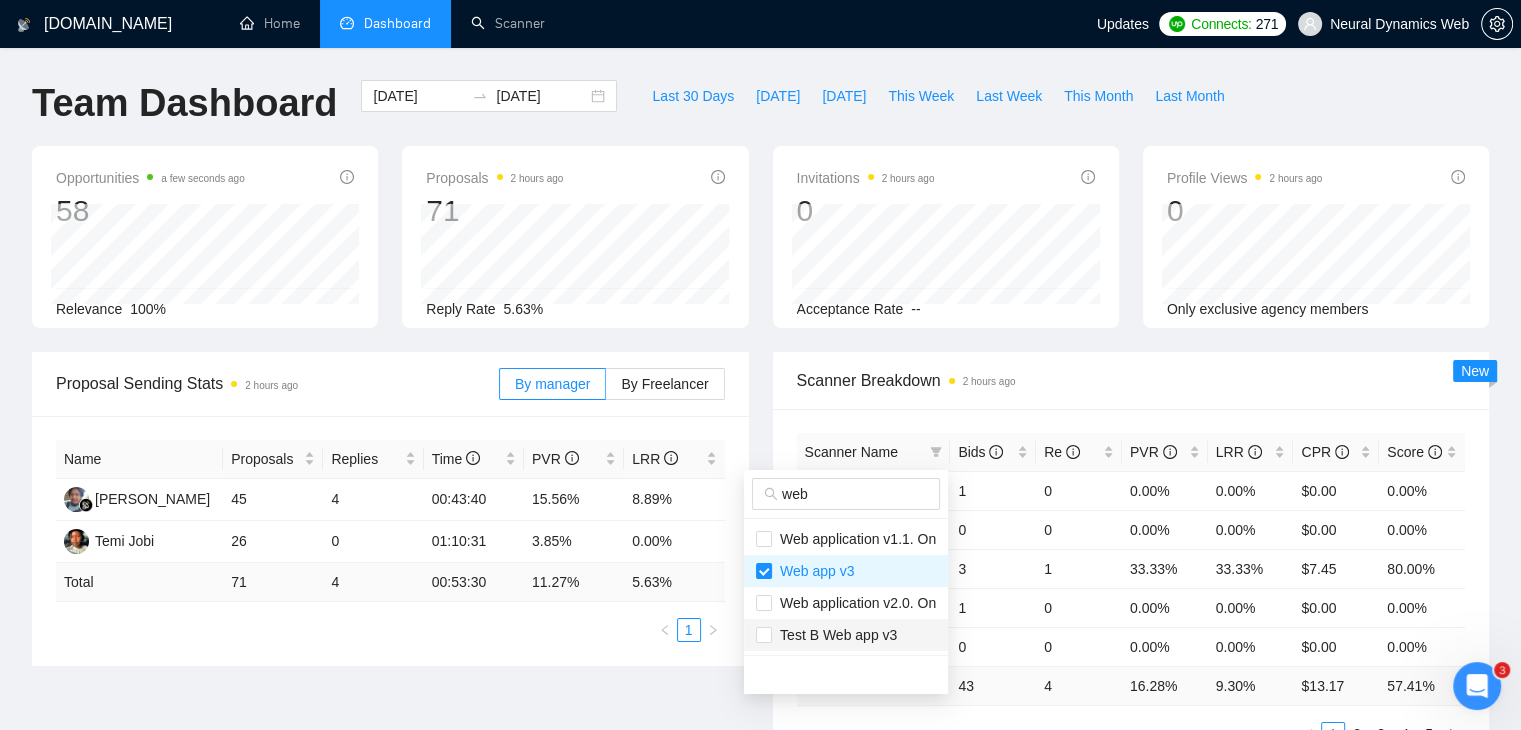 click on "Test B Web app v3" at bounding box center [834, 635] 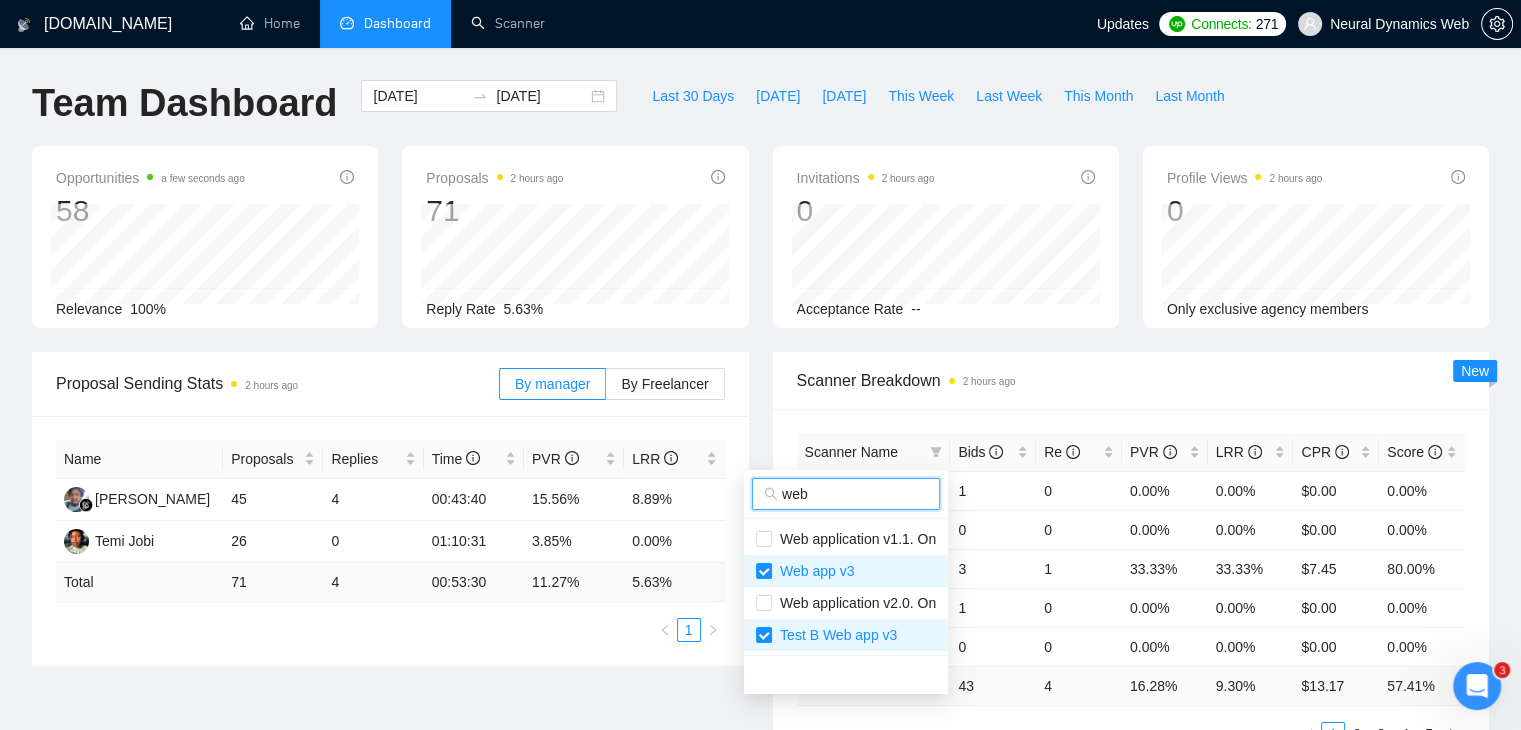 click on "web" at bounding box center [855, 494] 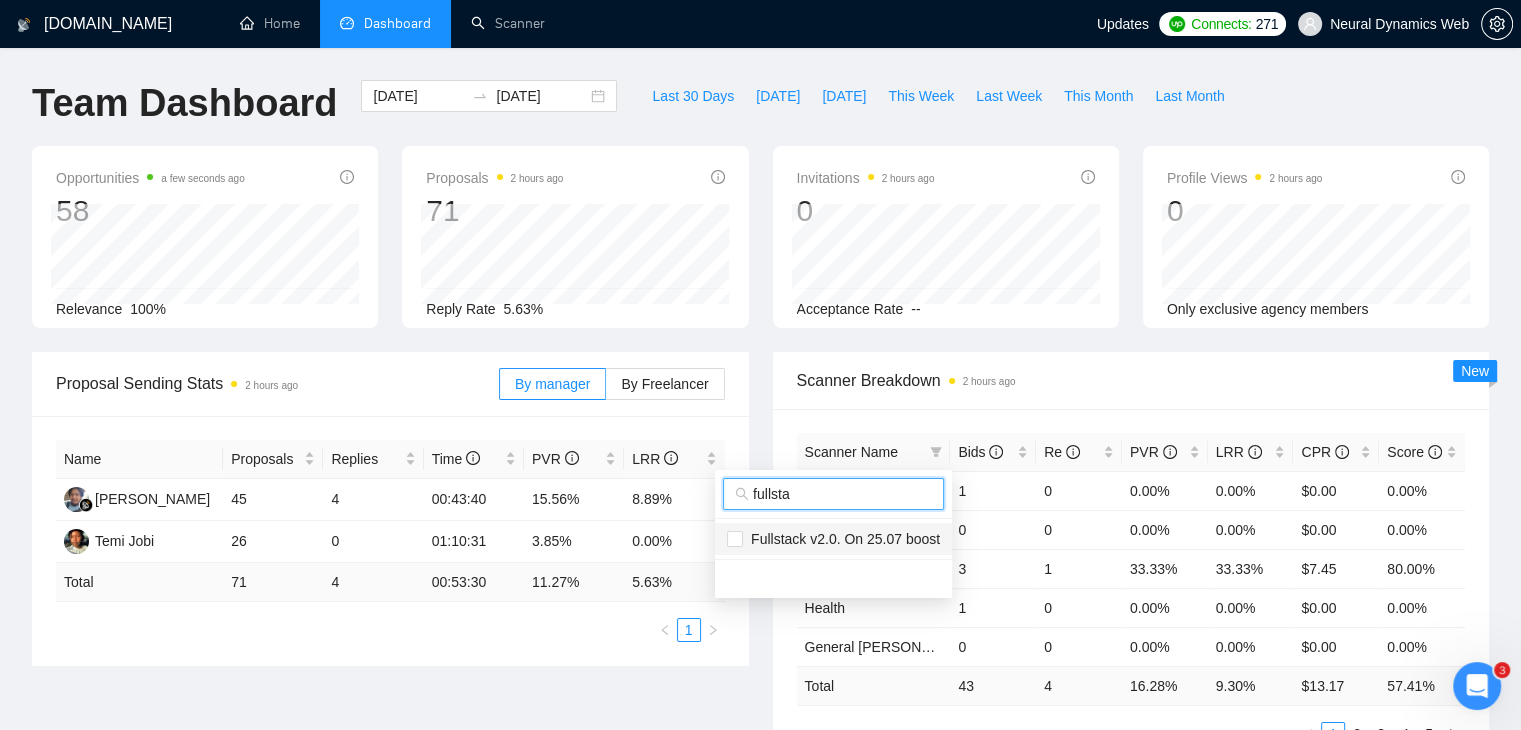 type on "fullsta" 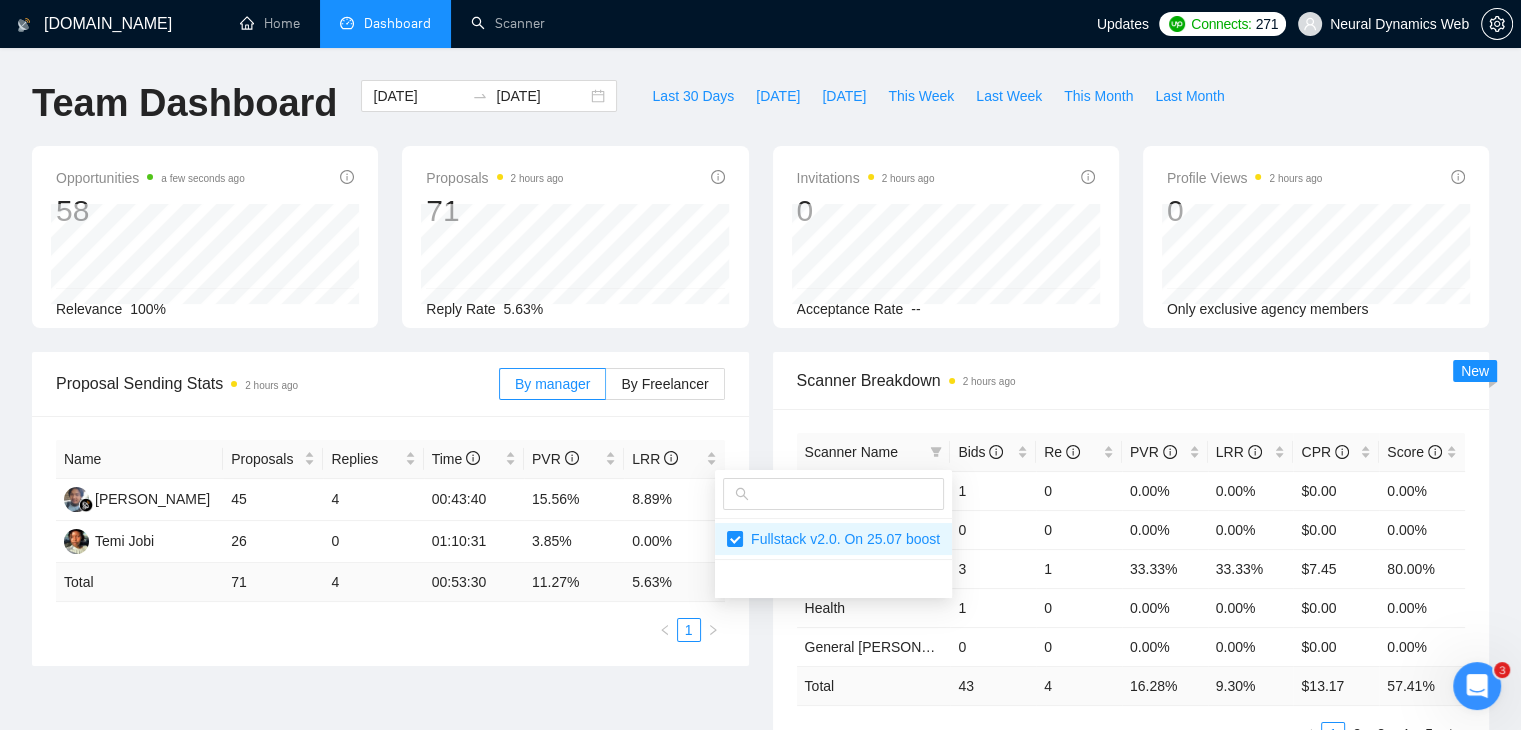 click on "Scanner Breakdown 2 hours ago" at bounding box center (1131, 380) 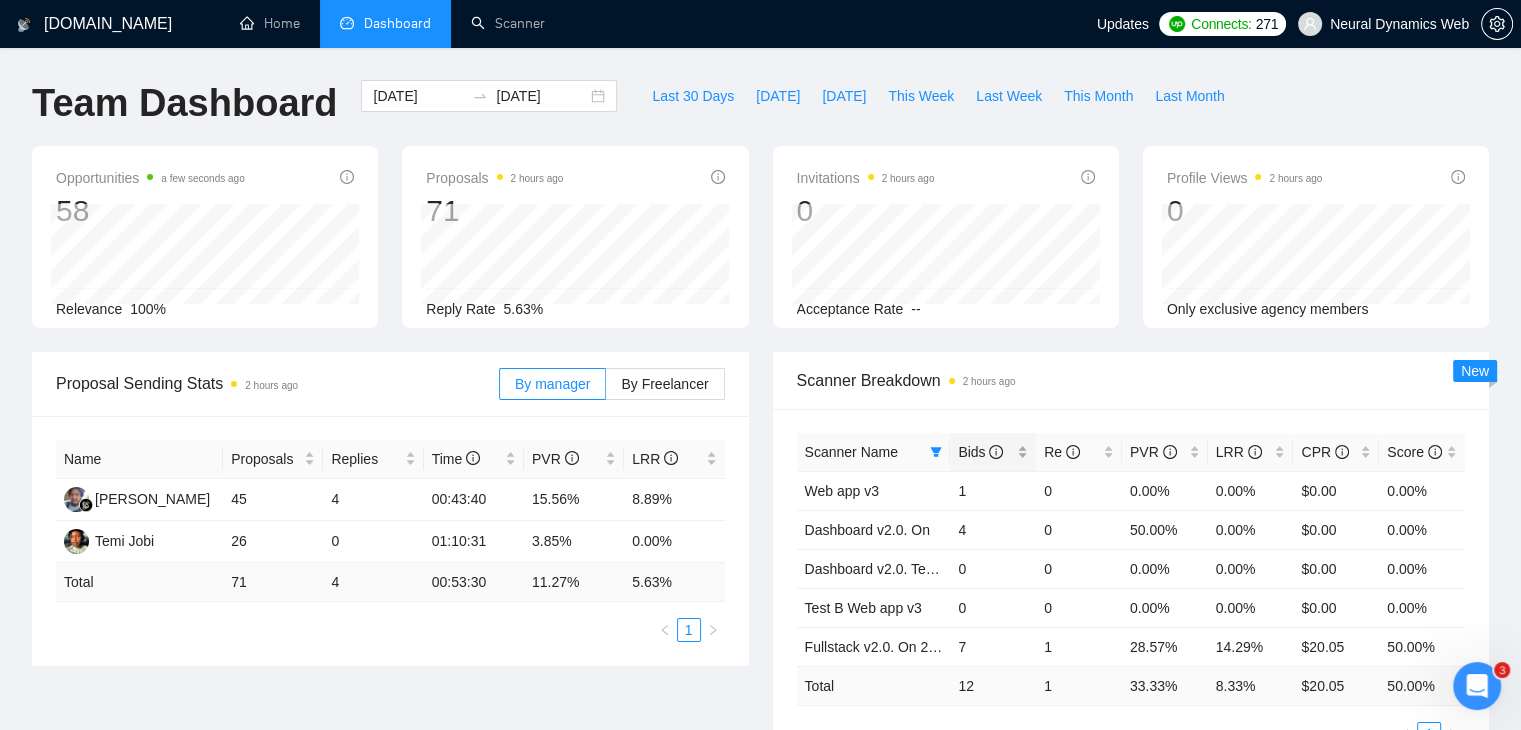 click on "Bids" at bounding box center [993, 452] 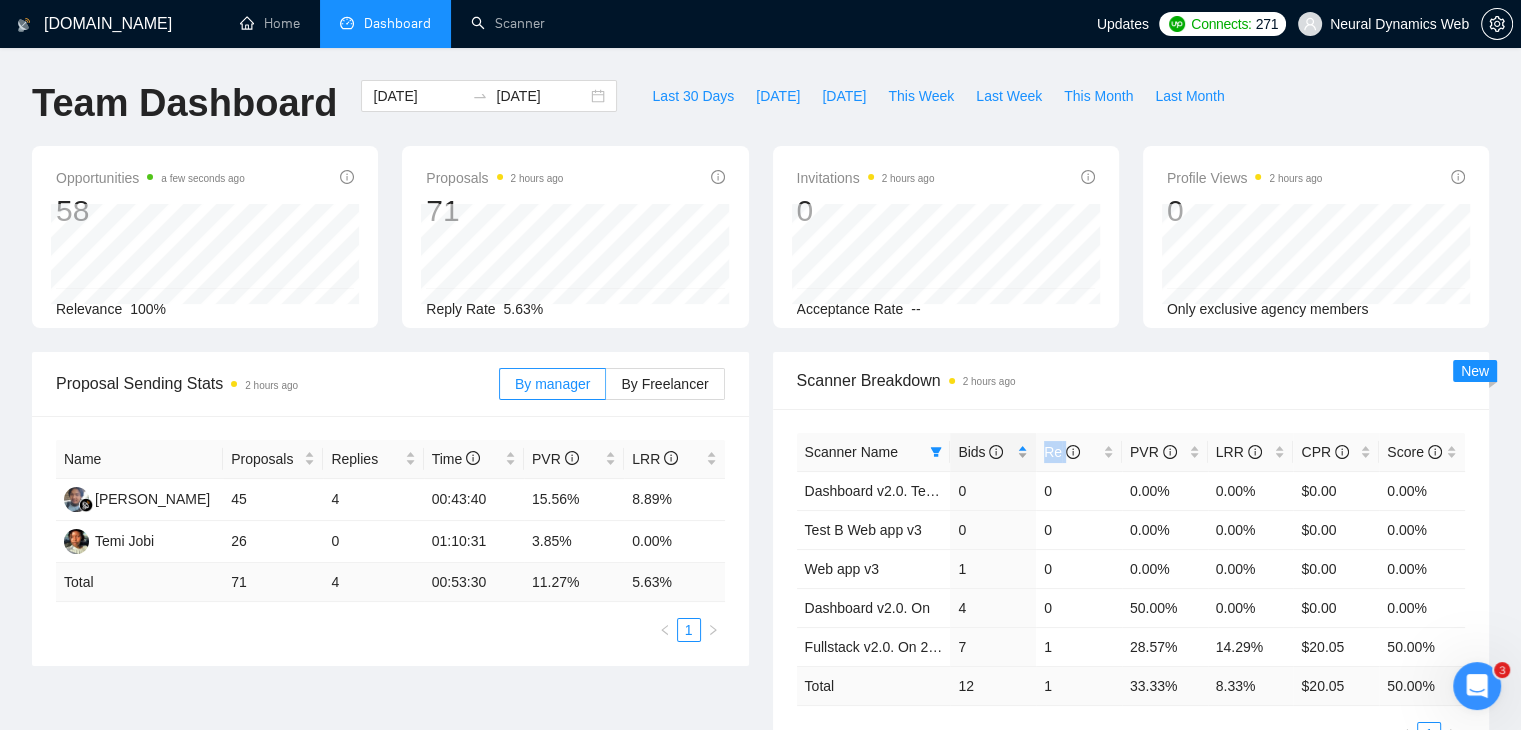 click on "Bids" at bounding box center [993, 452] 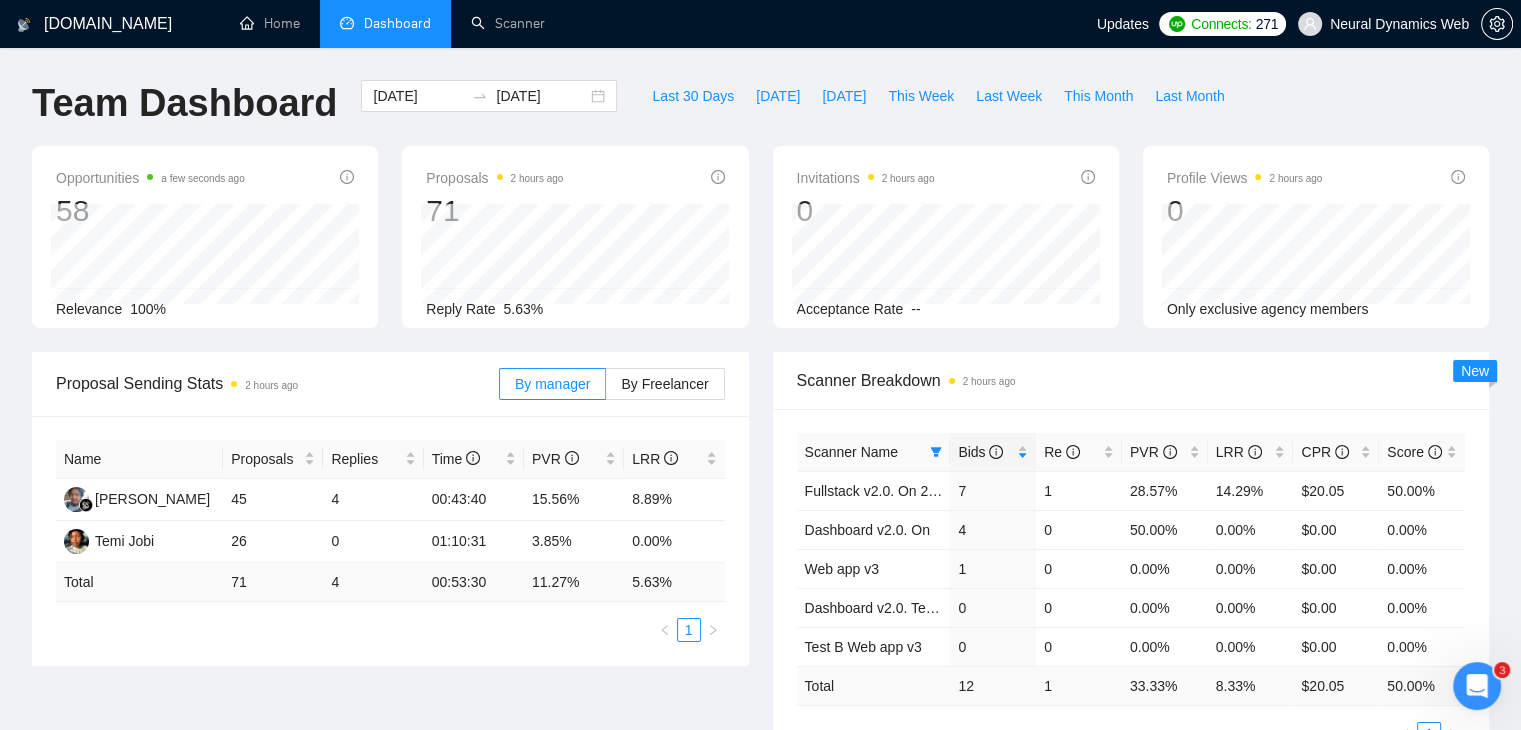 click on "Scanner Breakdown 2 hours ago" at bounding box center [1131, 380] 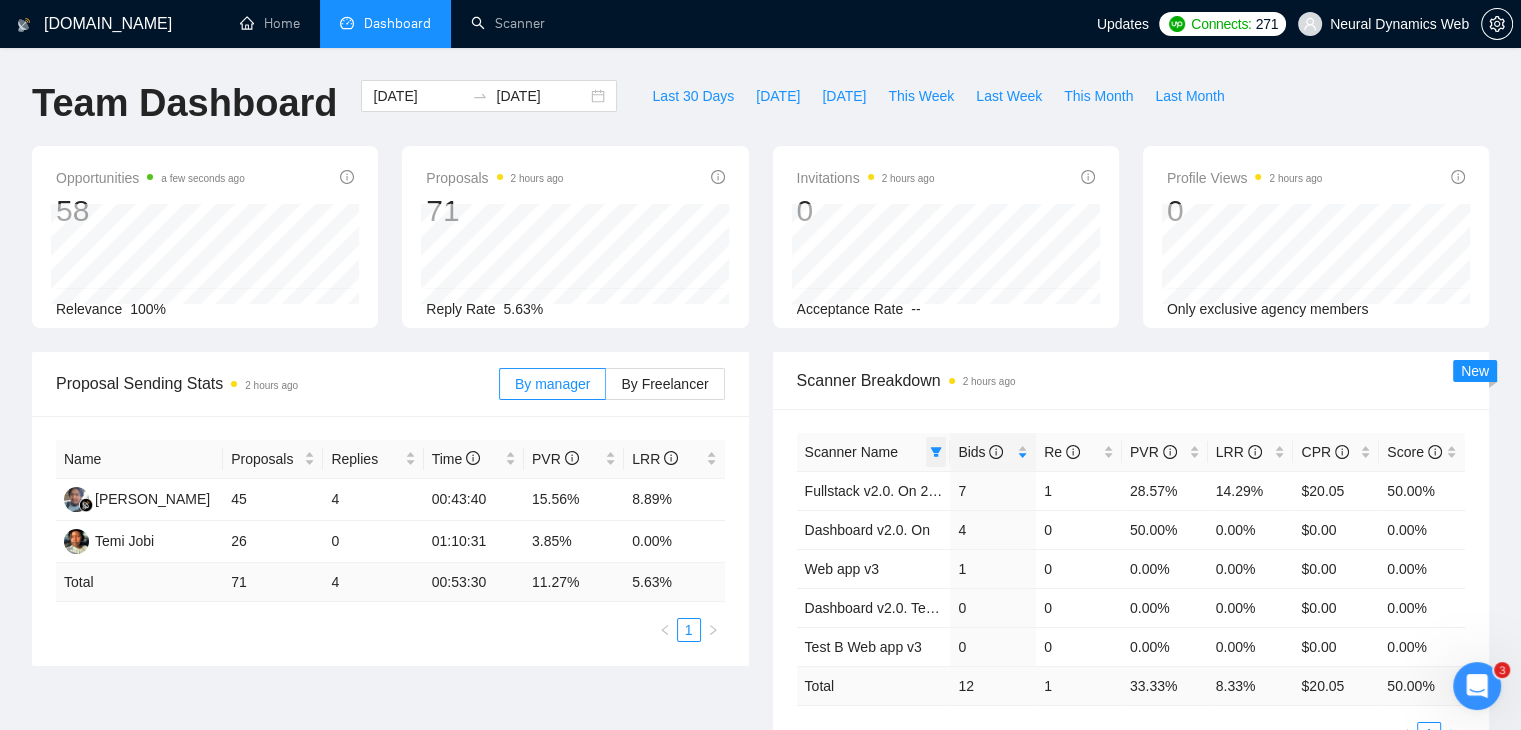 click on "Scanner Name" at bounding box center (864, 452) 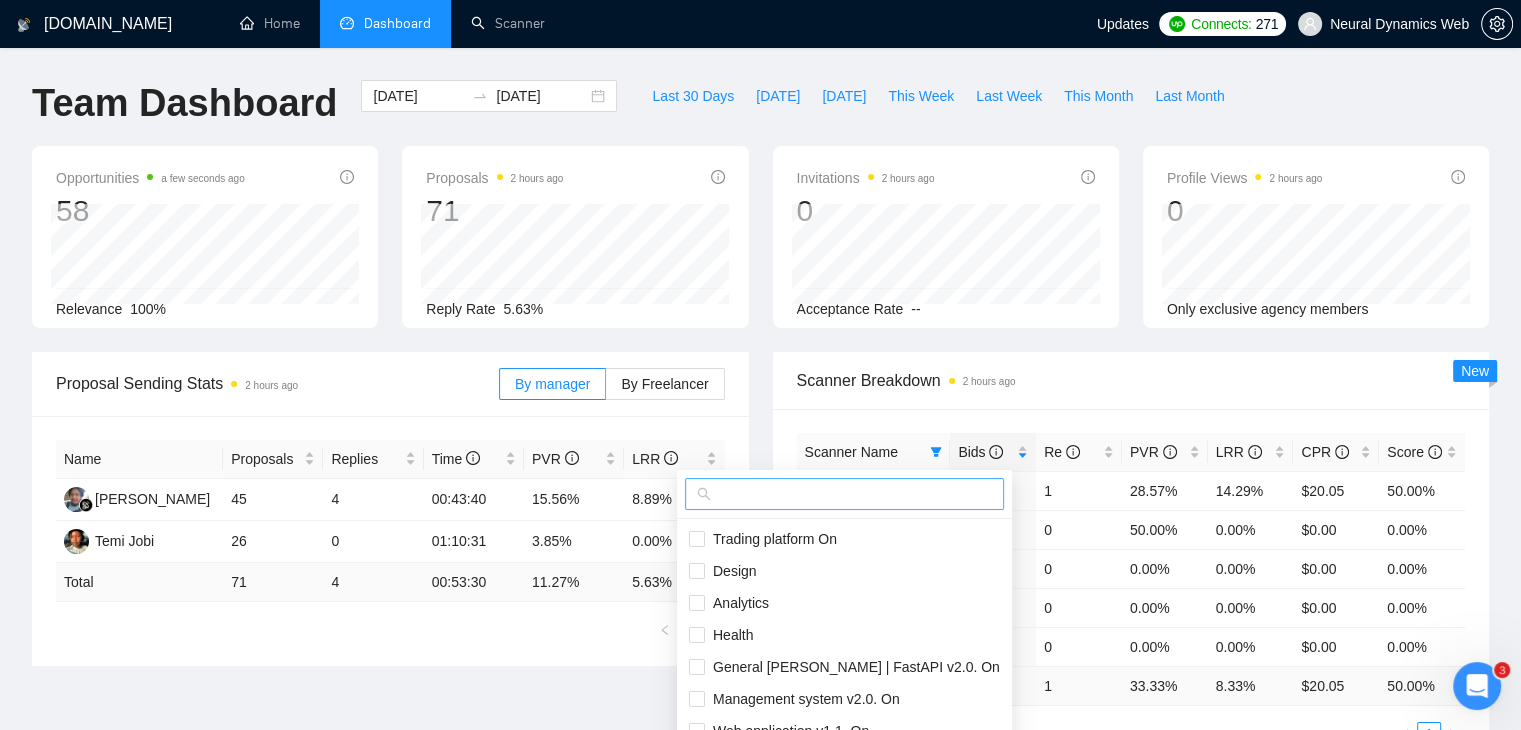 click at bounding box center [853, 494] 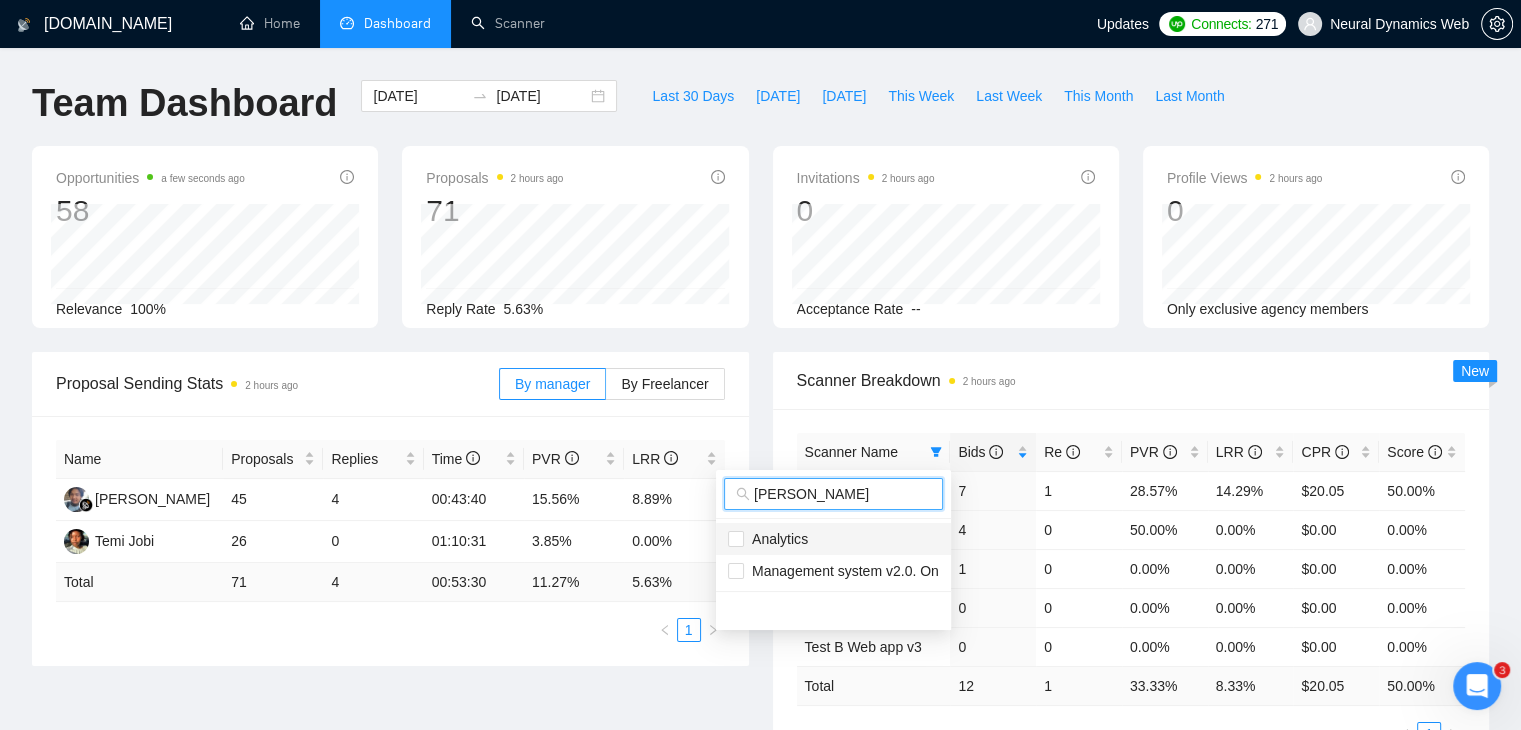 type on "[PERSON_NAME]" 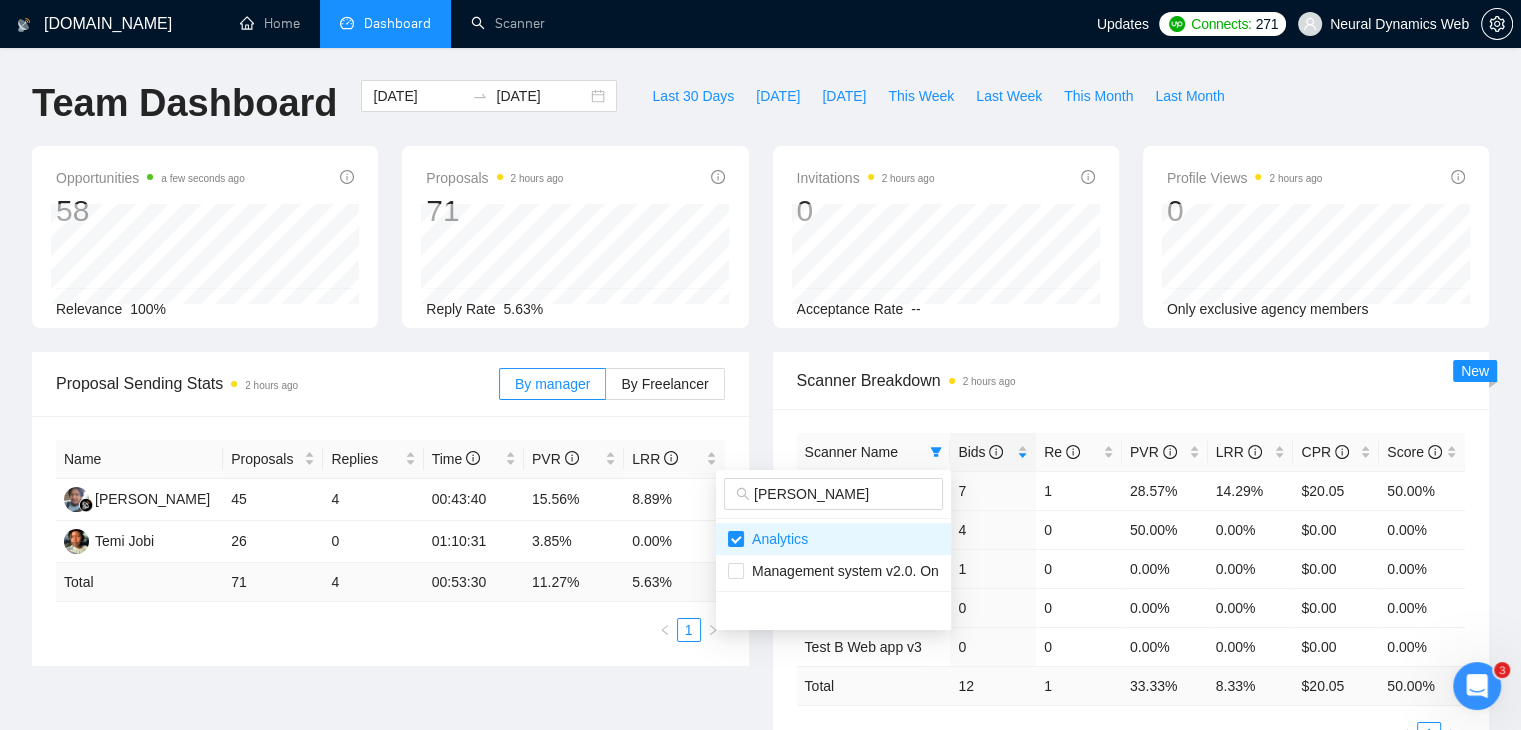 type 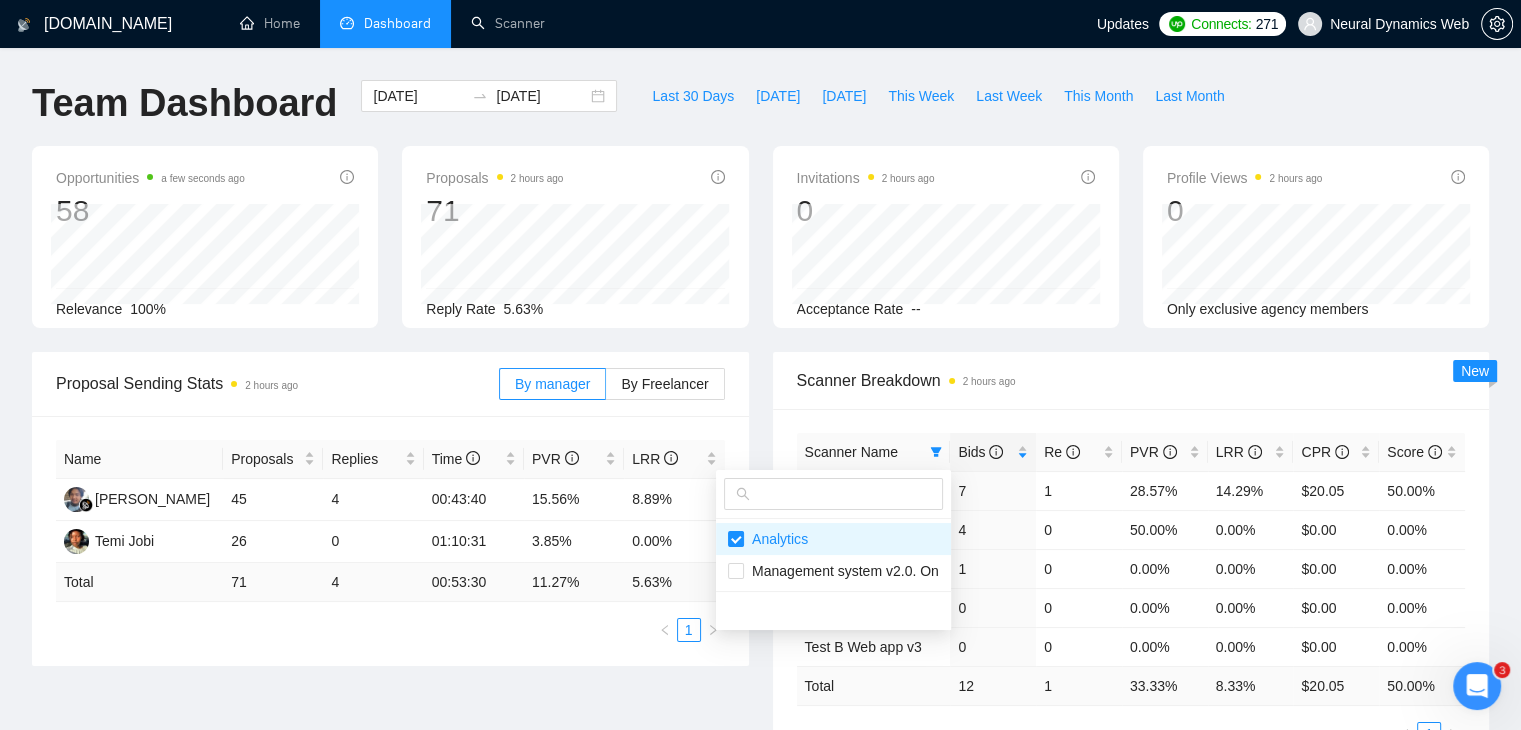 click on "Scanner Breakdown 2 hours ago" at bounding box center (1131, 380) 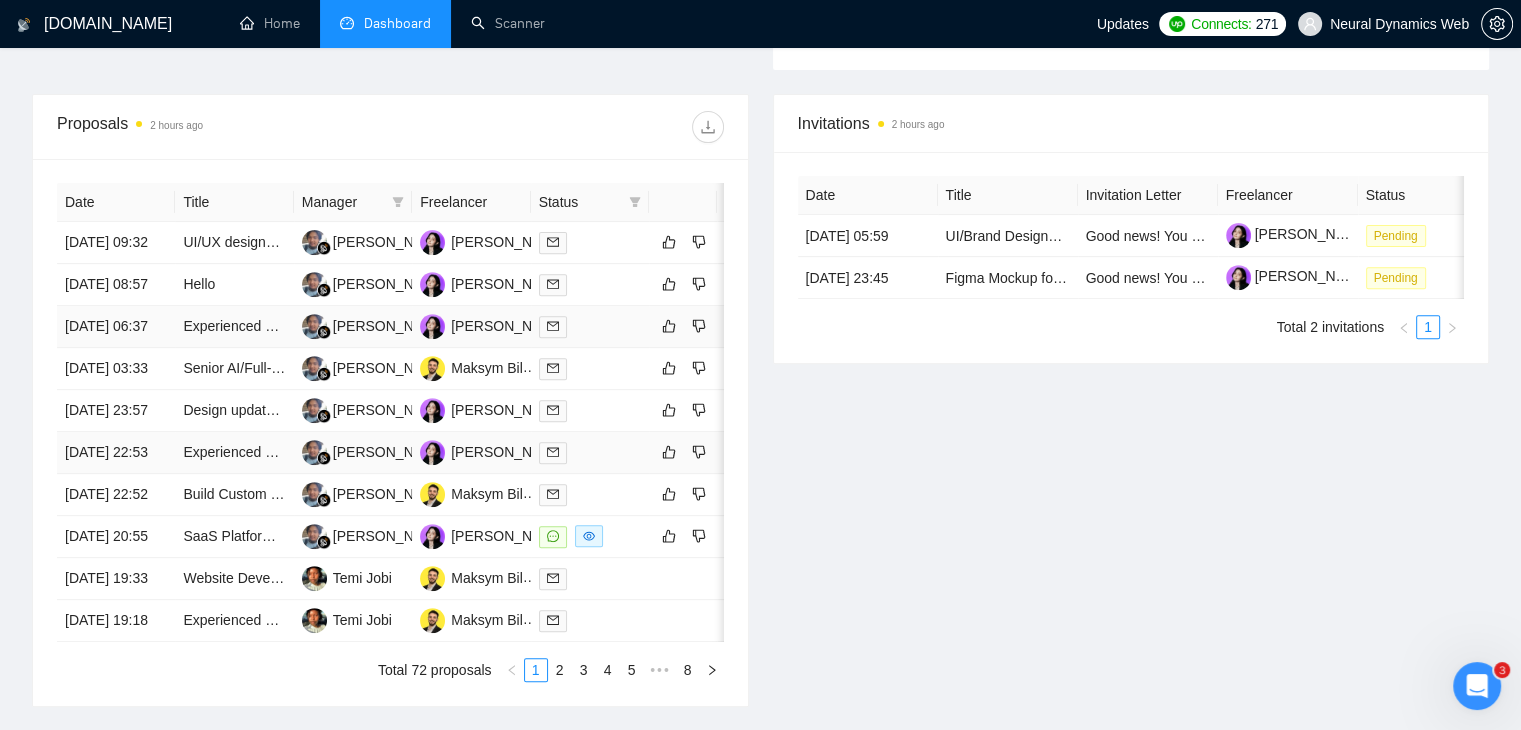 scroll, scrollTop: 900, scrollLeft: 0, axis: vertical 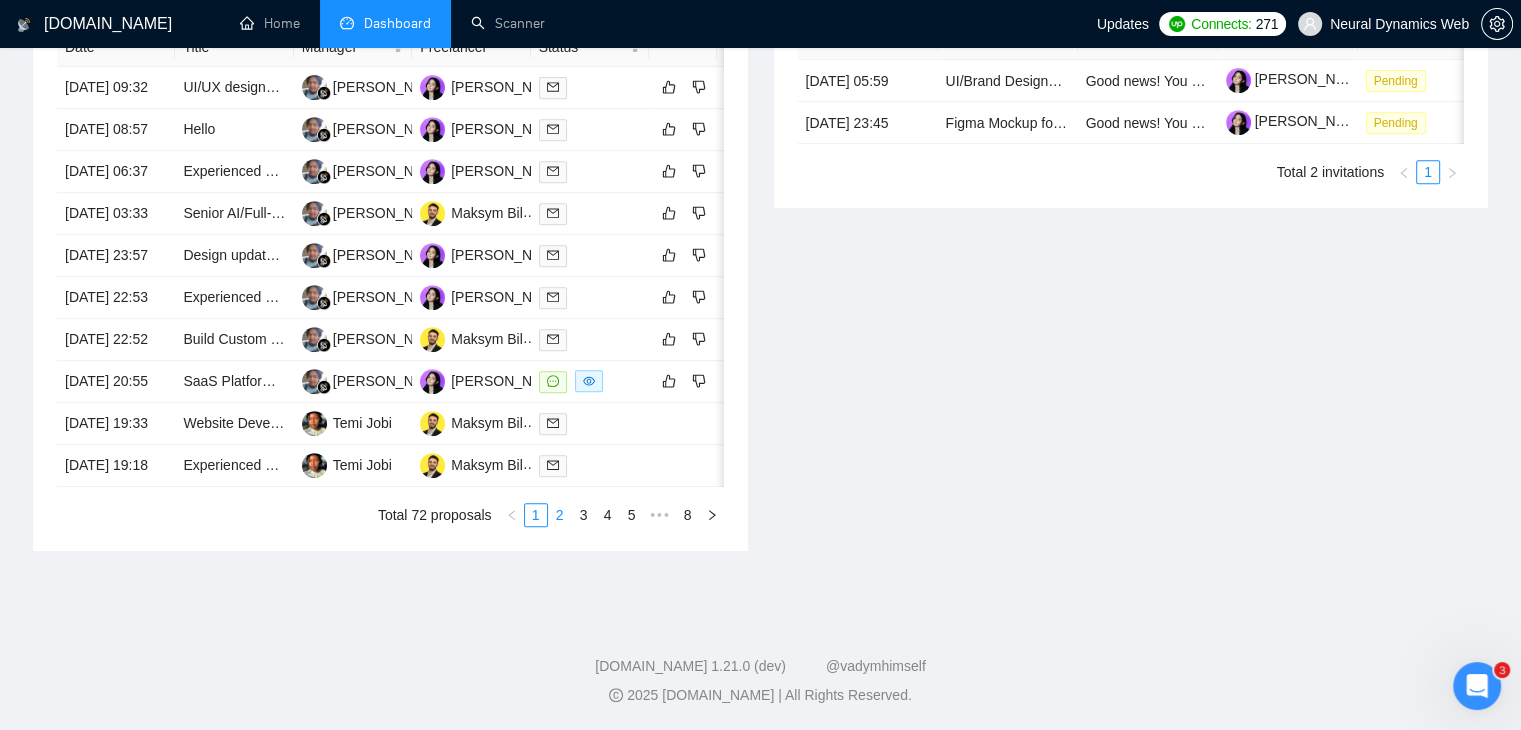 click on "2" at bounding box center (560, 515) 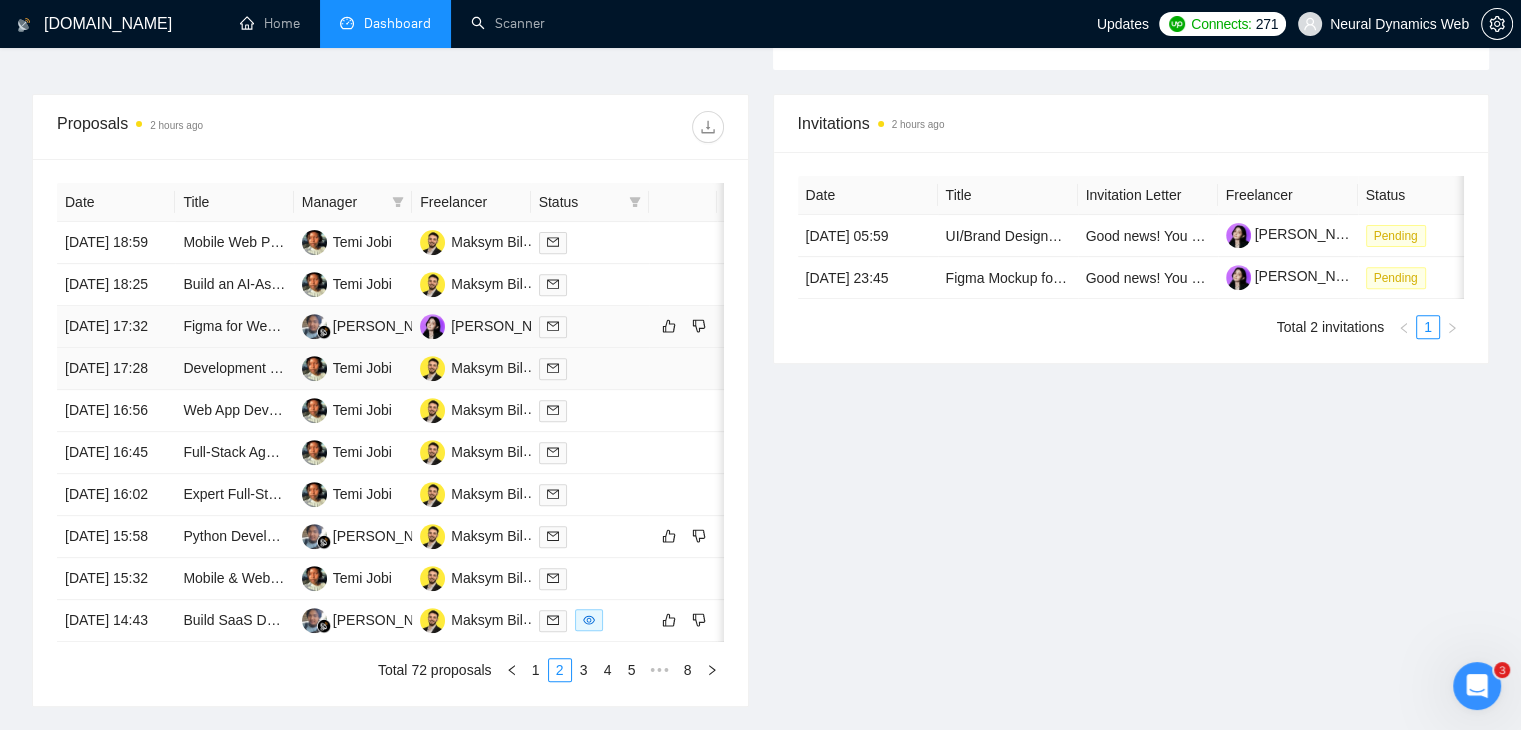 scroll, scrollTop: 900, scrollLeft: 0, axis: vertical 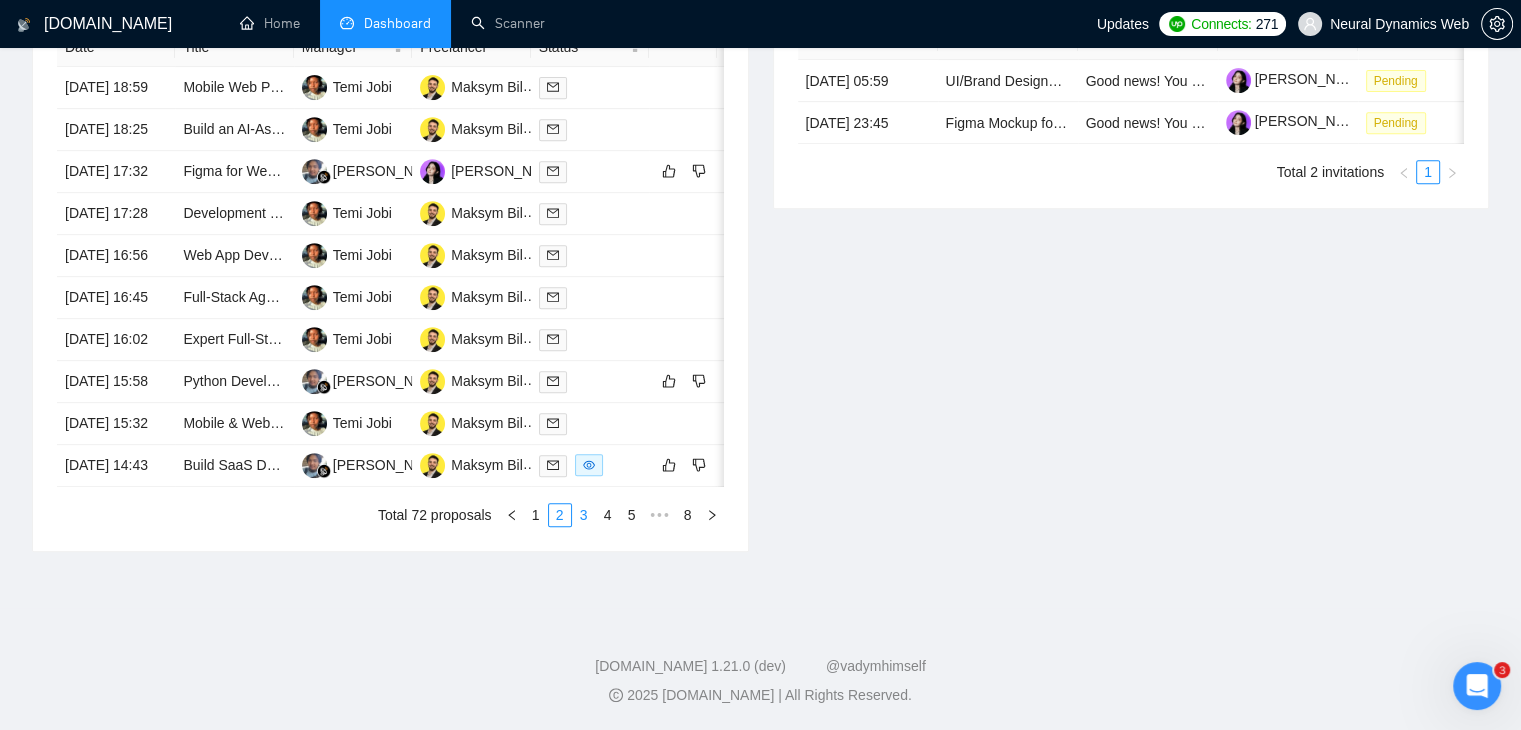click on "3" at bounding box center [584, 515] 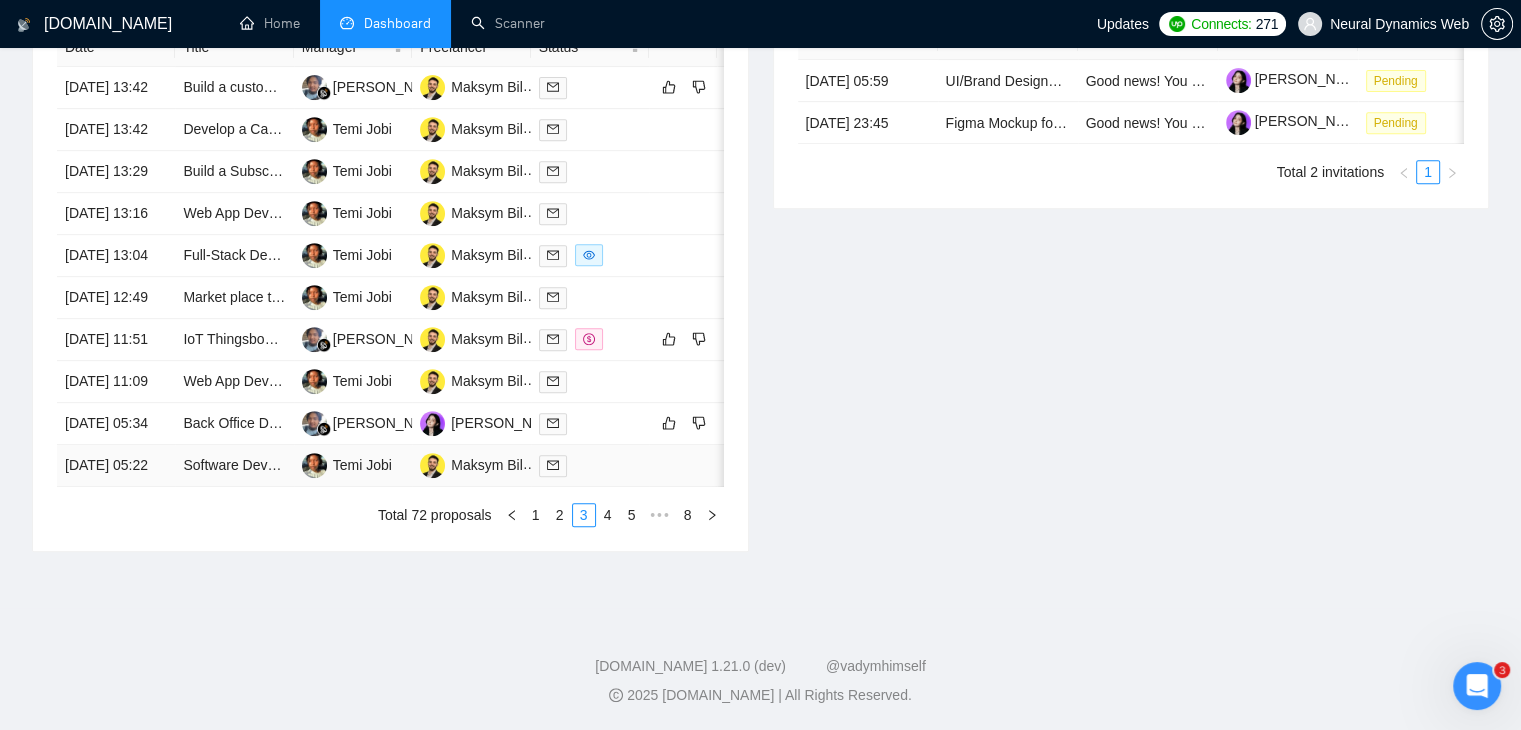scroll, scrollTop: 1056, scrollLeft: 0, axis: vertical 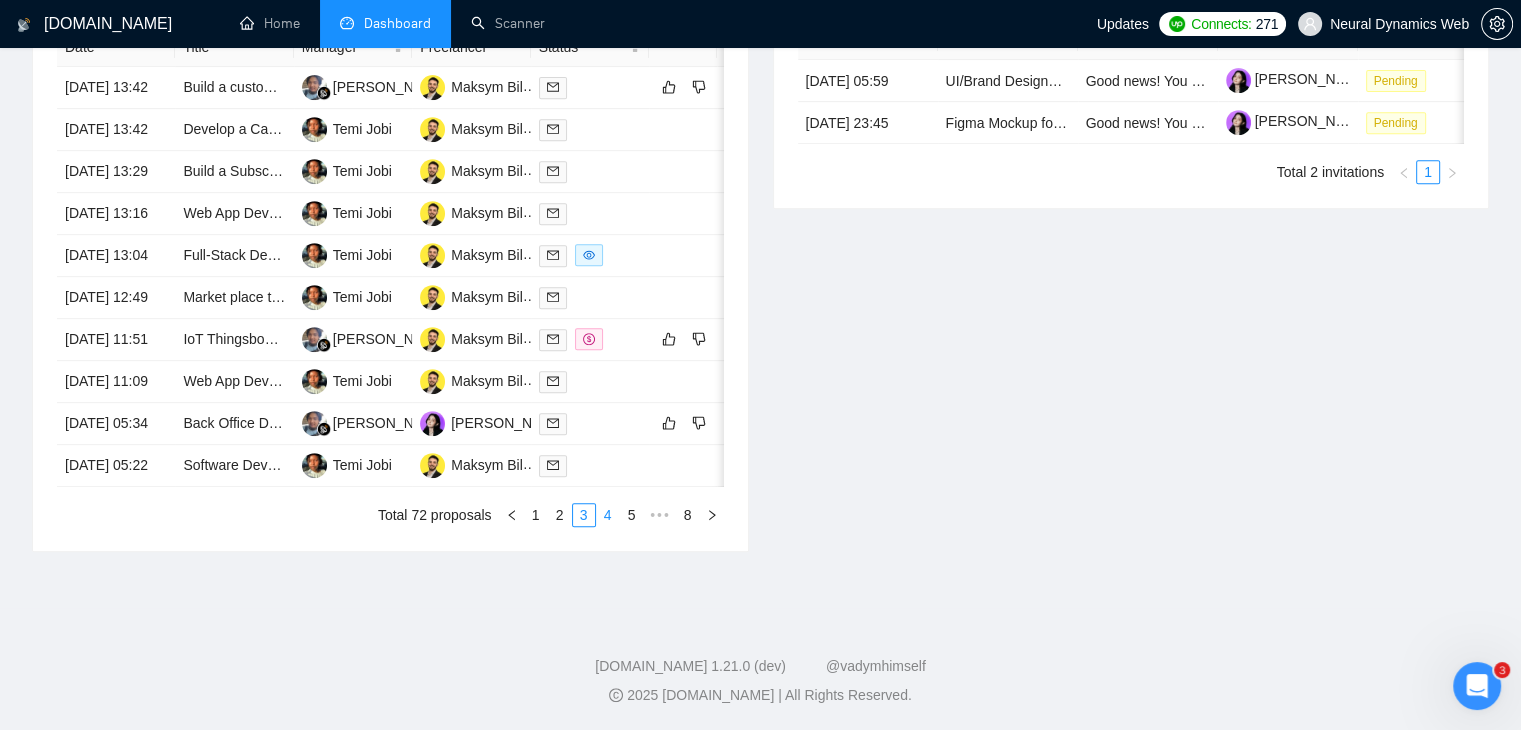 click on "4" at bounding box center [608, 515] 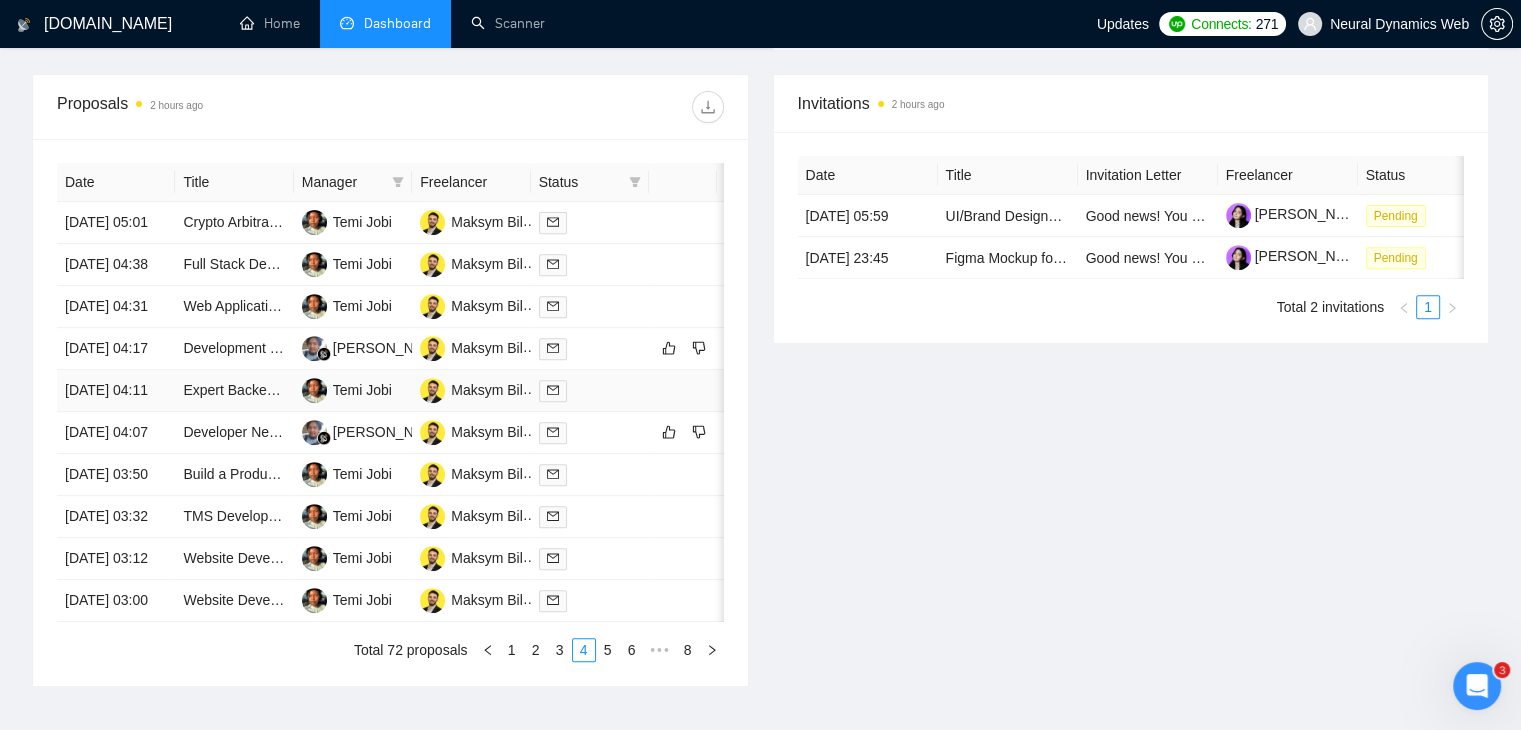 scroll, scrollTop: 756, scrollLeft: 0, axis: vertical 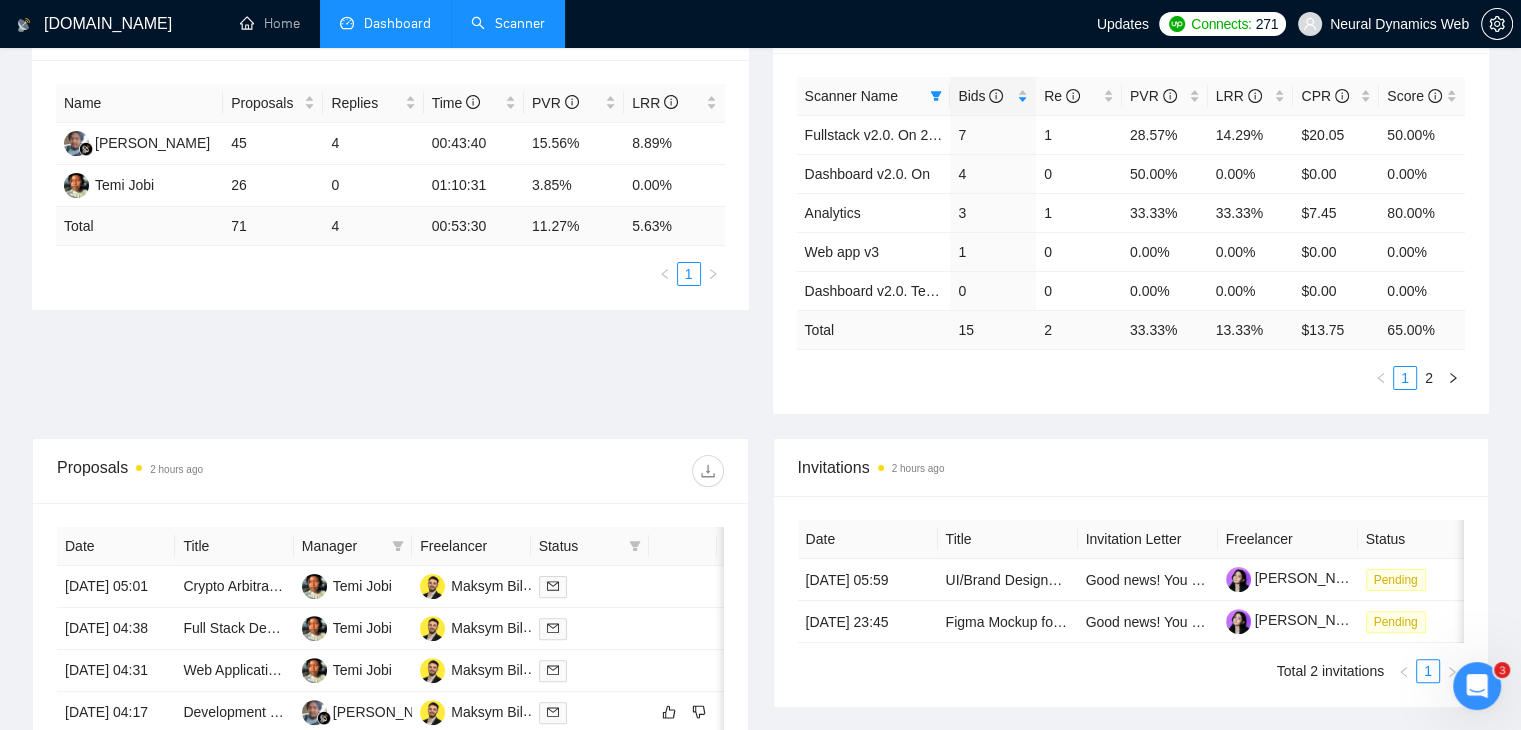 click on "Scanner" at bounding box center (508, 23) 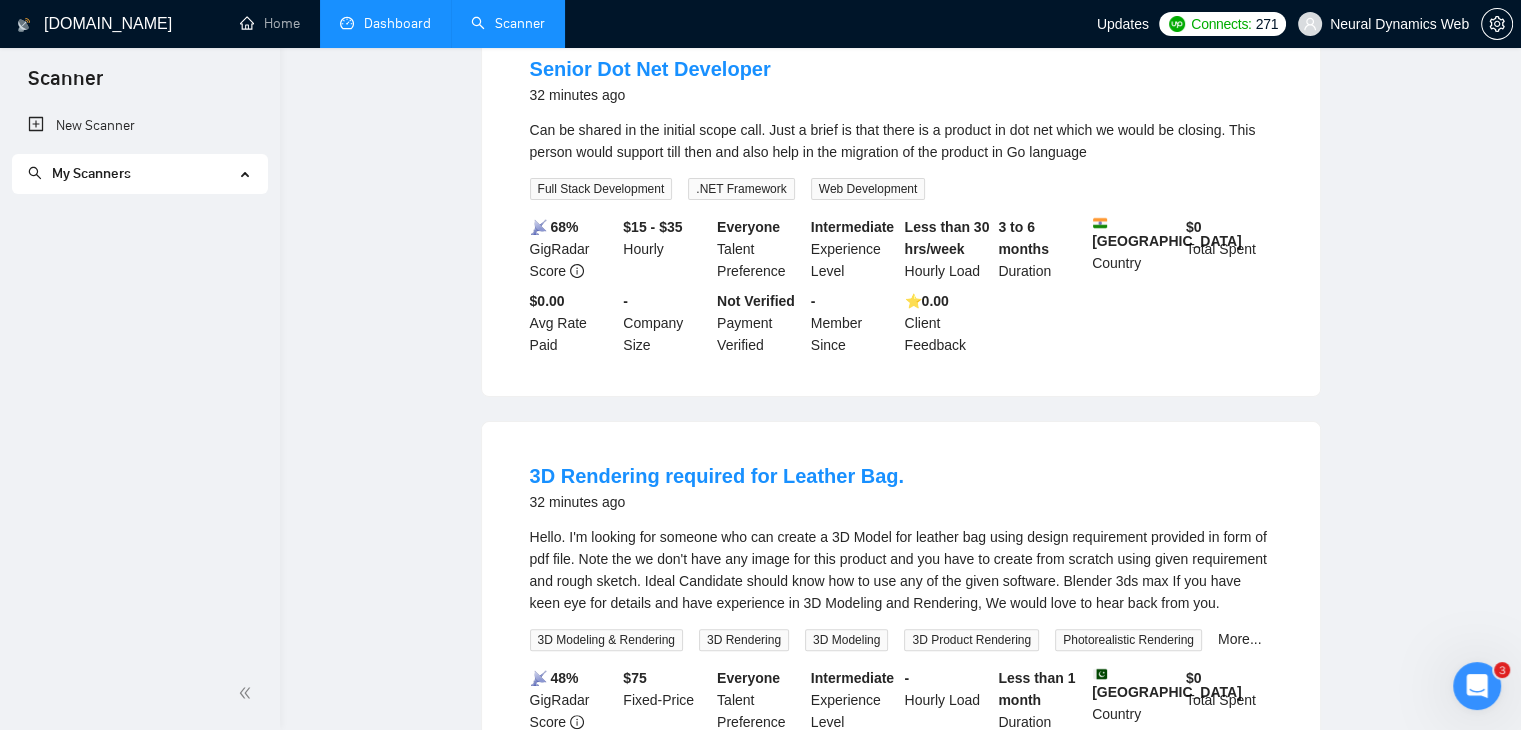 scroll, scrollTop: 0, scrollLeft: 0, axis: both 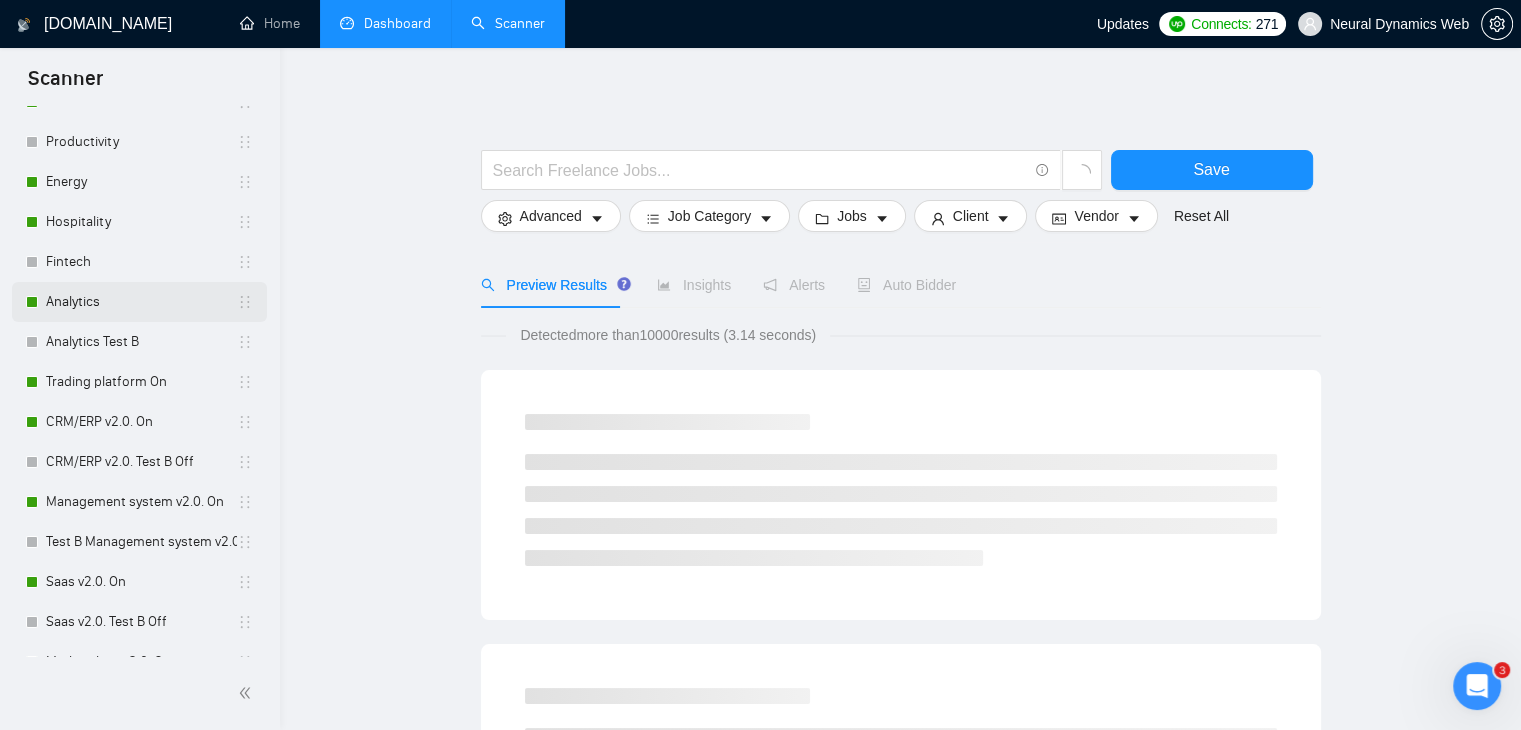 click on "Analytics" at bounding box center [141, 302] 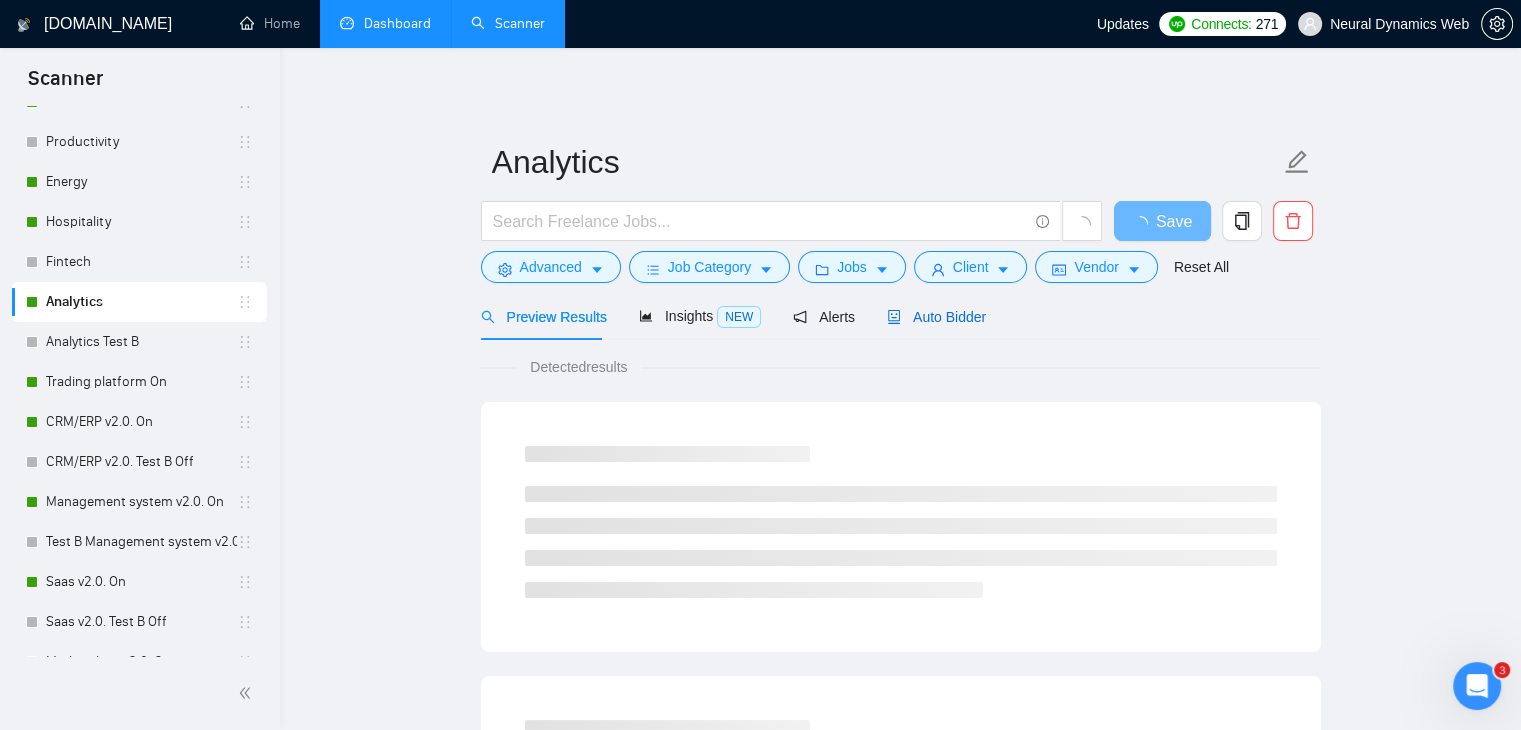 click on "Auto Bidder" at bounding box center [936, 317] 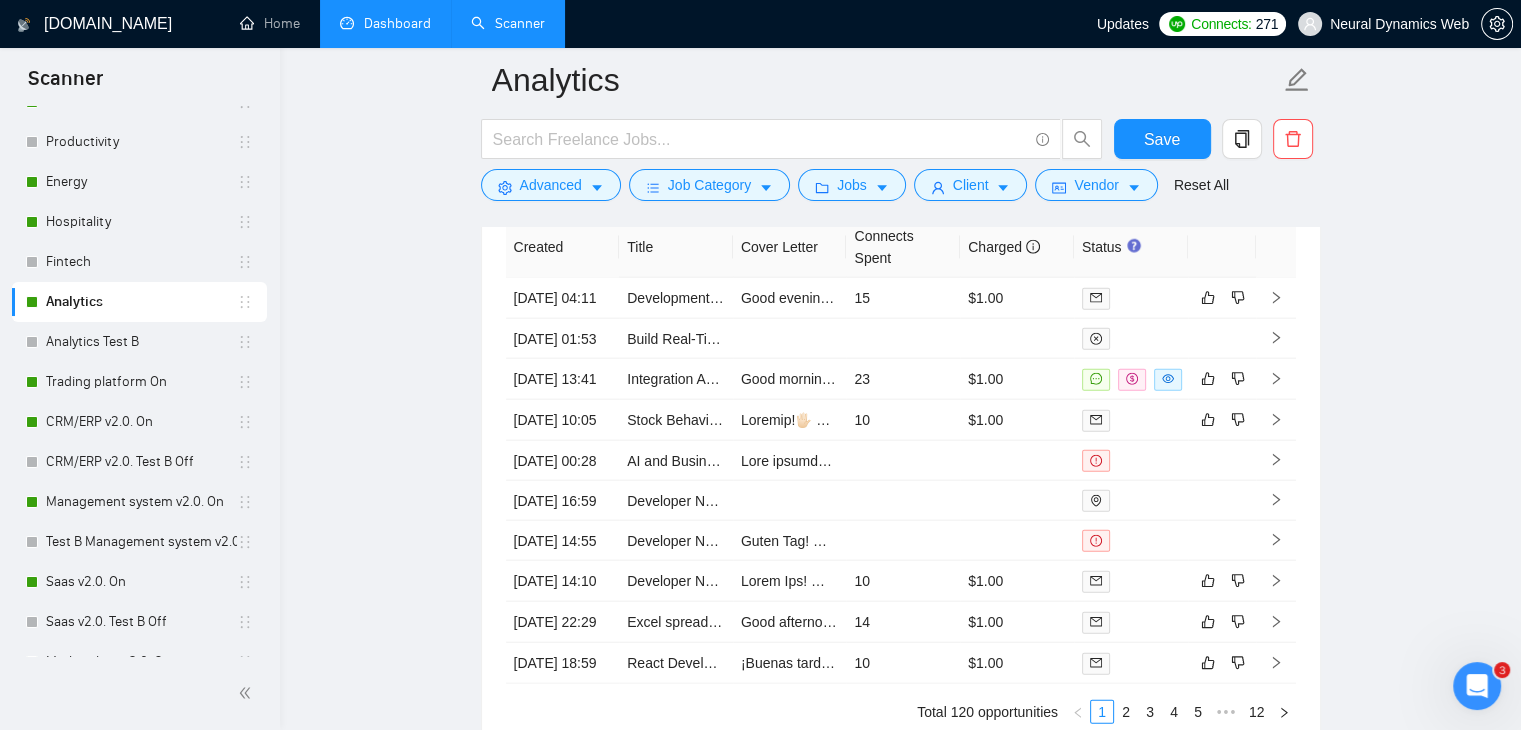 scroll, scrollTop: 4594, scrollLeft: 0, axis: vertical 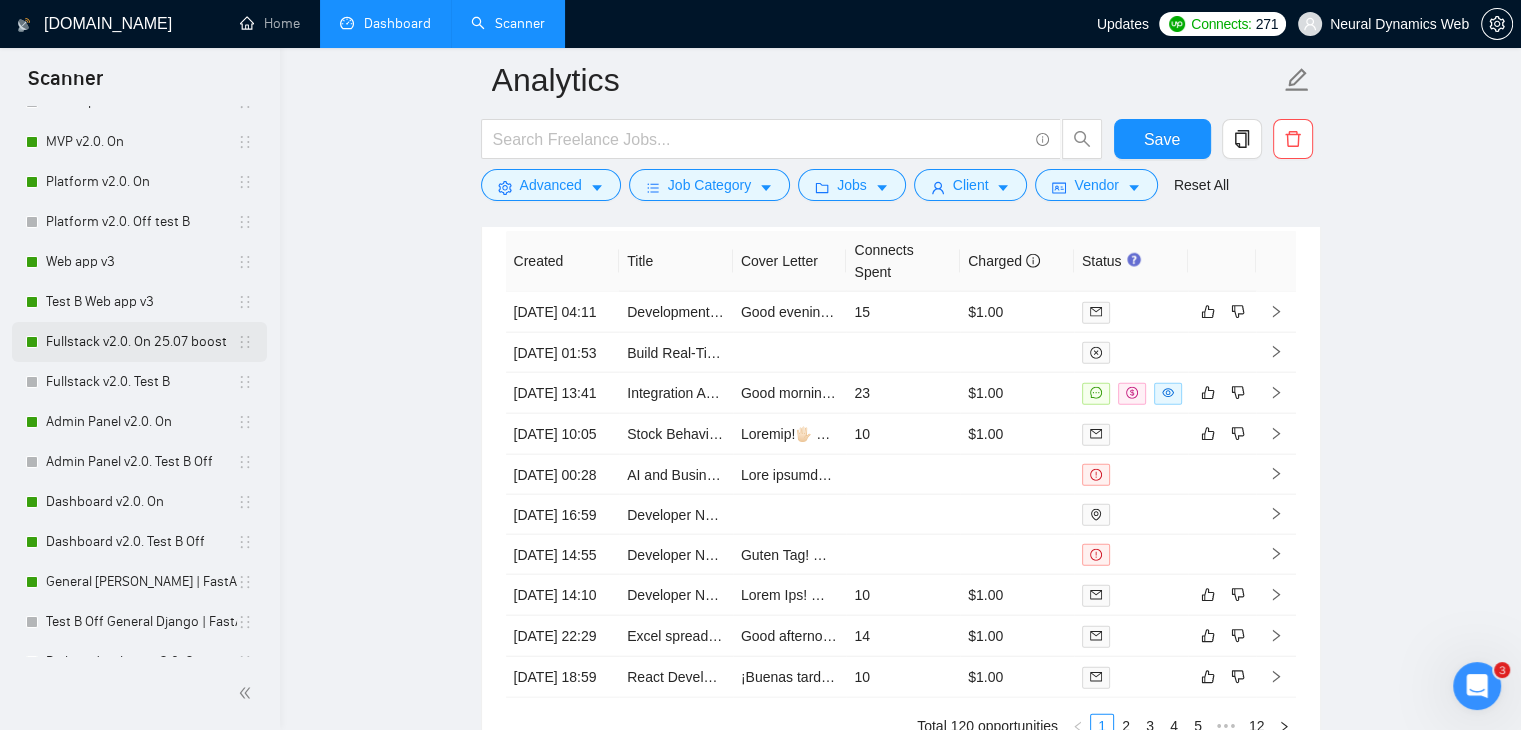 click on "Fullstack v2.0. On 25.07 boost" at bounding box center [141, 342] 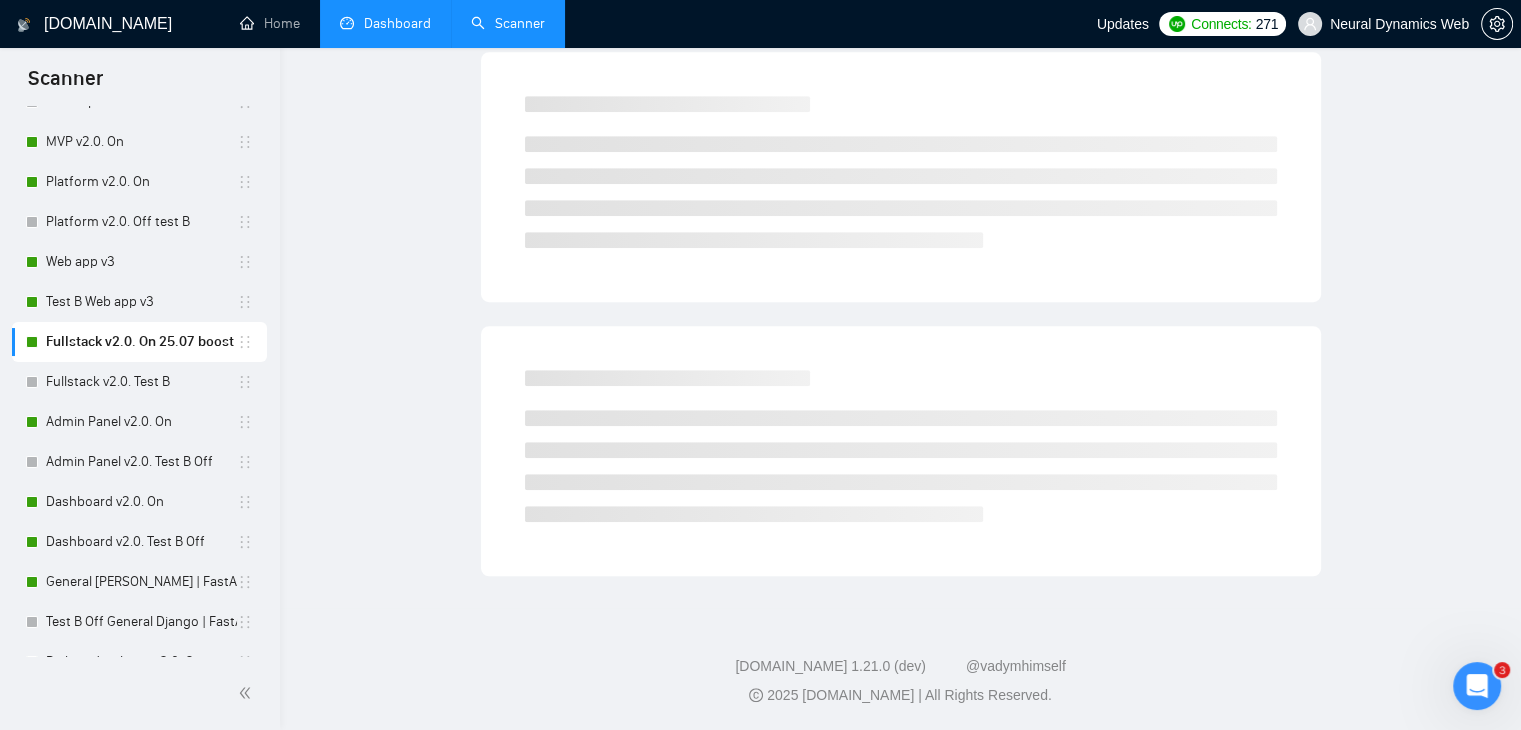 scroll, scrollTop: 0, scrollLeft: 0, axis: both 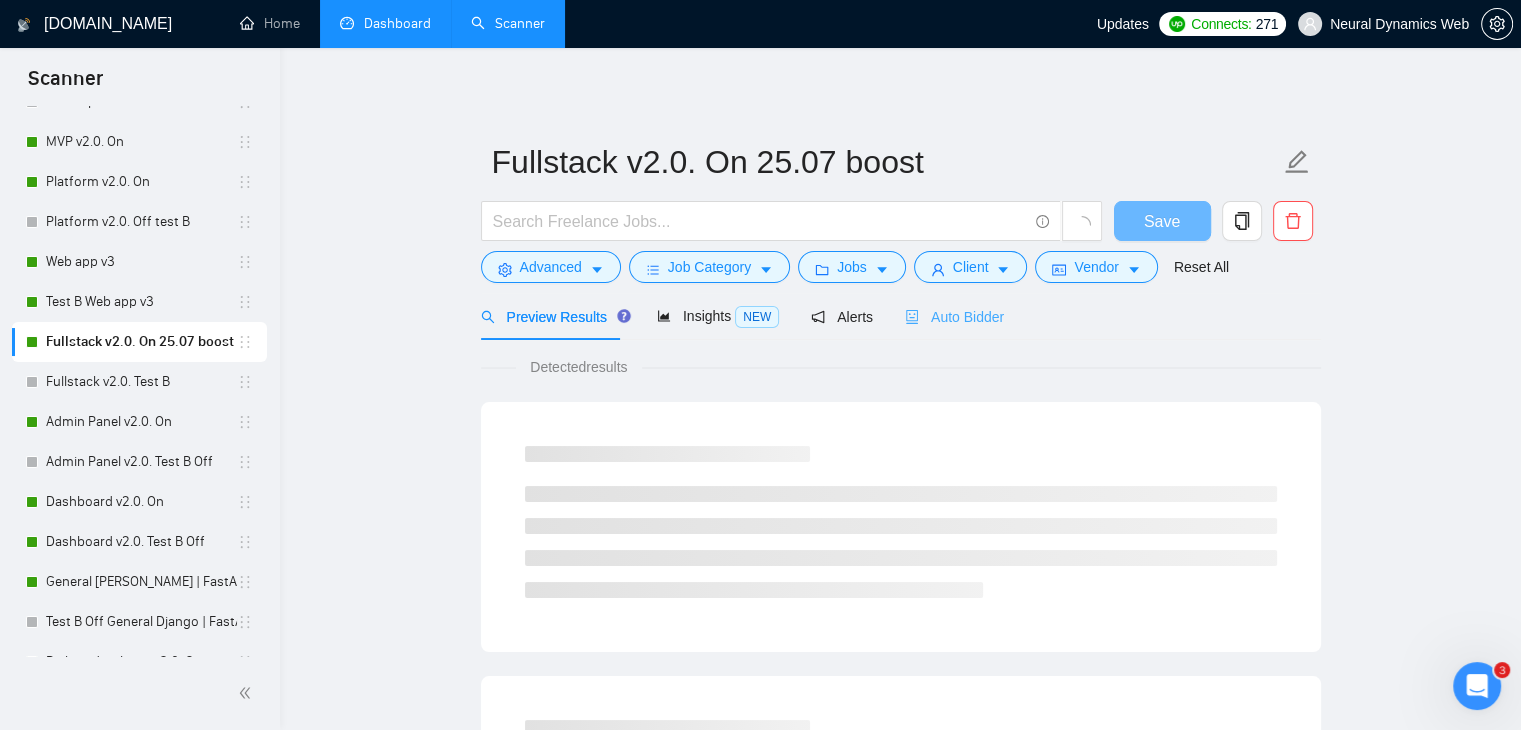 click on "Auto Bidder" at bounding box center [954, 316] 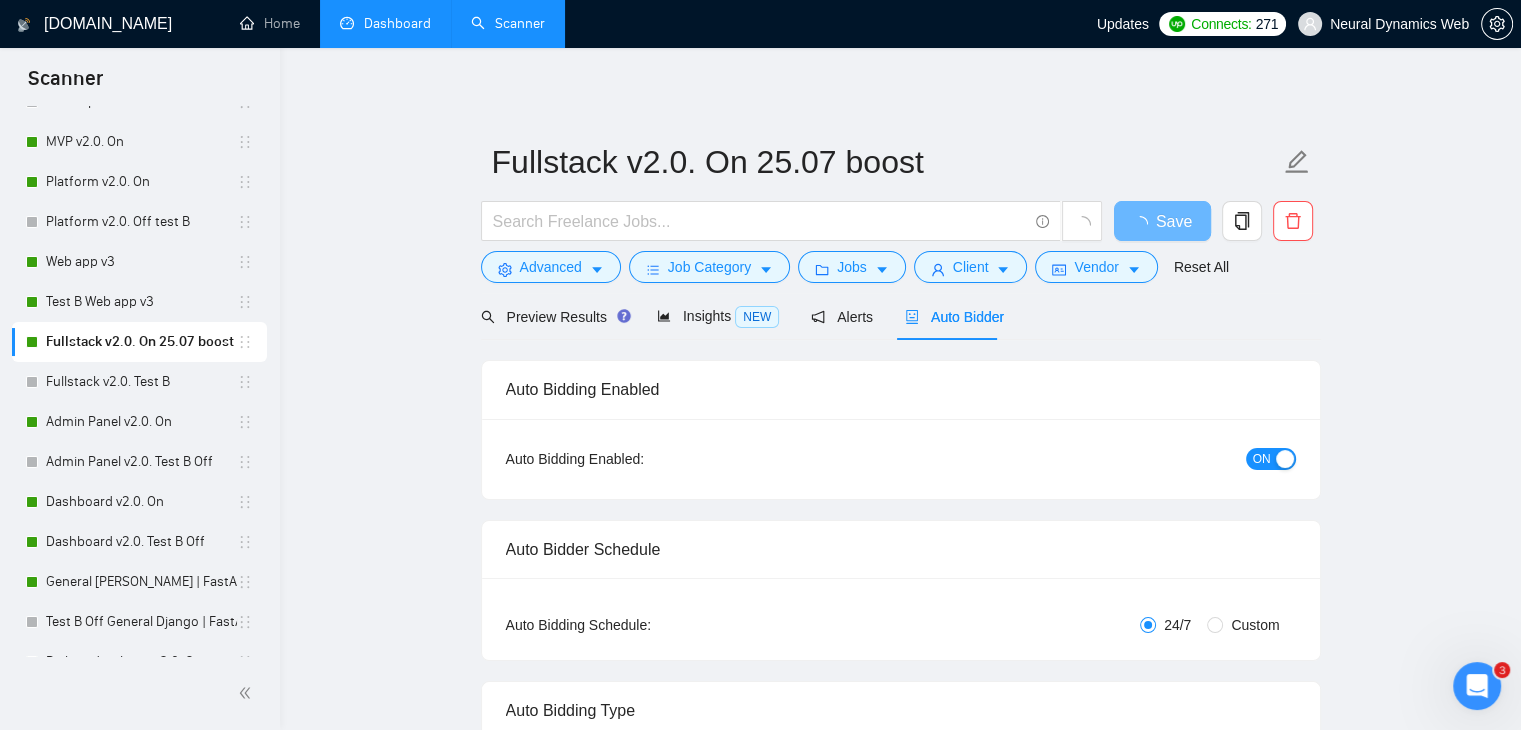 type 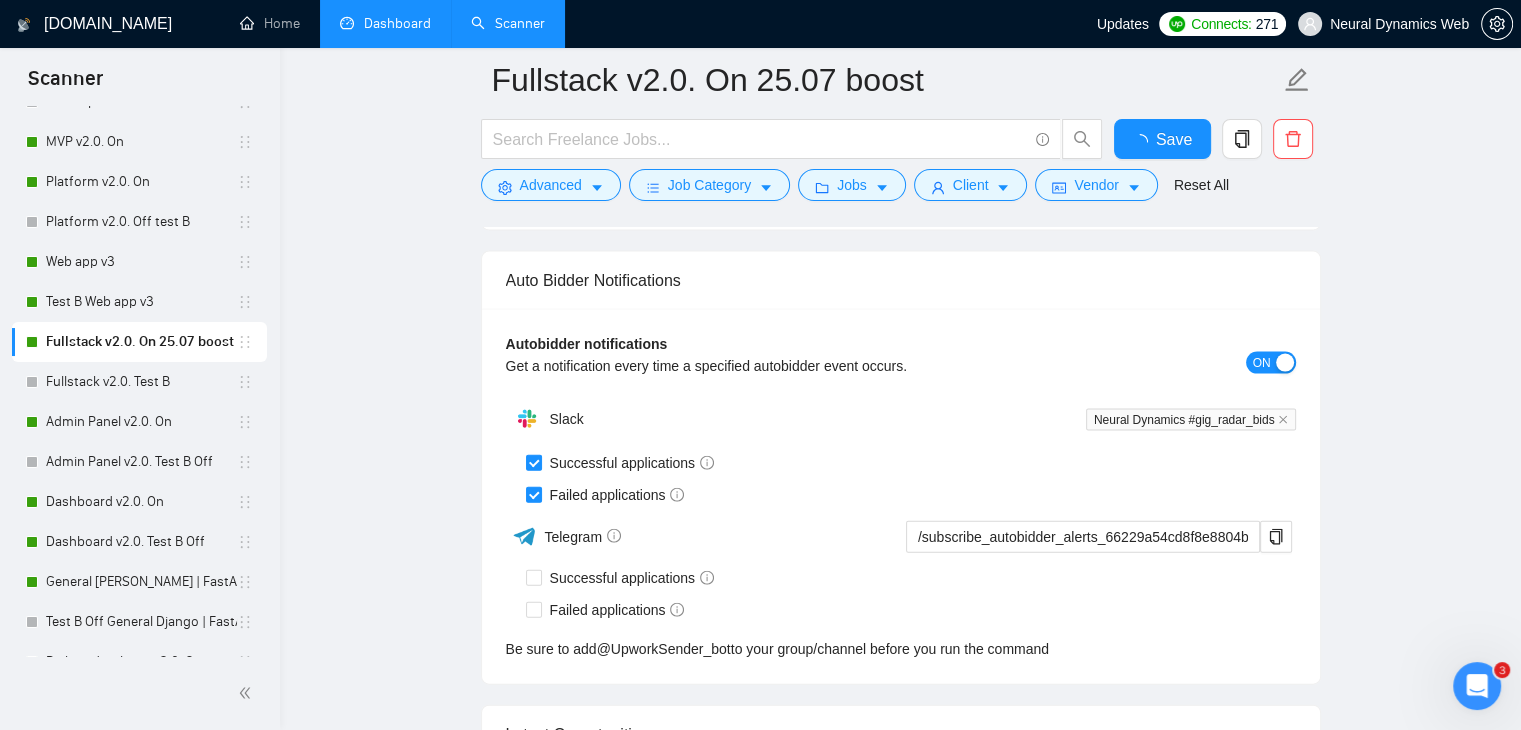 type 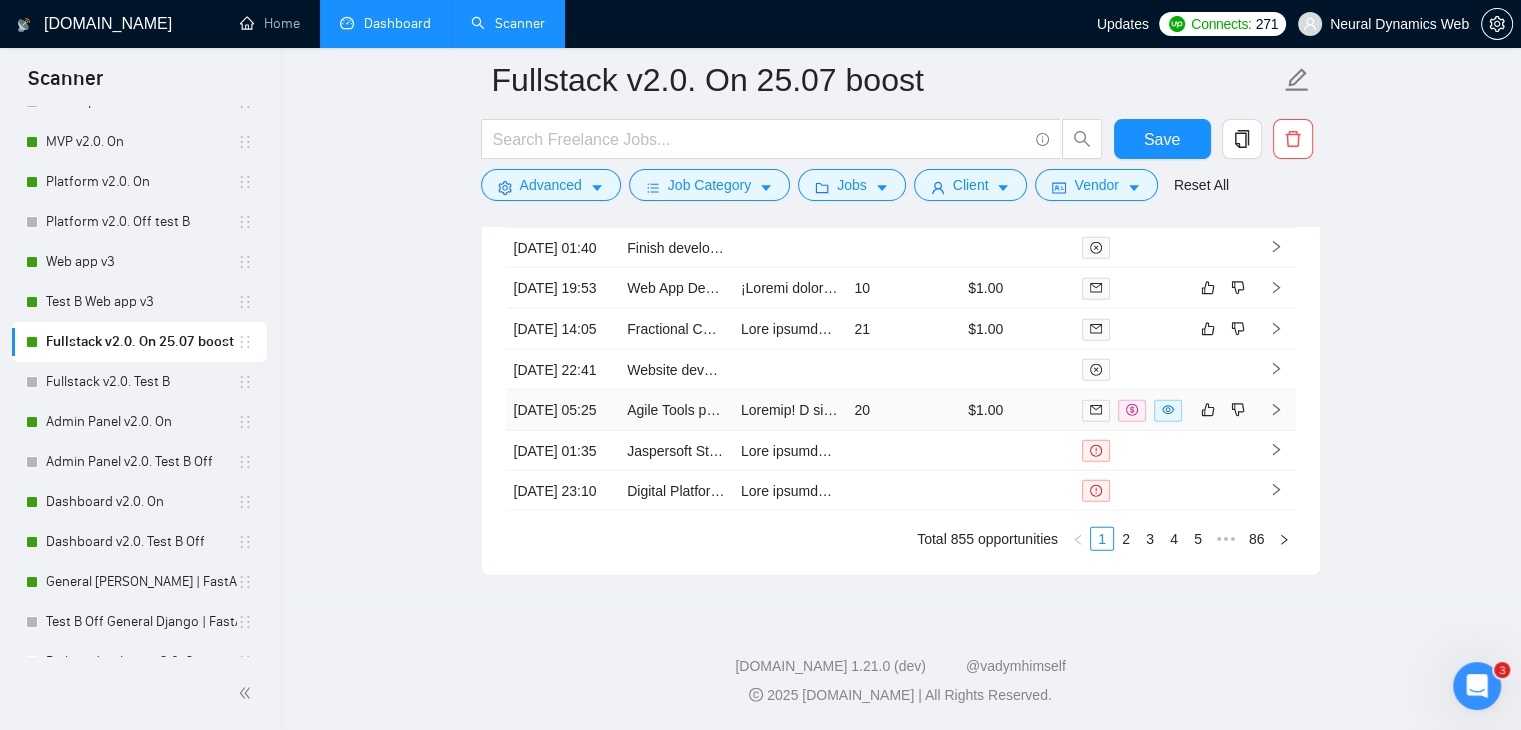 scroll, scrollTop: 5100, scrollLeft: 0, axis: vertical 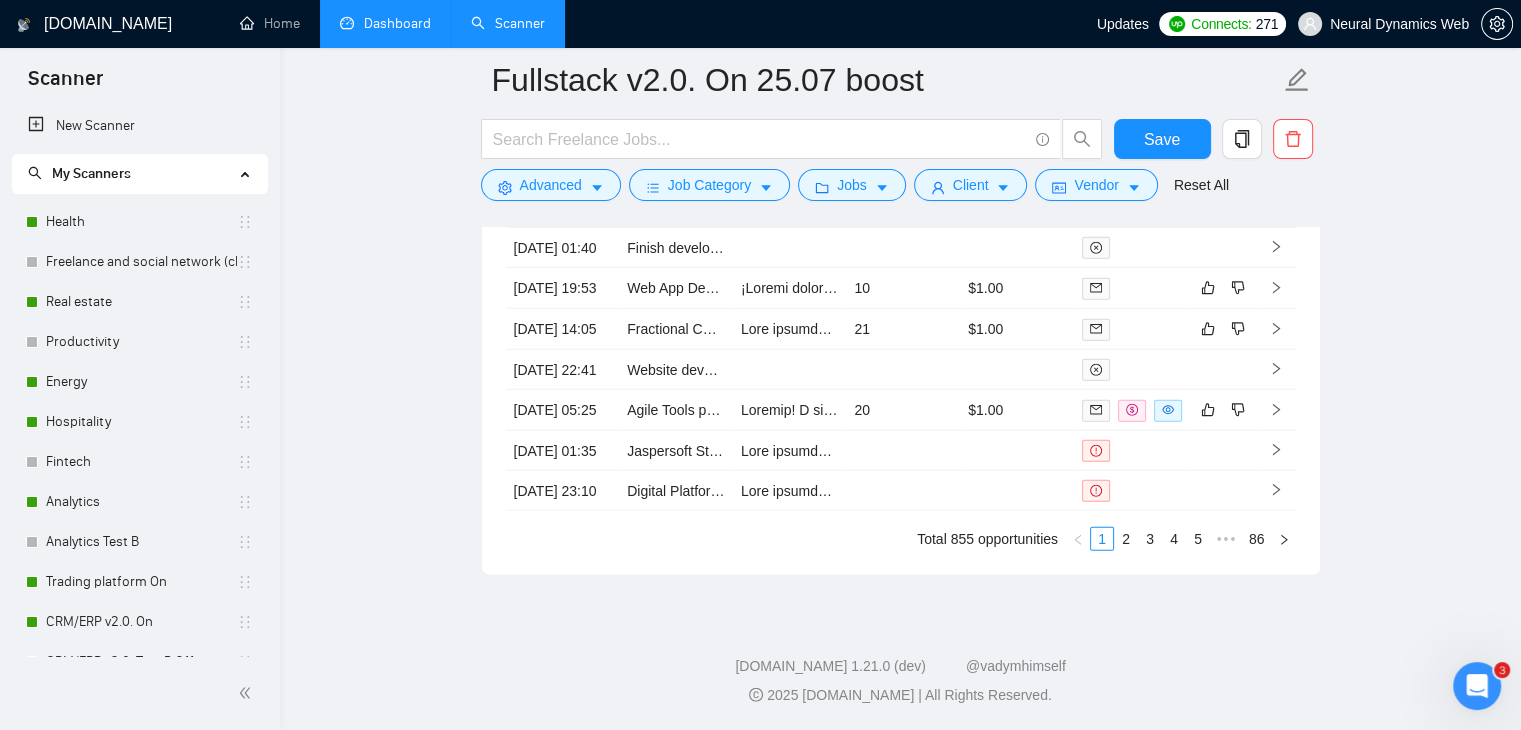 drag, startPoint x: 69, startPoint y: 497, endPoint x: 502, endPoint y: 434, distance: 437.55914 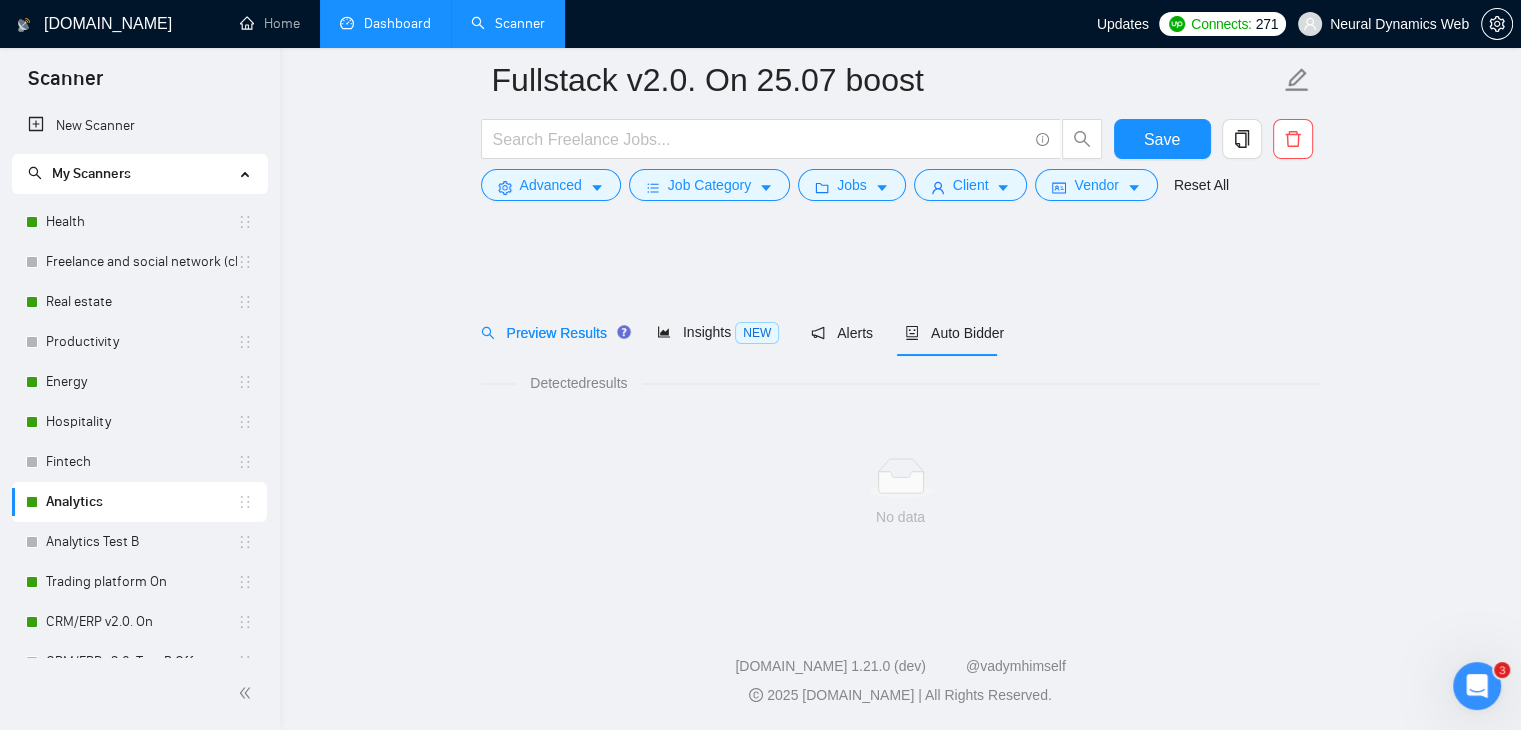 scroll, scrollTop: 0, scrollLeft: 0, axis: both 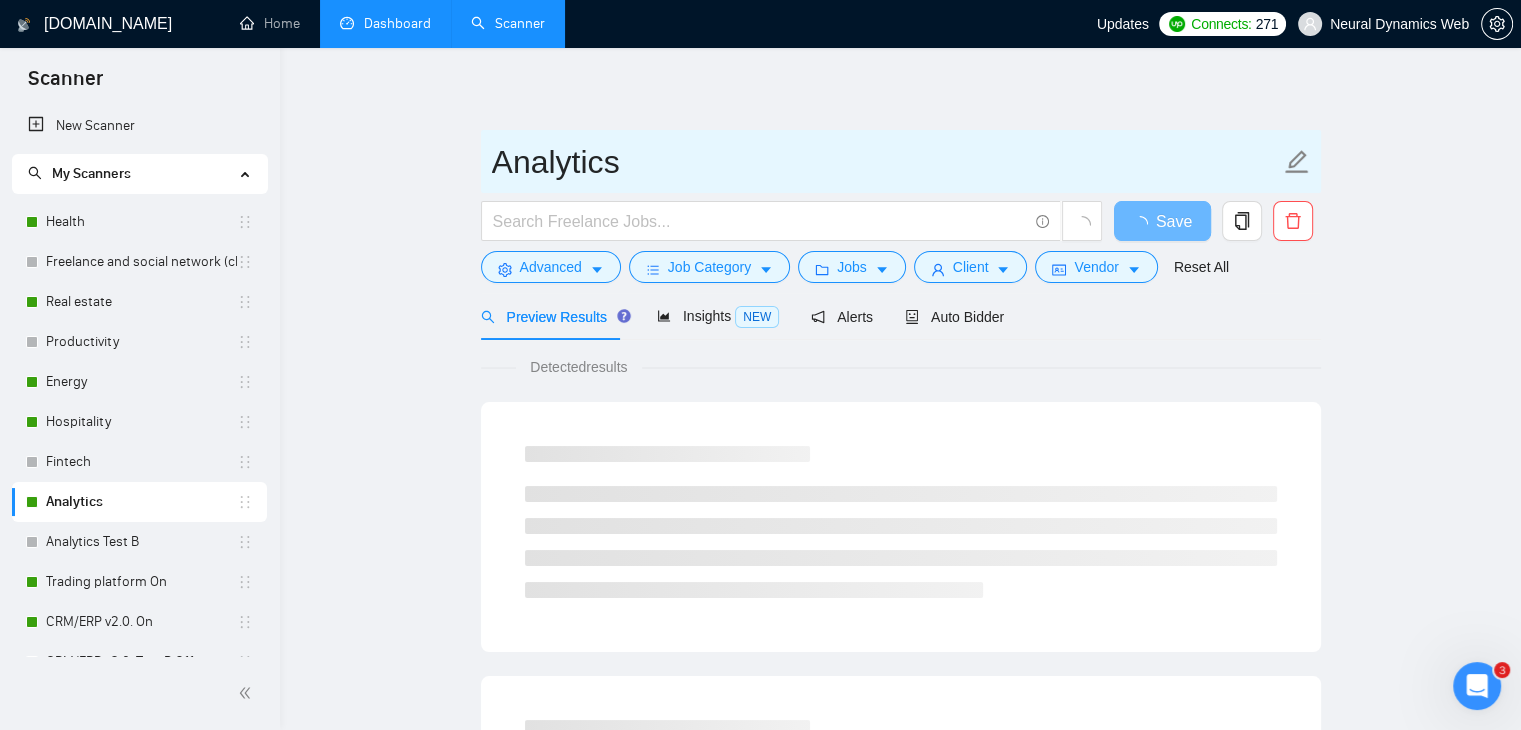 click on "Analytics" at bounding box center [886, 162] 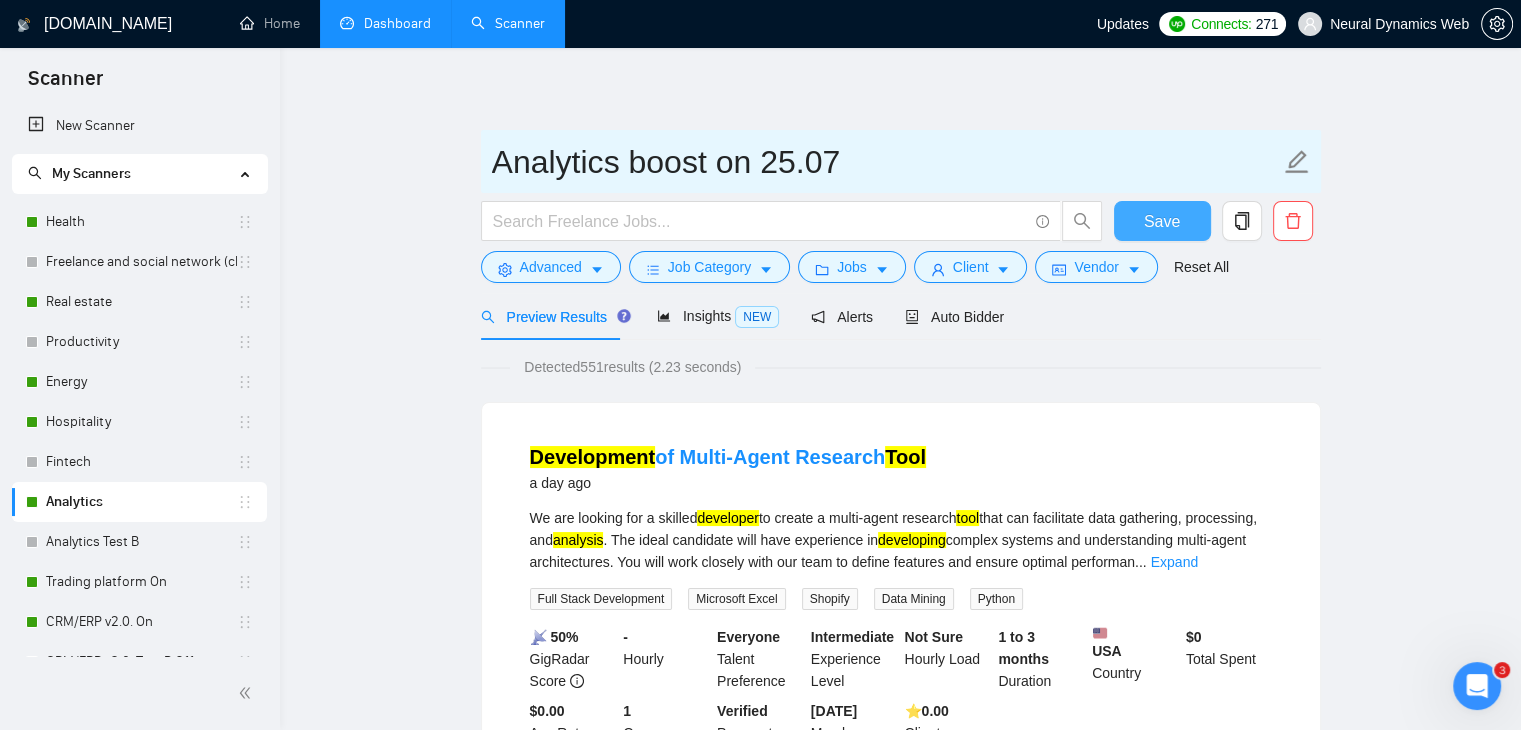 type on "Analytics boost on 25.07" 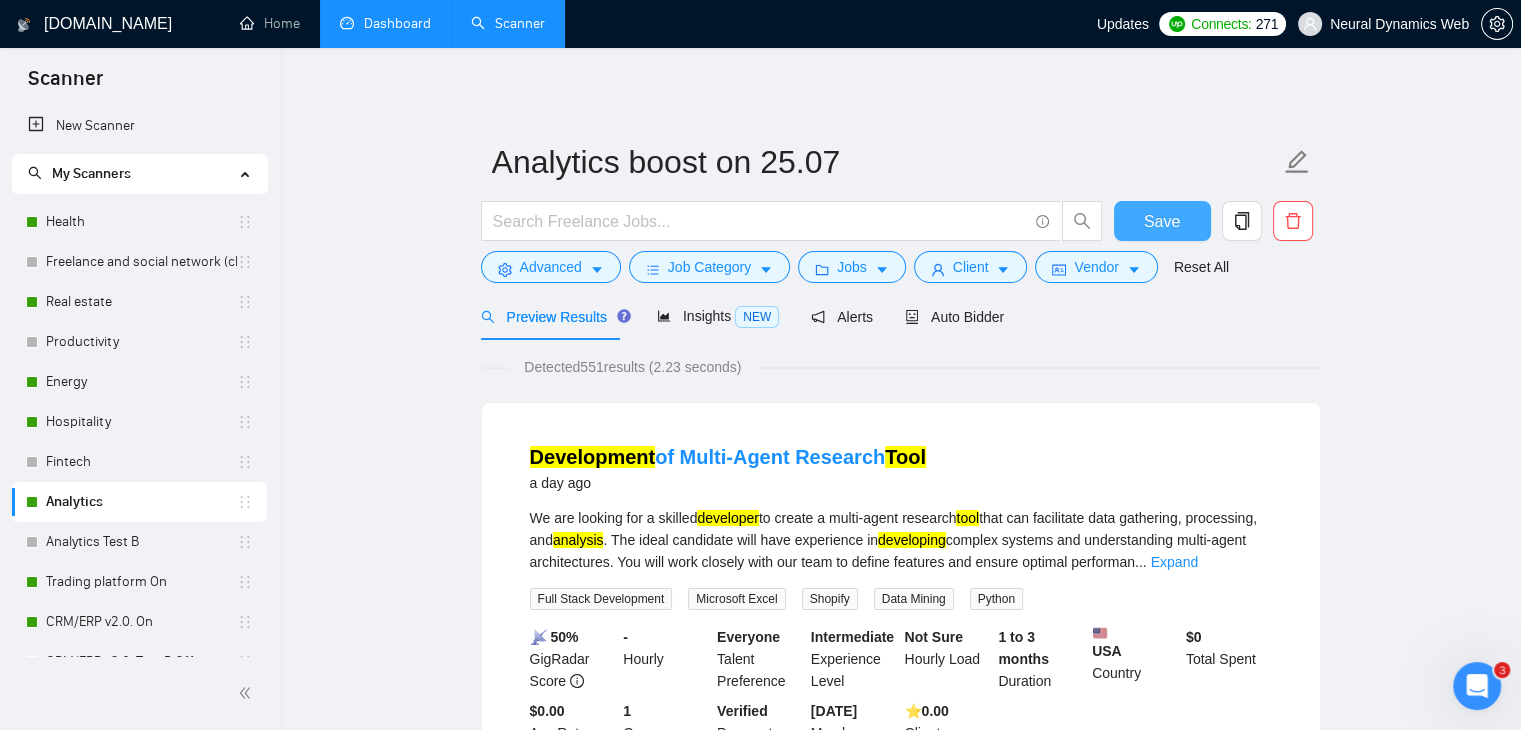 click on "Save" at bounding box center [1162, 221] 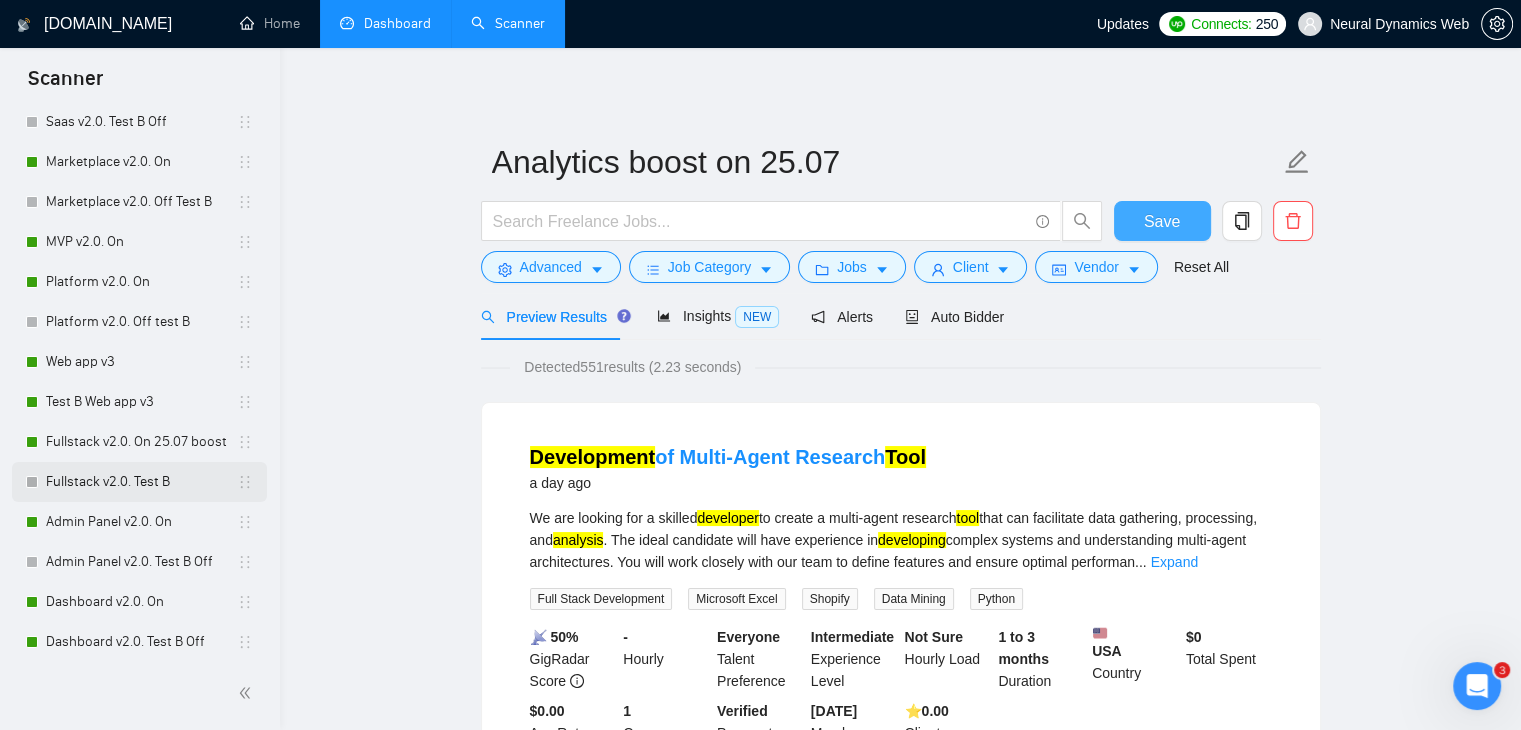 scroll, scrollTop: 900, scrollLeft: 0, axis: vertical 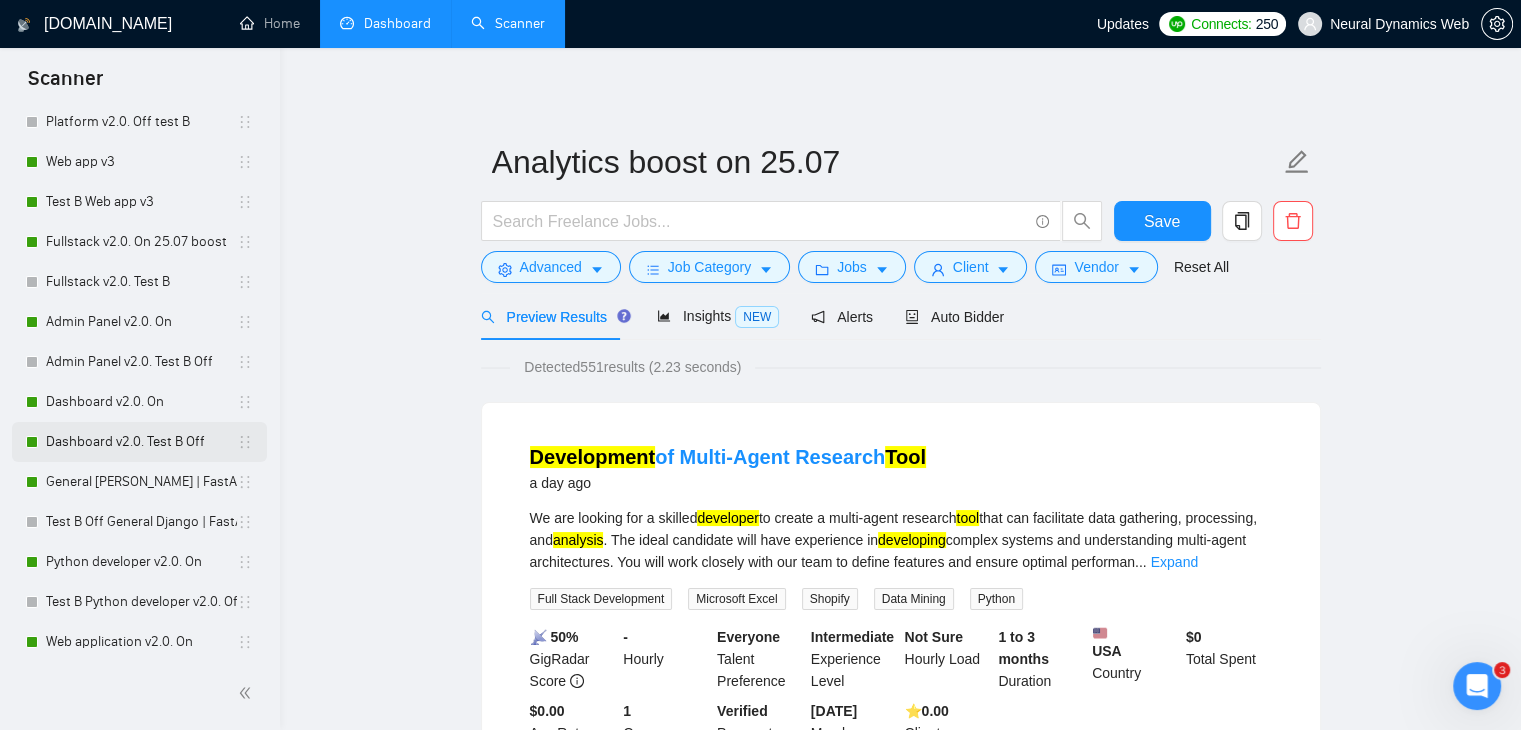 click on "Dashboard v2.0. Test B Off" at bounding box center [141, 442] 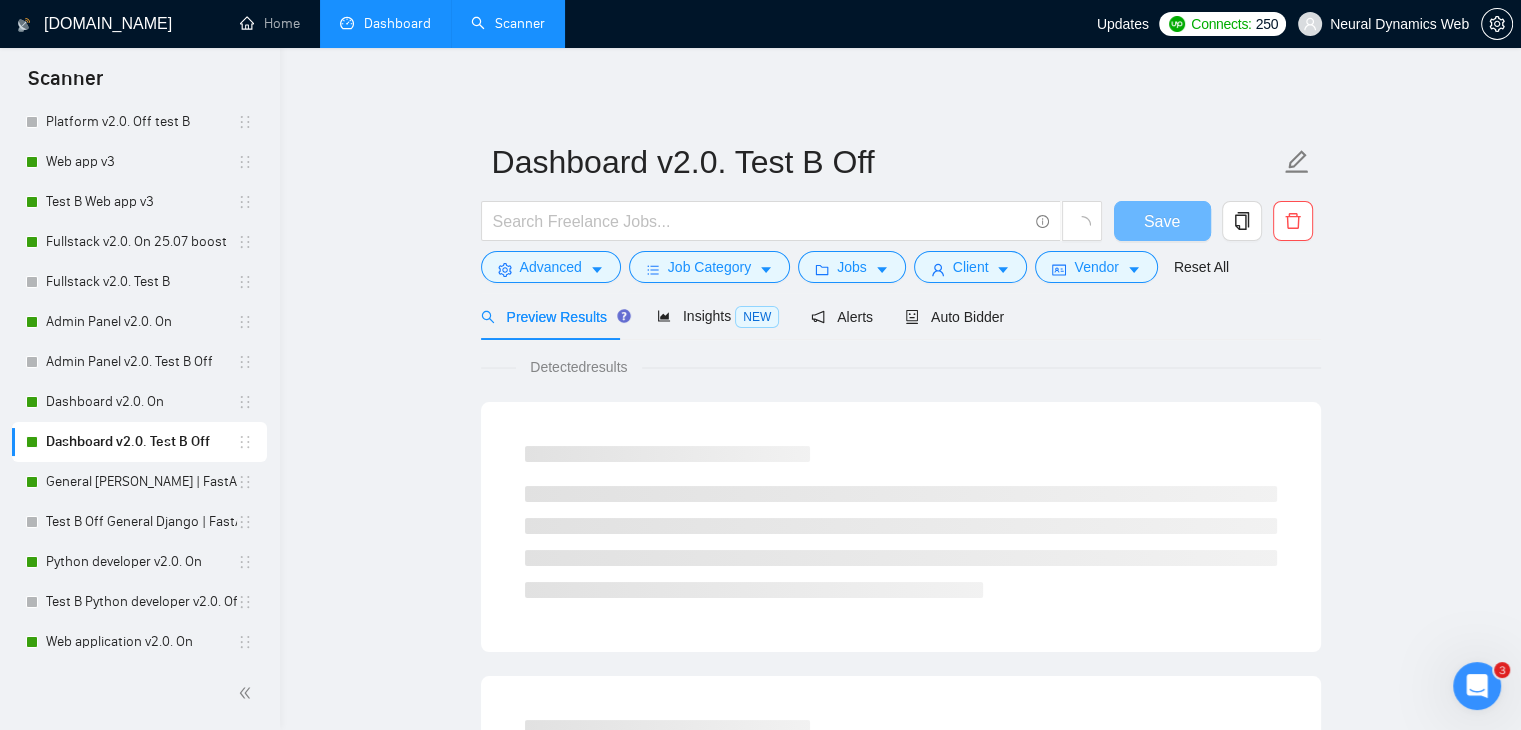 scroll, scrollTop: 0, scrollLeft: 0, axis: both 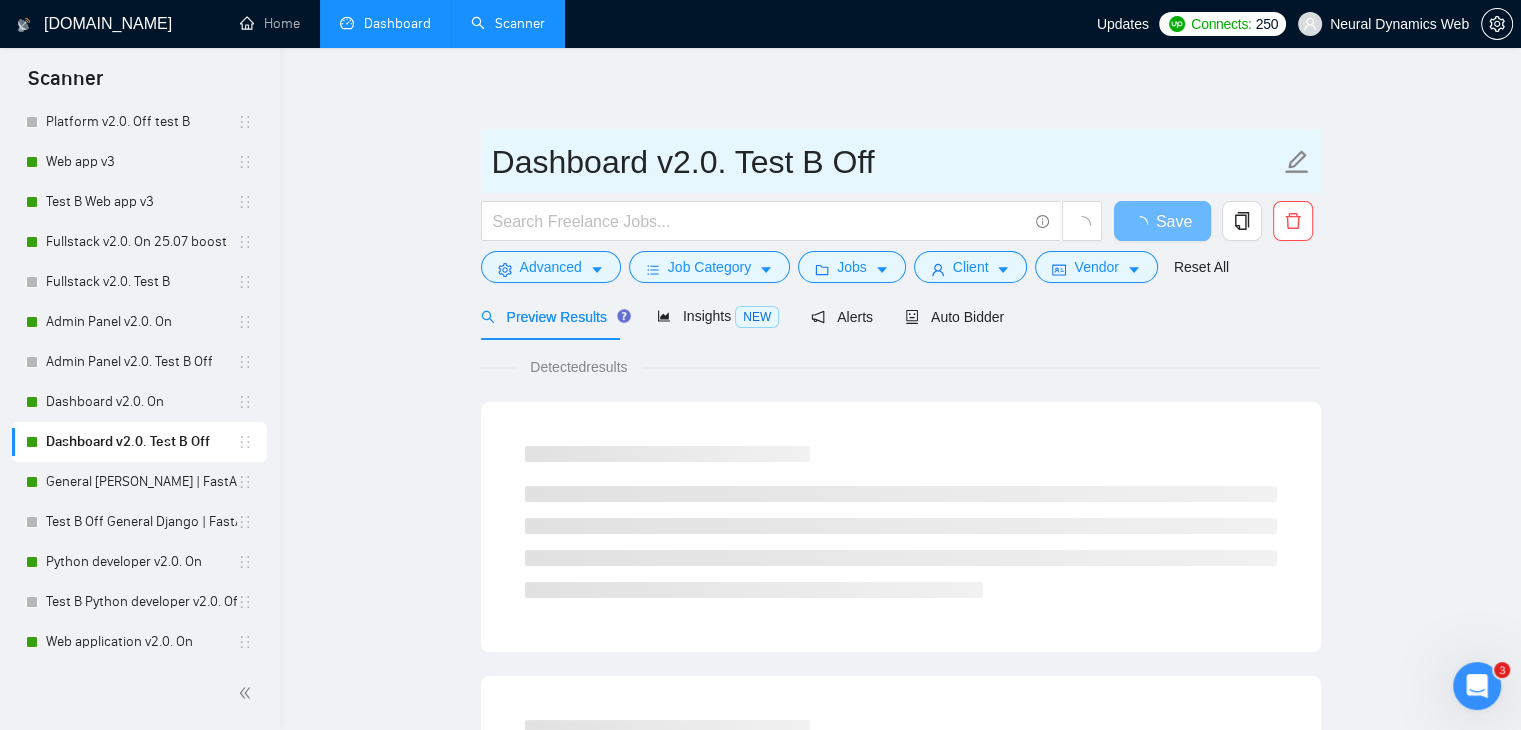 drag, startPoint x: 879, startPoint y: 173, endPoint x: 832, endPoint y: 172, distance: 47.010635 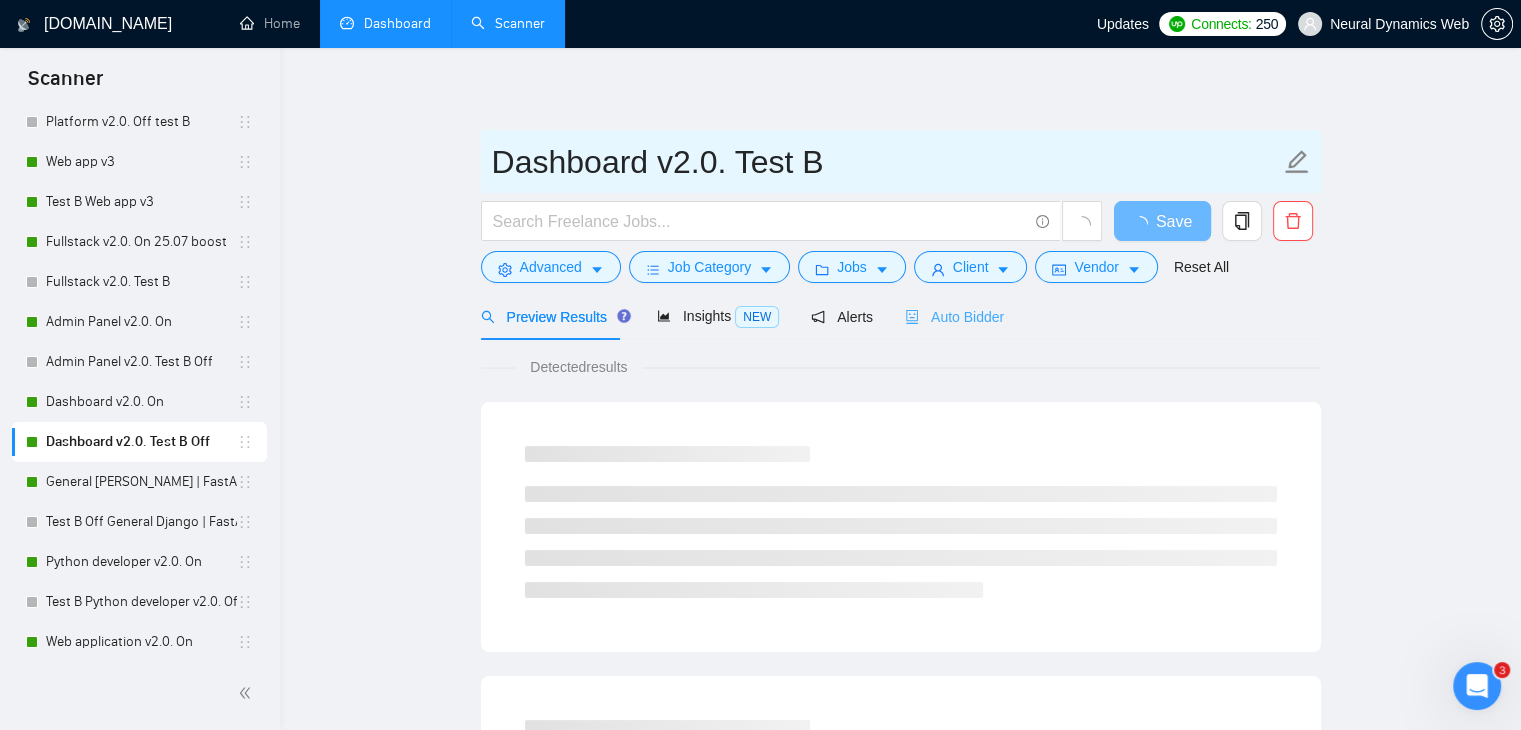 type on "Dashboard v2.0. Test B" 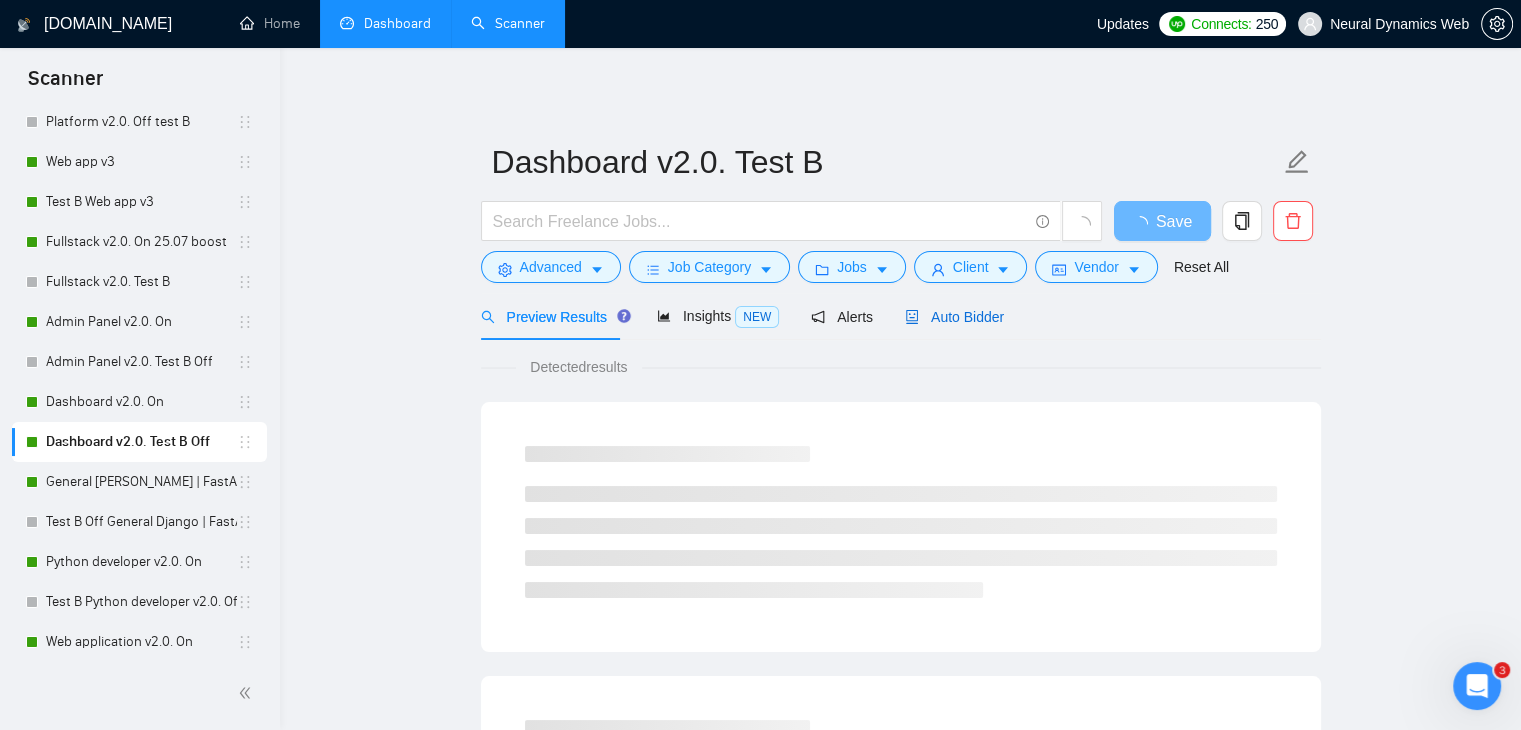 click on "Auto Bidder" at bounding box center (954, 317) 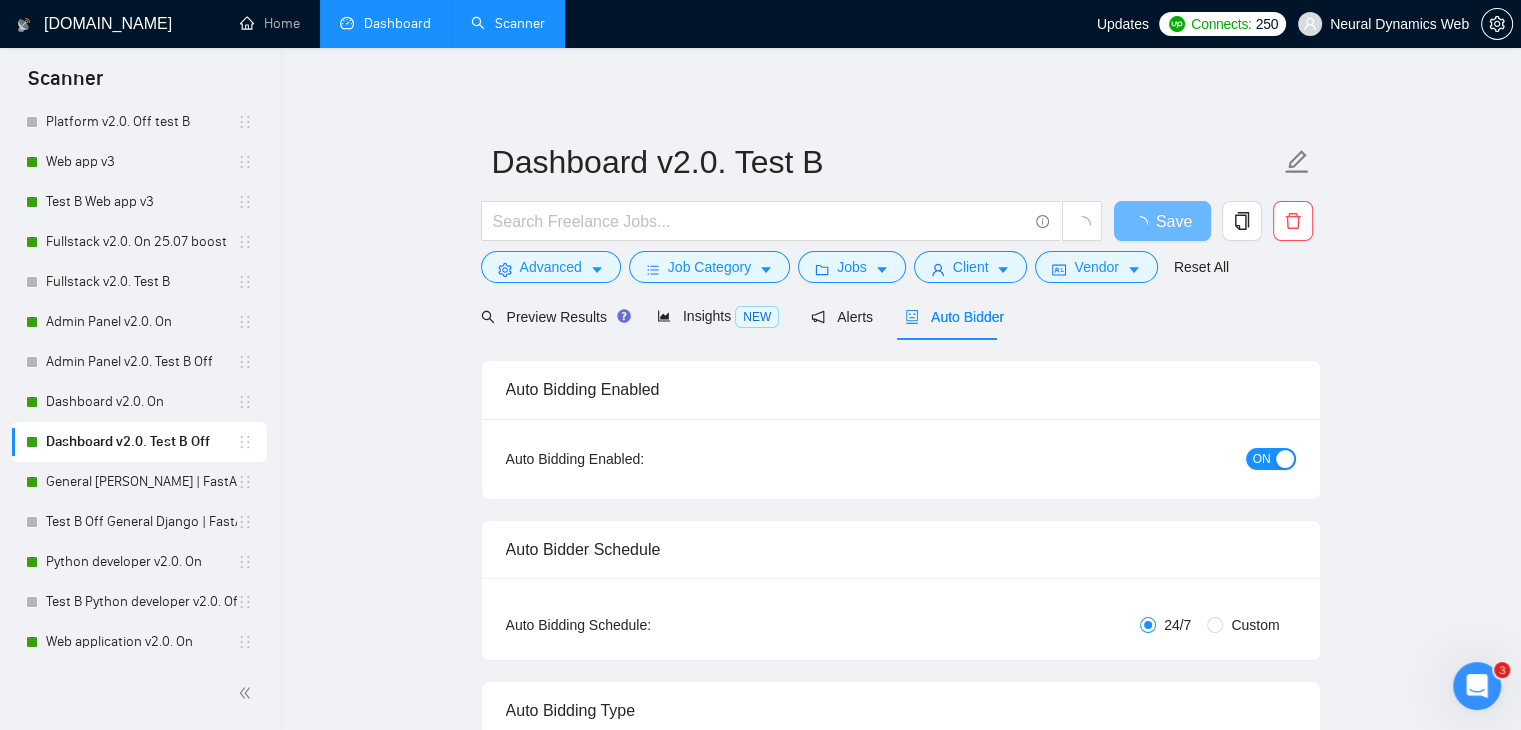 type 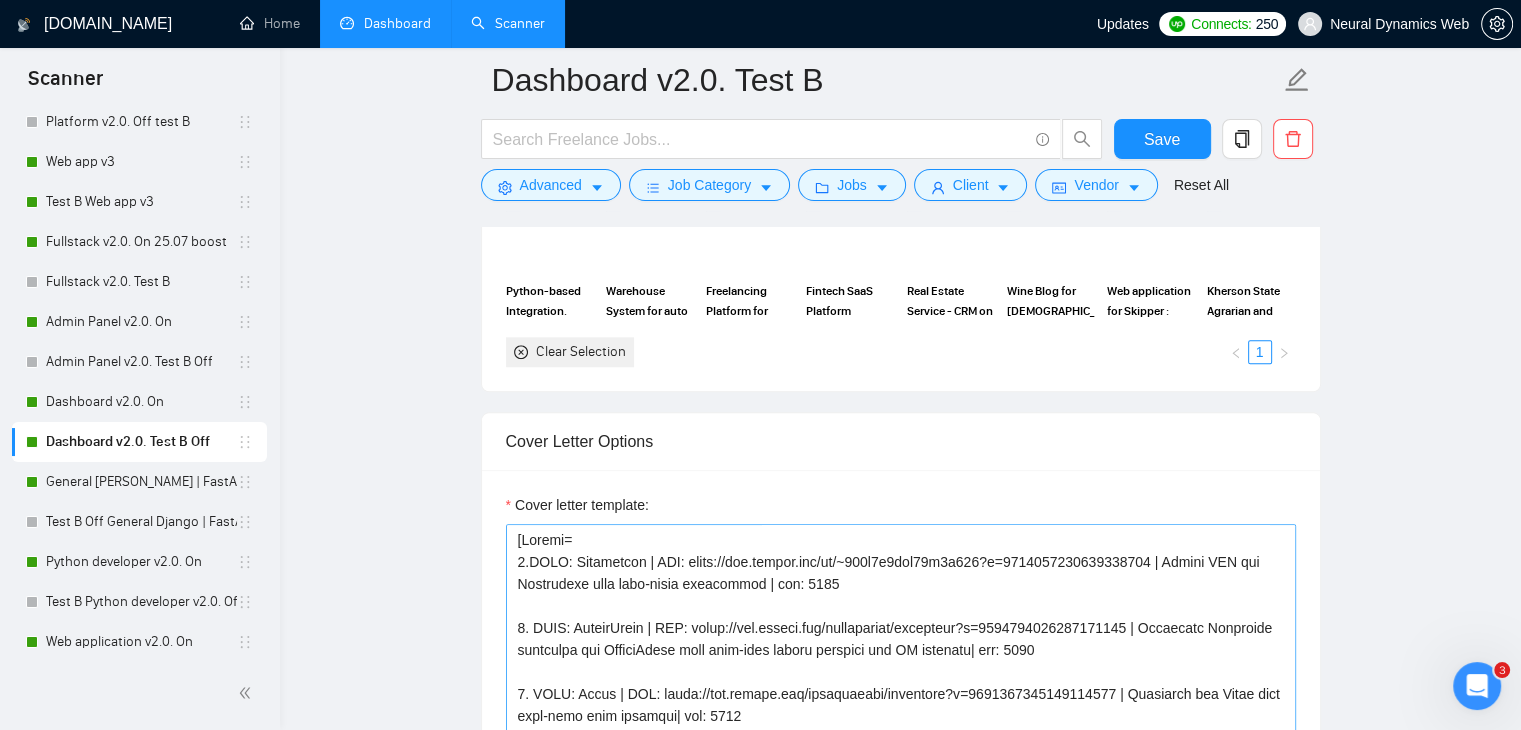 scroll, scrollTop: 2000, scrollLeft: 0, axis: vertical 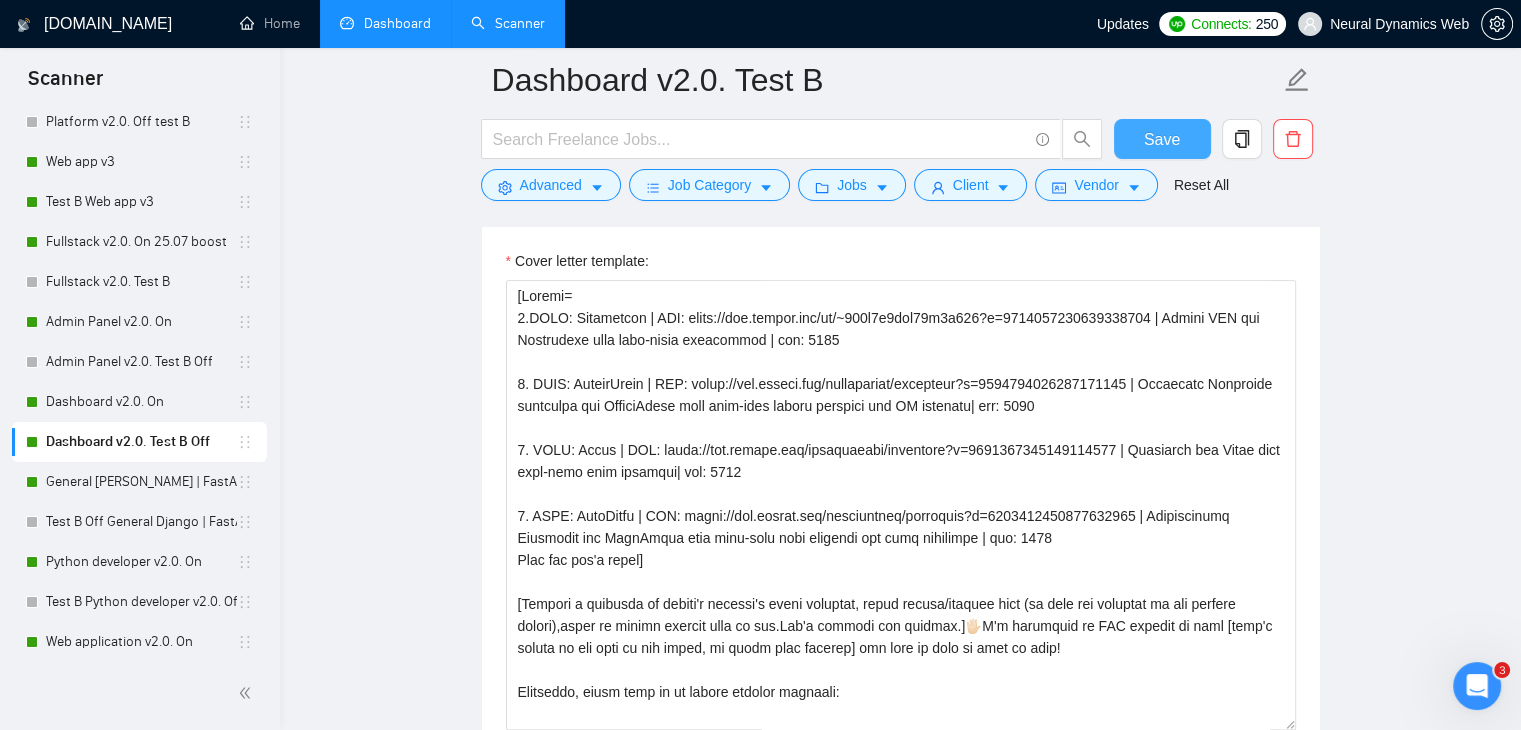 click on "Save" at bounding box center (1162, 139) 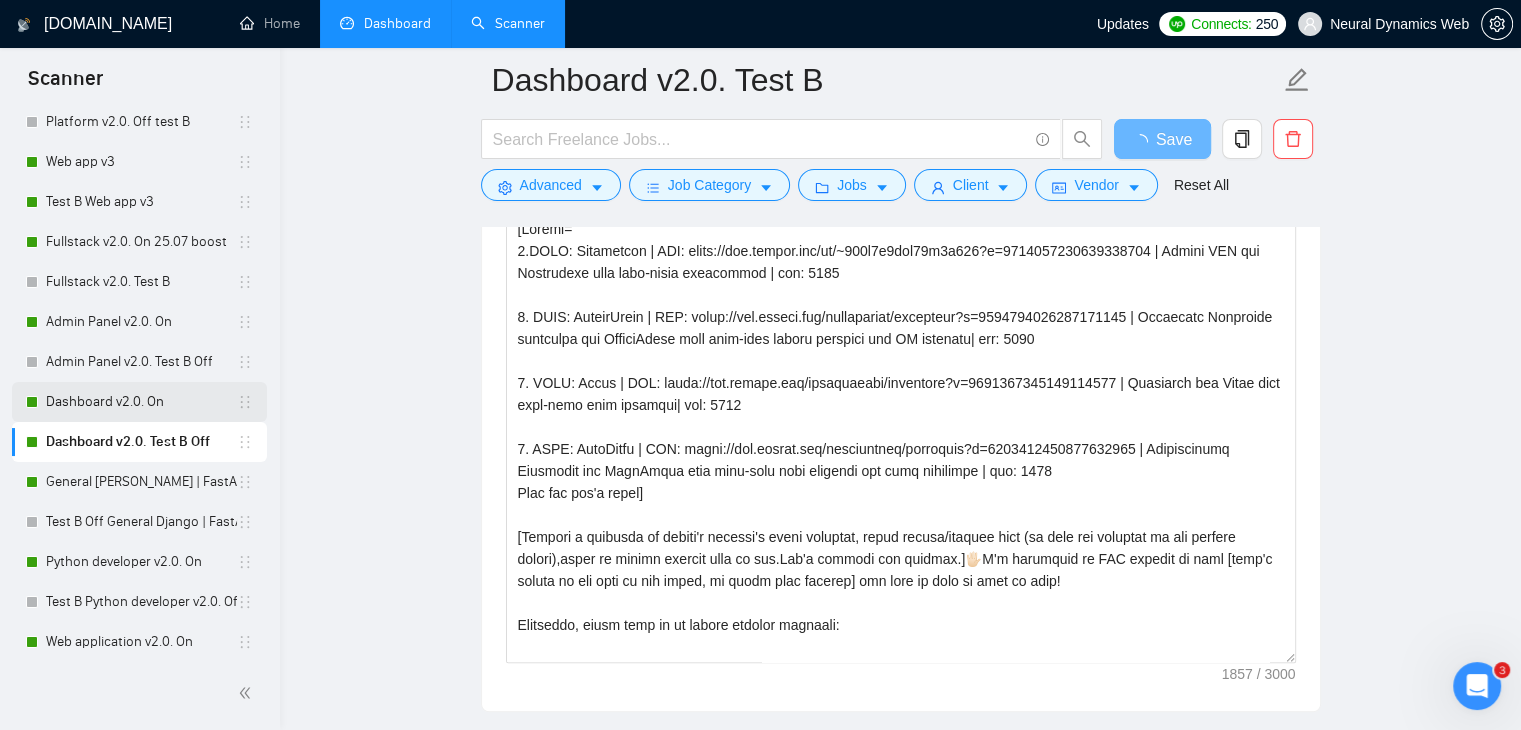 click on "Dashboard v2.0. On" at bounding box center [141, 402] 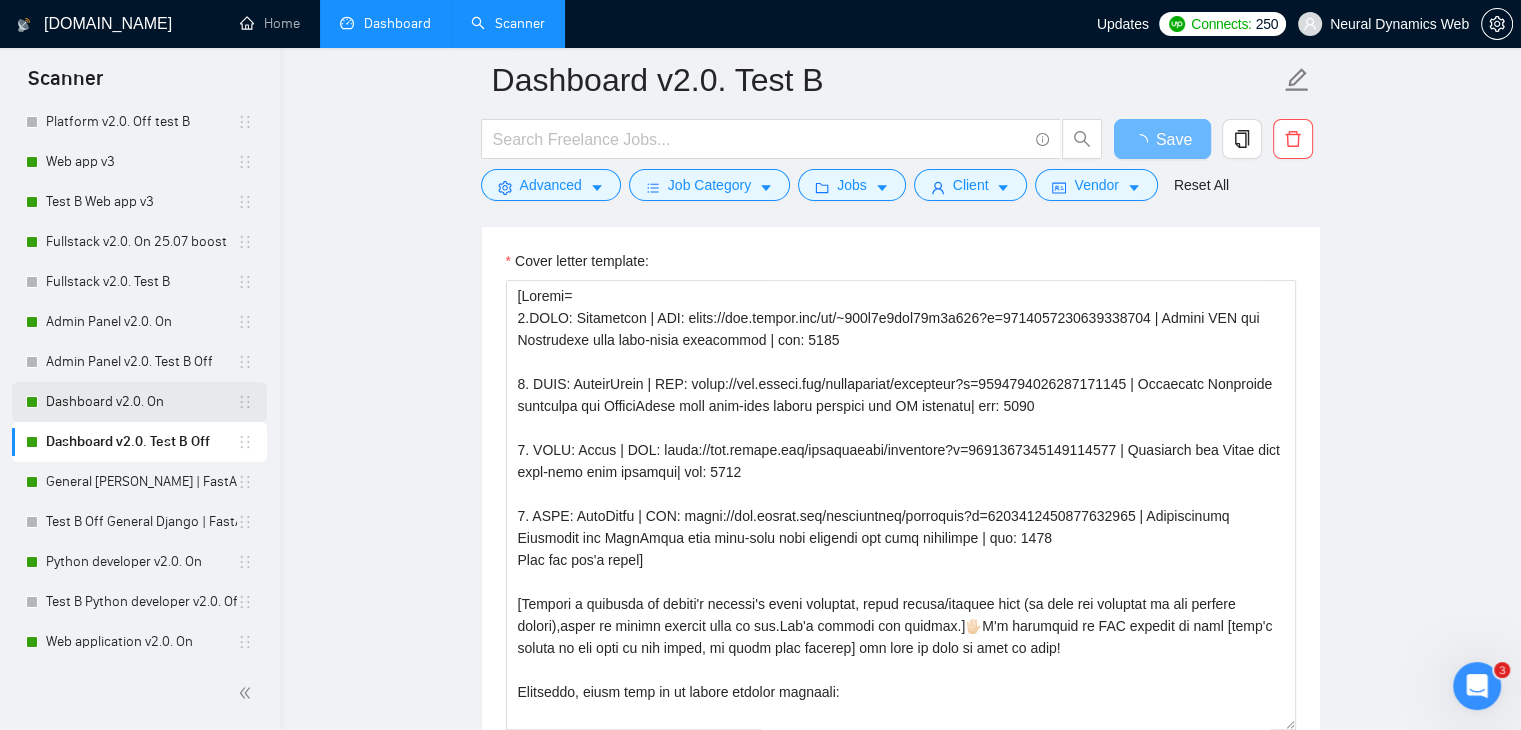 click on "Dashboard v2.0. On" at bounding box center [141, 402] 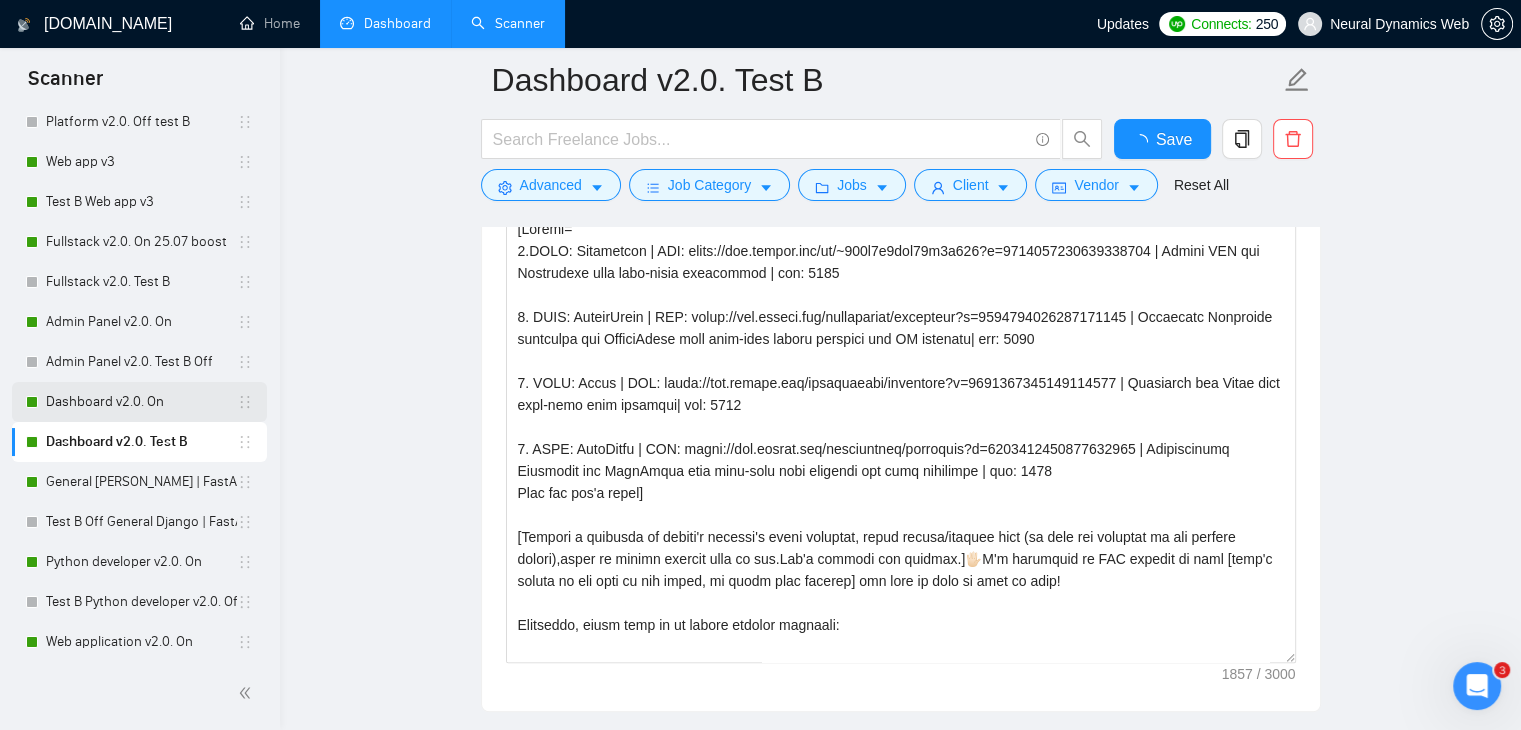 click on "Dashboard v2.0. On" at bounding box center (141, 402) 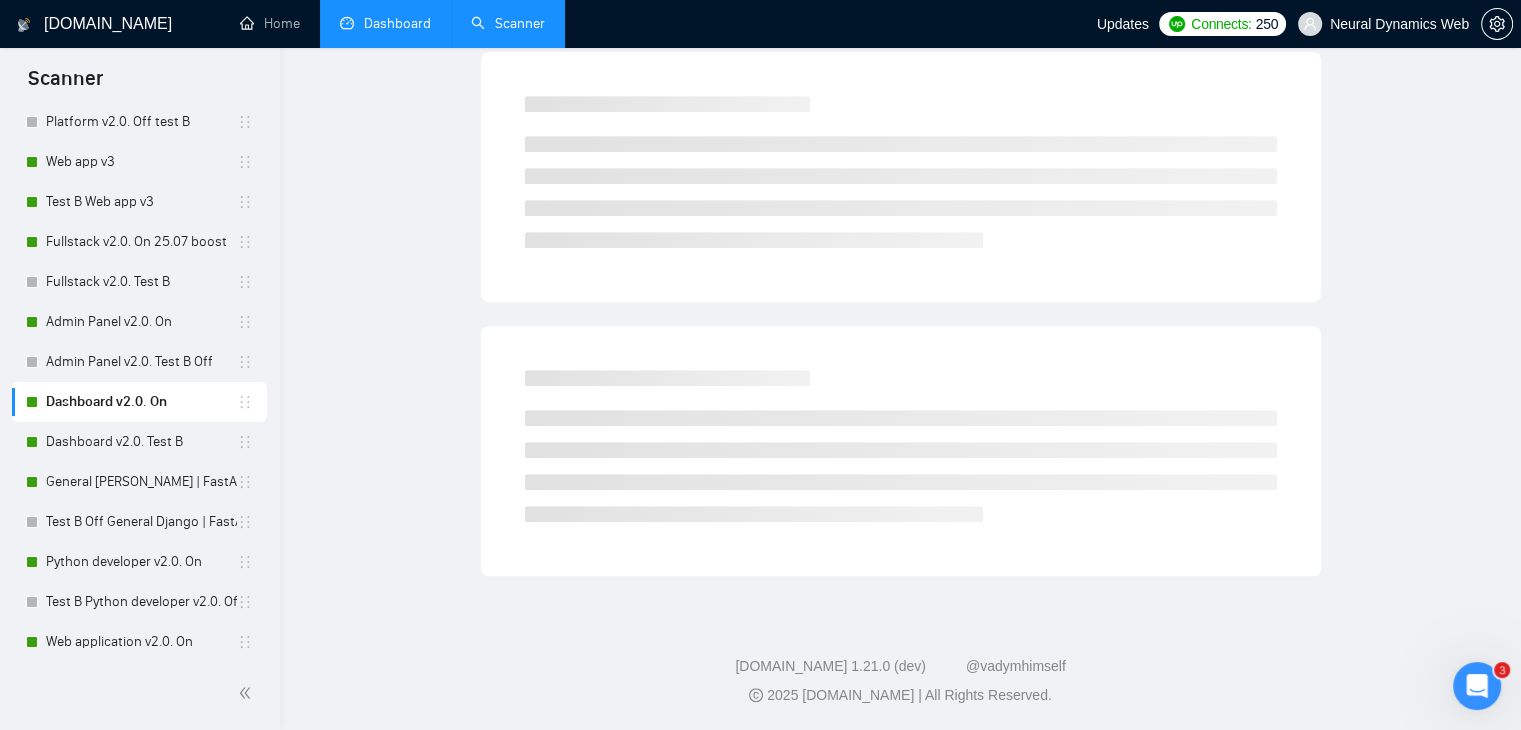 click on "Auto Bidder" at bounding box center [954, -856] 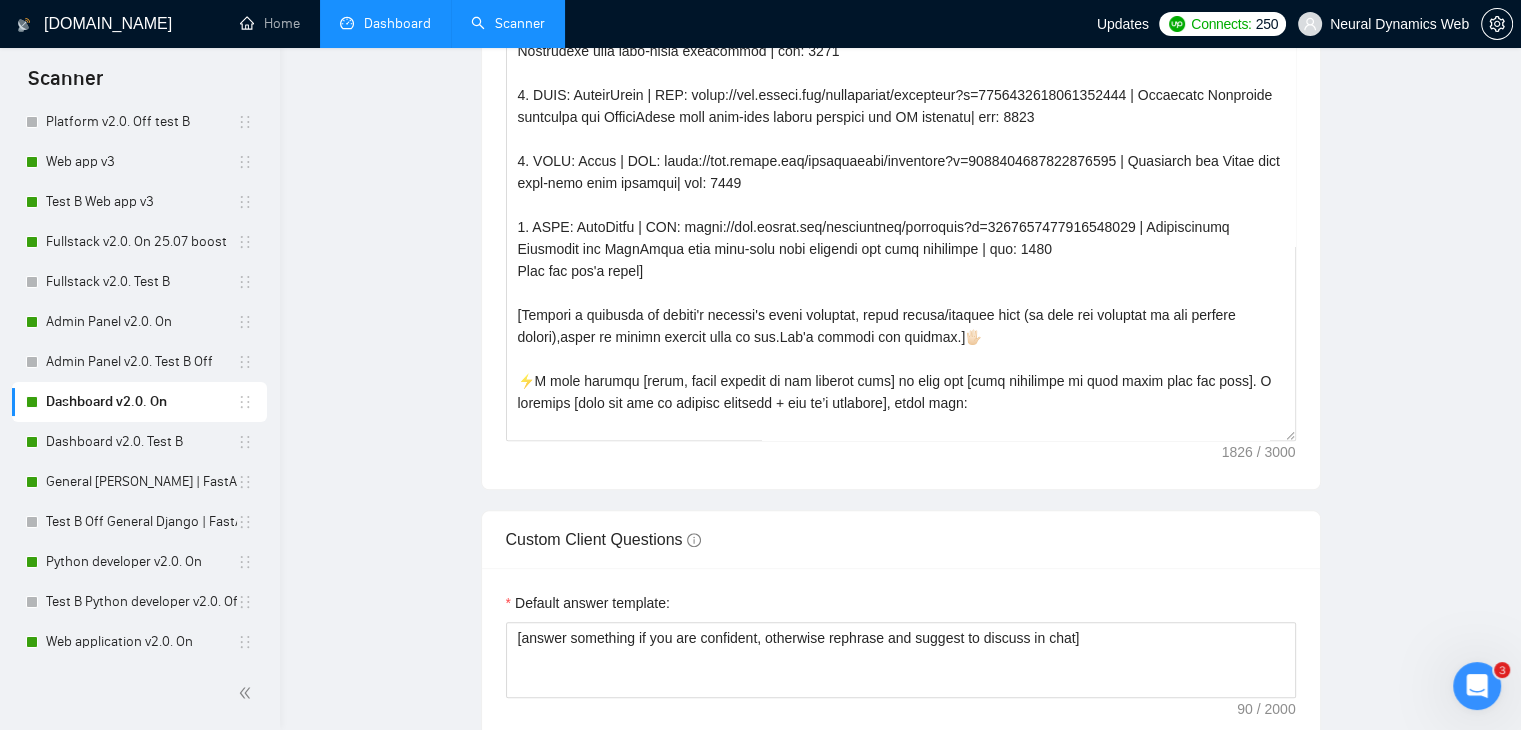 scroll, scrollTop: 0, scrollLeft: 0, axis: both 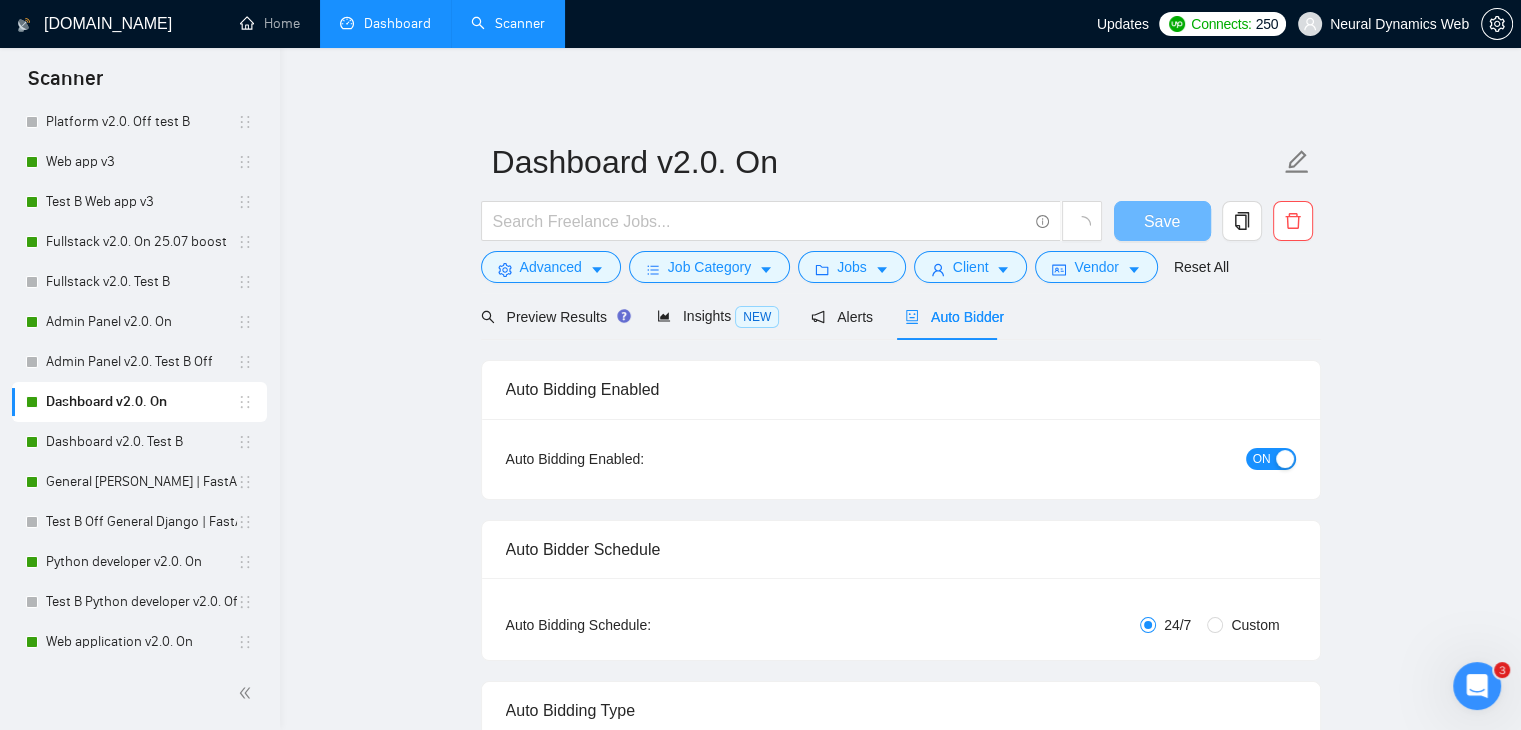 type 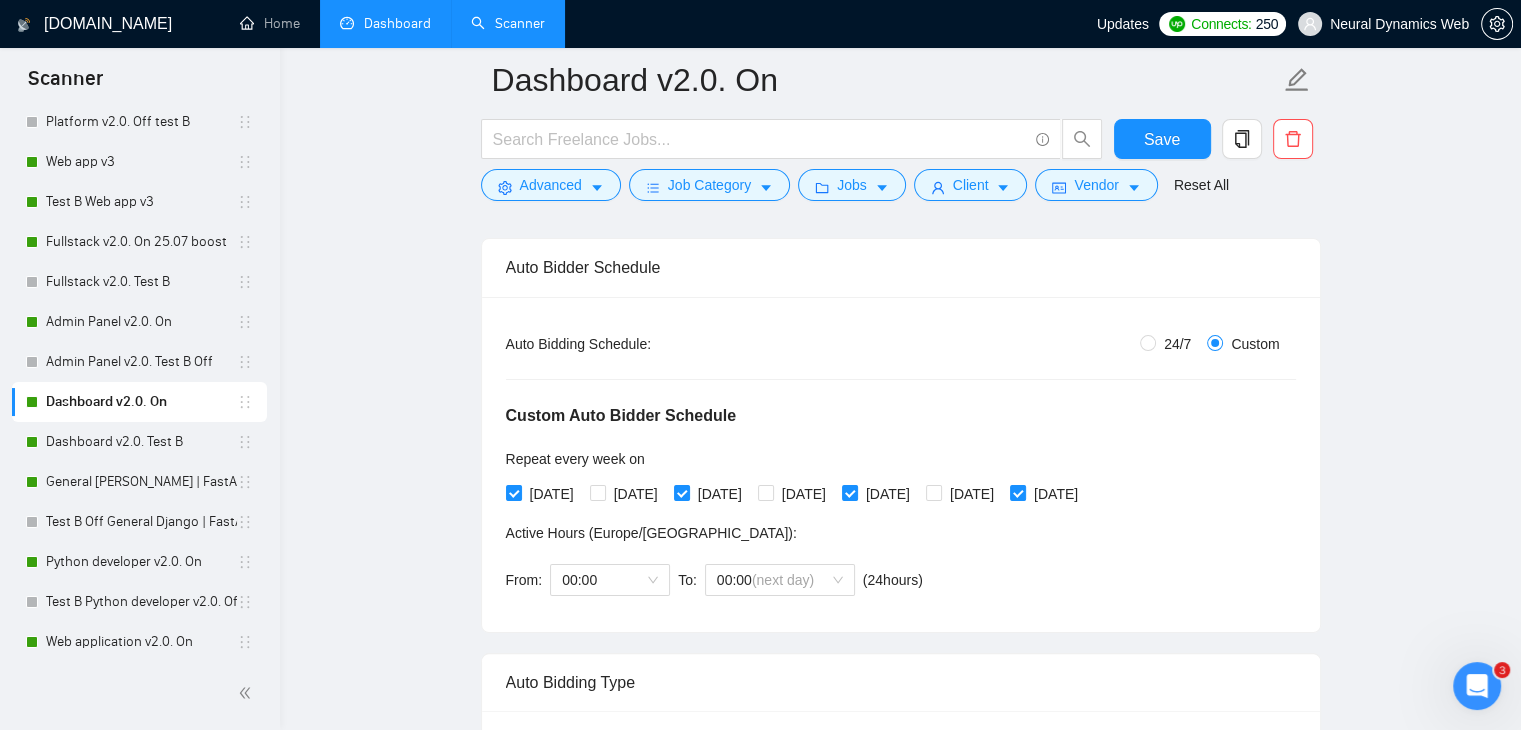 scroll, scrollTop: 300, scrollLeft: 0, axis: vertical 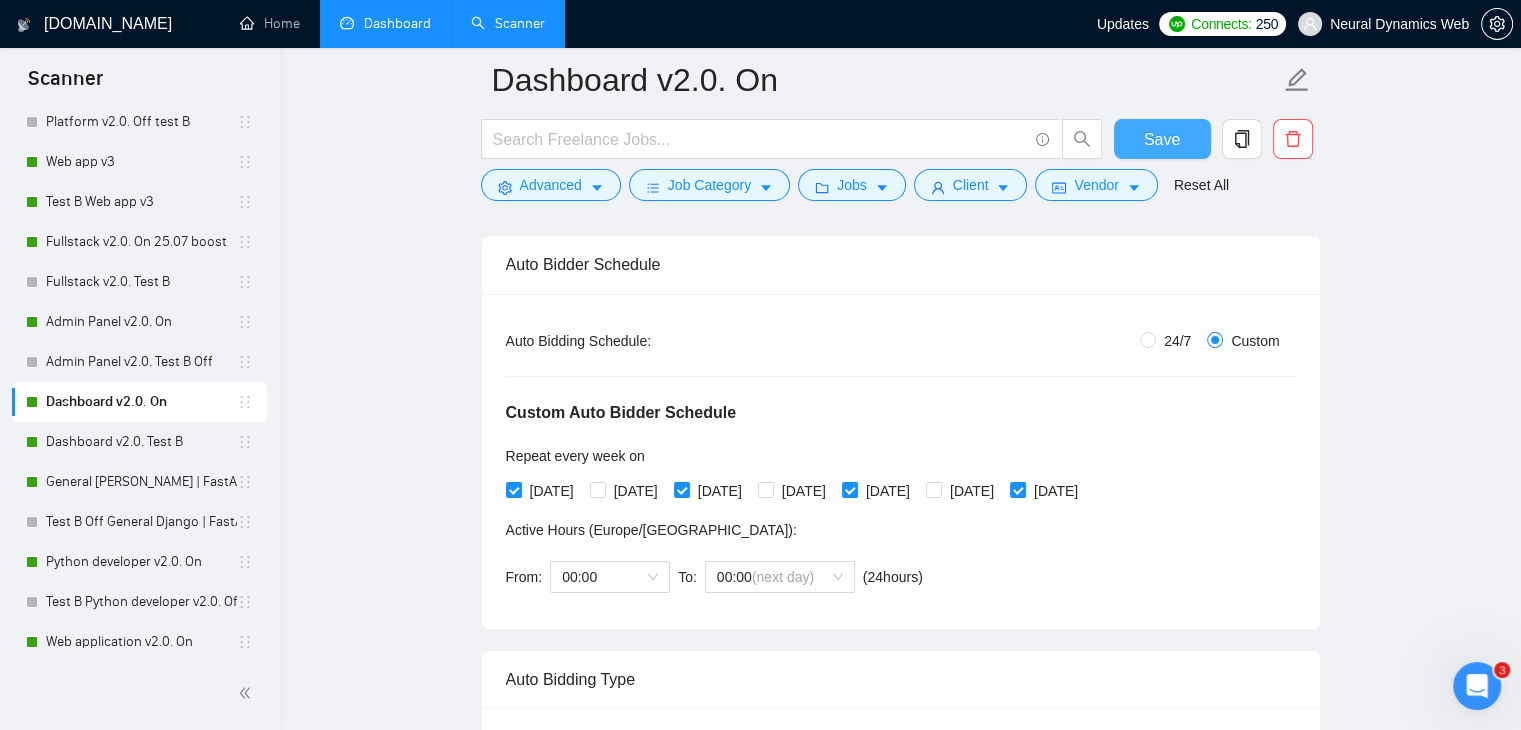 click on "Save" at bounding box center (1162, 139) 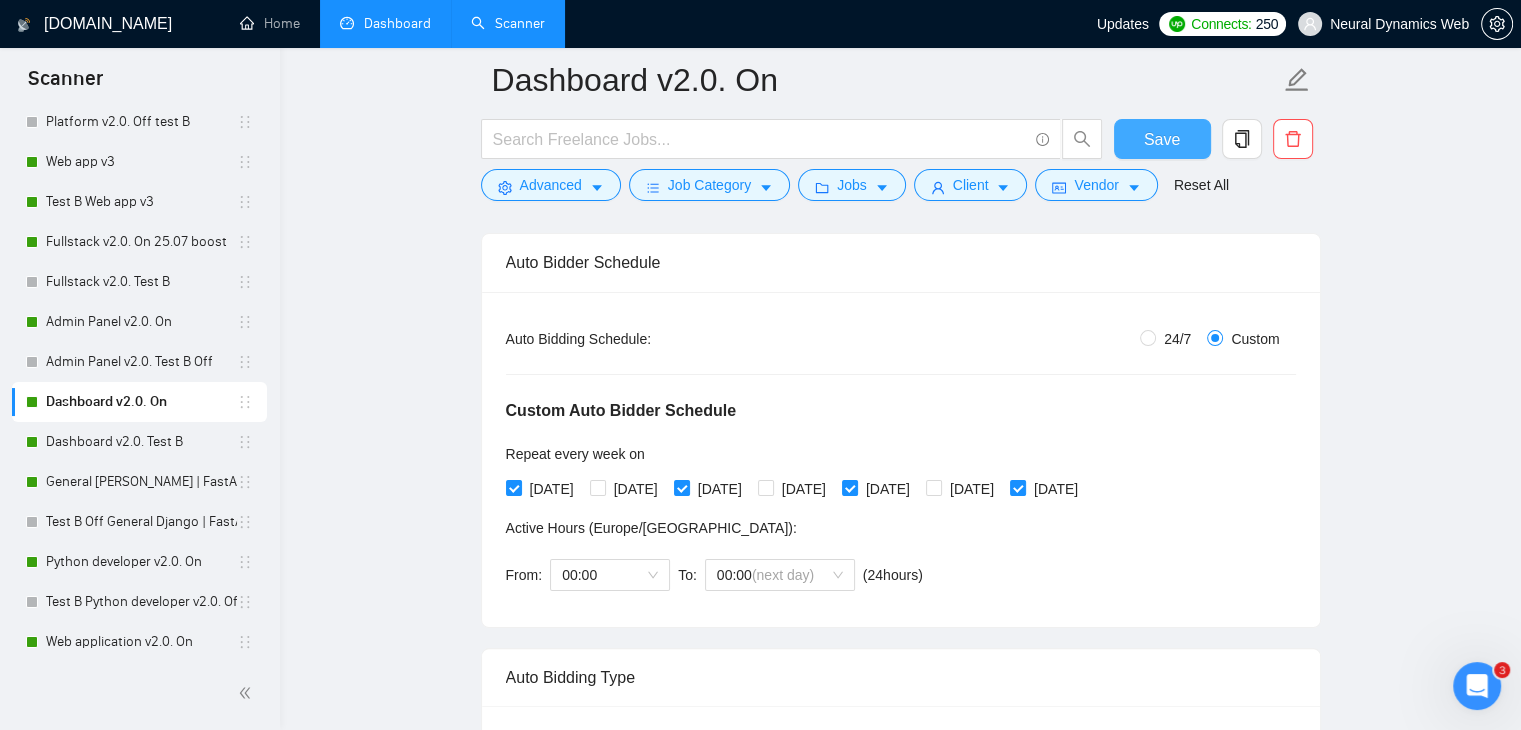 scroll, scrollTop: 1825, scrollLeft: 0, axis: vertical 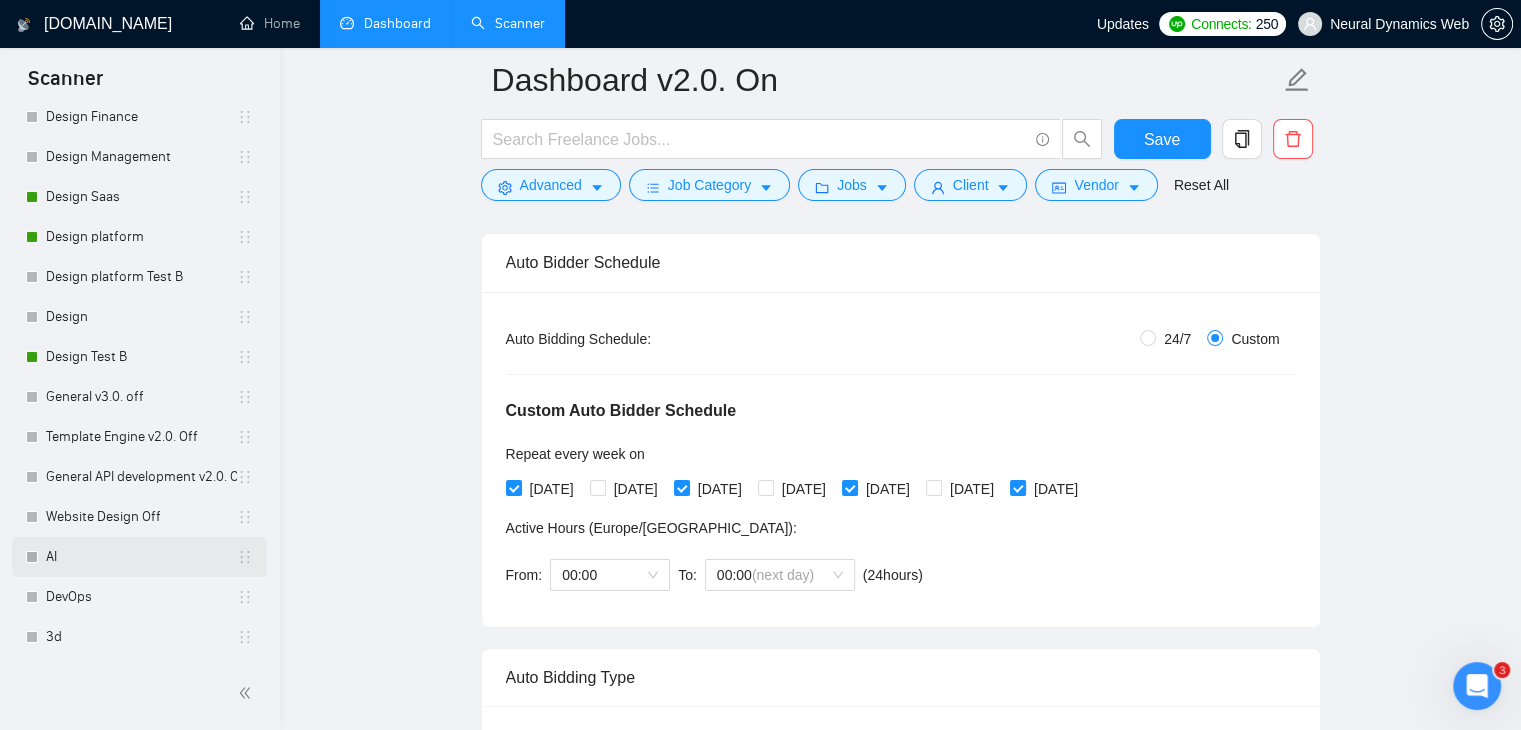 click on "AI" at bounding box center [141, 557] 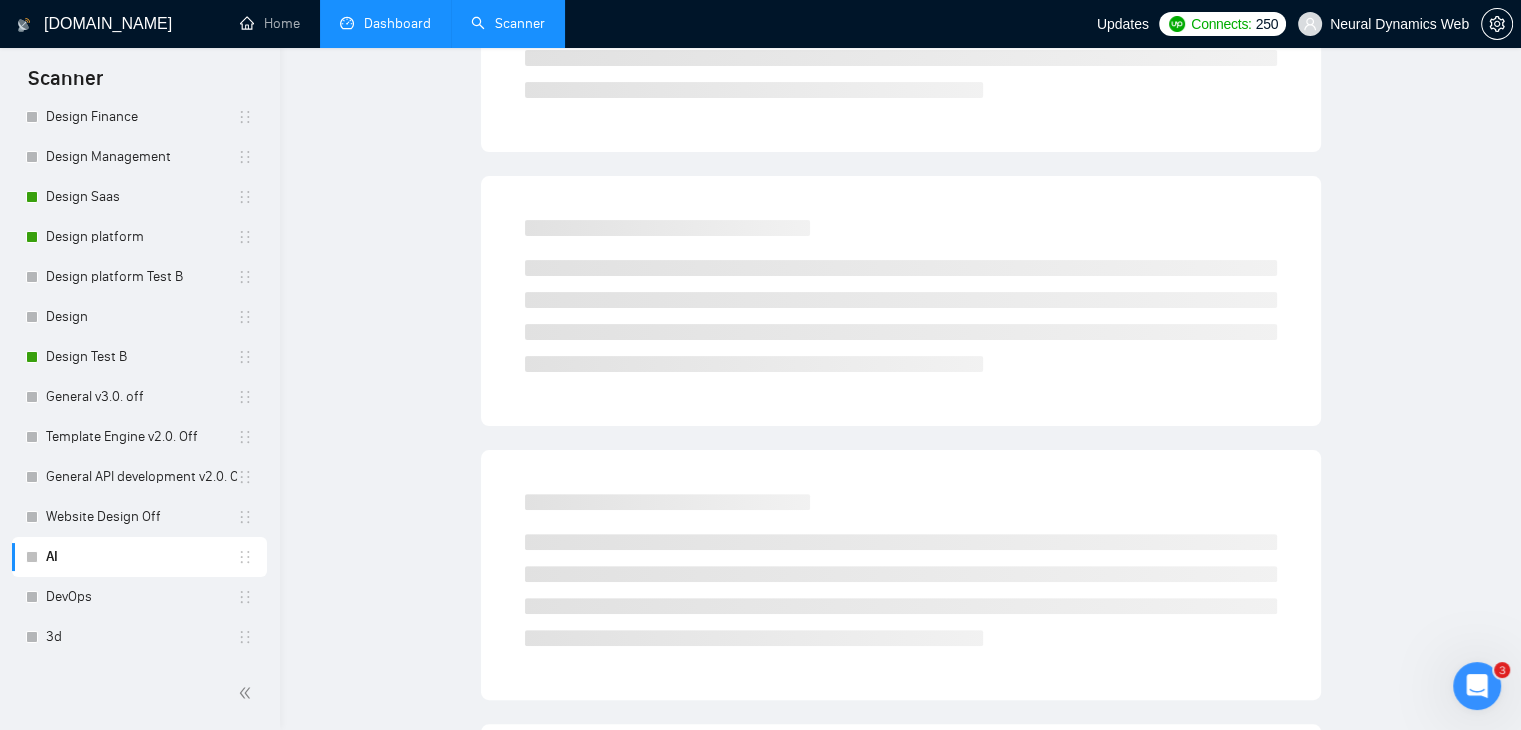 scroll, scrollTop: 0, scrollLeft: 0, axis: both 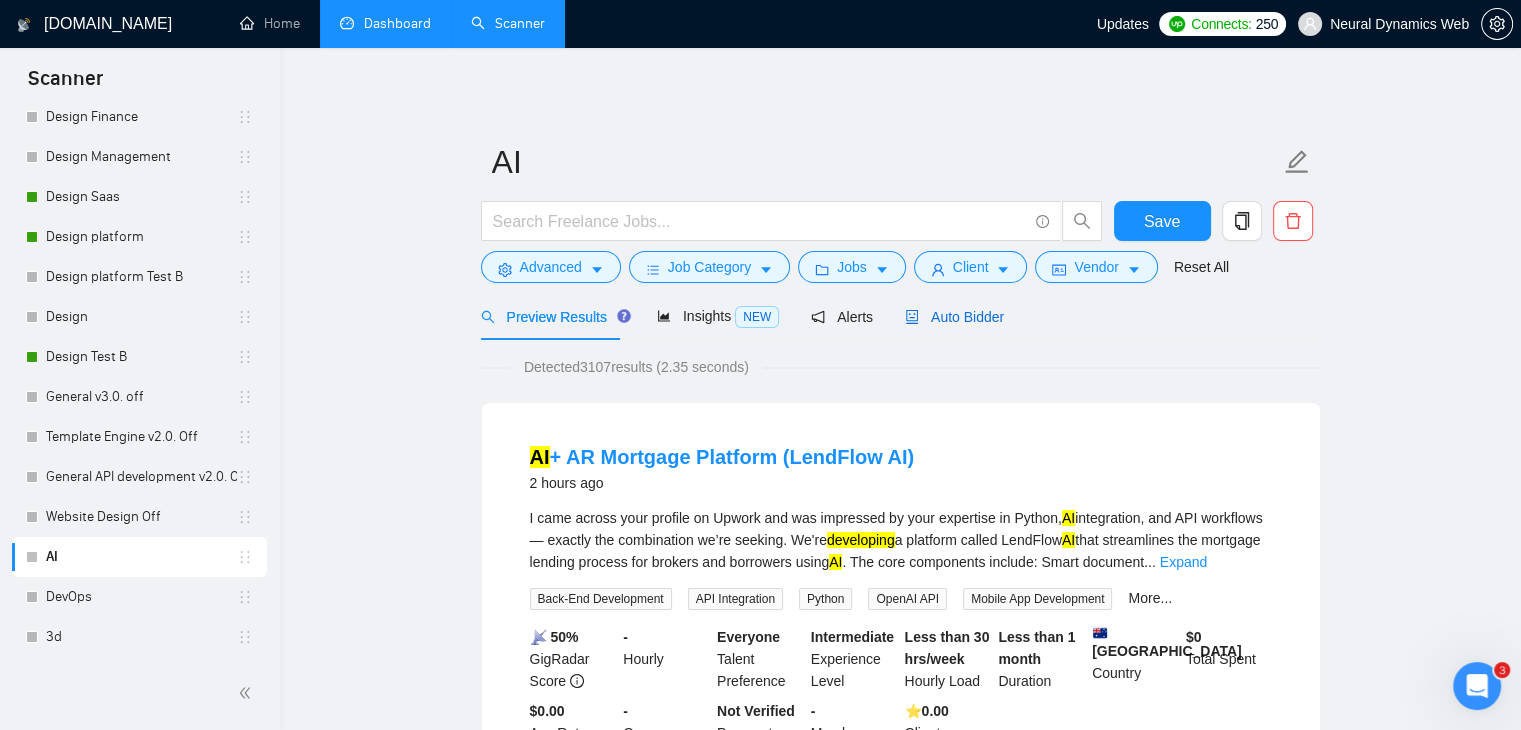 click on "Auto Bidder" at bounding box center (954, 317) 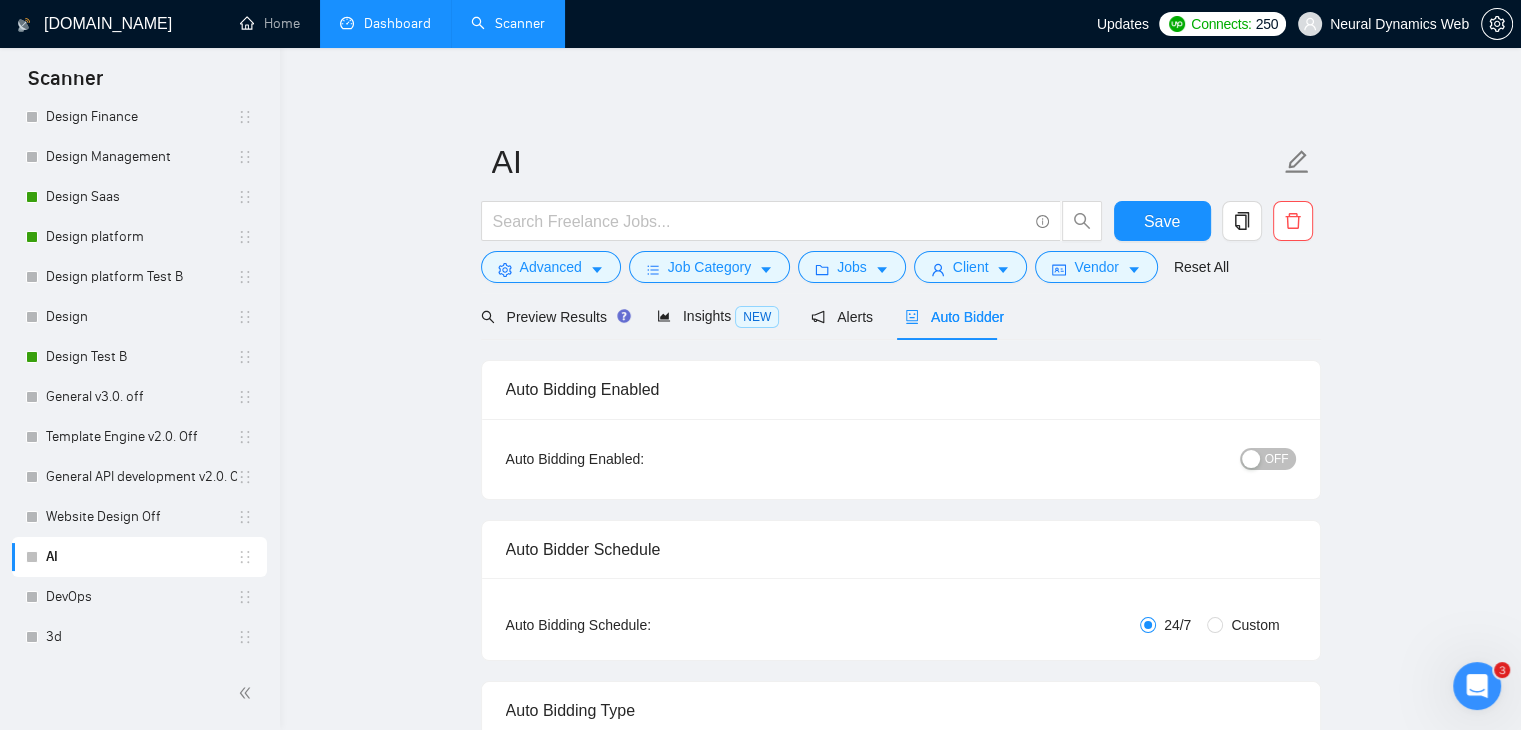 type 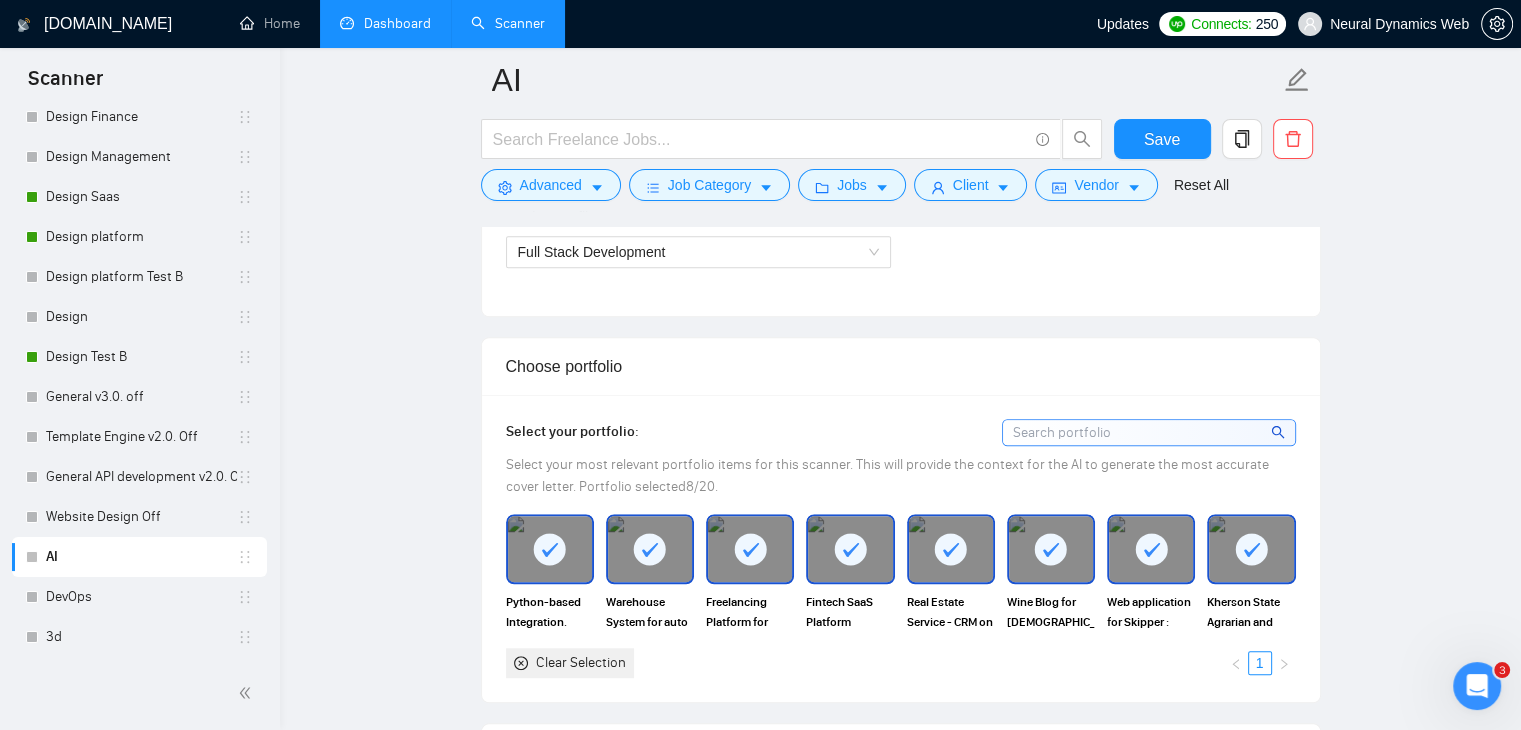 scroll, scrollTop: 1100, scrollLeft: 0, axis: vertical 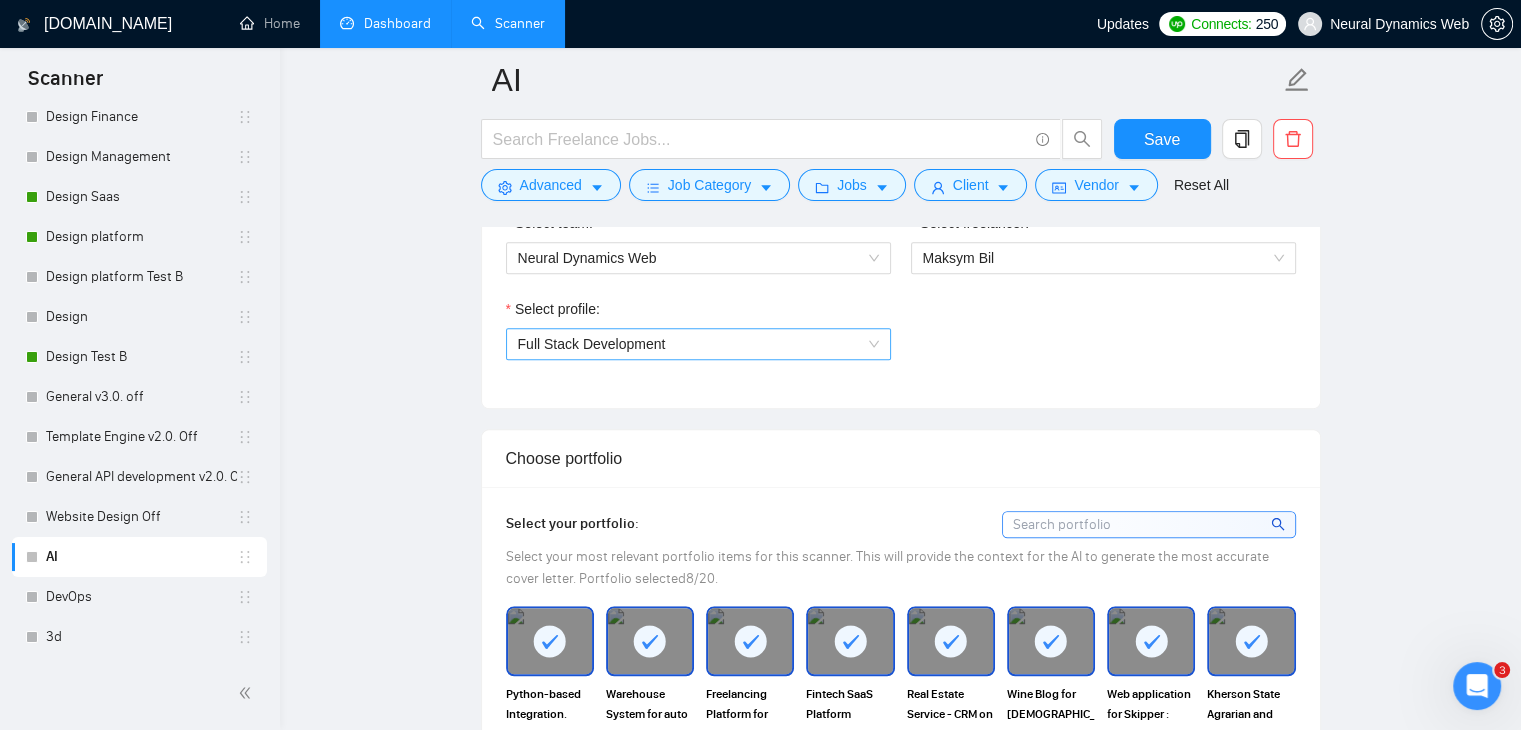 click on "Full Stack Development" at bounding box center [592, 344] 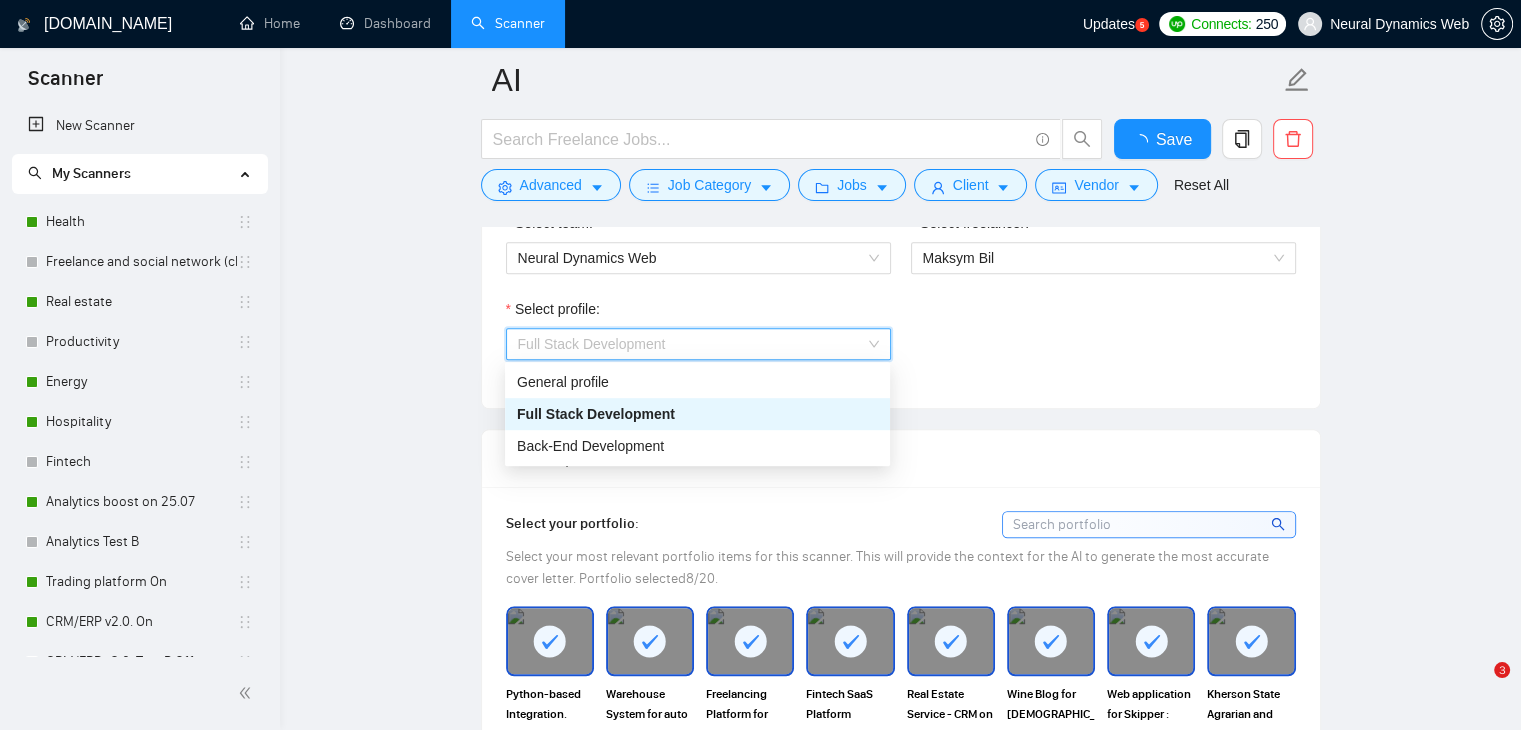type 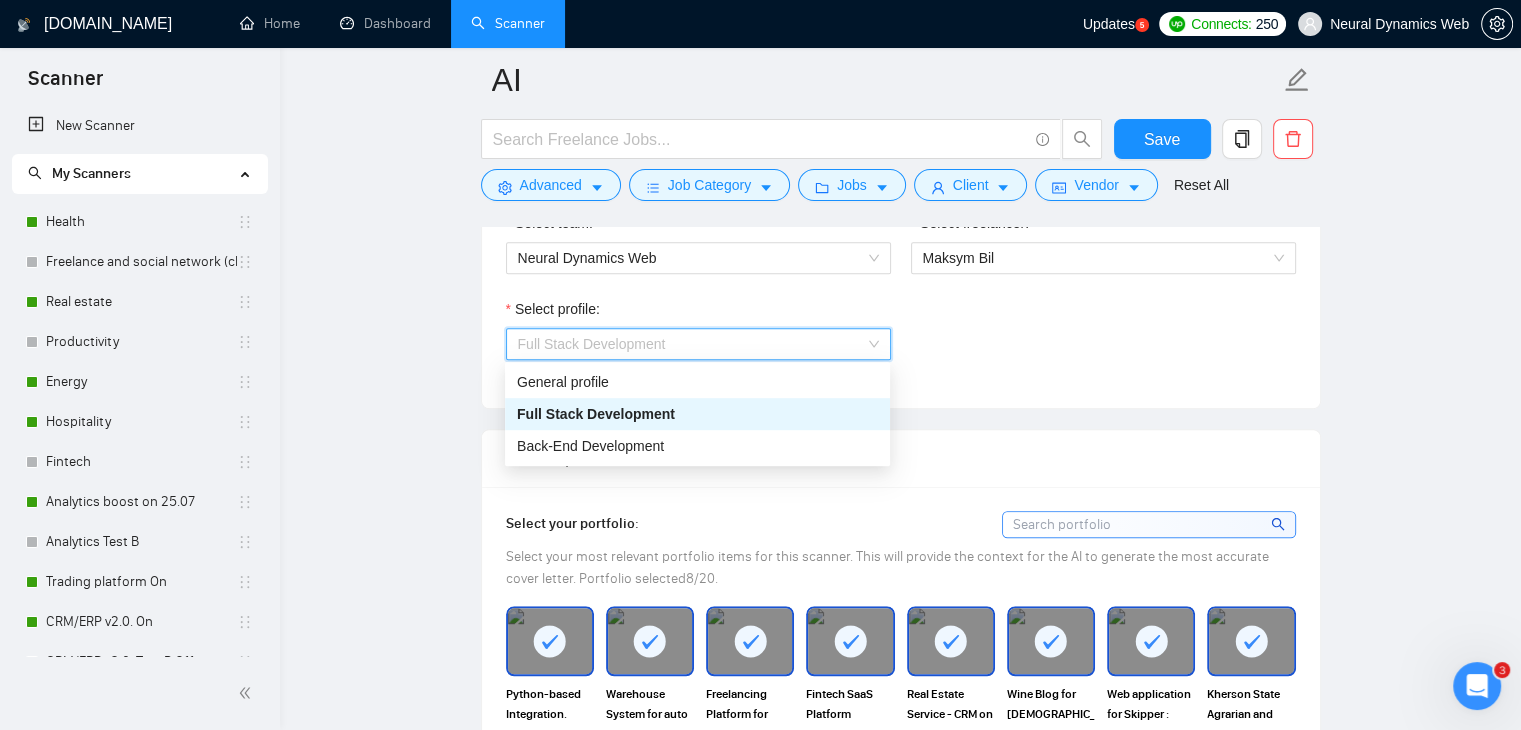 scroll, scrollTop: 0, scrollLeft: 0, axis: both 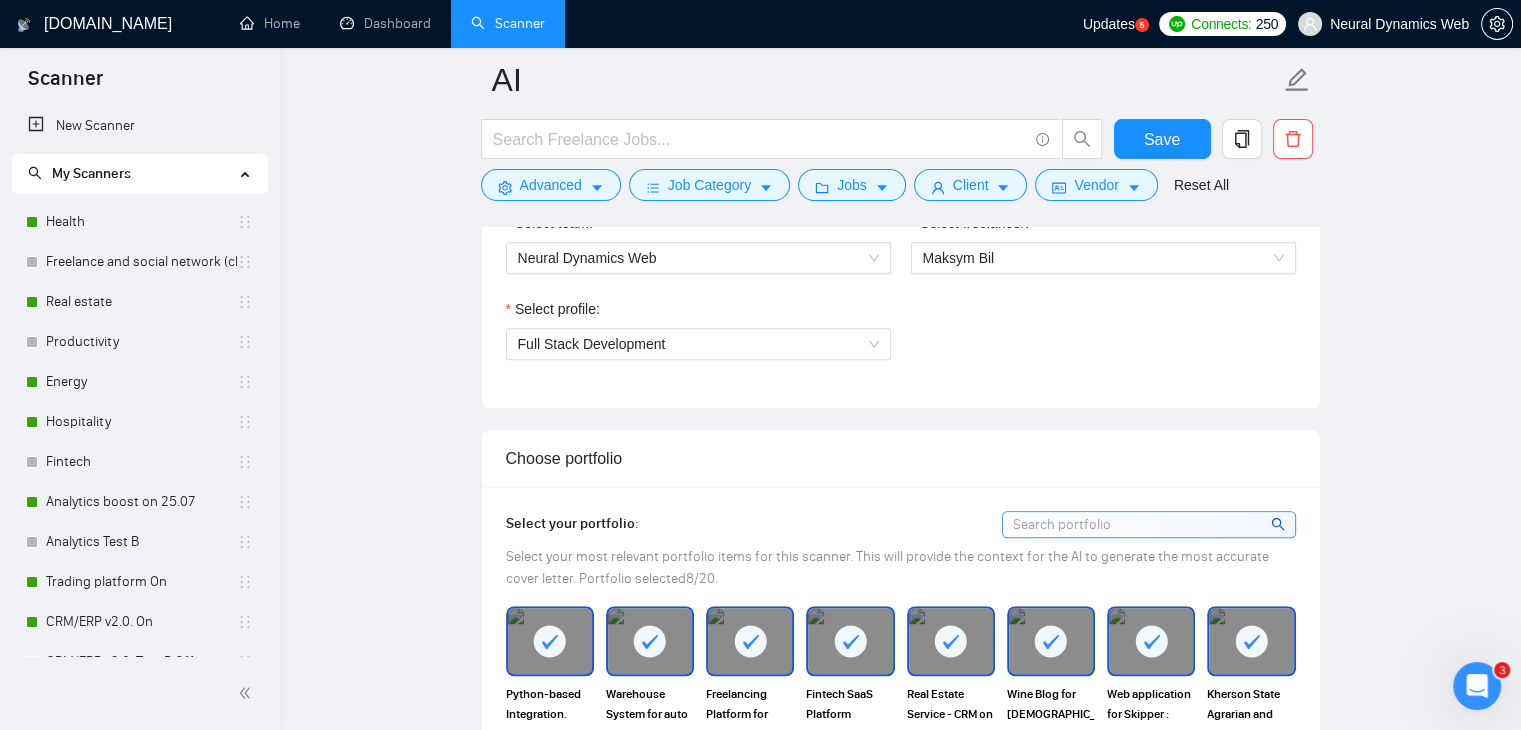 click on "Select profile: Full Stack Development" at bounding box center (901, 341) 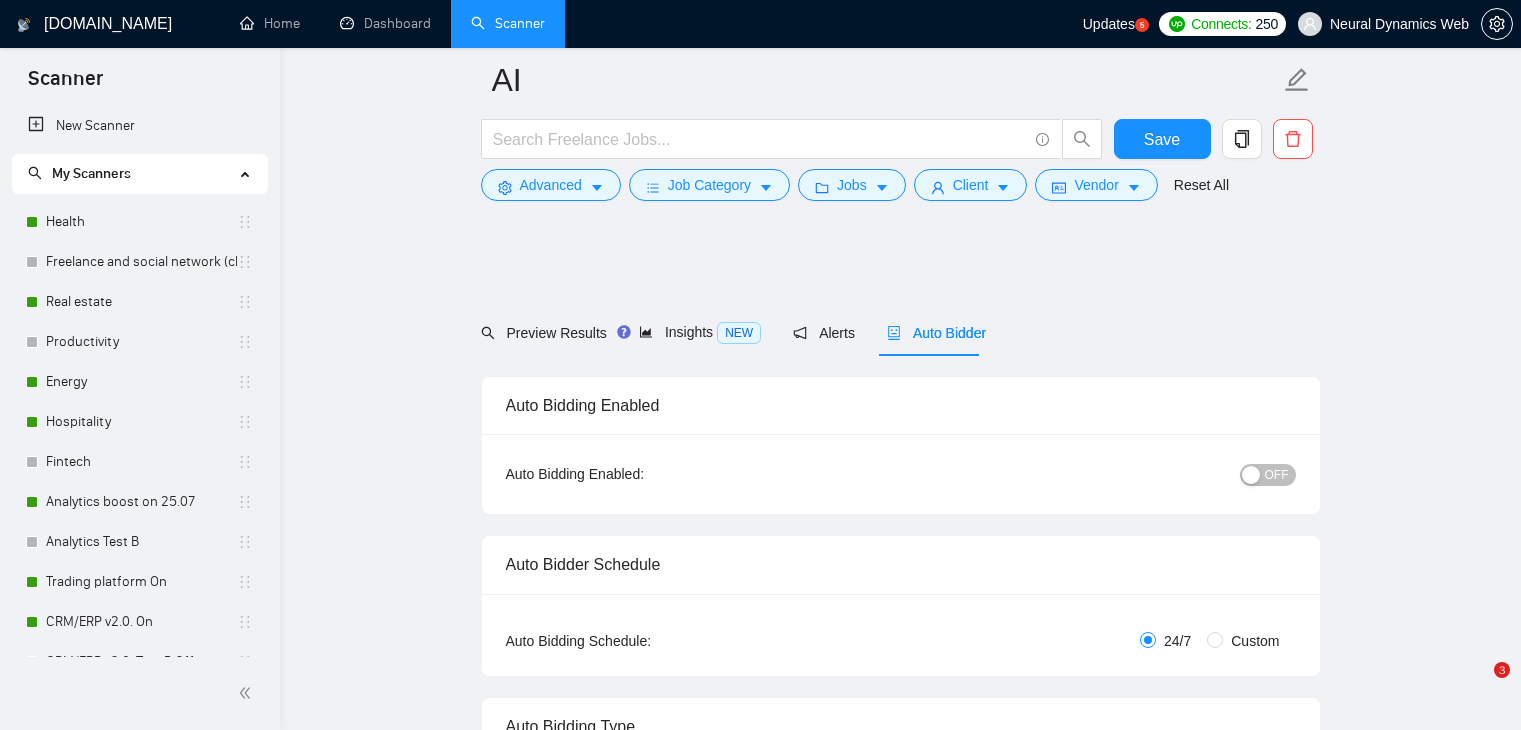 scroll, scrollTop: 1100, scrollLeft: 0, axis: vertical 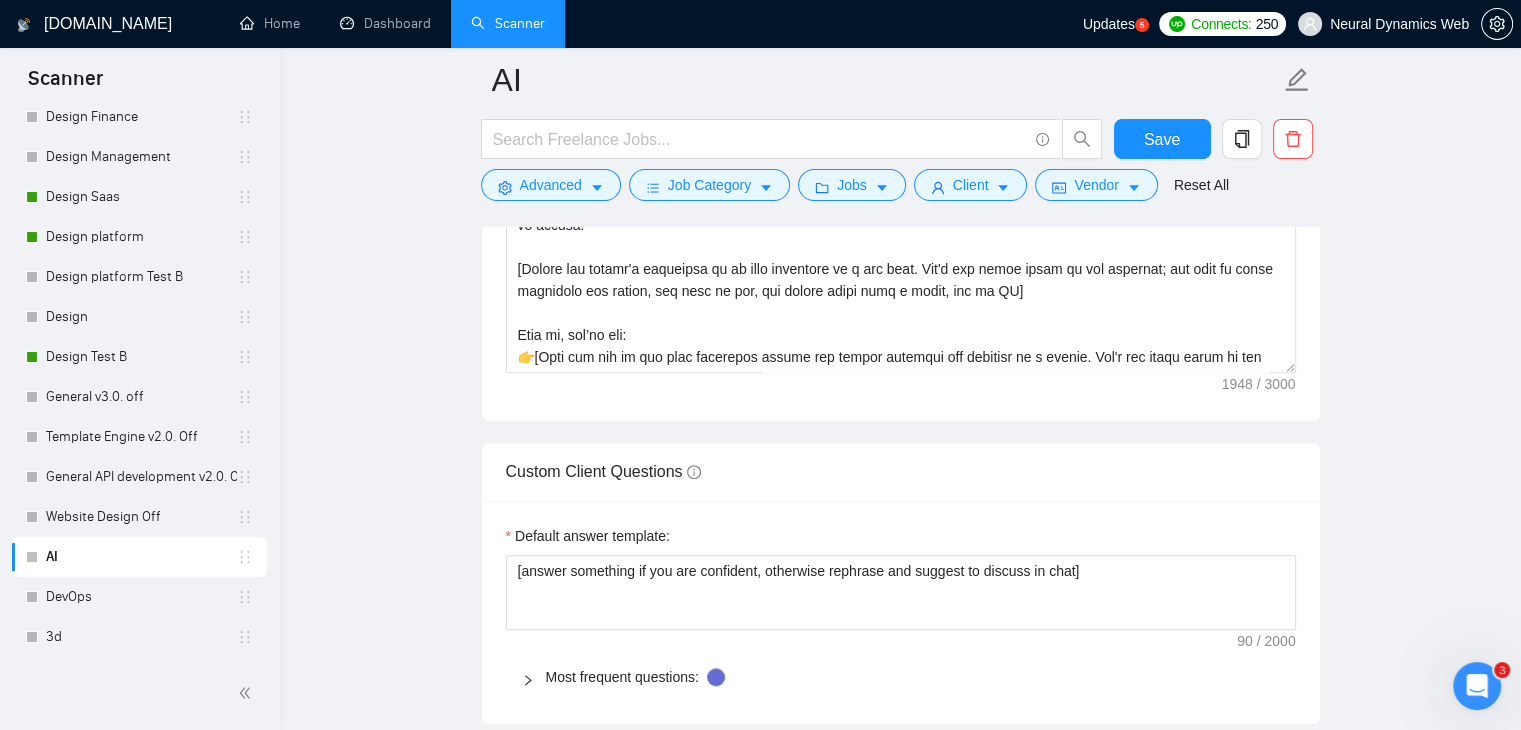 click on "AI" at bounding box center [141, 557] 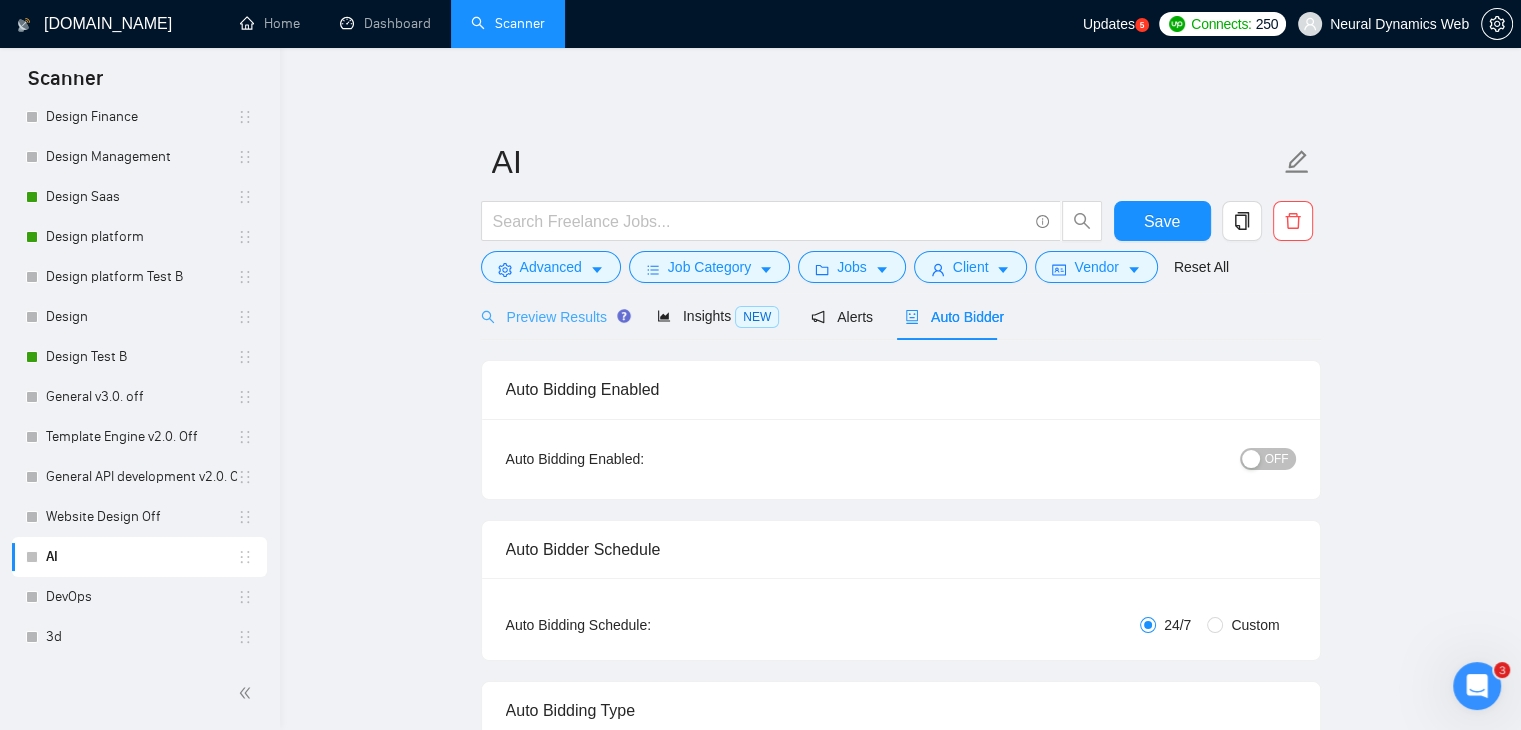 scroll, scrollTop: 0, scrollLeft: 0, axis: both 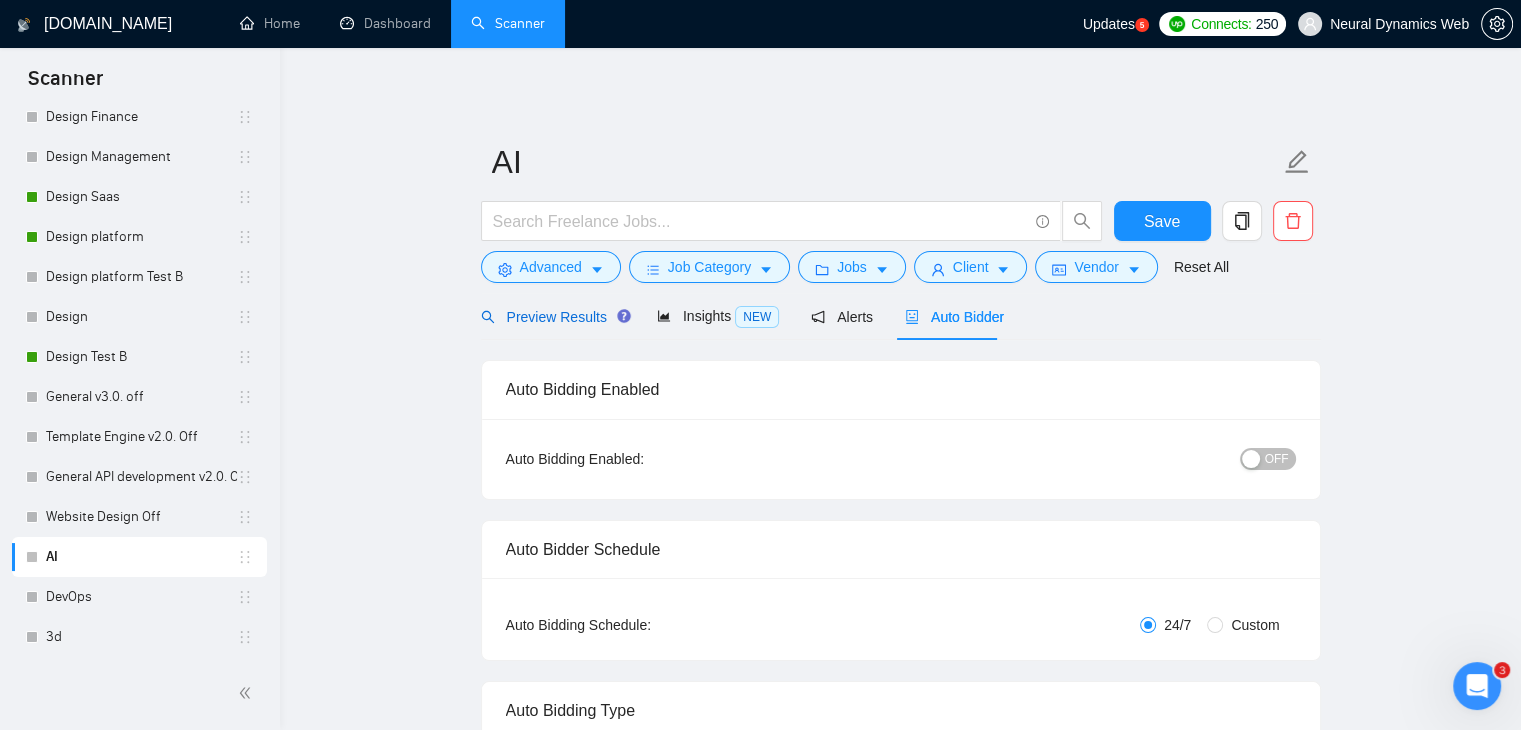 click on "Preview Results" at bounding box center (553, 317) 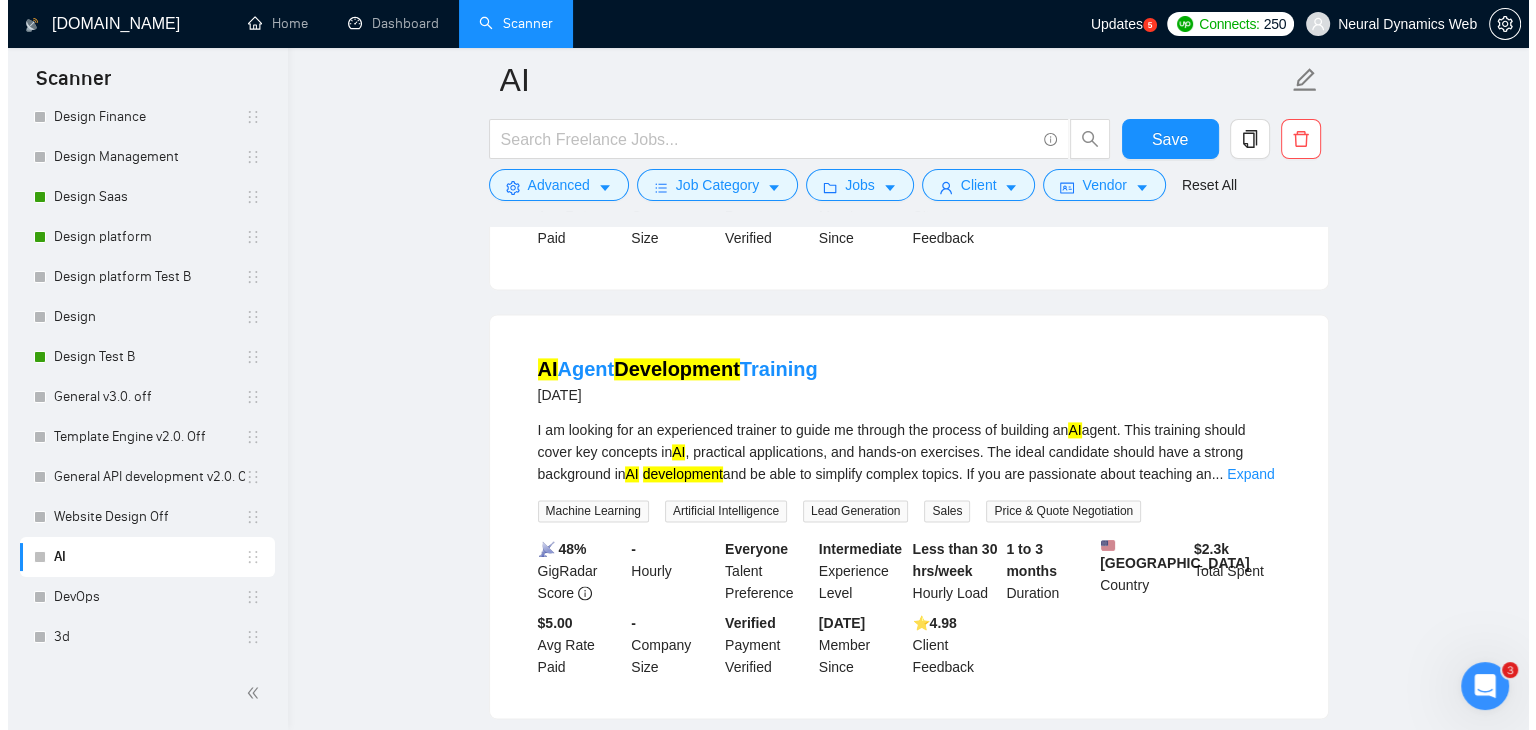 scroll, scrollTop: 2700, scrollLeft: 0, axis: vertical 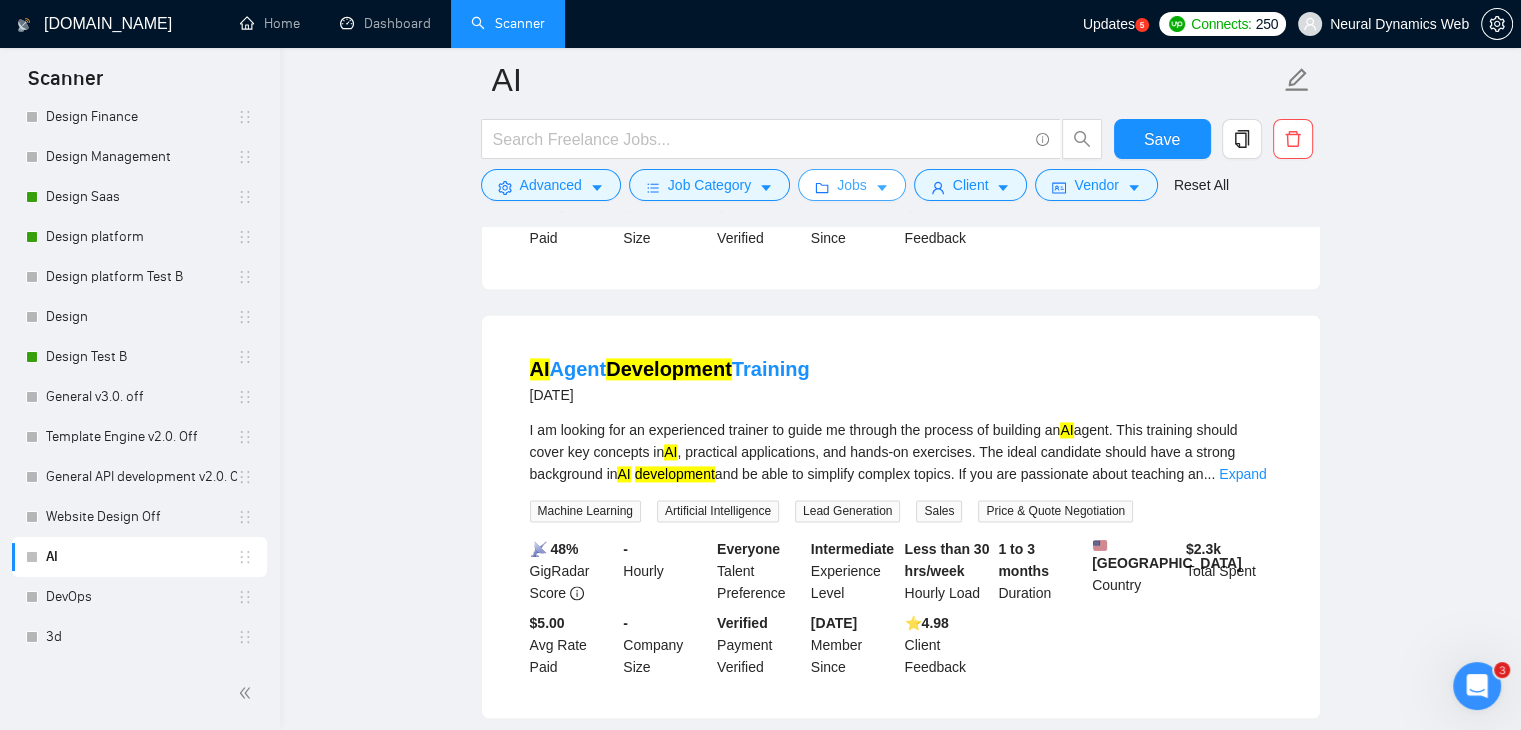 click 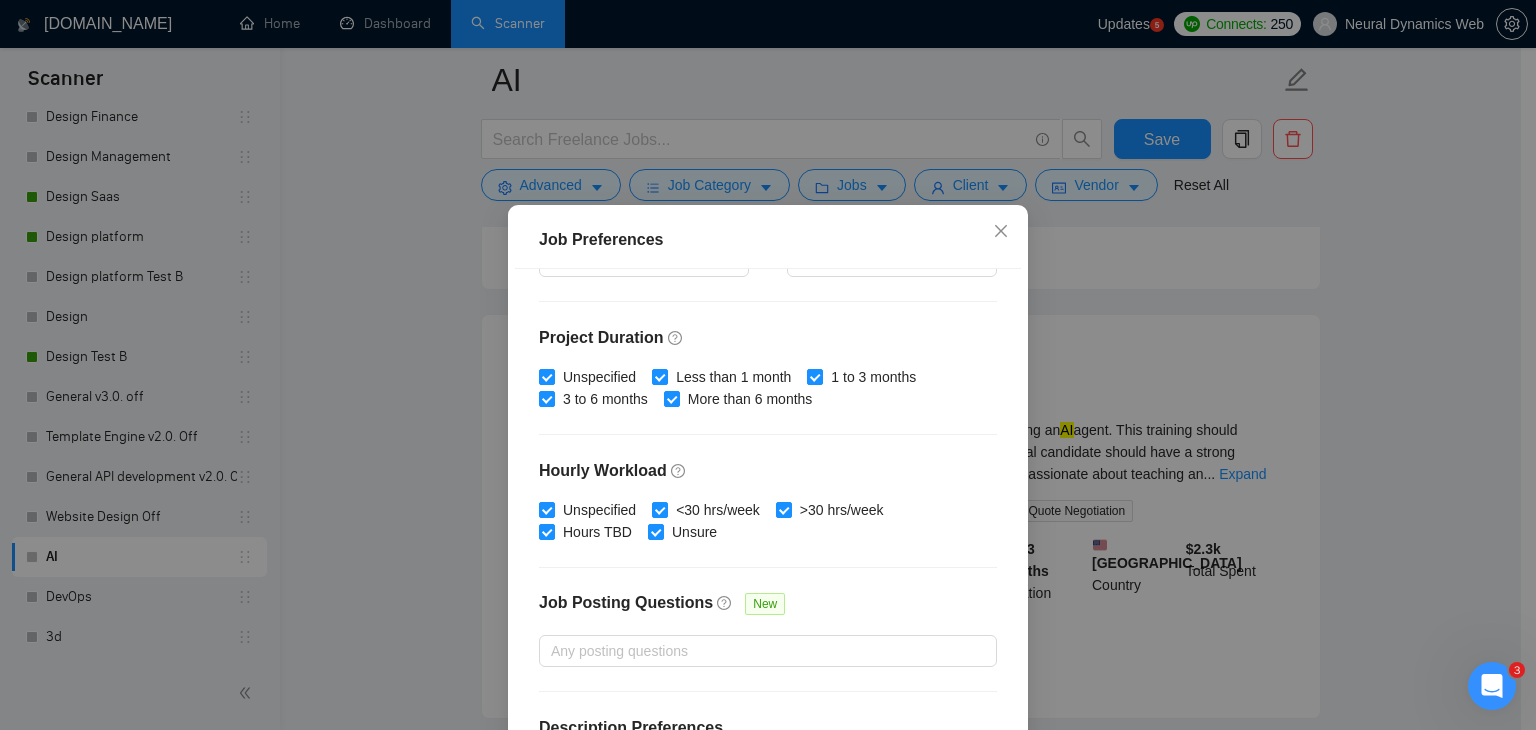 scroll, scrollTop: 600, scrollLeft: 0, axis: vertical 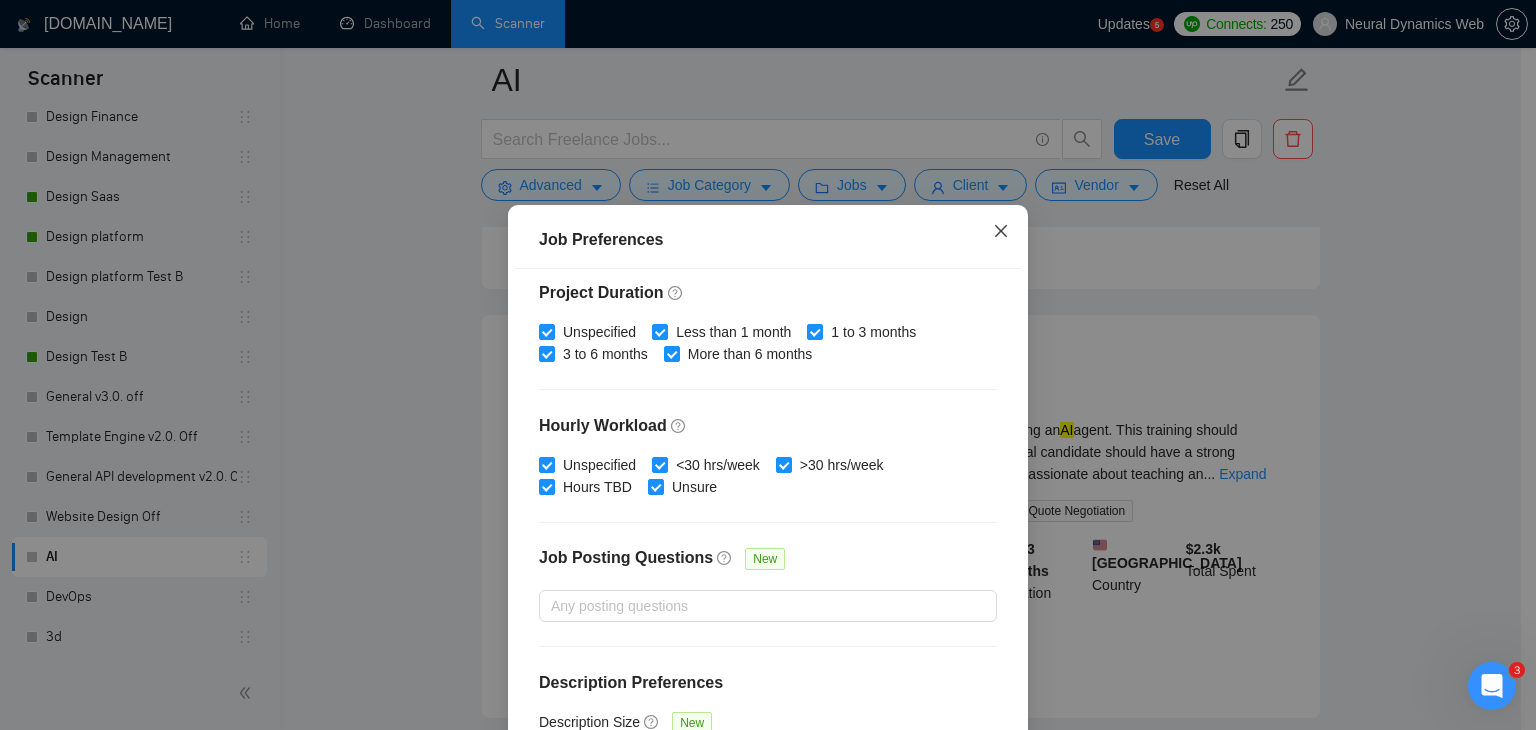 click at bounding box center (1001, 232) 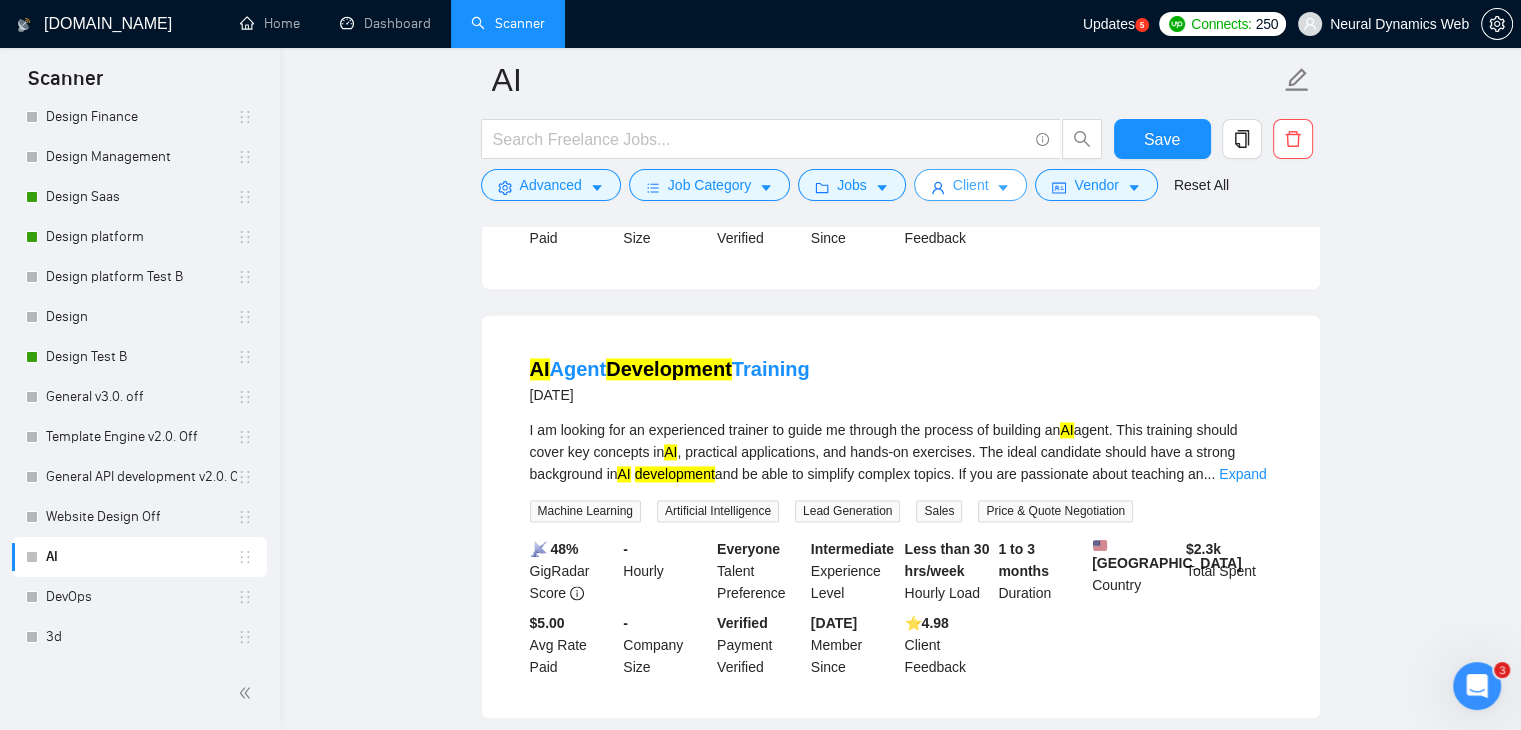 click on "Client" at bounding box center (971, 185) 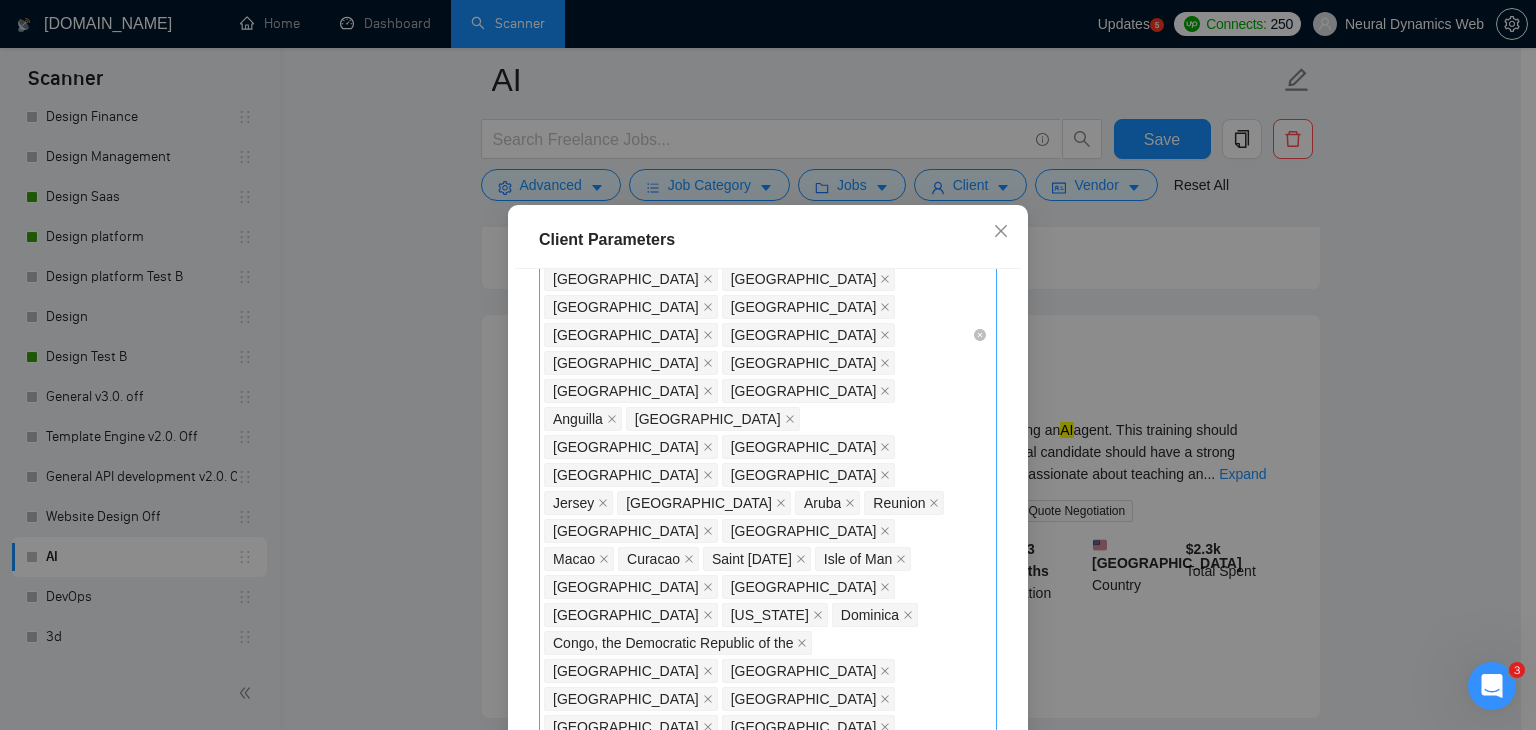 scroll, scrollTop: 1100, scrollLeft: 0, axis: vertical 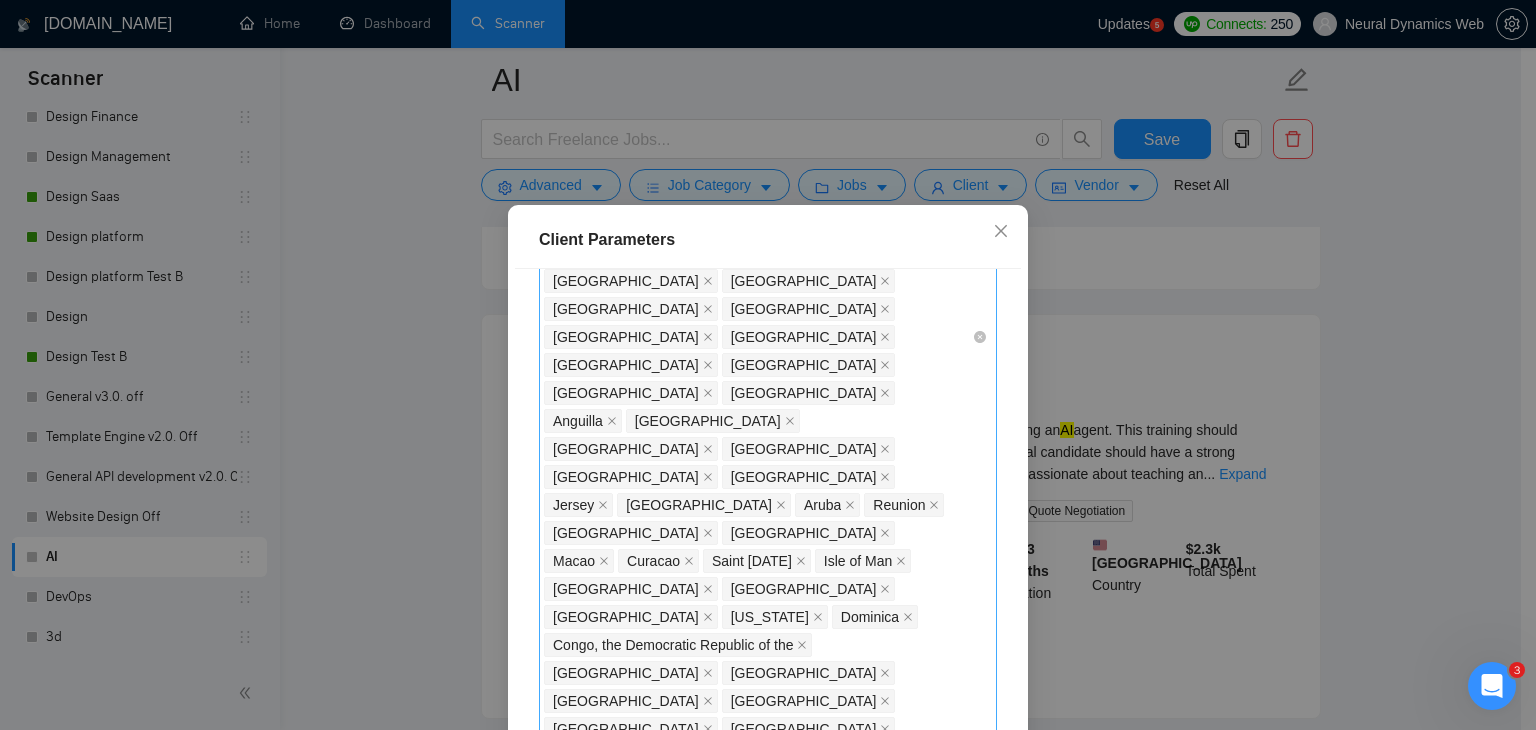 click on "[GEOGRAPHIC_DATA] [GEOGRAPHIC_DATA] [GEOGRAPHIC_DATA] [GEOGRAPHIC_DATA] [GEOGRAPHIC_DATA] [GEOGRAPHIC_DATA] [GEOGRAPHIC_DATA] [GEOGRAPHIC_DATA] [GEOGRAPHIC_DATA] [GEOGRAPHIC_DATA] [GEOGRAPHIC_DATA] [GEOGRAPHIC_DATA] [GEOGRAPHIC_DATA] [GEOGRAPHIC_DATA] [GEOGRAPHIC_DATA] [GEOGRAPHIC_DATA] [GEOGRAPHIC_DATA] [GEOGRAPHIC_DATA] [GEOGRAPHIC_DATA] [GEOGRAPHIC_DATA] [GEOGRAPHIC_DATA] [GEOGRAPHIC_DATA] [GEOGRAPHIC_DATA] [GEOGRAPHIC_DATA] [US_STATE] [GEOGRAPHIC_DATA] [GEOGRAPHIC_DATA] [US_STATE] [GEOGRAPHIC_DATA] [GEOGRAPHIC_DATA] [GEOGRAPHIC_DATA] [GEOGRAPHIC_DATA] [GEOGRAPHIC_DATA] [GEOGRAPHIC_DATA] [GEOGRAPHIC_DATA] [GEOGRAPHIC_DATA] [GEOGRAPHIC_DATA] [GEOGRAPHIC_DATA] [GEOGRAPHIC_DATA] [GEOGRAPHIC_DATA] [GEOGRAPHIC_DATA] [GEOGRAPHIC_DATA] [GEOGRAPHIC_DATA] [GEOGRAPHIC_DATA] [GEOGRAPHIC_DATA][US_STATE][GEOGRAPHIC_DATA] [GEOGRAPHIC_DATA] [GEOGRAPHIC_DATA] [GEOGRAPHIC_DATA] [GEOGRAPHIC_DATA] [GEOGRAPHIC_DATA] [GEOGRAPHIC_DATA] [GEOGRAPHIC_DATA] [GEOGRAPHIC_DATA] [GEOGRAPHIC_DATA] [GEOGRAPHIC_DATA] [GEOGRAPHIC_DATA] [GEOGRAPHIC_DATA] [GEOGRAPHIC_DATA] [GEOGRAPHIC_DATA] [GEOGRAPHIC_DATA] [GEOGRAPHIC_DATA] [GEOGRAPHIC_DATA] [GEOGRAPHIC_DATA] [GEOGRAPHIC_DATA] [GEOGRAPHIC_DATA] [GEOGRAPHIC_DATA] [GEOGRAPHIC_DATA] [GEOGRAPHIC_DATA] [GEOGRAPHIC_DATA] [GEOGRAPHIC_DATA] [GEOGRAPHIC_DATA] [GEOGRAPHIC_DATA] [GEOGRAPHIC_DATA] [GEOGRAPHIC_DATA] [GEOGRAPHIC_DATA] [GEOGRAPHIC_DATA] [GEOGRAPHIC_DATA] [GEOGRAPHIC_DATA] [GEOGRAPHIC_DATA] [GEOGRAPHIC_DATA] [GEOGRAPHIC_DATA] [GEOGRAPHIC_DATA] [GEOGRAPHIC_DATA] [GEOGRAPHIC_DATA] [GEOGRAPHIC_DATA] [GEOGRAPHIC_DATA] [GEOGRAPHIC_DATA] [GEOGRAPHIC_DATA] [GEOGRAPHIC_DATA] [GEOGRAPHIC_DATA] [GEOGRAPHIC_DATA] [GEOGRAPHIC_DATA][DATE] [GEOGRAPHIC_DATA] [GEOGRAPHIC_DATA] [GEOGRAPHIC_DATA] [GEOGRAPHIC_DATA] [US_STATE] [GEOGRAPHIC_DATA] [GEOGRAPHIC_DATA], [GEOGRAPHIC_DATA] [GEOGRAPHIC_DATA] [GEOGRAPHIC_DATA] [GEOGRAPHIC_DATA] [GEOGRAPHIC_DATA]" at bounding box center [758, 337] 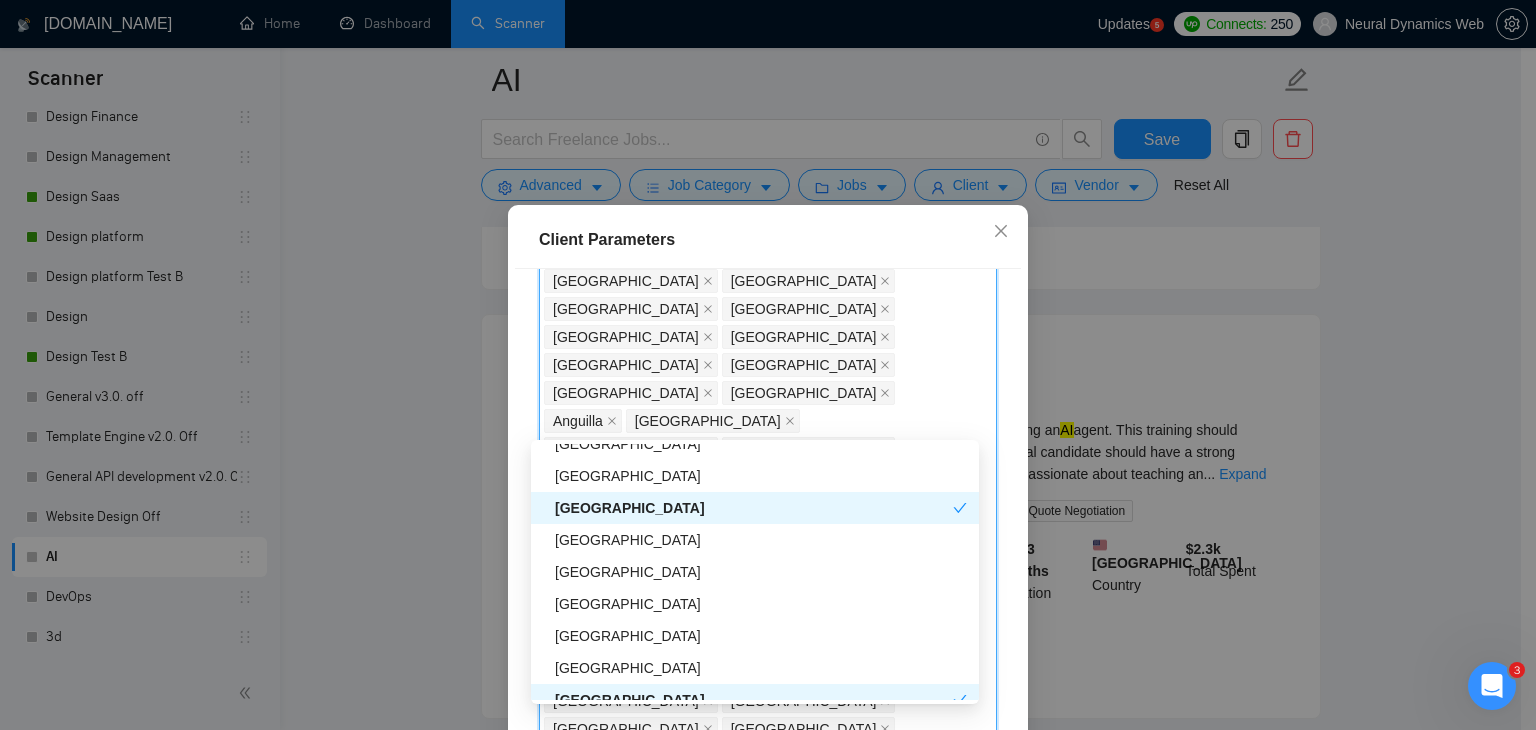 scroll, scrollTop: 1300, scrollLeft: 0, axis: vertical 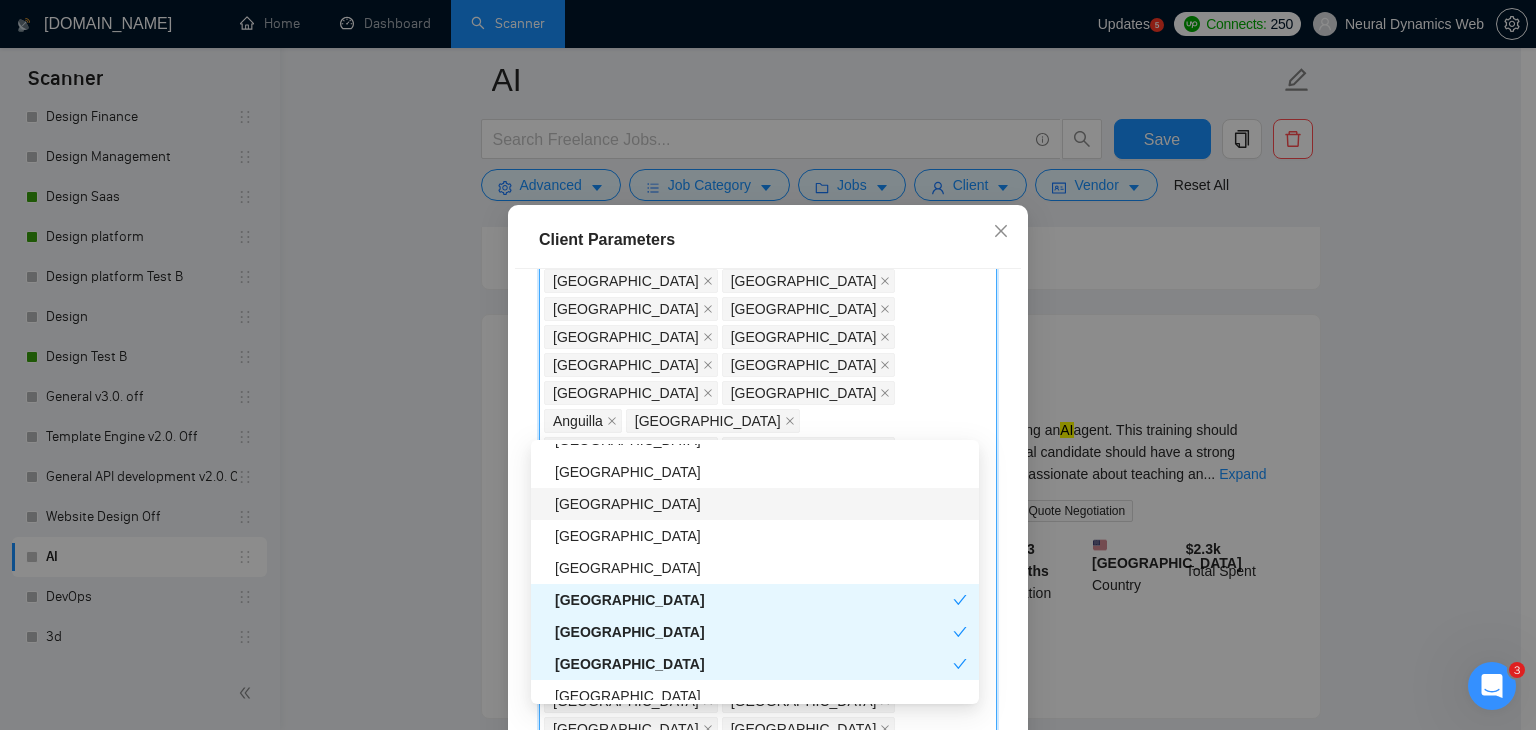 click on "[GEOGRAPHIC_DATA]" at bounding box center (761, 504) 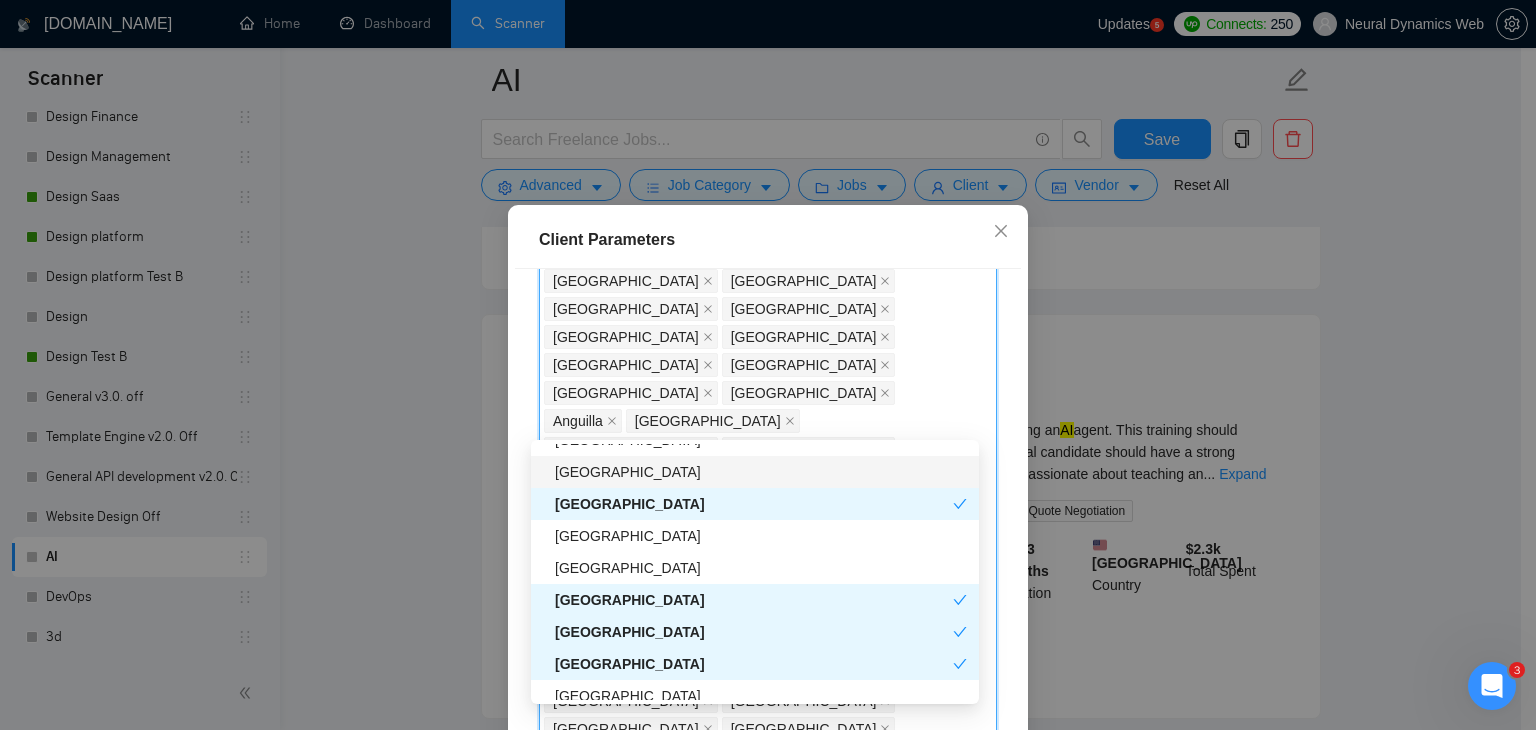 click on "[GEOGRAPHIC_DATA]" at bounding box center [761, 472] 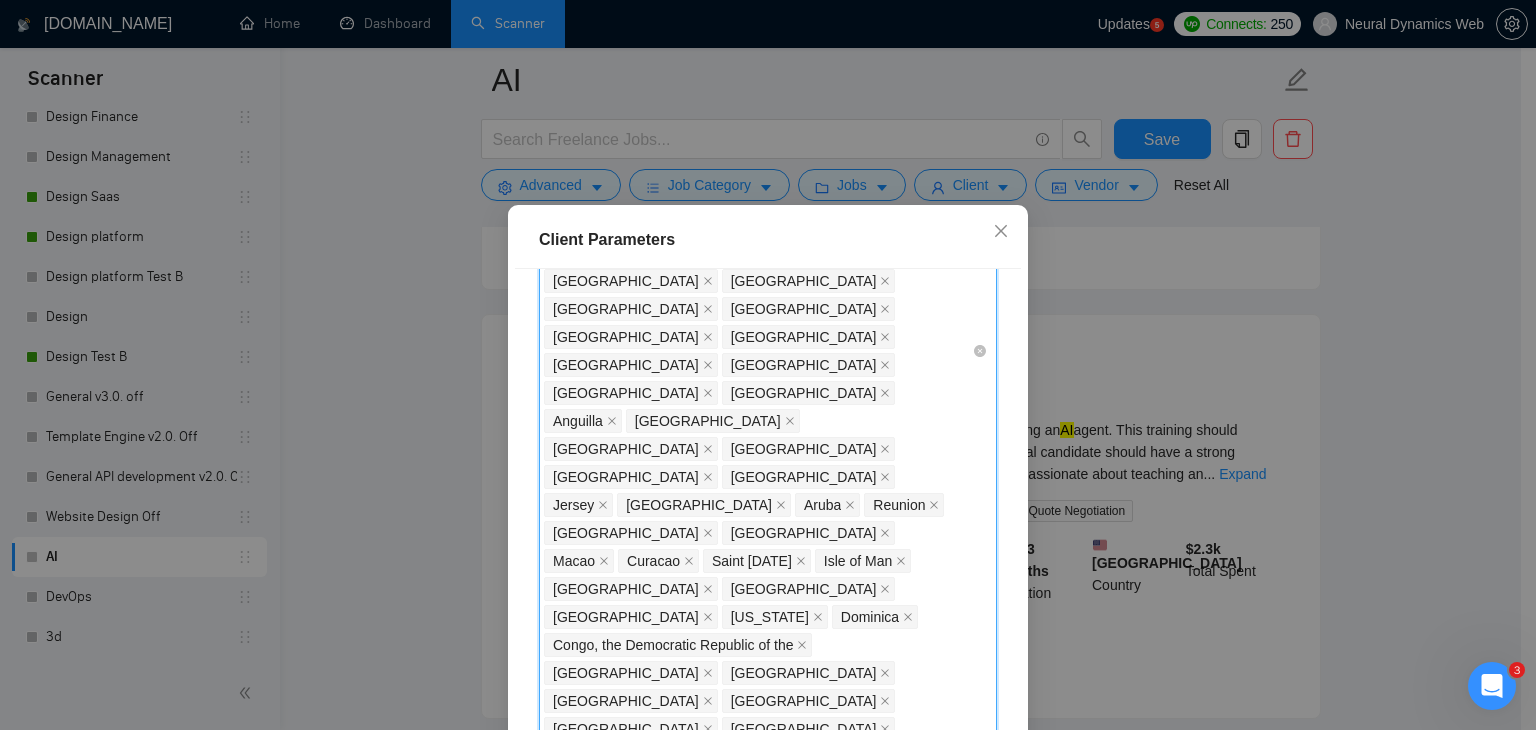 click on "[GEOGRAPHIC_DATA] [GEOGRAPHIC_DATA] [GEOGRAPHIC_DATA] [GEOGRAPHIC_DATA] [GEOGRAPHIC_DATA] [GEOGRAPHIC_DATA] [GEOGRAPHIC_DATA] [GEOGRAPHIC_DATA] [GEOGRAPHIC_DATA] [GEOGRAPHIC_DATA] [GEOGRAPHIC_DATA] [GEOGRAPHIC_DATA] [GEOGRAPHIC_DATA] [GEOGRAPHIC_DATA] [GEOGRAPHIC_DATA] [GEOGRAPHIC_DATA] [GEOGRAPHIC_DATA] [GEOGRAPHIC_DATA] [GEOGRAPHIC_DATA] [GEOGRAPHIC_DATA] [GEOGRAPHIC_DATA] [GEOGRAPHIC_DATA] [GEOGRAPHIC_DATA] [GEOGRAPHIC_DATA] [US_STATE] [GEOGRAPHIC_DATA] [GEOGRAPHIC_DATA] [US_STATE] [GEOGRAPHIC_DATA] [GEOGRAPHIC_DATA] [GEOGRAPHIC_DATA] [GEOGRAPHIC_DATA] [GEOGRAPHIC_DATA] [GEOGRAPHIC_DATA] [GEOGRAPHIC_DATA] [GEOGRAPHIC_DATA] [GEOGRAPHIC_DATA] [GEOGRAPHIC_DATA] [GEOGRAPHIC_DATA] [GEOGRAPHIC_DATA] [GEOGRAPHIC_DATA] [GEOGRAPHIC_DATA] [GEOGRAPHIC_DATA] [GEOGRAPHIC_DATA] [GEOGRAPHIC_DATA][US_STATE][GEOGRAPHIC_DATA] [GEOGRAPHIC_DATA] [GEOGRAPHIC_DATA] [GEOGRAPHIC_DATA] [GEOGRAPHIC_DATA] [GEOGRAPHIC_DATA] [GEOGRAPHIC_DATA] [GEOGRAPHIC_DATA] [GEOGRAPHIC_DATA] [GEOGRAPHIC_DATA] [GEOGRAPHIC_DATA] [GEOGRAPHIC_DATA] [GEOGRAPHIC_DATA] [GEOGRAPHIC_DATA] [GEOGRAPHIC_DATA] [GEOGRAPHIC_DATA] [GEOGRAPHIC_DATA] [GEOGRAPHIC_DATA] [GEOGRAPHIC_DATA] [GEOGRAPHIC_DATA] [GEOGRAPHIC_DATA] [GEOGRAPHIC_DATA] [GEOGRAPHIC_DATA] [GEOGRAPHIC_DATA] [GEOGRAPHIC_DATA] [GEOGRAPHIC_DATA] [GEOGRAPHIC_DATA] [GEOGRAPHIC_DATA] [GEOGRAPHIC_DATA] [GEOGRAPHIC_DATA] [GEOGRAPHIC_DATA] [GEOGRAPHIC_DATA] [GEOGRAPHIC_DATA] [GEOGRAPHIC_DATA] [GEOGRAPHIC_DATA] [GEOGRAPHIC_DATA] [GEOGRAPHIC_DATA] [GEOGRAPHIC_DATA] [GEOGRAPHIC_DATA] [GEOGRAPHIC_DATA] [GEOGRAPHIC_DATA] [GEOGRAPHIC_DATA] [GEOGRAPHIC_DATA] [GEOGRAPHIC_DATA] [GEOGRAPHIC_DATA] [GEOGRAPHIC_DATA] [GEOGRAPHIC_DATA] [GEOGRAPHIC_DATA][DATE] [GEOGRAPHIC_DATA] [GEOGRAPHIC_DATA] [GEOGRAPHIC_DATA] [GEOGRAPHIC_DATA] [US_STATE] [GEOGRAPHIC_DATA] [GEOGRAPHIC_DATA], [GEOGRAPHIC_DATA] [GEOGRAPHIC_DATA] [GEOGRAPHIC_DATA] [GEOGRAPHIC_DATA] [GEOGRAPHIC_DATA]" at bounding box center [758, 351] 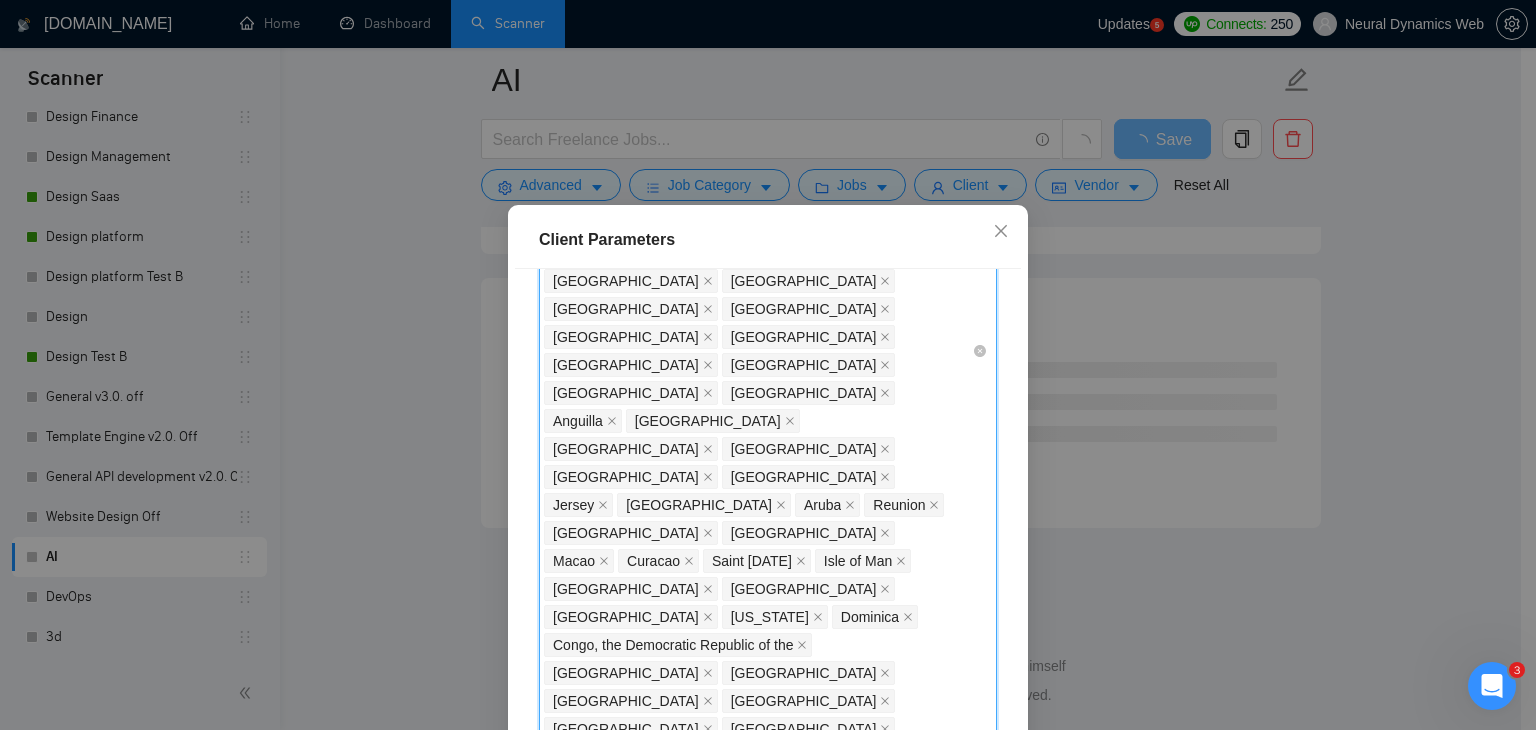 click on "[GEOGRAPHIC_DATA] [GEOGRAPHIC_DATA] [GEOGRAPHIC_DATA] [GEOGRAPHIC_DATA] [GEOGRAPHIC_DATA] [GEOGRAPHIC_DATA] [GEOGRAPHIC_DATA] [GEOGRAPHIC_DATA] [GEOGRAPHIC_DATA] [GEOGRAPHIC_DATA] [GEOGRAPHIC_DATA] [GEOGRAPHIC_DATA] [GEOGRAPHIC_DATA] [GEOGRAPHIC_DATA] [GEOGRAPHIC_DATA] [GEOGRAPHIC_DATA] [GEOGRAPHIC_DATA] [GEOGRAPHIC_DATA] [GEOGRAPHIC_DATA] [GEOGRAPHIC_DATA] [GEOGRAPHIC_DATA] [GEOGRAPHIC_DATA] [GEOGRAPHIC_DATA] [GEOGRAPHIC_DATA] [US_STATE] [GEOGRAPHIC_DATA] [GEOGRAPHIC_DATA] [US_STATE] [GEOGRAPHIC_DATA] [GEOGRAPHIC_DATA] [GEOGRAPHIC_DATA] [GEOGRAPHIC_DATA] [GEOGRAPHIC_DATA] [GEOGRAPHIC_DATA] [GEOGRAPHIC_DATA] [GEOGRAPHIC_DATA] [GEOGRAPHIC_DATA] [GEOGRAPHIC_DATA] [GEOGRAPHIC_DATA] [GEOGRAPHIC_DATA] [GEOGRAPHIC_DATA] [GEOGRAPHIC_DATA] [GEOGRAPHIC_DATA] [GEOGRAPHIC_DATA] [GEOGRAPHIC_DATA][US_STATE][GEOGRAPHIC_DATA] [GEOGRAPHIC_DATA] [GEOGRAPHIC_DATA] [GEOGRAPHIC_DATA] [GEOGRAPHIC_DATA] [GEOGRAPHIC_DATA] [GEOGRAPHIC_DATA] [GEOGRAPHIC_DATA] [GEOGRAPHIC_DATA] [GEOGRAPHIC_DATA] [GEOGRAPHIC_DATA] [GEOGRAPHIC_DATA] [GEOGRAPHIC_DATA] [GEOGRAPHIC_DATA] [GEOGRAPHIC_DATA] [GEOGRAPHIC_DATA] [GEOGRAPHIC_DATA] [GEOGRAPHIC_DATA] [GEOGRAPHIC_DATA] [GEOGRAPHIC_DATA] [GEOGRAPHIC_DATA] [GEOGRAPHIC_DATA] [GEOGRAPHIC_DATA] [GEOGRAPHIC_DATA] [GEOGRAPHIC_DATA] [GEOGRAPHIC_DATA] [GEOGRAPHIC_DATA] [GEOGRAPHIC_DATA] [GEOGRAPHIC_DATA] [GEOGRAPHIC_DATA] [GEOGRAPHIC_DATA] [GEOGRAPHIC_DATA] [GEOGRAPHIC_DATA] [GEOGRAPHIC_DATA] [GEOGRAPHIC_DATA] [GEOGRAPHIC_DATA] [GEOGRAPHIC_DATA] [GEOGRAPHIC_DATA] [GEOGRAPHIC_DATA] [GEOGRAPHIC_DATA] [GEOGRAPHIC_DATA] [GEOGRAPHIC_DATA] [GEOGRAPHIC_DATA] [GEOGRAPHIC_DATA] [GEOGRAPHIC_DATA] [GEOGRAPHIC_DATA] [GEOGRAPHIC_DATA] [GEOGRAPHIC_DATA][DATE] [GEOGRAPHIC_DATA] [GEOGRAPHIC_DATA] [GEOGRAPHIC_DATA] [GEOGRAPHIC_DATA] [US_STATE] [GEOGRAPHIC_DATA] [GEOGRAPHIC_DATA], [GEOGRAPHIC_DATA] [GEOGRAPHIC_DATA] [GEOGRAPHIC_DATA] [GEOGRAPHIC_DATA] [GEOGRAPHIC_DATA]" at bounding box center [758, 351] 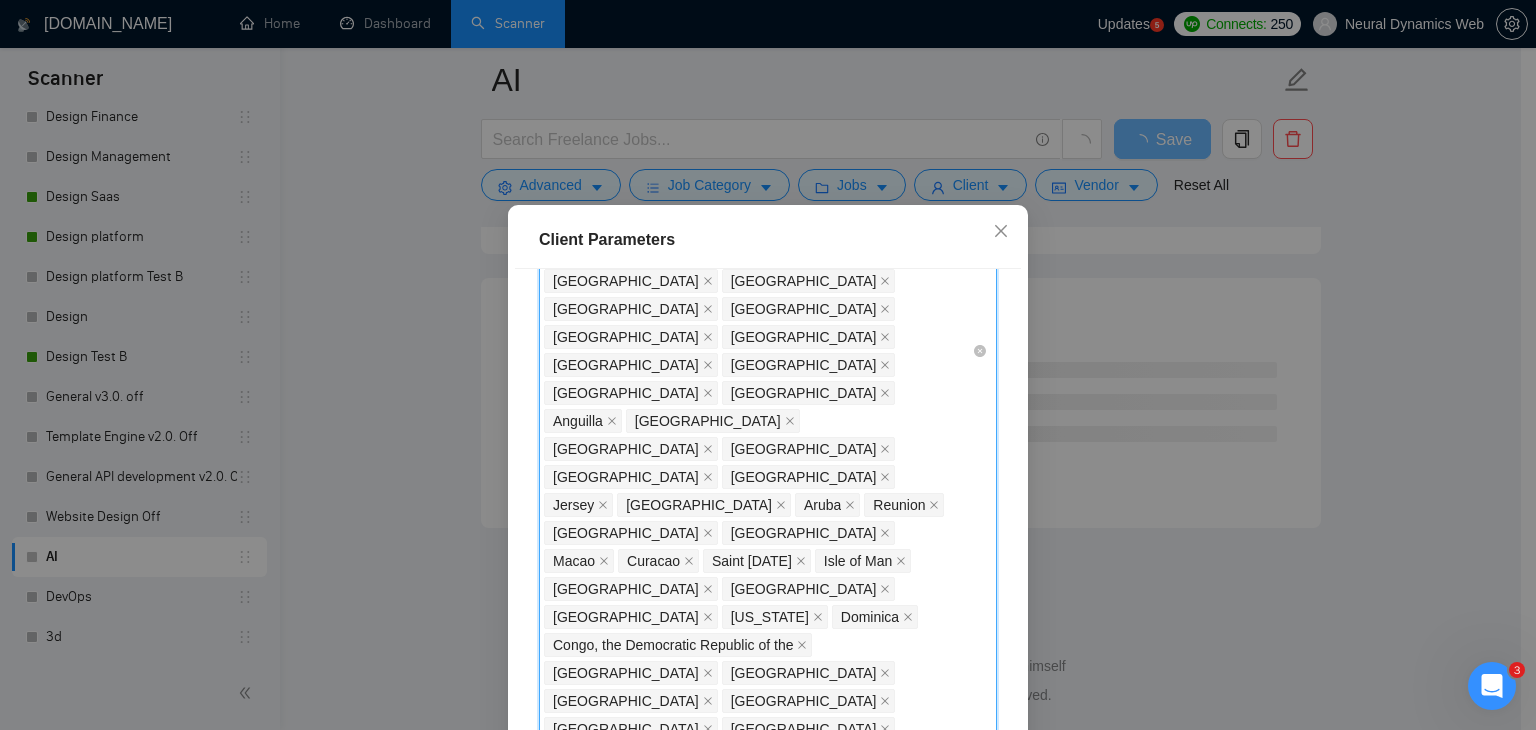 scroll, scrollTop: 2607, scrollLeft: 0, axis: vertical 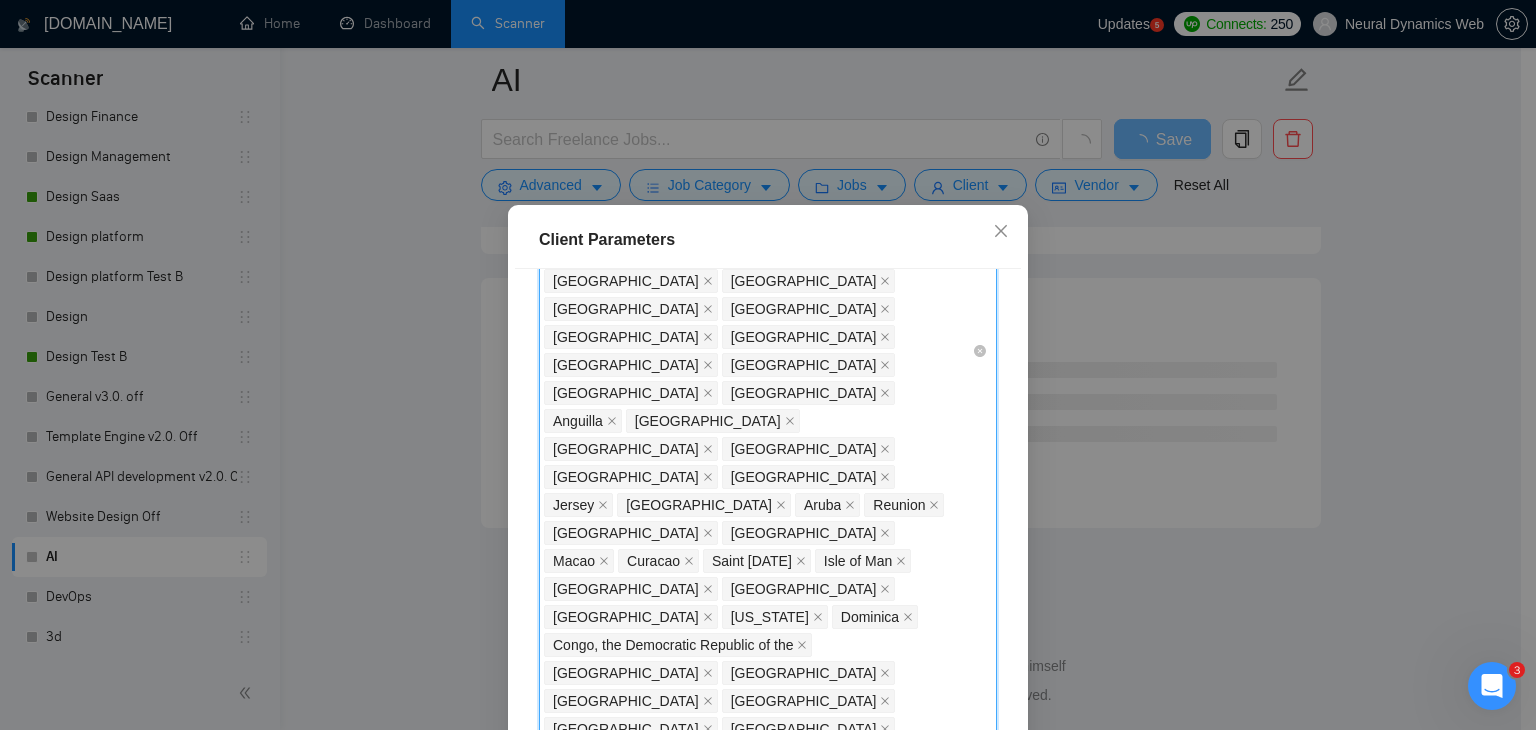 click on "[GEOGRAPHIC_DATA] [GEOGRAPHIC_DATA] [GEOGRAPHIC_DATA] [GEOGRAPHIC_DATA] [GEOGRAPHIC_DATA] [GEOGRAPHIC_DATA] [GEOGRAPHIC_DATA] [GEOGRAPHIC_DATA] [GEOGRAPHIC_DATA] [GEOGRAPHIC_DATA] [GEOGRAPHIC_DATA] [GEOGRAPHIC_DATA] [GEOGRAPHIC_DATA] [GEOGRAPHIC_DATA] [GEOGRAPHIC_DATA] [GEOGRAPHIC_DATA] [GEOGRAPHIC_DATA] [GEOGRAPHIC_DATA] [GEOGRAPHIC_DATA] [GEOGRAPHIC_DATA] [GEOGRAPHIC_DATA] [GEOGRAPHIC_DATA] [GEOGRAPHIC_DATA] [GEOGRAPHIC_DATA] [US_STATE] [GEOGRAPHIC_DATA] [GEOGRAPHIC_DATA] [US_STATE] [GEOGRAPHIC_DATA] [GEOGRAPHIC_DATA] [GEOGRAPHIC_DATA] [GEOGRAPHIC_DATA] [GEOGRAPHIC_DATA] [GEOGRAPHIC_DATA] [GEOGRAPHIC_DATA] [GEOGRAPHIC_DATA] [GEOGRAPHIC_DATA] [GEOGRAPHIC_DATA] [GEOGRAPHIC_DATA] [GEOGRAPHIC_DATA] [GEOGRAPHIC_DATA] [GEOGRAPHIC_DATA] [GEOGRAPHIC_DATA] [GEOGRAPHIC_DATA] [GEOGRAPHIC_DATA][US_STATE][GEOGRAPHIC_DATA] [GEOGRAPHIC_DATA] [GEOGRAPHIC_DATA] [GEOGRAPHIC_DATA] [GEOGRAPHIC_DATA] [GEOGRAPHIC_DATA] [GEOGRAPHIC_DATA] [GEOGRAPHIC_DATA] [GEOGRAPHIC_DATA] [GEOGRAPHIC_DATA] [GEOGRAPHIC_DATA] [GEOGRAPHIC_DATA] [GEOGRAPHIC_DATA] [GEOGRAPHIC_DATA] [GEOGRAPHIC_DATA] [GEOGRAPHIC_DATA] [GEOGRAPHIC_DATA] [GEOGRAPHIC_DATA] [GEOGRAPHIC_DATA] [GEOGRAPHIC_DATA] [GEOGRAPHIC_DATA] [GEOGRAPHIC_DATA] [GEOGRAPHIC_DATA] [GEOGRAPHIC_DATA] [GEOGRAPHIC_DATA] [GEOGRAPHIC_DATA] [GEOGRAPHIC_DATA] [GEOGRAPHIC_DATA] [GEOGRAPHIC_DATA] [GEOGRAPHIC_DATA] [GEOGRAPHIC_DATA] [GEOGRAPHIC_DATA] [GEOGRAPHIC_DATA] [GEOGRAPHIC_DATA] [GEOGRAPHIC_DATA] [GEOGRAPHIC_DATA] [GEOGRAPHIC_DATA] [GEOGRAPHIC_DATA] [GEOGRAPHIC_DATA] [GEOGRAPHIC_DATA] [GEOGRAPHIC_DATA] [GEOGRAPHIC_DATA] [GEOGRAPHIC_DATA] [GEOGRAPHIC_DATA] [GEOGRAPHIC_DATA] [GEOGRAPHIC_DATA] [GEOGRAPHIC_DATA] [GEOGRAPHIC_DATA][DATE] [GEOGRAPHIC_DATA] [GEOGRAPHIC_DATA] [GEOGRAPHIC_DATA] [GEOGRAPHIC_DATA] [US_STATE] [GEOGRAPHIC_DATA] [GEOGRAPHIC_DATA], [GEOGRAPHIC_DATA] [GEOGRAPHIC_DATA] [GEOGRAPHIC_DATA] [GEOGRAPHIC_DATA] [GEOGRAPHIC_DATA]" at bounding box center (758, 351) 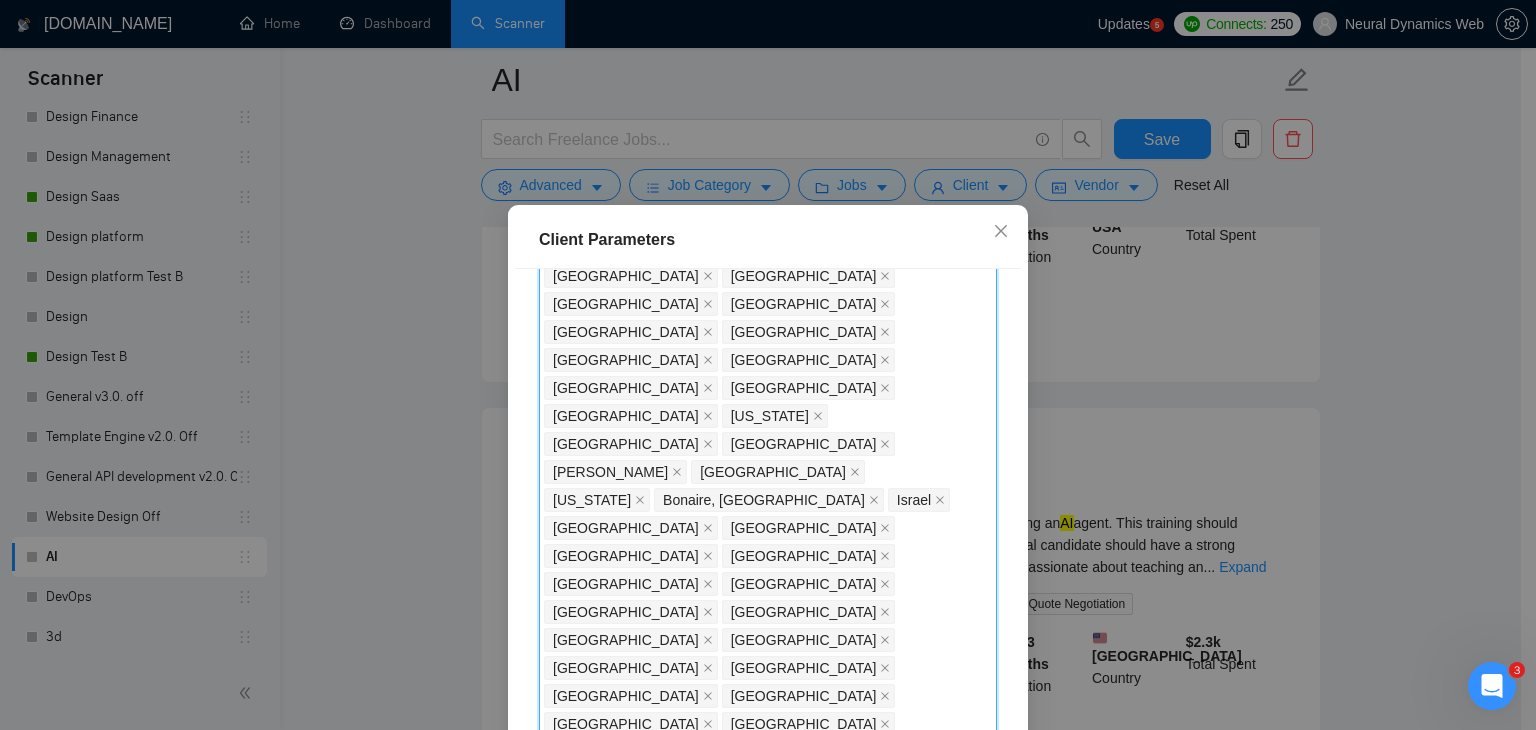 scroll, scrollTop: 1648, scrollLeft: 0, axis: vertical 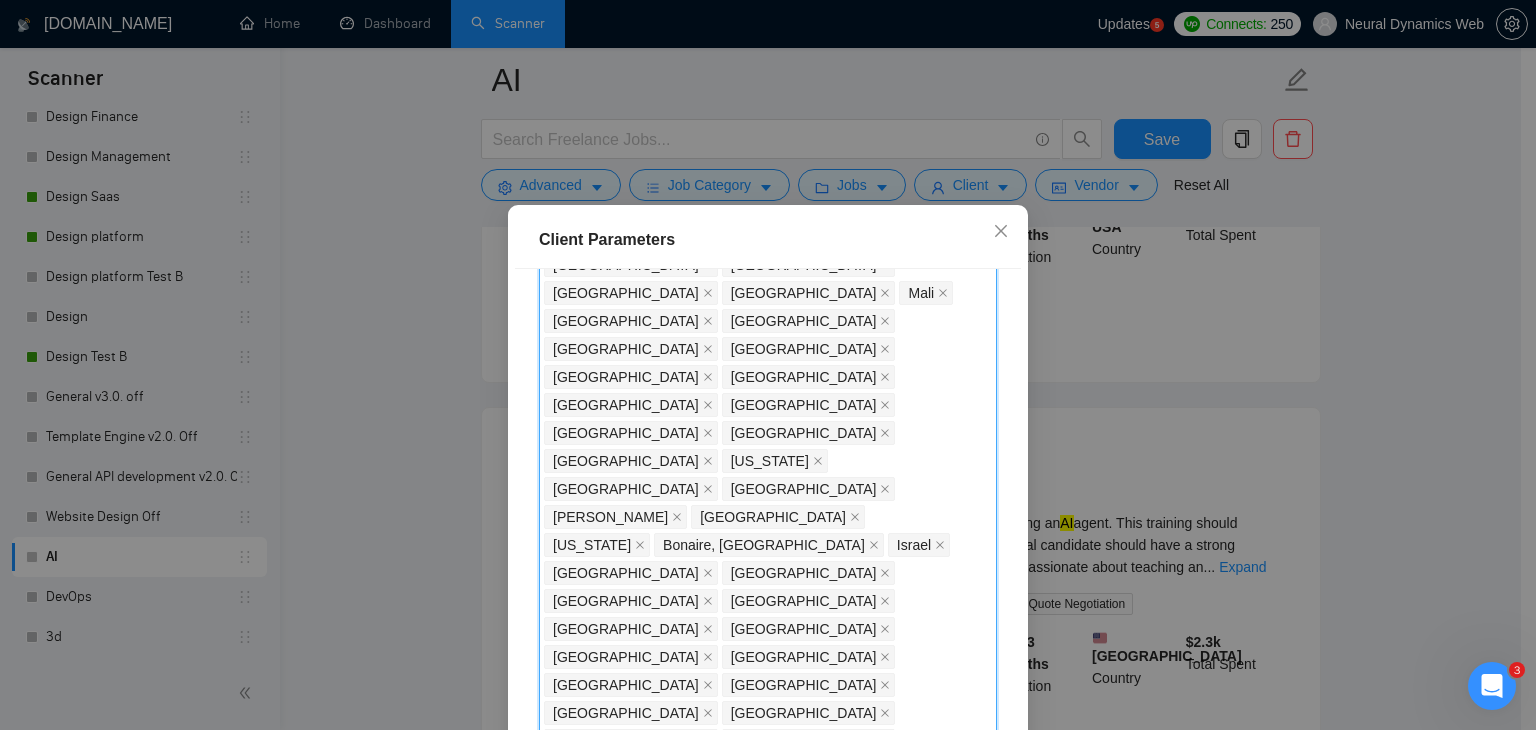 click at bounding box center [640, 1395] 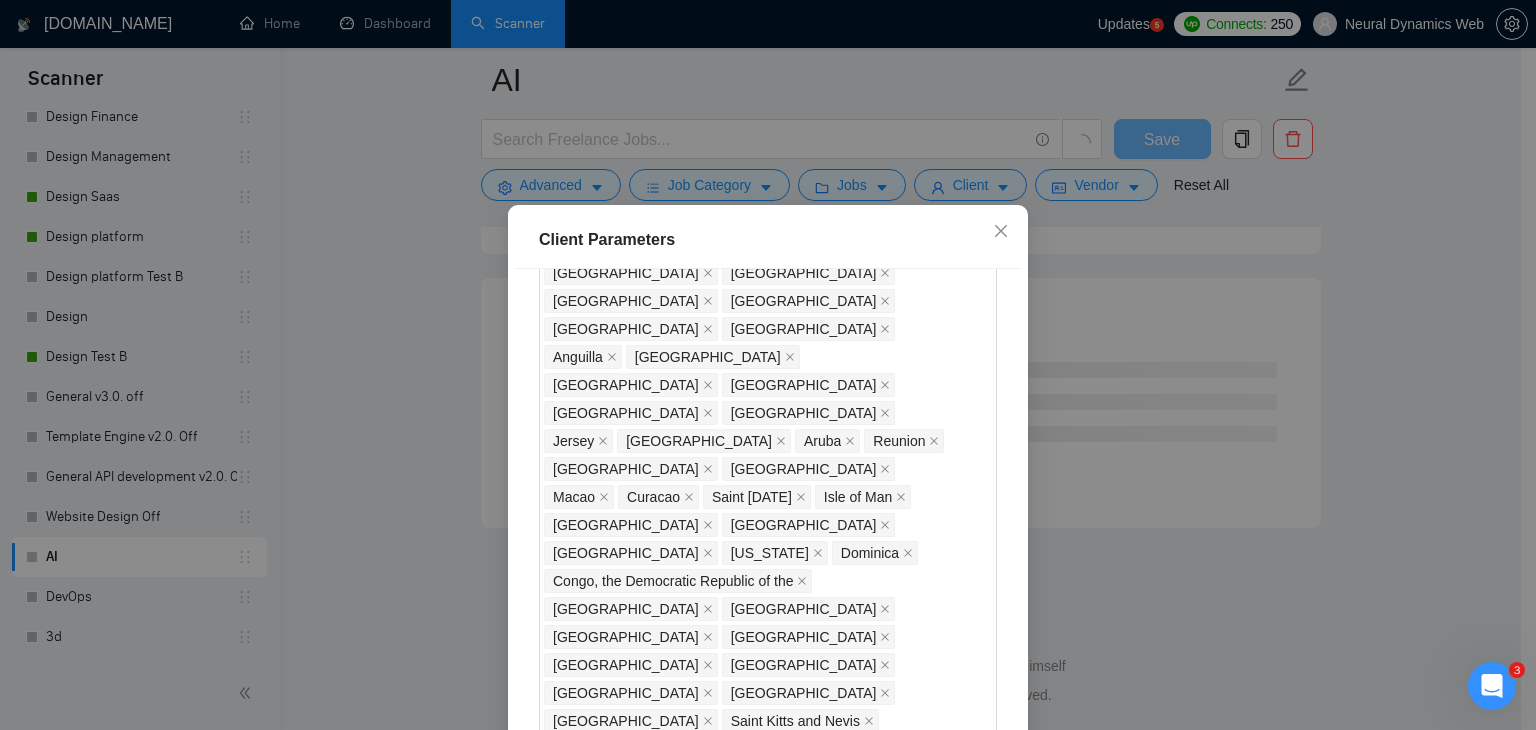 scroll, scrollTop: 1048, scrollLeft: 0, axis: vertical 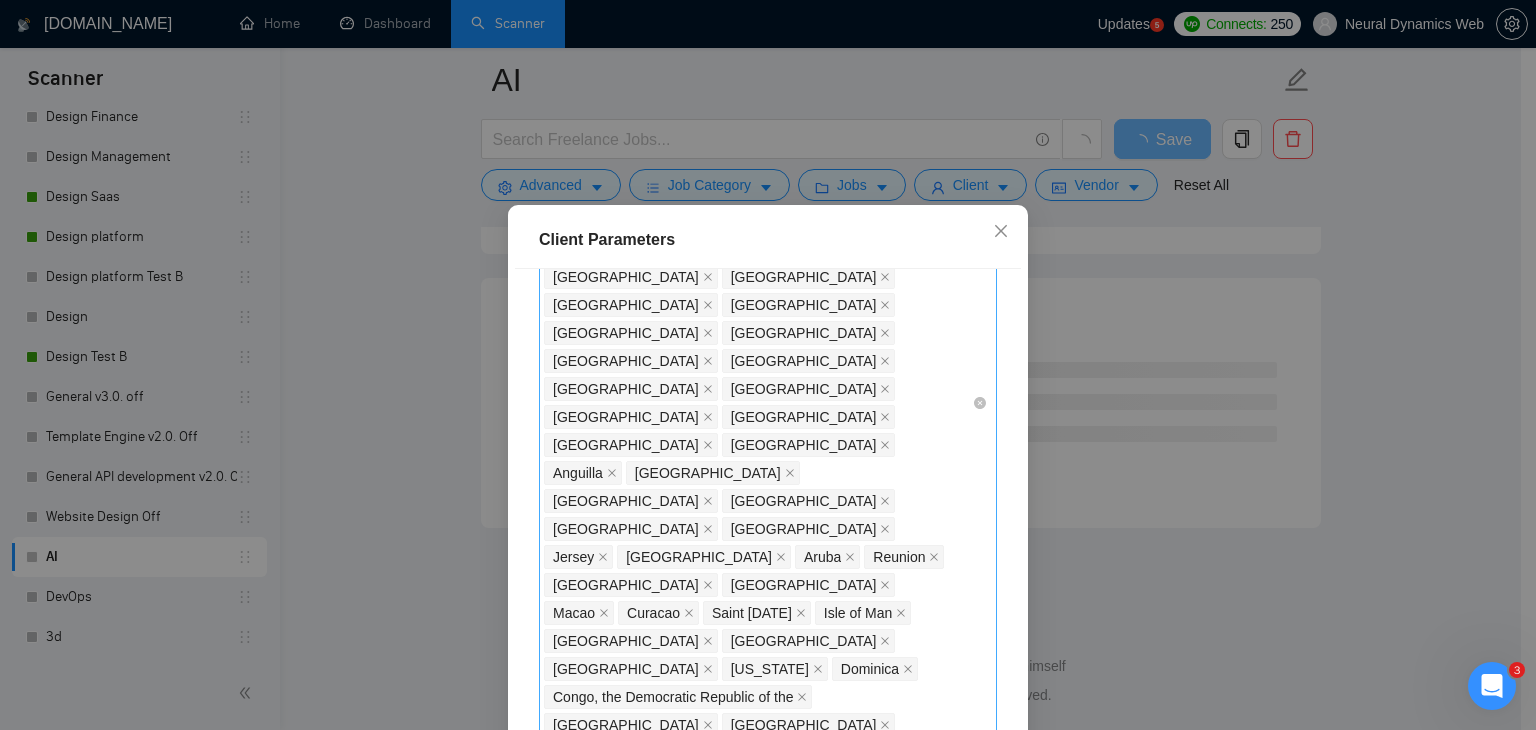 click on "[GEOGRAPHIC_DATA] [GEOGRAPHIC_DATA] [GEOGRAPHIC_DATA] [GEOGRAPHIC_DATA] [GEOGRAPHIC_DATA] [GEOGRAPHIC_DATA] [GEOGRAPHIC_DATA] [GEOGRAPHIC_DATA] [GEOGRAPHIC_DATA] [GEOGRAPHIC_DATA] [GEOGRAPHIC_DATA] [GEOGRAPHIC_DATA] [GEOGRAPHIC_DATA] [GEOGRAPHIC_DATA] [GEOGRAPHIC_DATA] [GEOGRAPHIC_DATA] [GEOGRAPHIC_DATA] [GEOGRAPHIC_DATA] [GEOGRAPHIC_DATA] [GEOGRAPHIC_DATA] [GEOGRAPHIC_DATA] [GEOGRAPHIC_DATA] [GEOGRAPHIC_DATA] [GEOGRAPHIC_DATA] [US_STATE] [GEOGRAPHIC_DATA] [GEOGRAPHIC_DATA] [US_STATE] [GEOGRAPHIC_DATA] [GEOGRAPHIC_DATA] [GEOGRAPHIC_DATA] [GEOGRAPHIC_DATA] [GEOGRAPHIC_DATA] [GEOGRAPHIC_DATA] [GEOGRAPHIC_DATA] [GEOGRAPHIC_DATA] [GEOGRAPHIC_DATA] [GEOGRAPHIC_DATA] [GEOGRAPHIC_DATA] [GEOGRAPHIC_DATA] [GEOGRAPHIC_DATA] [GEOGRAPHIC_DATA] [GEOGRAPHIC_DATA] [GEOGRAPHIC_DATA] [GEOGRAPHIC_DATA][US_STATE][GEOGRAPHIC_DATA] [GEOGRAPHIC_DATA] [GEOGRAPHIC_DATA] [GEOGRAPHIC_DATA] [GEOGRAPHIC_DATA] [GEOGRAPHIC_DATA] [GEOGRAPHIC_DATA] [GEOGRAPHIC_DATA] [GEOGRAPHIC_DATA] [GEOGRAPHIC_DATA] [GEOGRAPHIC_DATA] [GEOGRAPHIC_DATA] [GEOGRAPHIC_DATA] [GEOGRAPHIC_DATA] [GEOGRAPHIC_DATA] [GEOGRAPHIC_DATA] [GEOGRAPHIC_DATA] [GEOGRAPHIC_DATA] [GEOGRAPHIC_DATA] [GEOGRAPHIC_DATA] [GEOGRAPHIC_DATA] [GEOGRAPHIC_DATA] [GEOGRAPHIC_DATA] [GEOGRAPHIC_DATA] [GEOGRAPHIC_DATA] [GEOGRAPHIC_DATA] [GEOGRAPHIC_DATA] [GEOGRAPHIC_DATA] [GEOGRAPHIC_DATA] [GEOGRAPHIC_DATA] [GEOGRAPHIC_DATA] [GEOGRAPHIC_DATA] [GEOGRAPHIC_DATA] [GEOGRAPHIC_DATA] [GEOGRAPHIC_DATA] [GEOGRAPHIC_DATA] [GEOGRAPHIC_DATA] [GEOGRAPHIC_DATA] [GEOGRAPHIC_DATA] [GEOGRAPHIC_DATA] [GEOGRAPHIC_DATA] [GEOGRAPHIC_DATA] [GEOGRAPHIC_DATA] [GEOGRAPHIC_DATA] [GEOGRAPHIC_DATA] [GEOGRAPHIC_DATA] [GEOGRAPHIC_DATA] [GEOGRAPHIC_DATA][DATE] [GEOGRAPHIC_DATA] [GEOGRAPHIC_DATA] [GEOGRAPHIC_DATA] [GEOGRAPHIC_DATA] [US_STATE] [GEOGRAPHIC_DATA] [GEOGRAPHIC_DATA], [GEOGRAPHIC_DATA] [GEOGRAPHIC_DATA] [GEOGRAPHIC_DATA] [GEOGRAPHIC_DATA] [GEOGRAPHIC_DATA]" at bounding box center (758, 403) 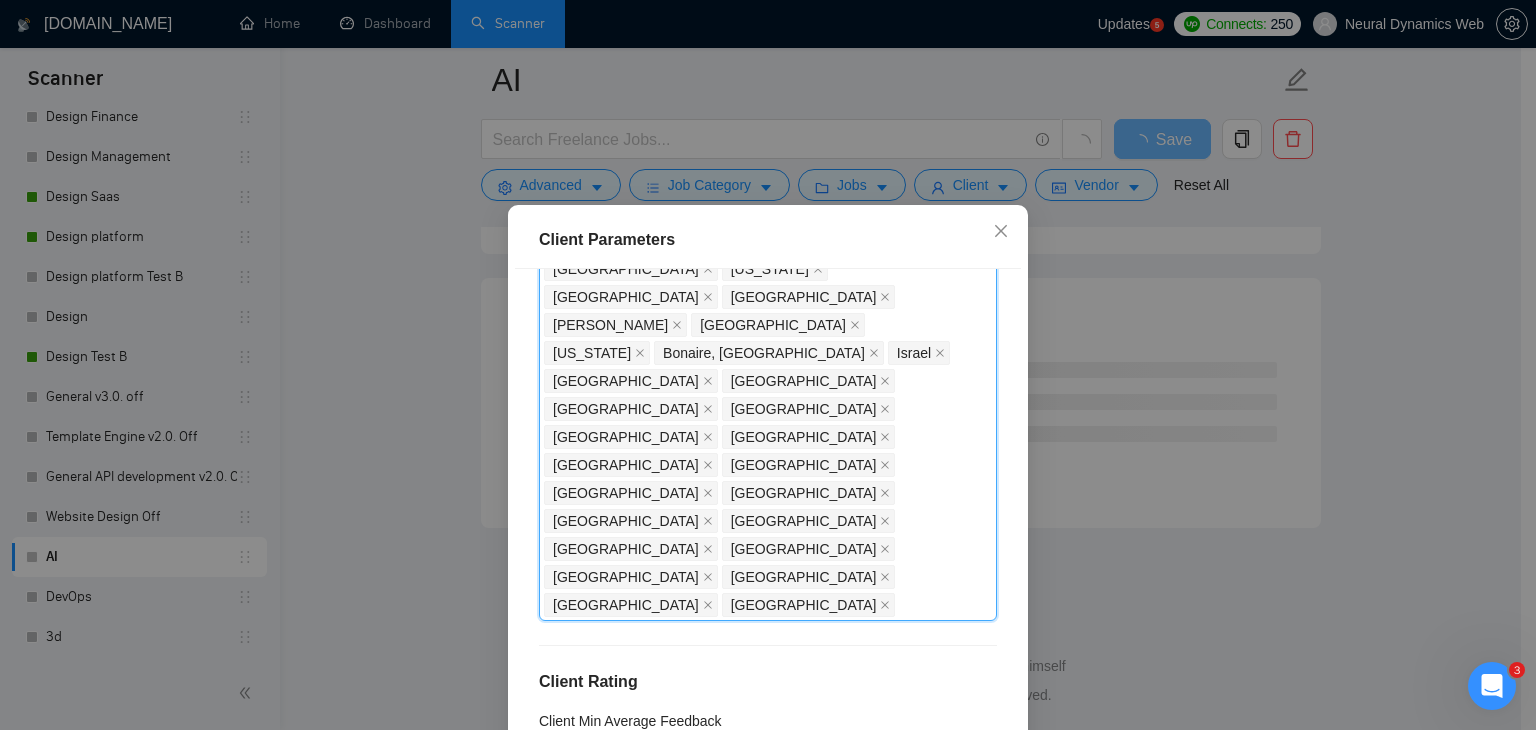 scroll, scrollTop: 1848, scrollLeft: 0, axis: vertical 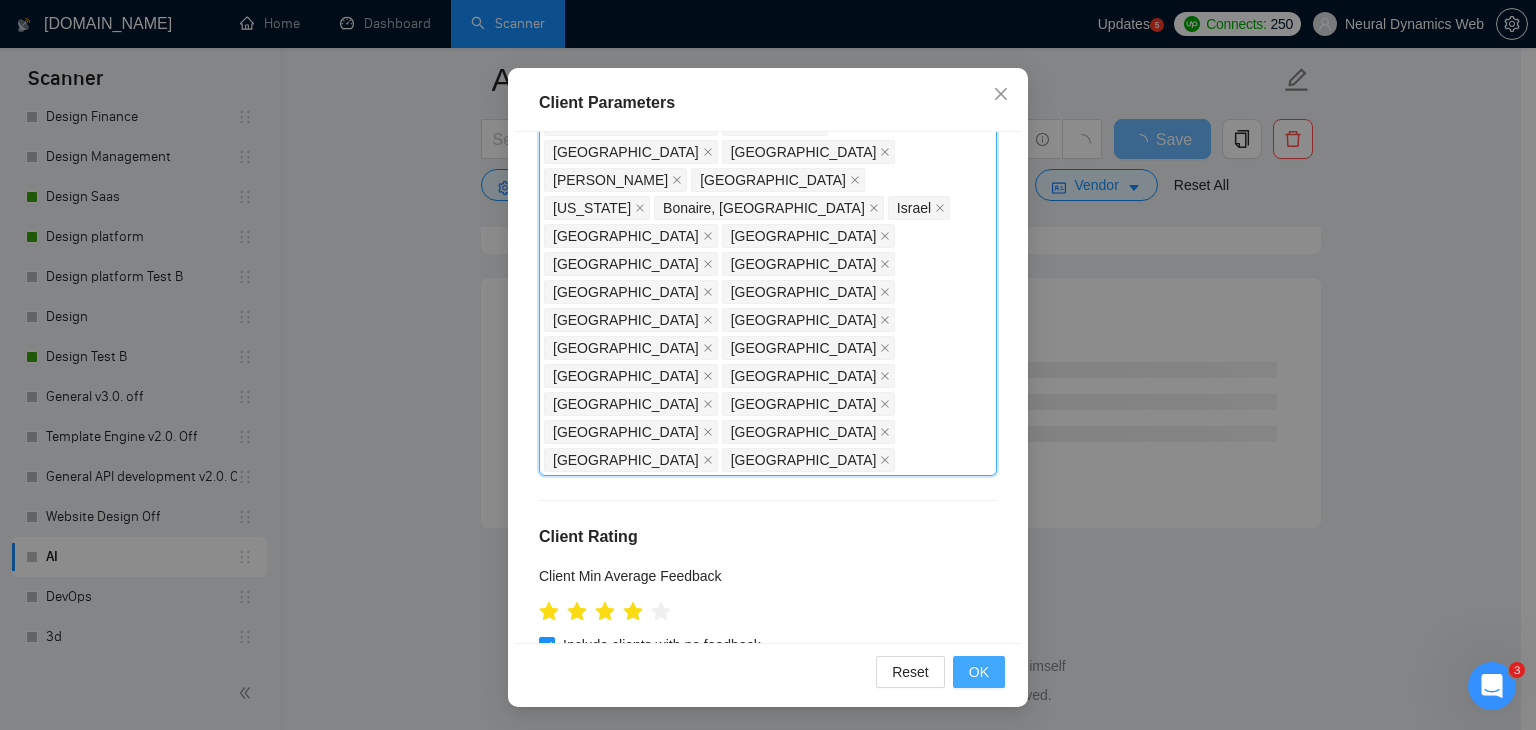 click on "OK" at bounding box center [979, 672] 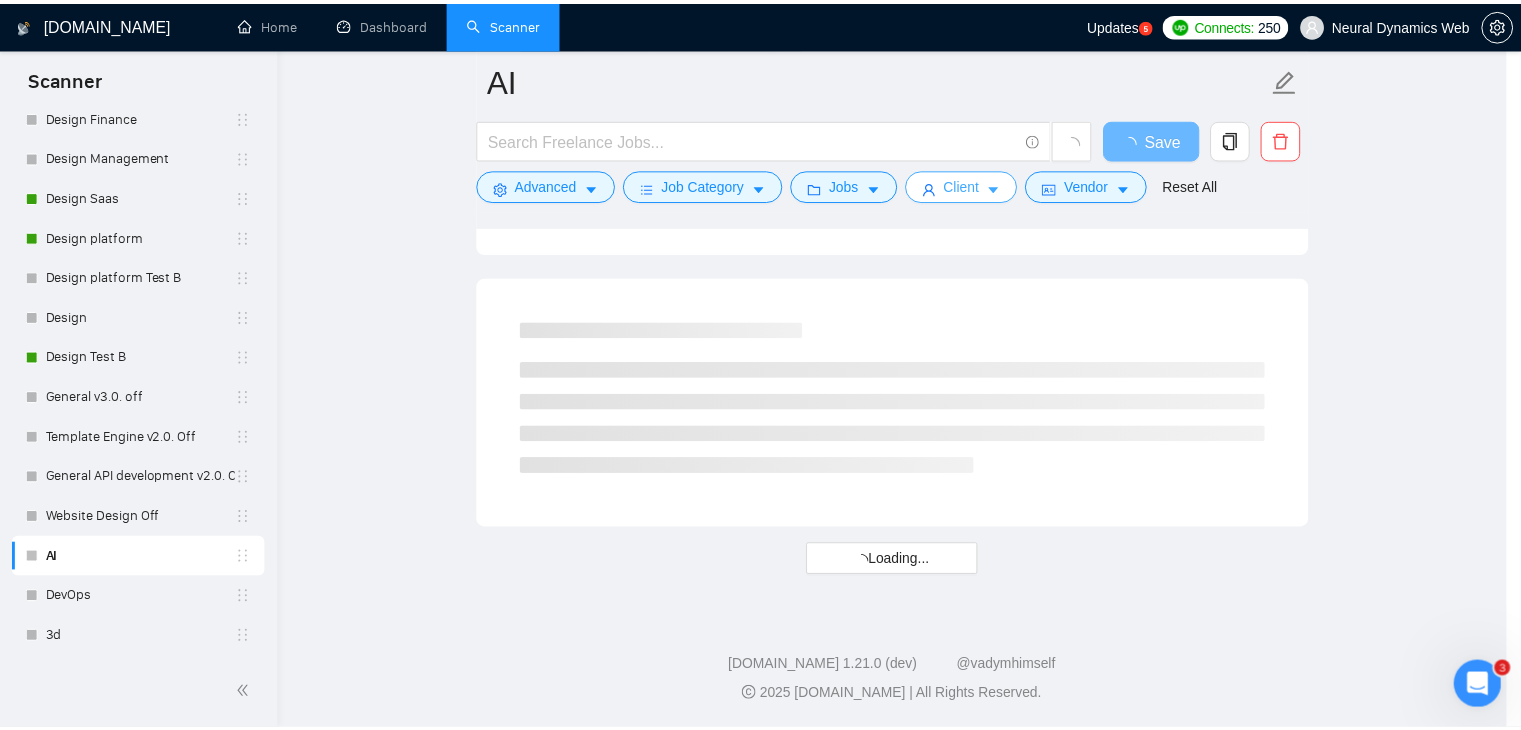 scroll, scrollTop: 0, scrollLeft: 0, axis: both 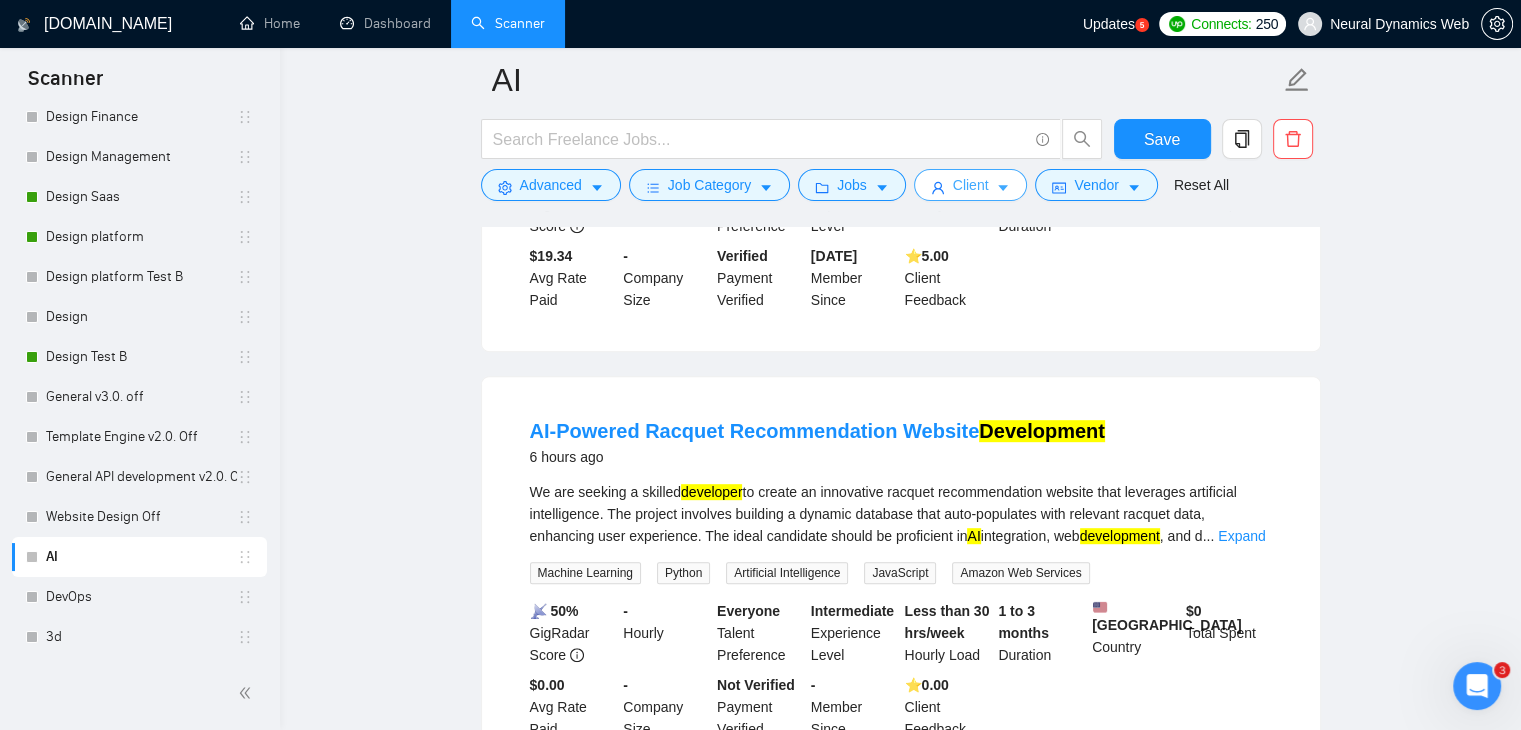 click on "Client" at bounding box center [971, 185] 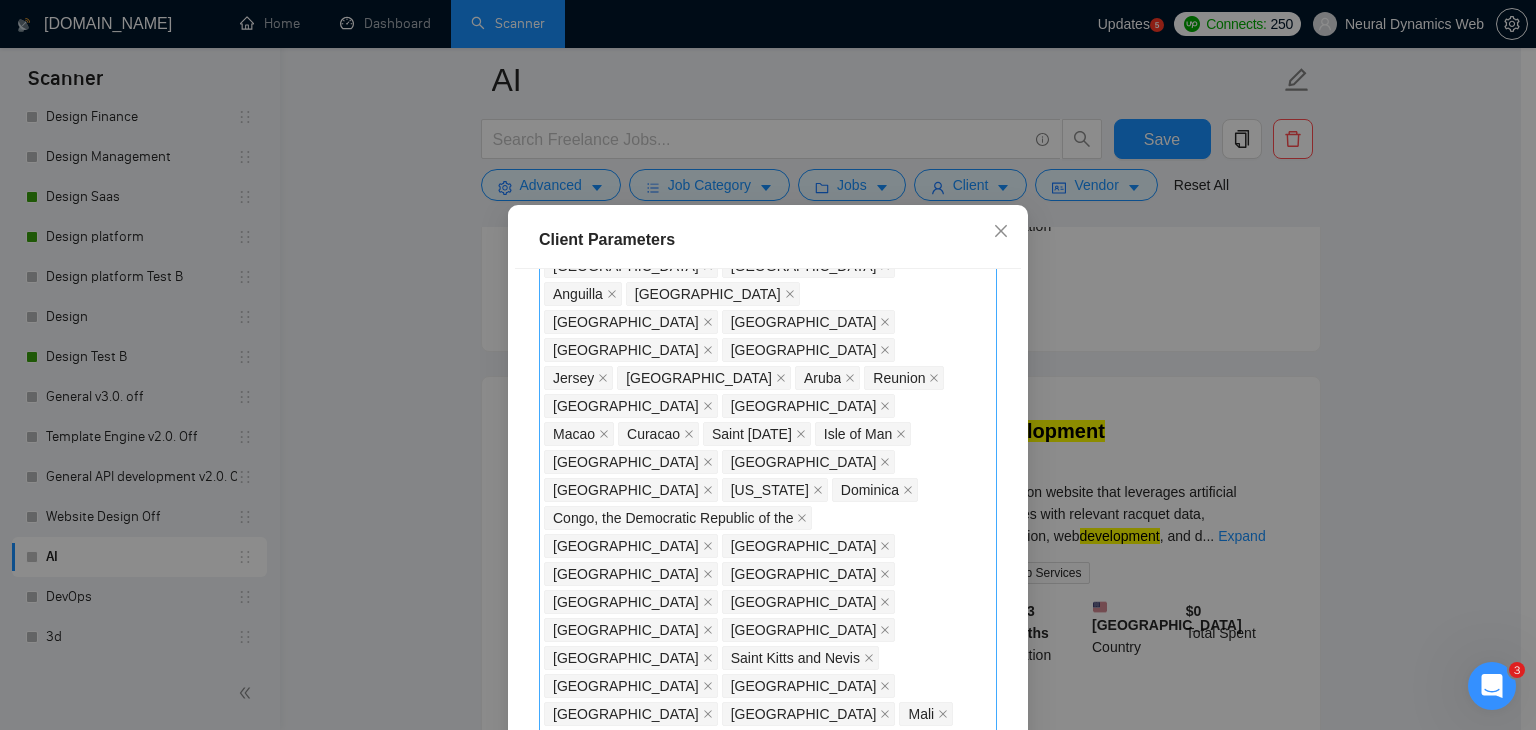 scroll, scrollTop: 1148, scrollLeft: 0, axis: vertical 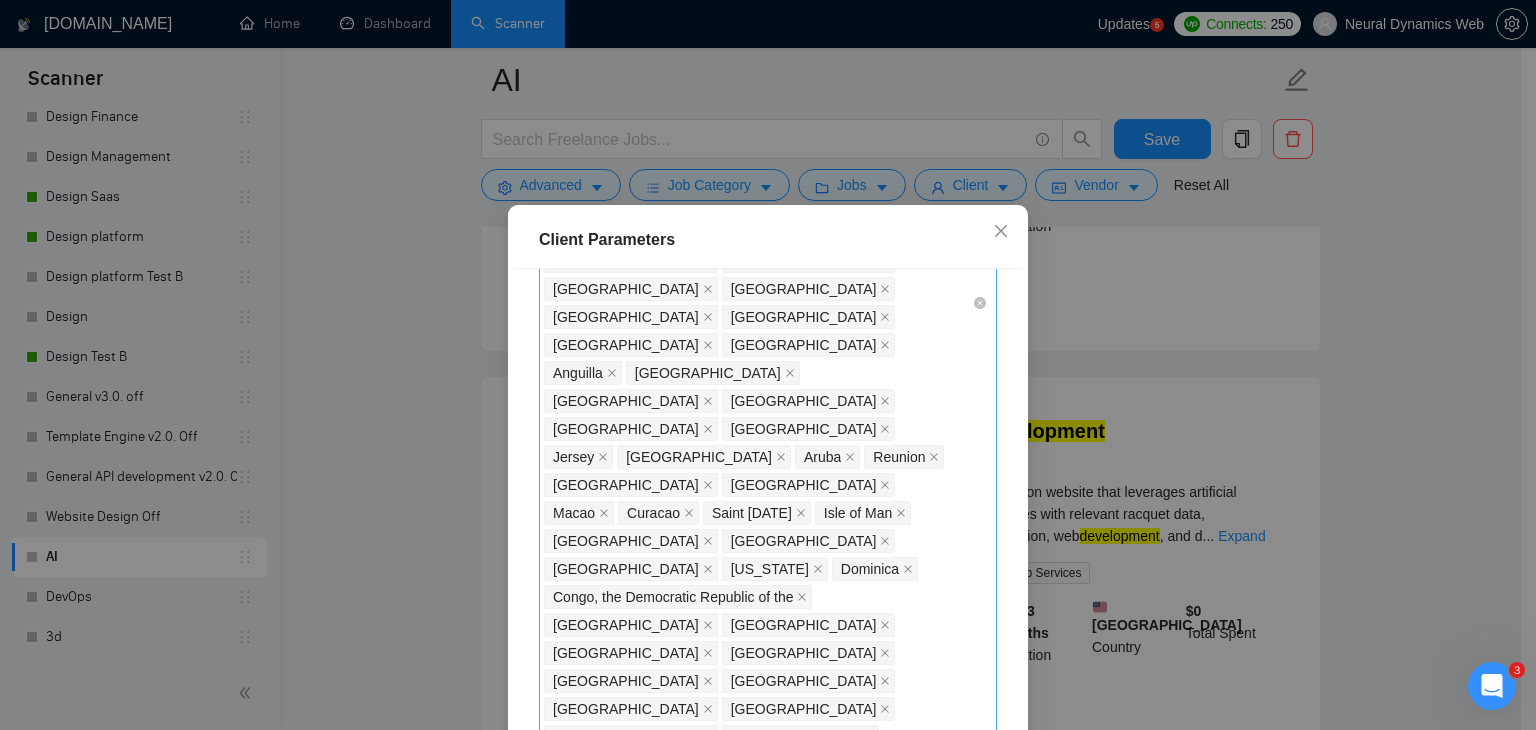 click on "[GEOGRAPHIC_DATA] [GEOGRAPHIC_DATA] [GEOGRAPHIC_DATA] [GEOGRAPHIC_DATA] [GEOGRAPHIC_DATA] [GEOGRAPHIC_DATA] [GEOGRAPHIC_DATA] [GEOGRAPHIC_DATA] [GEOGRAPHIC_DATA] [GEOGRAPHIC_DATA] [GEOGRAPHIC_DATA] [GEOGRAPHIC_DATA] [GEOGRAPHIC_DATA] [GEOGRAPHIC_DATA] [GEOGRAPHIC_DATA] [GEOGRAPHIC_DATA] [GEOGRAPHIC_DATA] [GEOGRAPHIC_DATA] [GEOGRAPHIC_DATA] [GEOGRAPHIC_DATA] [GEOGRAPHIC_DATA] [GEOGRAPHIC_DATA] [GEOGRAPHIC_DATA] [GEOGRAPHIC_DATA] [US_STATE] [GEOGRAPHIC_DATA] [GEOGRAPHIC_DATA] [US_STATE] [GEOGRAPHIC_DATA] [GEOGRAPHIC_DATA] [GEOGRAPHIC_DATA] [GEOGRAPHIC_DATA] [GEOGRAPHIC_DATA] [GEOGRAPHIC_DATA] [GEOGRAPHIC_DATA] [GEOGRAPHIC_DATA] [GEOGRAPHIC_DATA] [GEOGRAPHIC_DATA] [GEOGRAPHIC_DATA] [GEOGRAPHIC_DATA] [GEOGRAPHIC_DATA] [GEOGRAPHIC_DATA] [GEOGRAPHIC_DATA] [GEOGRAPHIC_DATA] [GEOGRAPHIC_DATA][US_STATE][GEOGRAPHIC_DATA] [GEOGRAPHIC_DATA] [GEOGRAPHIC_DATA] [GEOGRAPHIC_DATA] [GEOGRAPHIC_DATA] [GEOGRAPHIC_DATA] [GEOGRAPHIC_DATA] [GEOGRAPHIC_DATA] [GEOGRAPHIC_DATA] [GEOGRAPHIC_DATA] [GEOGRAPHIC_DATA] [GEOGRAPHIC_DATA] [GEOGRAPHIC_DATA] [GEOGRAPHIC_DATA] [GEOGRAPHIC_DATA] [GEOGRAPHIC_DATA] [GEOGRAPHIC_DATA] [GEOGRAPHIC_DATA] [GEOGRAPHIC_DATA] [GEOGRAPHIC_DATA] [GEOGRAPHIC_DATA] [GEOGRAPHIC_DATA] [GEOGRAPHIC_DATA] [GEOGRAPHIC_DATA] [GEOGRAPHIC_DATA] [GEOGRAPHIC_DATA] [GEOGRAPHIC_DATA] [GEOGRAPHIC_DATA] [GEOGRAPHIC_DATA] [GEOGRAPHIC_DATA] [GEOGRAPHIC_DATA] [GEOGRAPHIC_DATA] [GEOGRAPHIC_DATA] [GEOGRAPHIC_DATA] [GEOGRAPHIC_DATA] [GEOGRAPHIC_DATA] [GEOGRAPHIC_DATA] [GEOGRAPHIC_DATA] [GEOGRAPHIC_DATA] [GEOGRAPHIC_DATA] [GEOGRAPHIC_DATA] [GEOGRAPHIC_DATA] [GEOGRAPHIC_DATA] [GEOGRAPHIC_DATA] [GEOGRAPHIC_DATA] [GEOGRAPHIC_DATA] [GEOGRAPHIC_DATA] [GEOGRAPHIC_DATA][DATE] [GEOGRAPHIC_DATA] [GEOGRAPHIC_DATA] [GEOGRAPHIC_DATA] [GEOGRAPHIC_DATA] [US_STATE] [GEOGRAPHIC_DATA] [GEOGRAPHIC_DATA], [GEOGRAPHIC_DATA] [GEOGRAPHIC_DATA] [GEOGRAPHIC_DATA] [GEOGRAPHIC_DATA] [GEOGRAPHIC_DATA]" at bounding box center [758, 303] 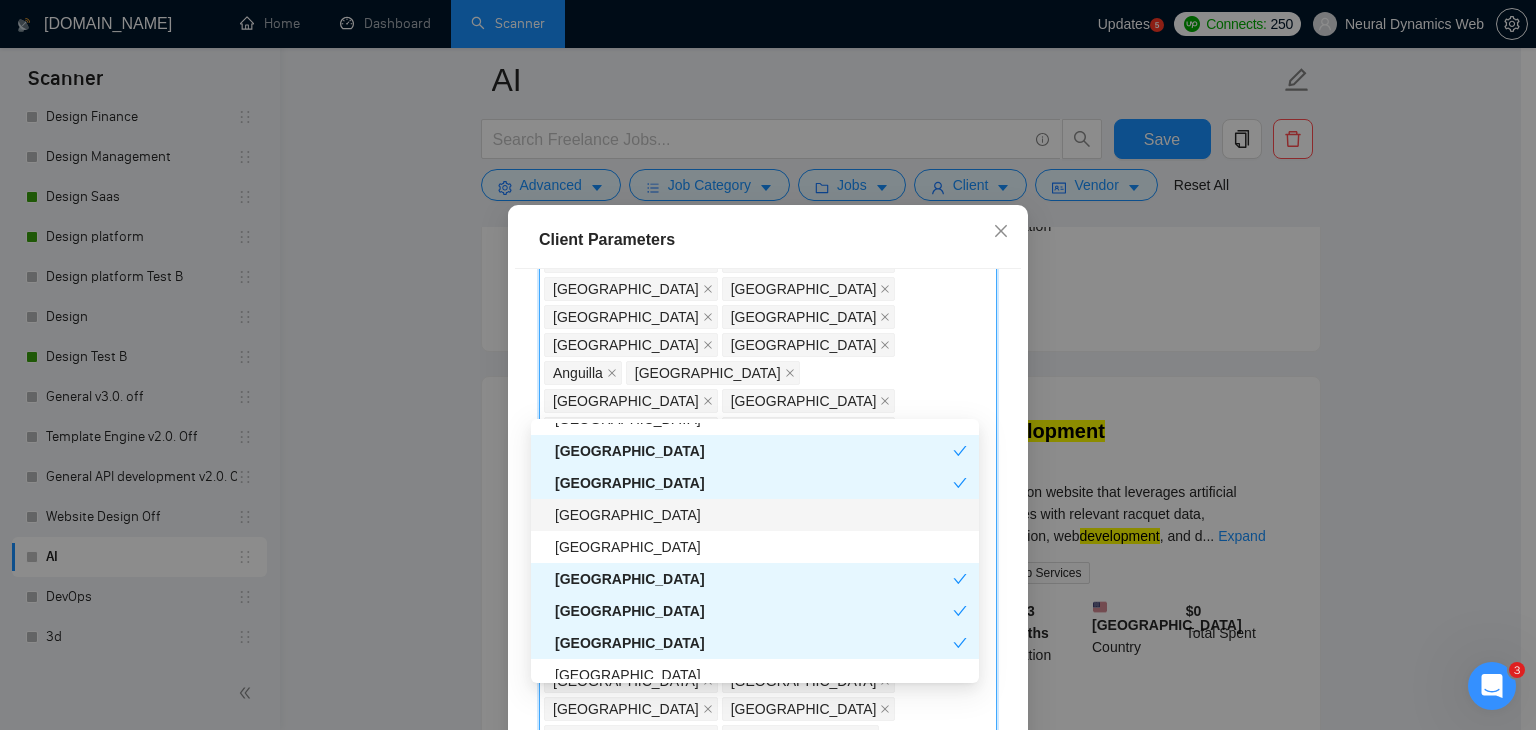 click on "[GEOGRAPHIC_DATA]" at bounding box center [761, 515] 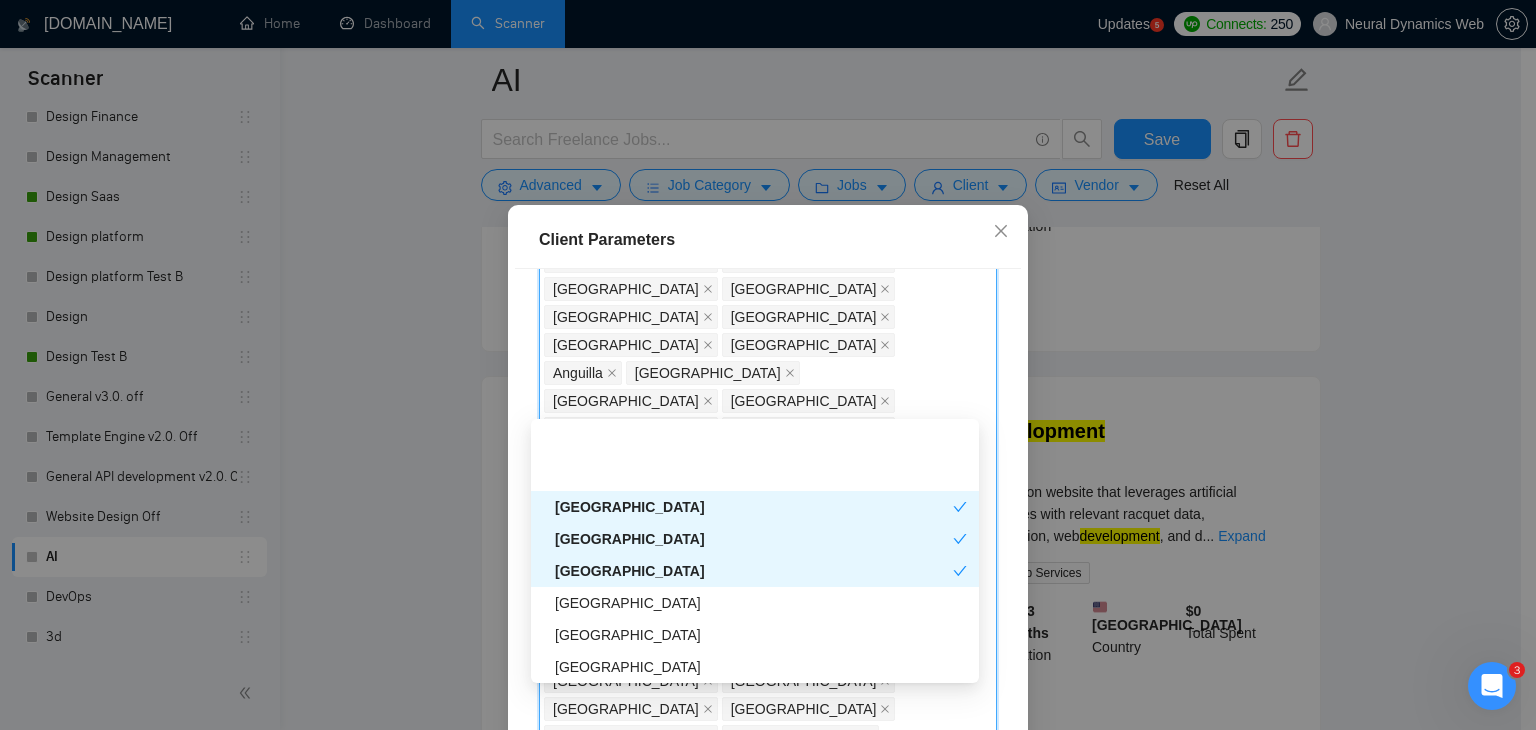 scroll, scrollTop: 1600, scrollLeft: 0, axis: vertical 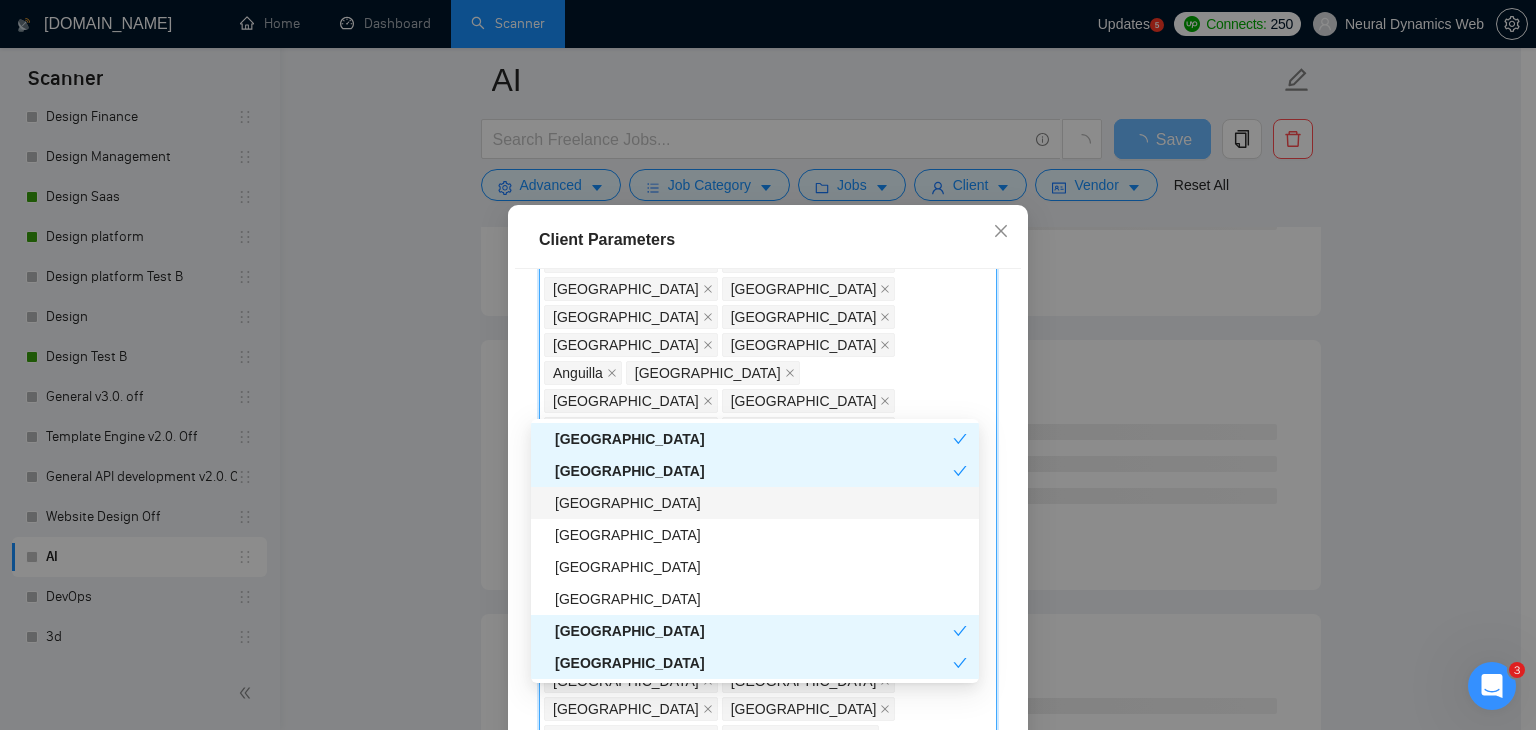 click on "[GEOGRAPHIC_DATA]" at bounding box center (761, 503) 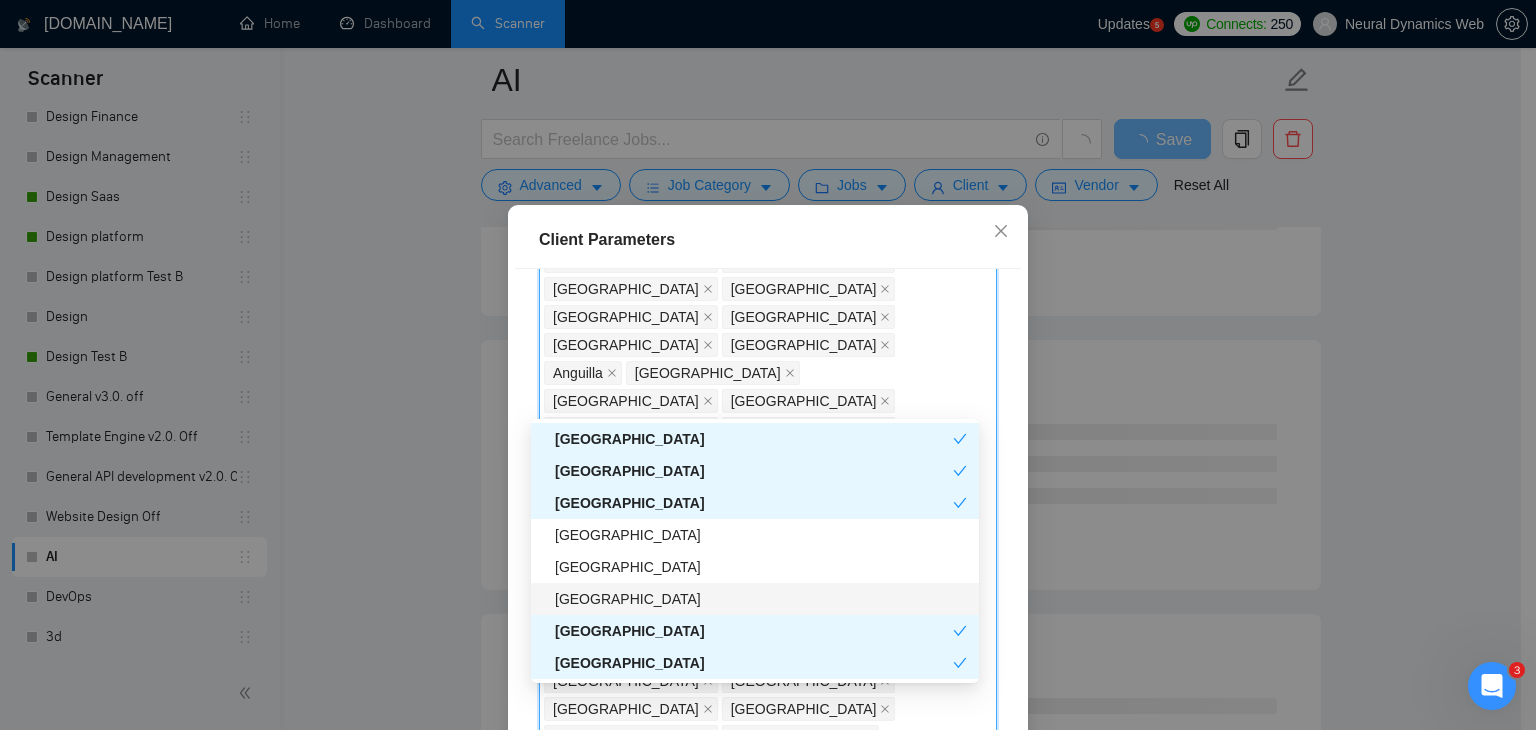 click on "[GEOGRAPHIC_DATA]" at bounding box center [761, 599] 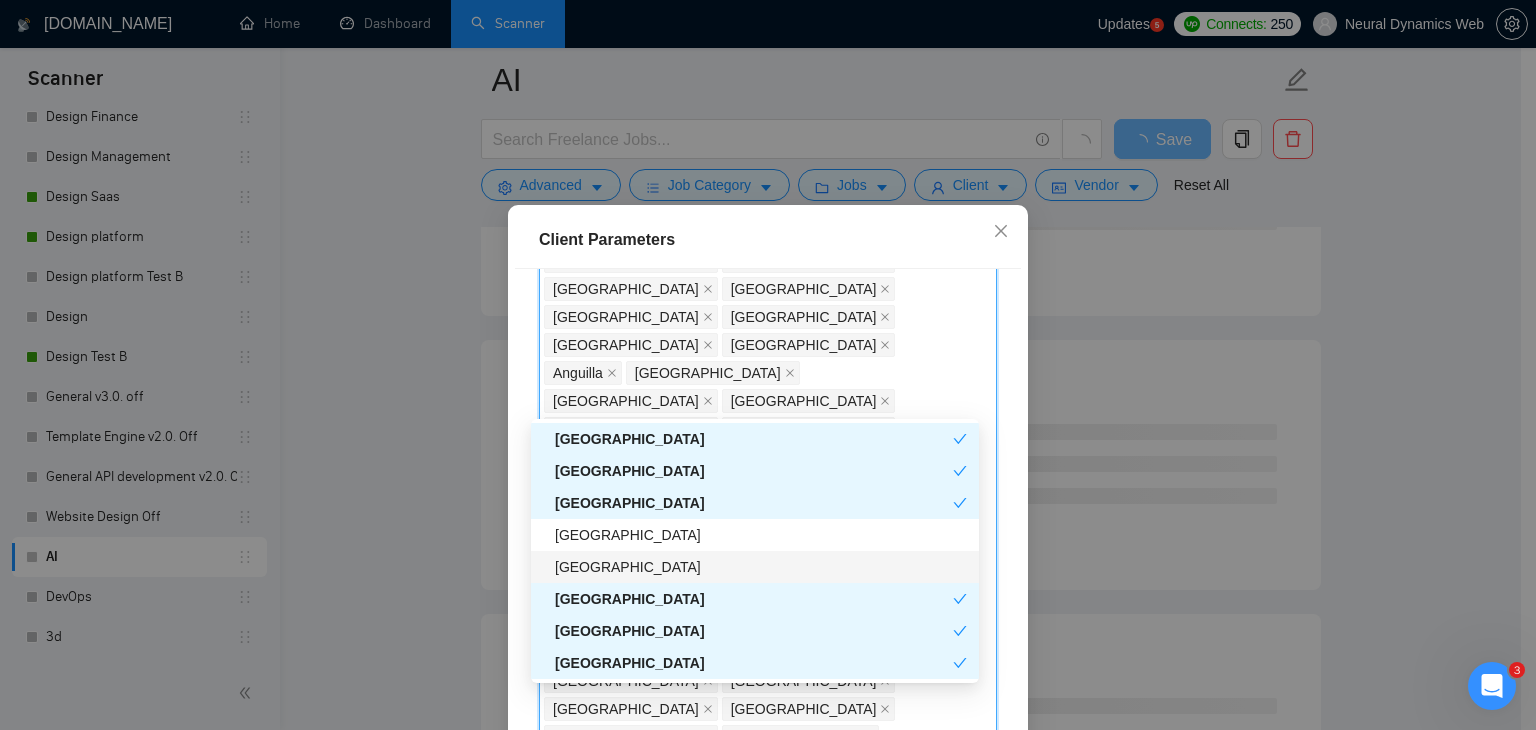 click on "[GEOGRAPHIC_DATA]" at bounding box center (761, 567) 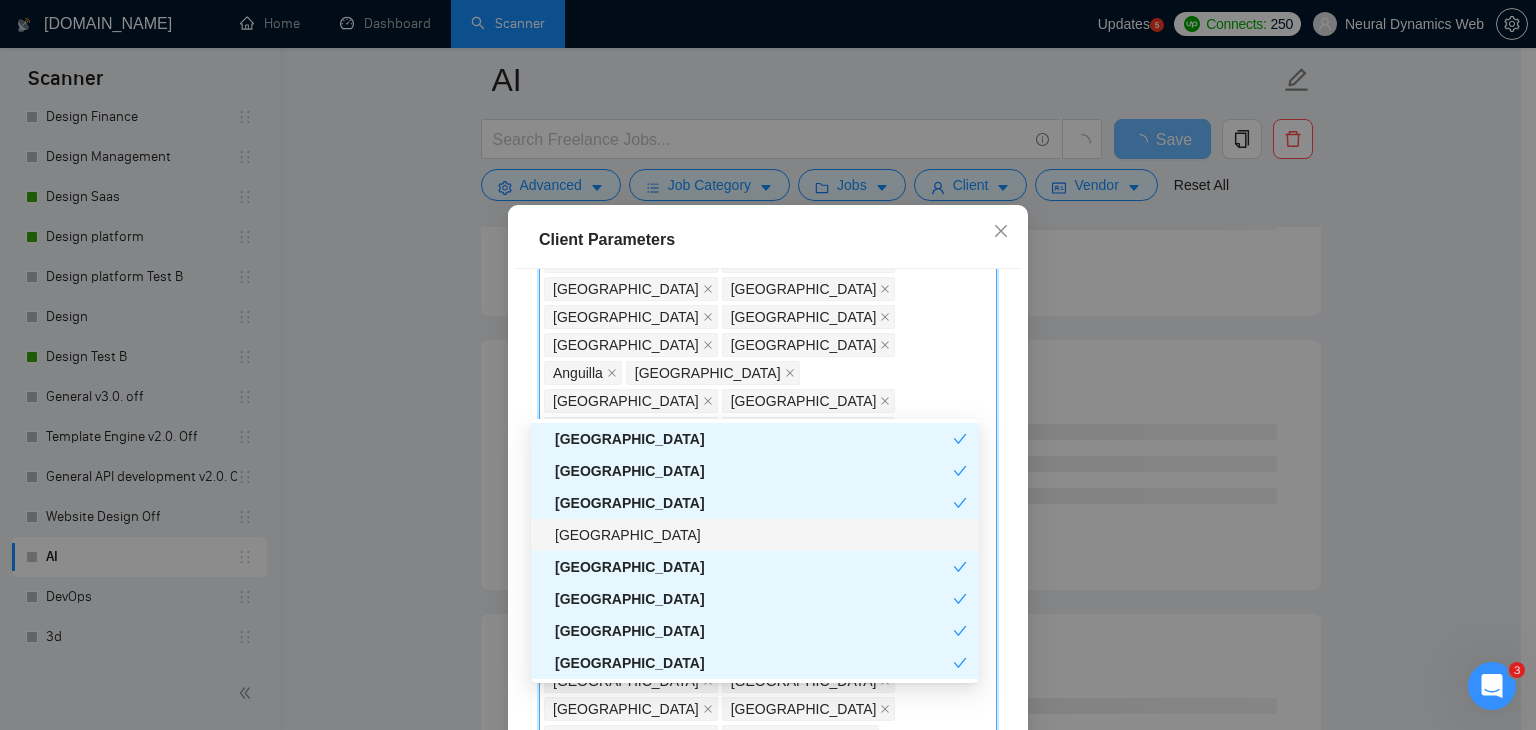 click on "[GEOGRAPHIC_DATA]" at bounding box center [761, 535] 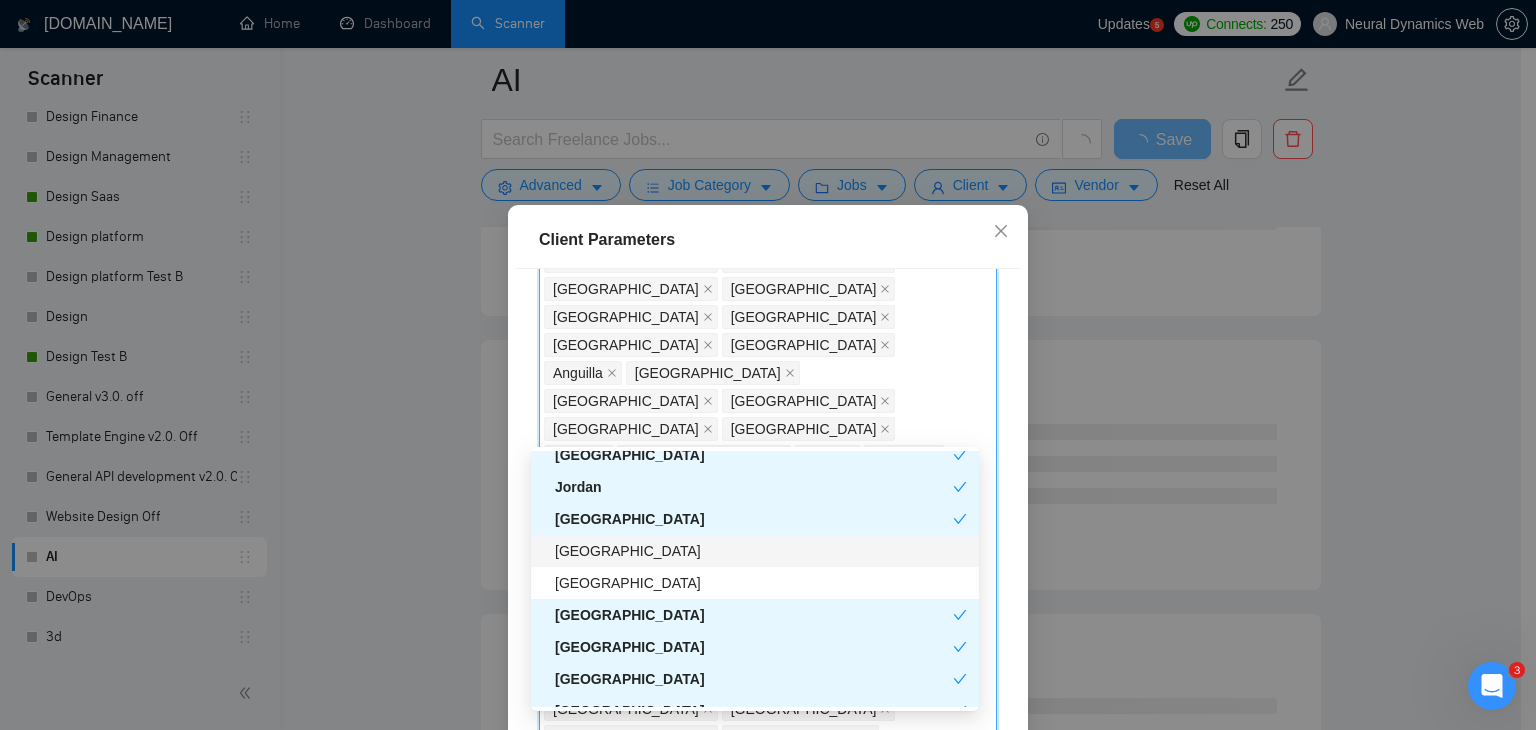 click on "[GEOGRAPHIC_DATA]" at bounding box center [761, 551] 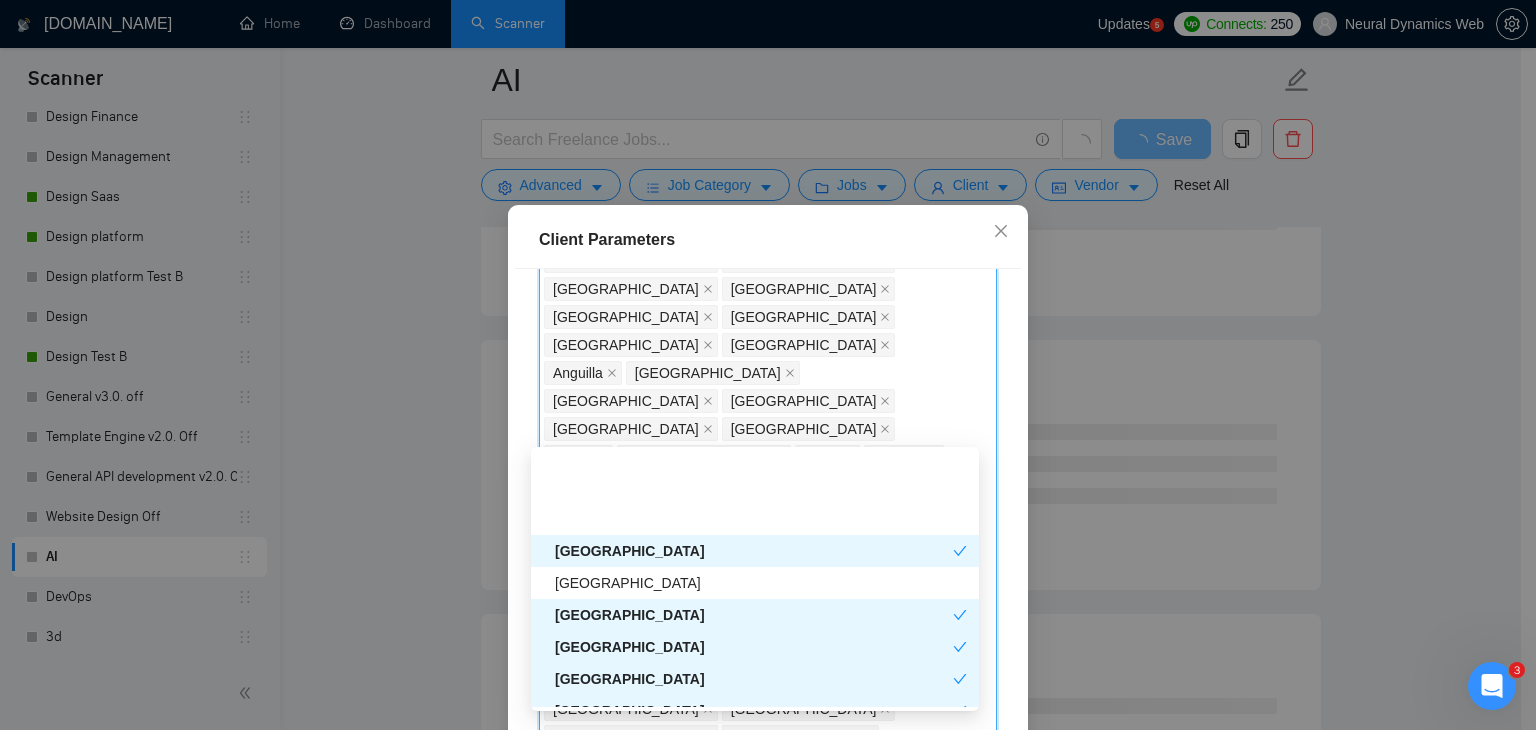 scroll, scrollTop: 2100, scrollLeft: 0, axis: vertical 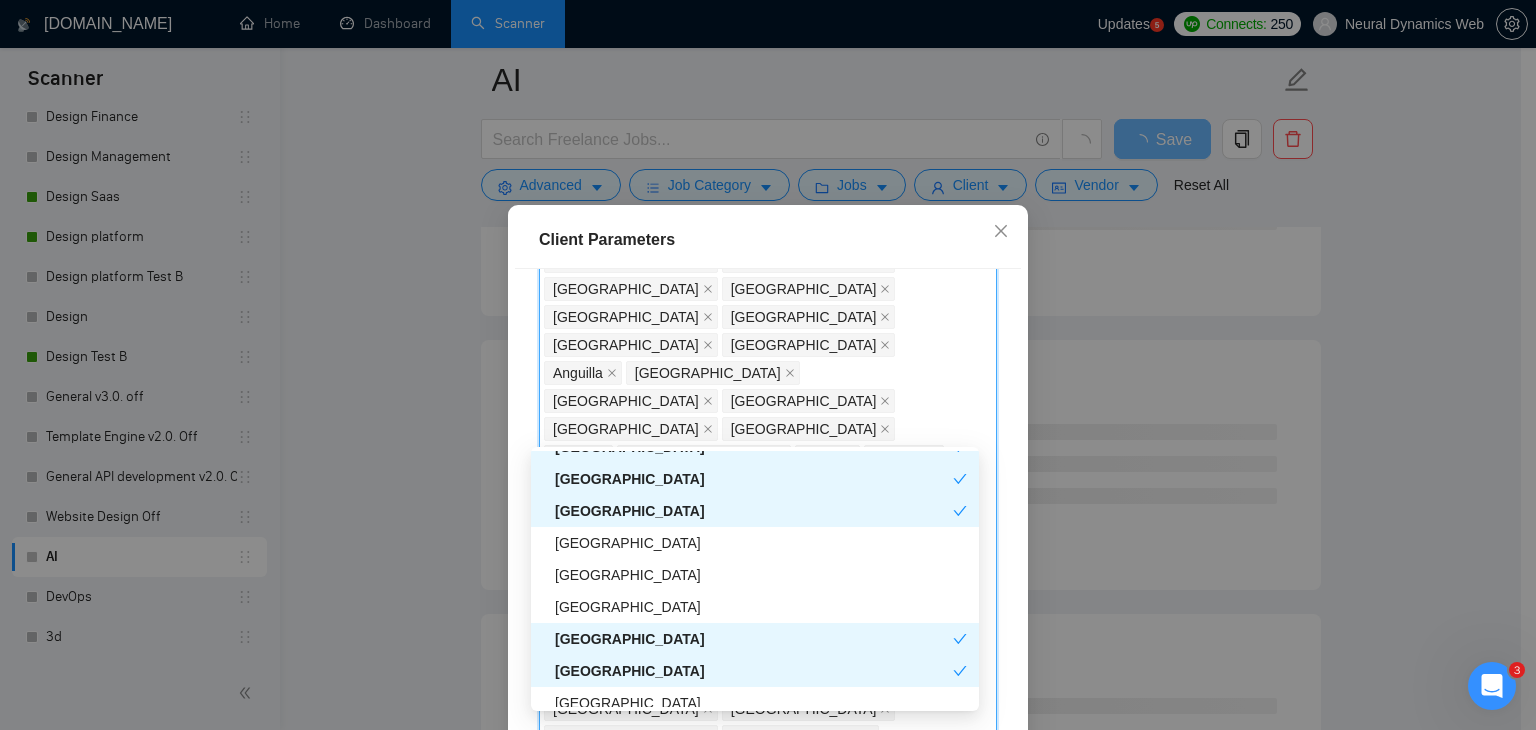 drag, startPoint x: 636, startPoint y: 545, endPoint x: 638, endPoint y: 563, distance: 18.110771 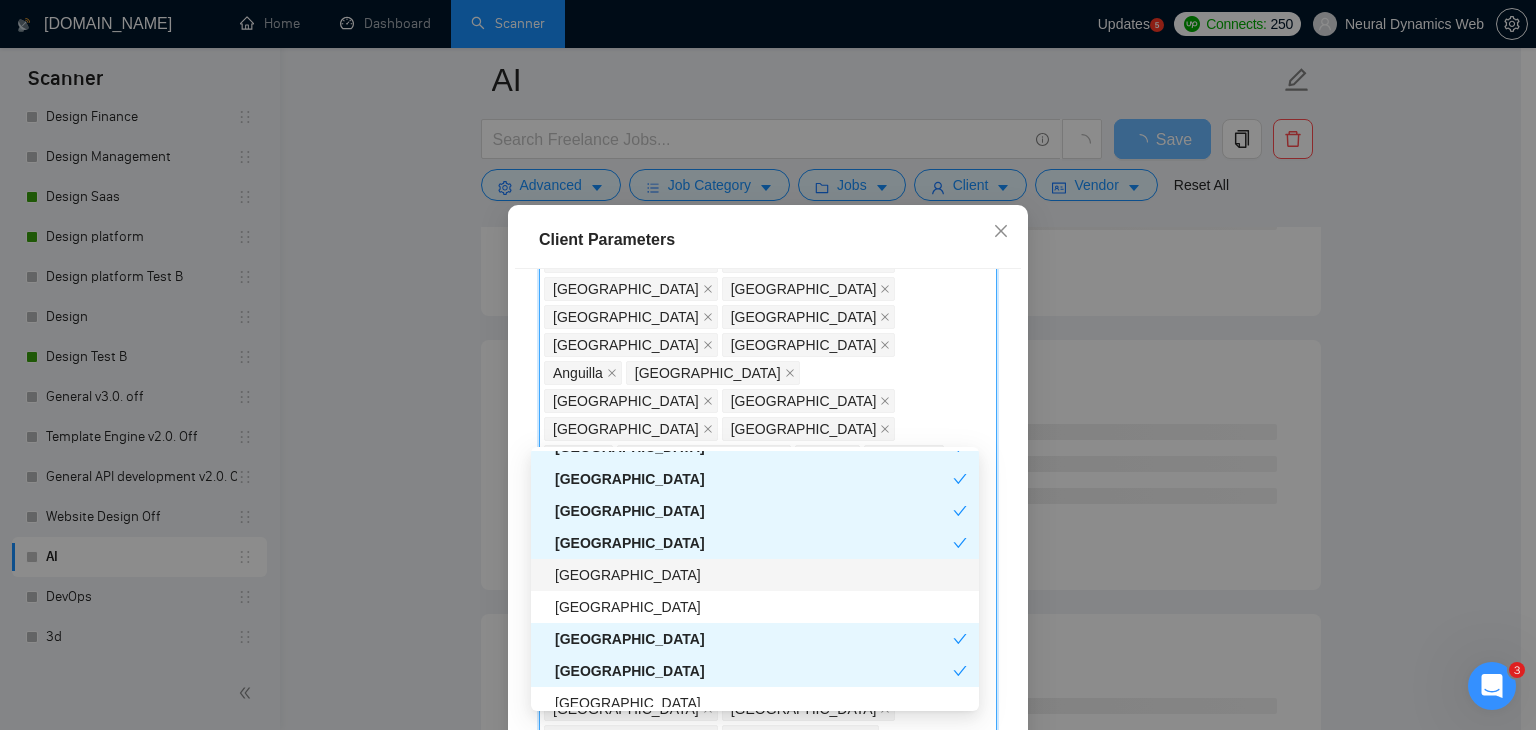 click on "[GEOGRAPHIC_DATA]" at bounding box center [761, 575] 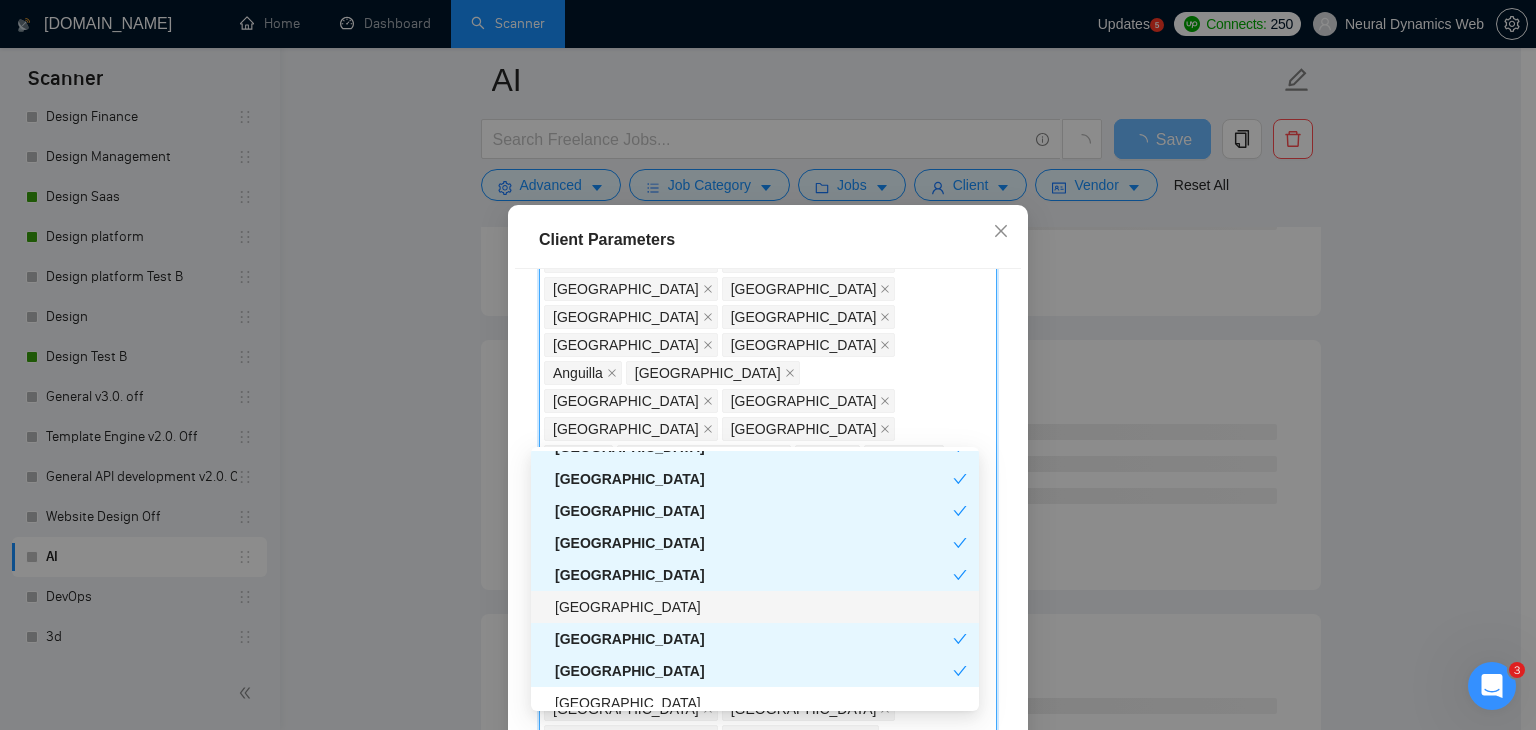 click on "[GEOGRAPHIC_DATA]" at bounding box center (761, 607) 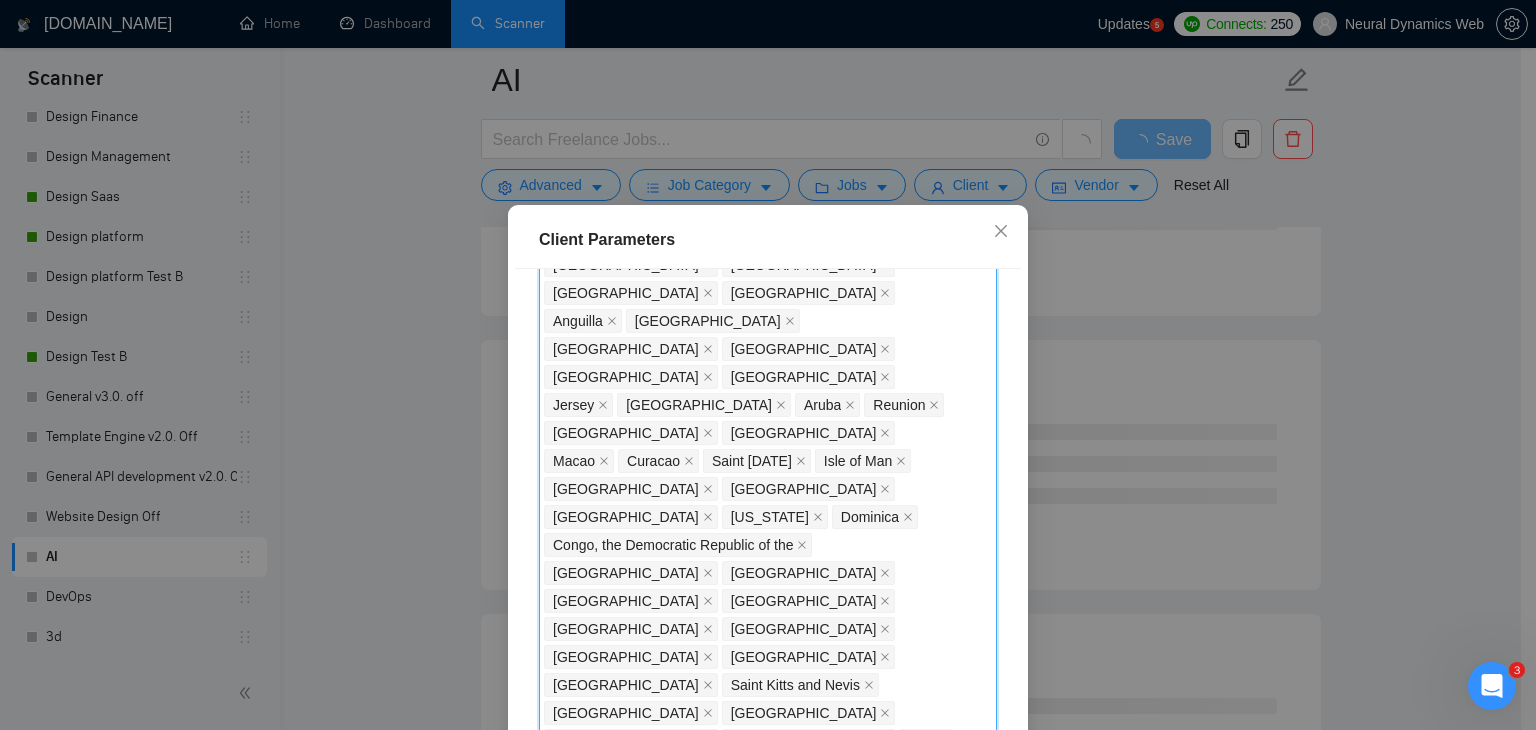 scroll, scrollTop: 1248, scrollLeft: 0, axis: vertical 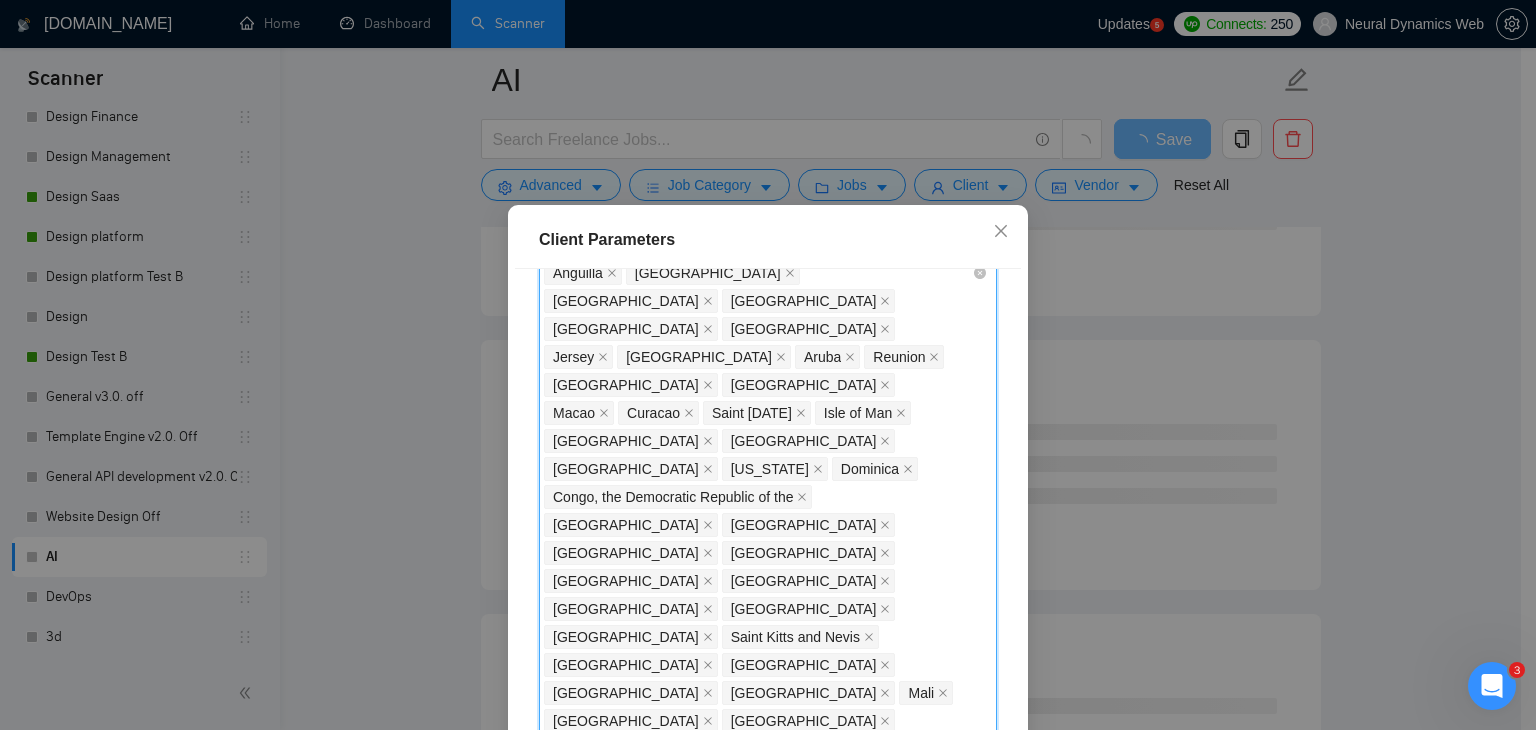 click on "[GEOGRAPHIC_DATA] [GEOGRAPHIC_DATA] [GEOGRAPHIC_DATA] [GEOGRAPHIC_DATA] [GEOGRAPHIC_DATA] [GEOGRAPHIC_DATA] [GEOGRAPHIC_DATA] [GEOGRAPHIC_DATA] [GEOGRAPHIC_DATA] [GEOGRAPHIC_DATA] [GEOGRAPHIC_DATA] [GEOGRAPHIC_DATA] [GEOGRAPHIC_DATA] [GEOGRAPHIC_DATA] [GEOGRAPHIC_DATA] [GEOGRAPHIC_DATA] [GEOGRAPHIC_DATA] [GEOGRAPHIC_DATA] [GEOGRAPHIC_DATA] [GEOGRAPHIC_DATA] [GEOGRAPHIC_DATA] [GEOGRAPHIC_DATA] [GEOGRAPHIC_DATA] [GEOGRAPHIC_DATA] [US_STATE] [GEOGRAPHIC_DATA] [GEOGRAPHIC_DATA] [US_STATE] [GEOGRAPHIC_DATA] [GEOGRAPHIC_DATA] [GEOGRAPHIC_DATA] [GEOGRAPHIC_DATA] [GEOGRAPHIC_DATA] [GEOGRAPHIC_DATA] [GEOGRAPHIC_DATA] [GEOGRAPHIC_DATA] [GEOGRAPHIC_DATA] [GEOGRAPHIC_DATA] [GEOGRAPHIC_DATA] [GEOGRAPHIC_DATA] [GEOGRAPHIC_DATA] [GEOGRAPHIC_DATA] [GEOGRAPHIC_DATA] [GEOGRAPHIC_DATA] [GEOGRAPHIC_DATA][US_STATE][GEOGRAPHIC_DATA] [GEOGRAPHIC_DATA] [GEOGRAPHIC_DATA] [GEOGRAPHIC_DATA] [GEOGRAPHIC_DATA] [GEOGRAPHIC_DATA] [GEOGRAPHIC_DATA] [GEOGRAPHIC_DATA] [GEOGRAPHIC_DATA] [GEOGRAPHIC_DATA] [GEOGRAPHIC_DATA] [GEOGRAPHIC_DATA] [GEOGRAPHIC_DATA] [GEOGRAPHIC_DATA] [GEOGRAPHIC_DATA] [GEOGRAPHIC_DATA] [GEOGRAPHIC_DATA] [GEOGRAPHIC_DATA] [GEOGRAPHIC_DATA] [GEOGRAPHIC_DATA] [GEOGRAPHIC_DATA] [GEOGRAPHIC_DATA] [GEOGRAPHIC_DATA] [GEOGRAPHIC_DATA] [GEOGRAPHIC_DATA] [GEOGRAPHIC_DATA] [GEOGRAPHIC_DATA] [GEOGRAPHIC_DATA] [GEOGRAPHIC_DATA] [GEOGRAPHIC_DATA] [GEOGRAPHIC_DATA] [GEOGRAPHIC_DATA] [GEOGRAPHIC_DATA] [GEOGRAPHIC_DATA] [GEOGRAPHIC_DATA] [GEOGRAPHIC_DATA] [GEOGRAPHIC_DATA] [GEOGRAPHIC_DATA] [GEOGRAPHIC_DATA] [GEOGRAPHIC_DATA] [GEOGRAPHIC_DATA] [GEOGRAPHIC_DATA] [GEOGRAPHIC_DATA] [GEOGRAPHIC_DATA] [GEOGRAPHIC_DATA] [GEOGRAPHIC_DATA] [GEOGRAPHIC_DATA] [GEOGRAPHIC_DATA][DATE] [GEOGRAPHIC_DATA] [GEOGRAPHIC_DATA] [GEOGRAPHIC_DATA] [GEOGRAPHIC_DATA] [US_STATE] [GEOGRAPHIC_DATA] [GEOGRAPHIC_DATA], [GEOGRAPHIC_DATA] [GEOGRAPHIC_DATA] [GEOGRAPHIC_DATA] [GEOGRAPHIC_DATA] [GEOGRAPHIC_DATA]" at bounding box center [758, 273] 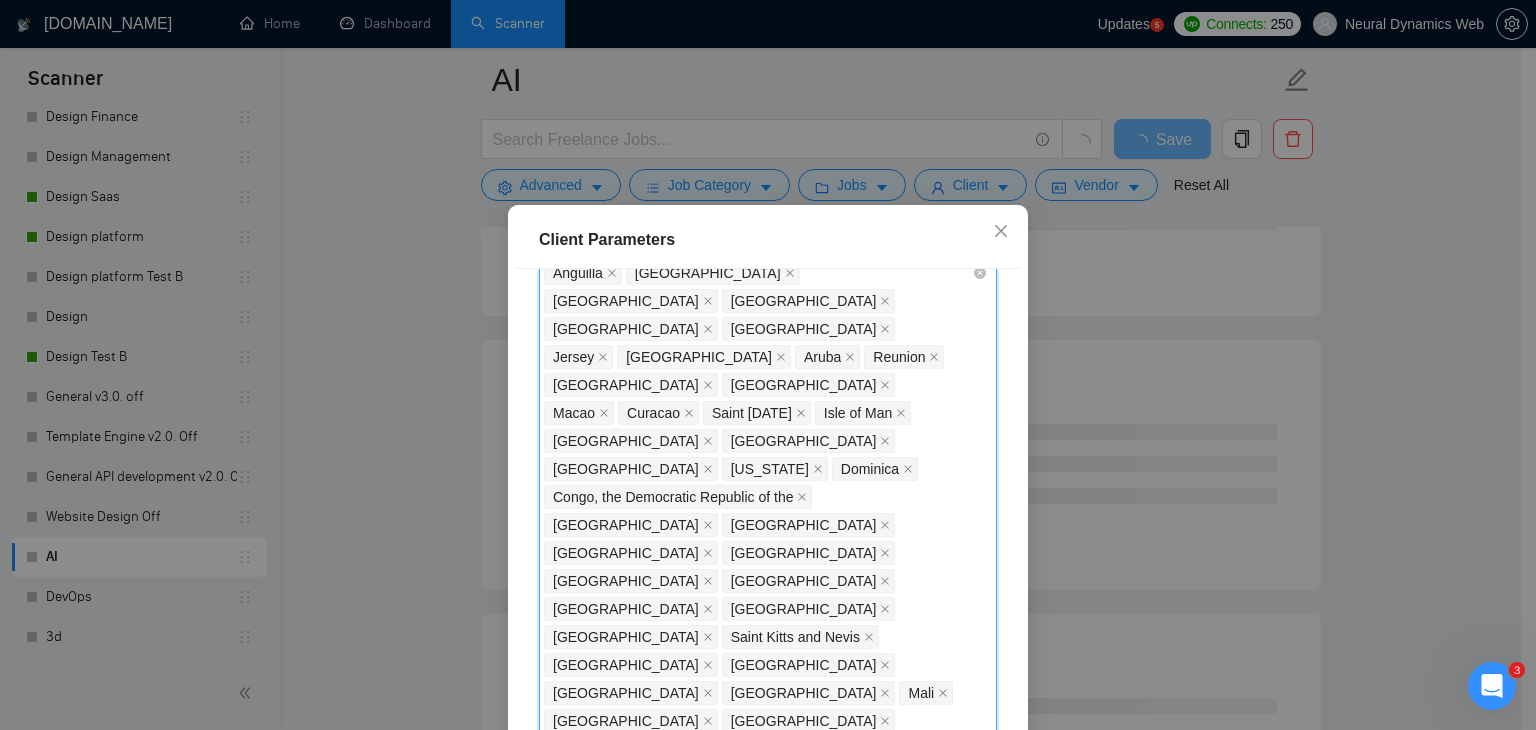 click on "[GEOGRAPHIC_DATA] [GEOGRAPHIC_DATA] [GEOGRAPHIC_DATA] [GEOGRAPHIC_DATA] [GEOGRAPHIC_DATA] [GEOGRAPHIC_DATA] [GEOGRAPHIC_DATA] [GEOGRAPHIC_DATA] [GEOGRAPHIC_DATA] [GEOGRAPHIC_DATA] [GEOGRAPHIC_DATA] [GEOGRAPHIC_DATA] [GEOGRAPHIC_DATA] [GEOGRAPHIC_DATA] [GEOGRAPHIC_DATA] [GEOGRAPHIC_DATA] [GEOGRAPHIC_DATA] [GEOGRAPHIC_DATA] [GEOGRAPHIC_DATA] [GEOGRAPHIC_DATA] [GEOGRAPHIC_DATA] [GEOGRAPHIC_DATA] [GEOGRAPHIC_DATA] [GEOGRAPHIC_DATA] [US_STATE] [GEOGRAPHIC_DATA] [GEOGRAPHIC_DATA] [US_STATE] [GEOGRAPHIC_DATA] [GEOGRAPHIC_DATA] [GEOGRAPHIC_DATA] [GEOGRAPHIC_DATA] [GEOGRAPHIC_DATA] [GEOGRAPHIC_DATA] [GEOGRAPHIC_DATA] [GEOGRAPHIC_DATA] [GEOGRAPHIC_DATA] [GEOGRAPHIC_DATA] [GEOGRAPHIC_DATA] [GEOGRAPHIC_DATA] [GEOGRAPHIC_DATA] [GEOGRAPHIC_DATA] [GEOGRAPHIC_DATA] [GEOGRAPHIC_DATA] [GEOGRAPHIC_DATA][US_STATE][GEOGRAPHIC_DATA] [GEOGRAPHIC_DATA] [GEOGRAPHIC_DATA] [GEOGRAPHIC_DATA] [GEOGRAPHIC_DATA] [GEOGRAPHIC_DATA] [GEOGRAPHIC_DATA] [GEOGRAPHIC_DATA] [GEOGRAPHIC_DATA] [GEOGRAPHIC_DATA] [GEOGRAPHIC_DATA] [GEOGRAPHIC_DATA] [GEOGRAPHIC_DATA] [GEOGRAPHIC_DATA] [GEOGRAPHIC_DATA] [GEOGRAPHIC_DATA] [GEOGRAPHIC_DATA] [GEOGRAPHIC_DATA] [GEOGRAPHIC_DATA] [GEOGRAPHIC_DATA] [GEOGRAPHIC_DATA] [GEOGRAPHIC_DATA] [GEOGRAPHIC_DATA] [GEOGRAPHIC_DATA] [GEOGRAPHIC_DATA] [GEOGRAPHIC_DATA] [GEOGRAPHIC_DATA] [GEOGRAPHIC_DATA] [GEOGRAPHIC_DATA] [GEOGRAPHIC_DATA] [GEOGRAPHIC_DATA] [GEOGRAPHIC_DATA] [GEOGRAPHIC_DATA] [GEOGRAPHIC_DATA] [GEOGRAPHIC_DATA] [GEOGRAPHIC_DATA] [GEOGRAPHIC_DATA] [GEOGRAPHIC_DATA] [GEOGRAPHIC_DATA] [GEOGRAPHIC_DATA] [GEOGRAPHIC_DATA] [GEOGRAPHIC_DATA] [GEOGRAPHIC_DATA] [GEOGRAPHIC_DATA] [GEOGRAPHIC_DATA] [GEOGRAPHIC_DATA] [GEOGRAPHIC_DATA] [GEOGRAPHIC_DATA][DATE] [GEOGRAPHIC_DATA] [GEOGRAPHIC_DATA] [GEOGRAPHIC_DATA] [GEOGRAPHIC_DATA] [US_STATE] [GEOGRAPHIC_DATA] [GEOGRAPHIC_DATA], [GEOGRAPHIC_DATA] [GEOGRAPHIC_DATA] [GEOGRAPHIC_DATA] [GEOGRAPHIC_DATA] [GEOGRAPHIC_DATA]" at bounding box center [758, 273] 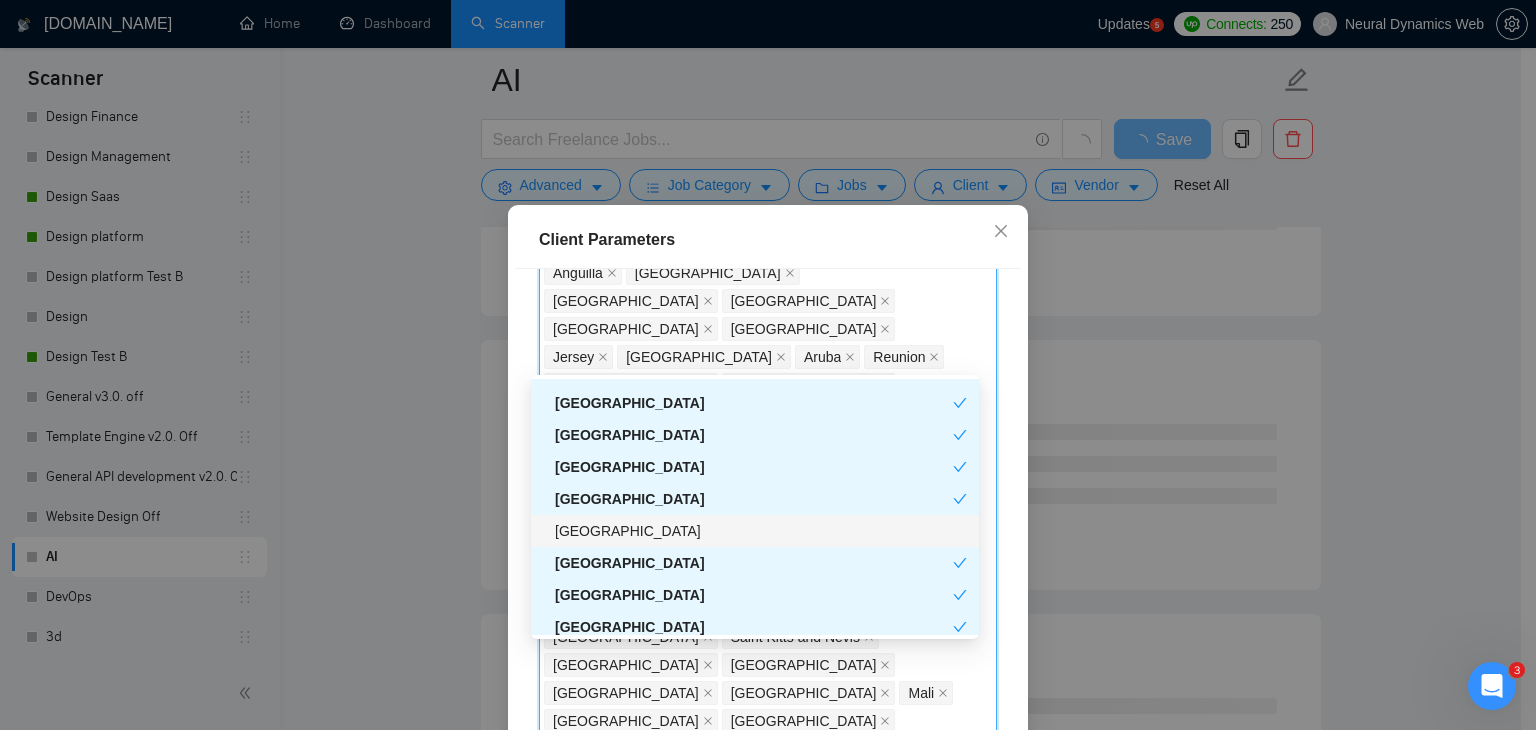 click on "[GEOGRAPHIC_DATA]" at bounding box center (761, 531) 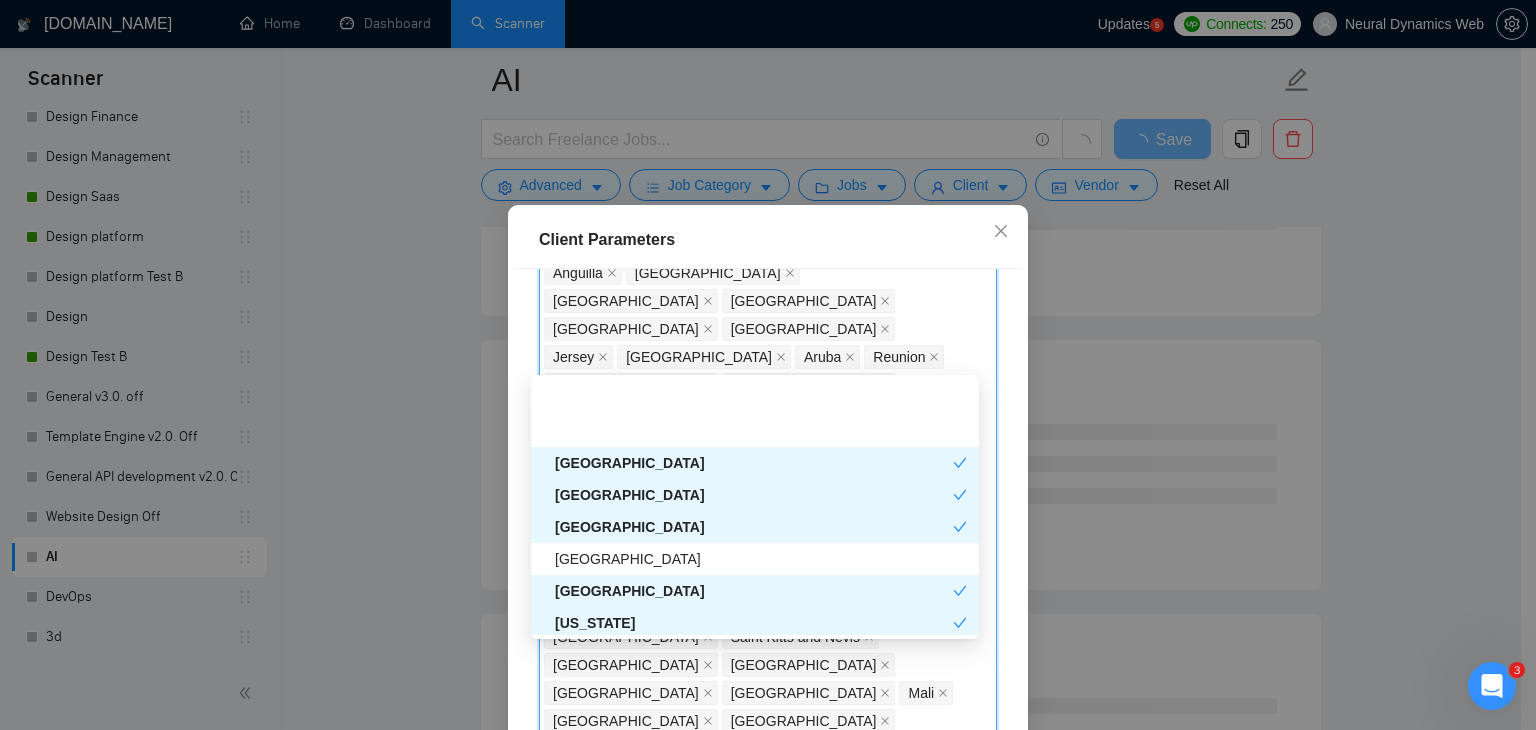 scroll, scrollTop: 2400, scrollLeft: 0, axis: vertical 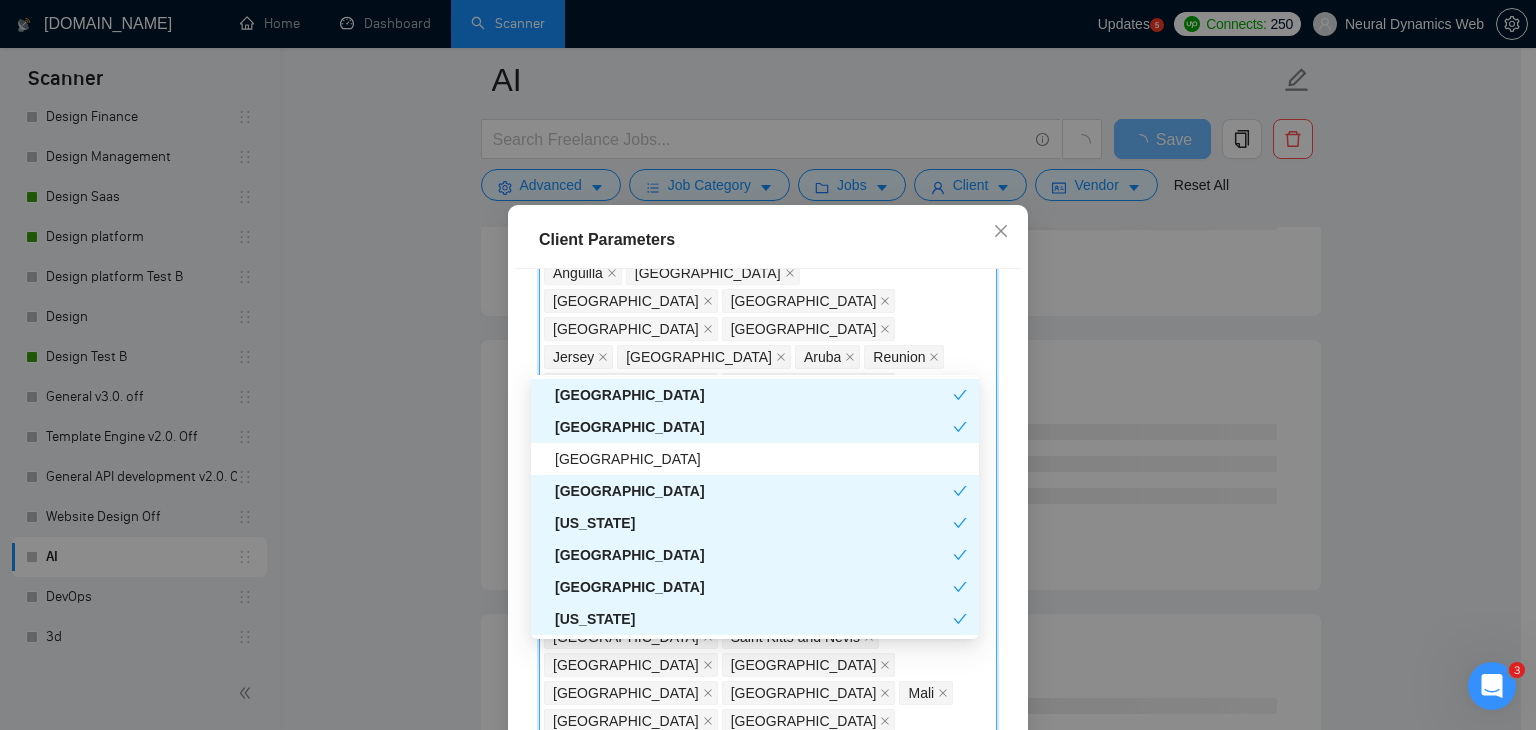 click on "[GEOGRAPHIC_DATA]" at bounding box center [761, 459] 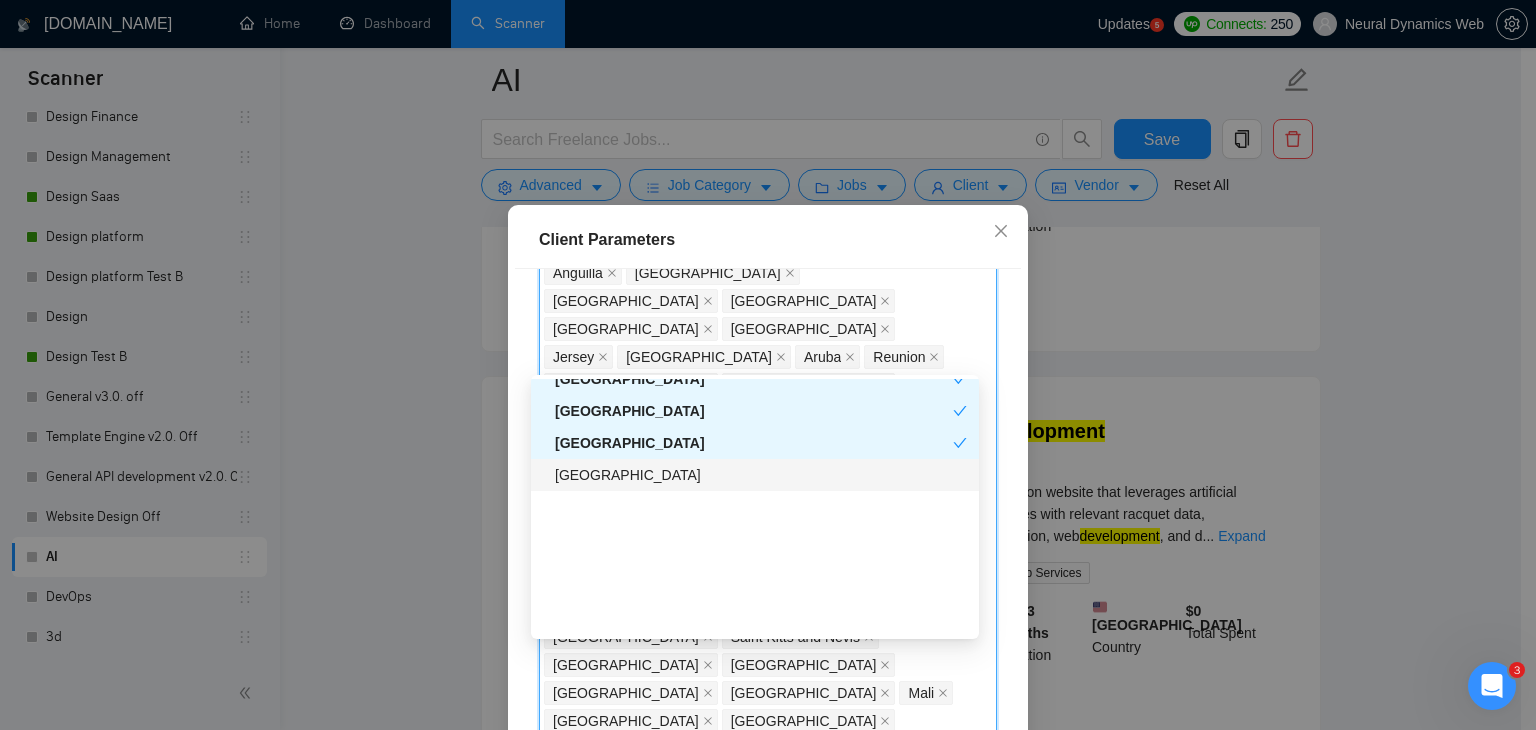 scroll, scrollTop: 2600, scrollLeft: 0, axis: vertical 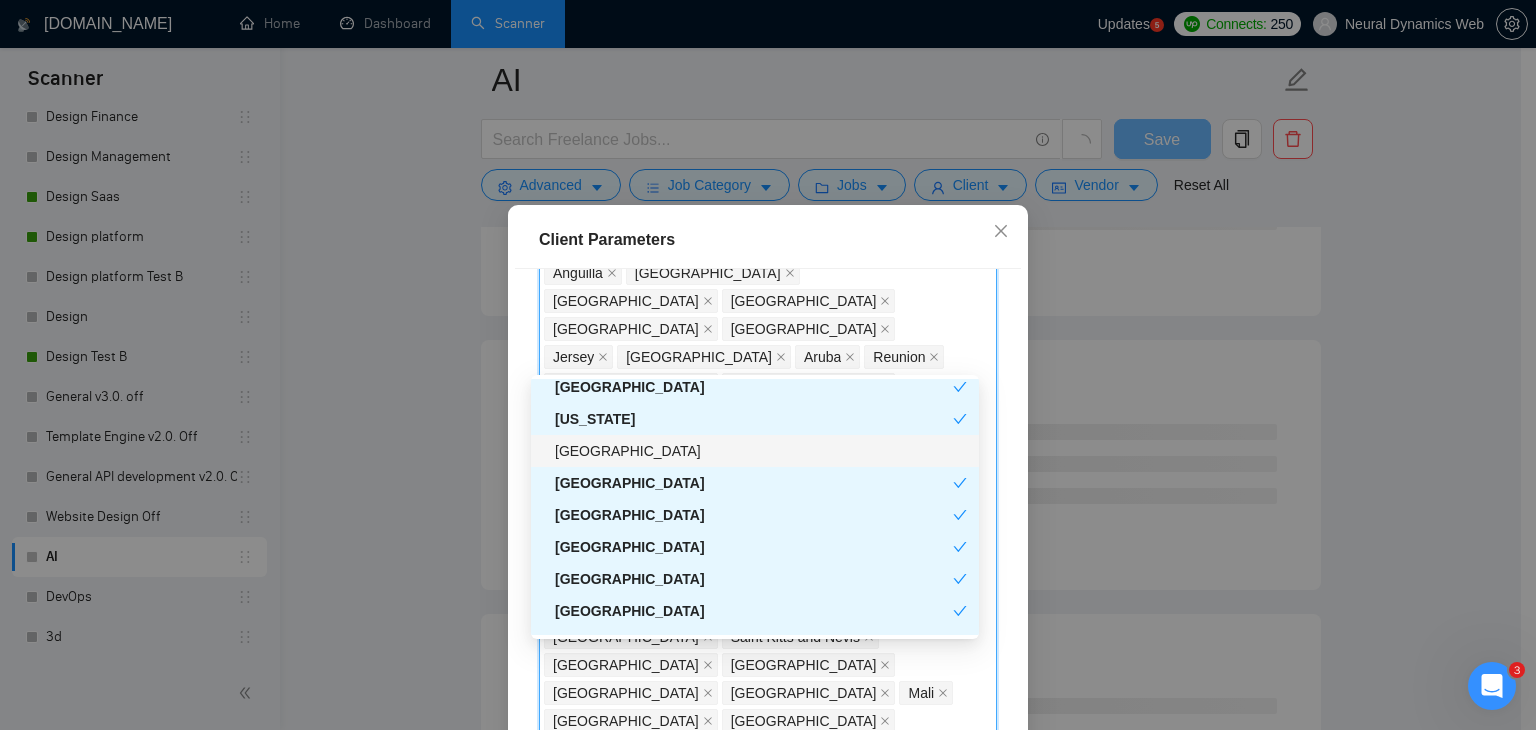 click on "[GEOGRAPHIC_DATA]" at bounding box center [761, 451] 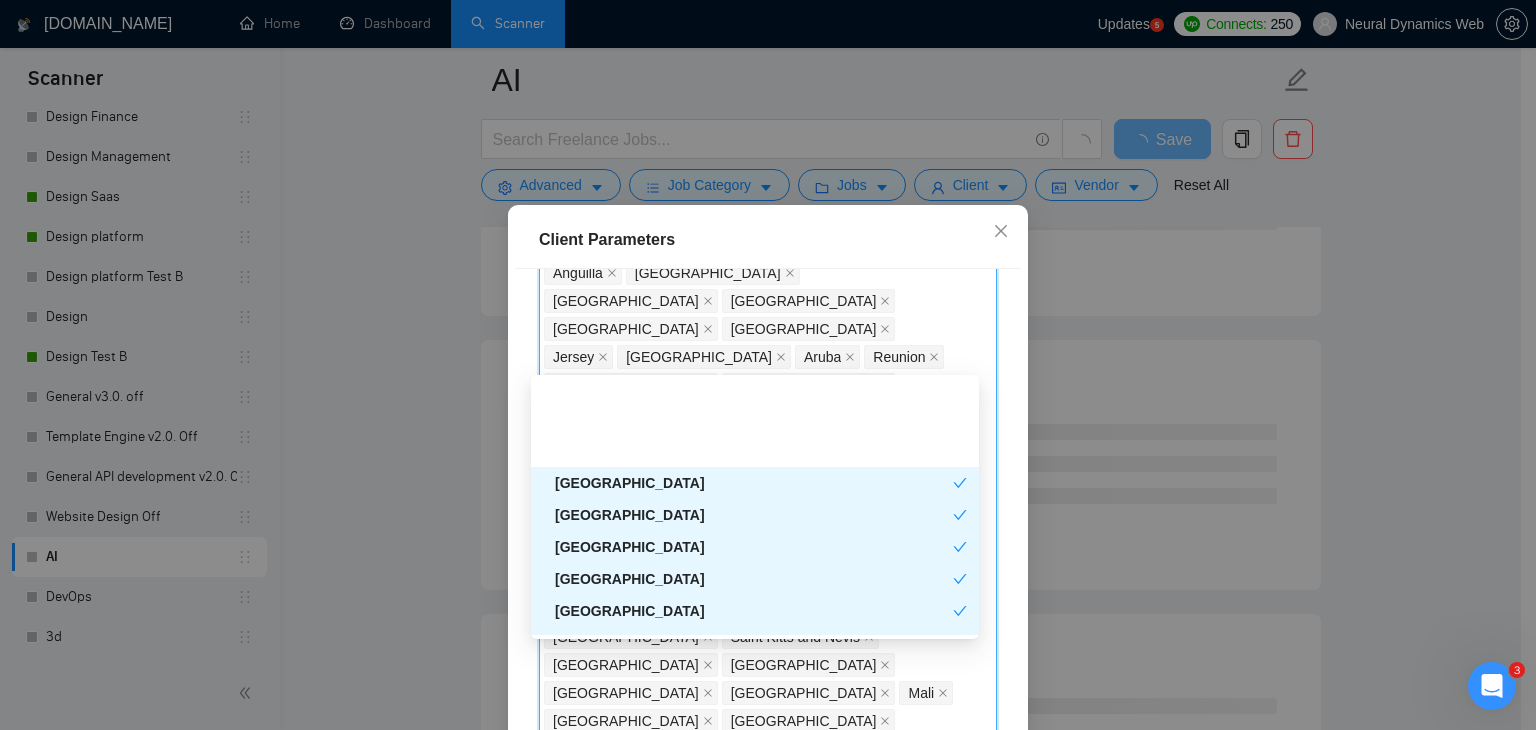 scroll, scrollTop: 2800, scrollLeft: 0, axis: vertical 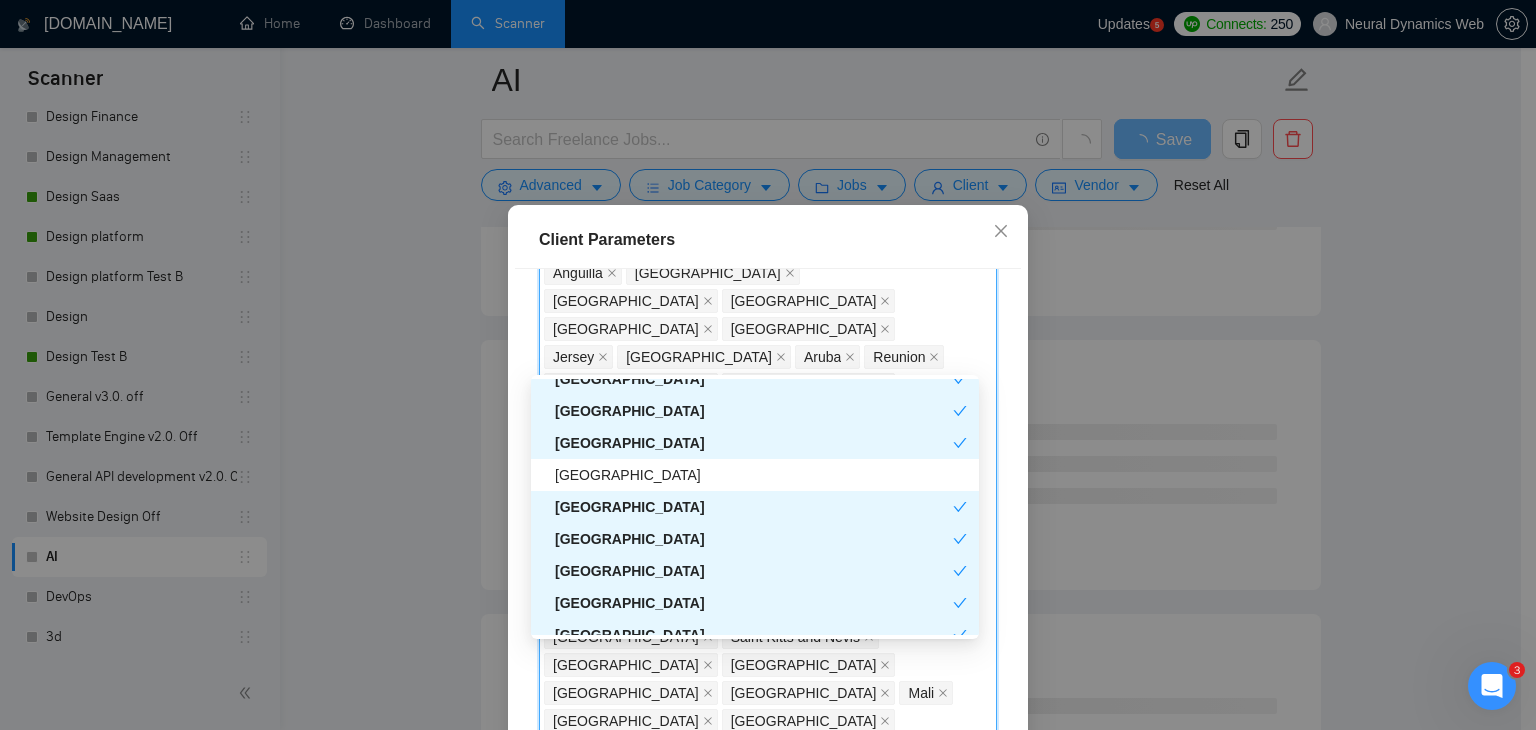 click on "[GEOGRAPHIC_DATA]" at bounding box center (761, 475) 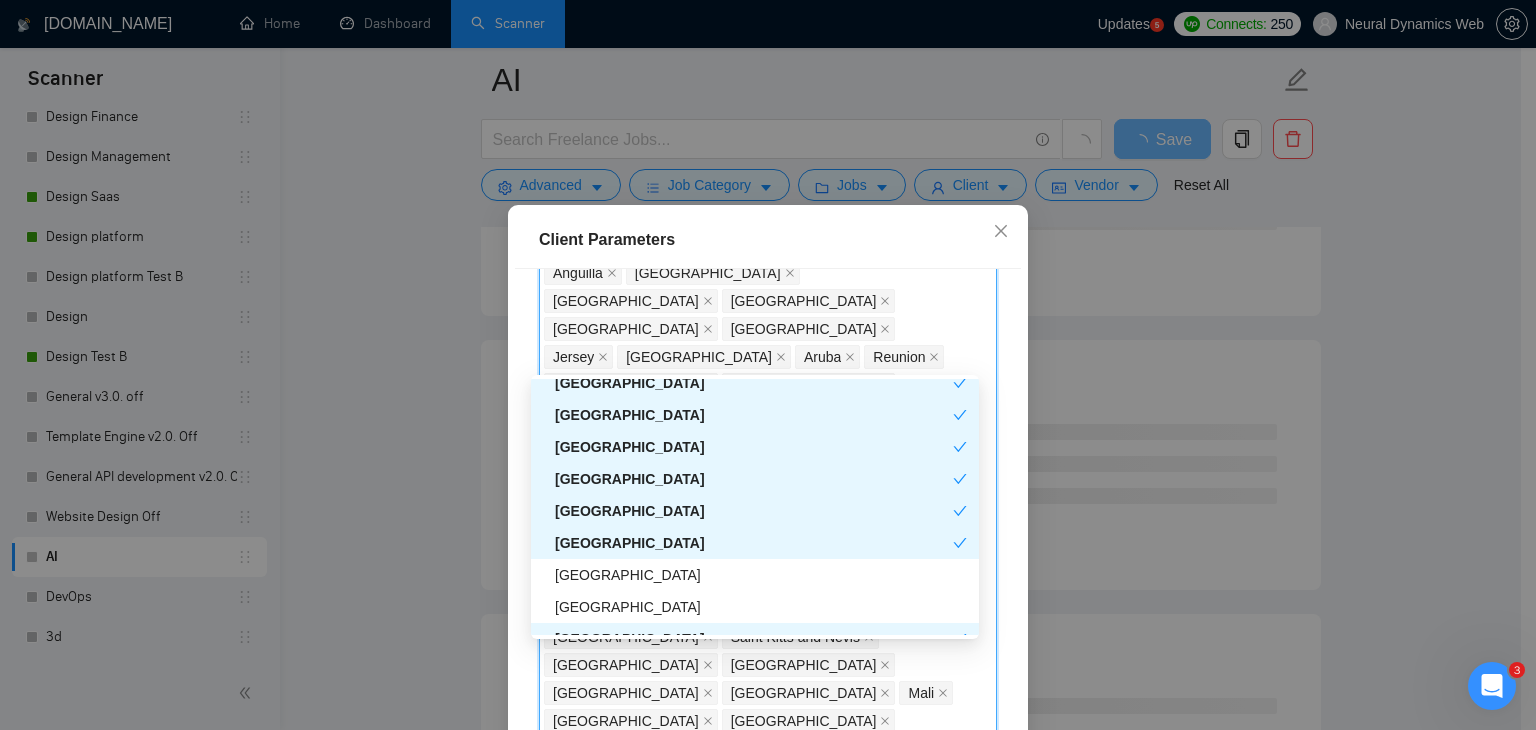 scroll, scrollTop: 3600, scrollLeft: 0, axis: vertical 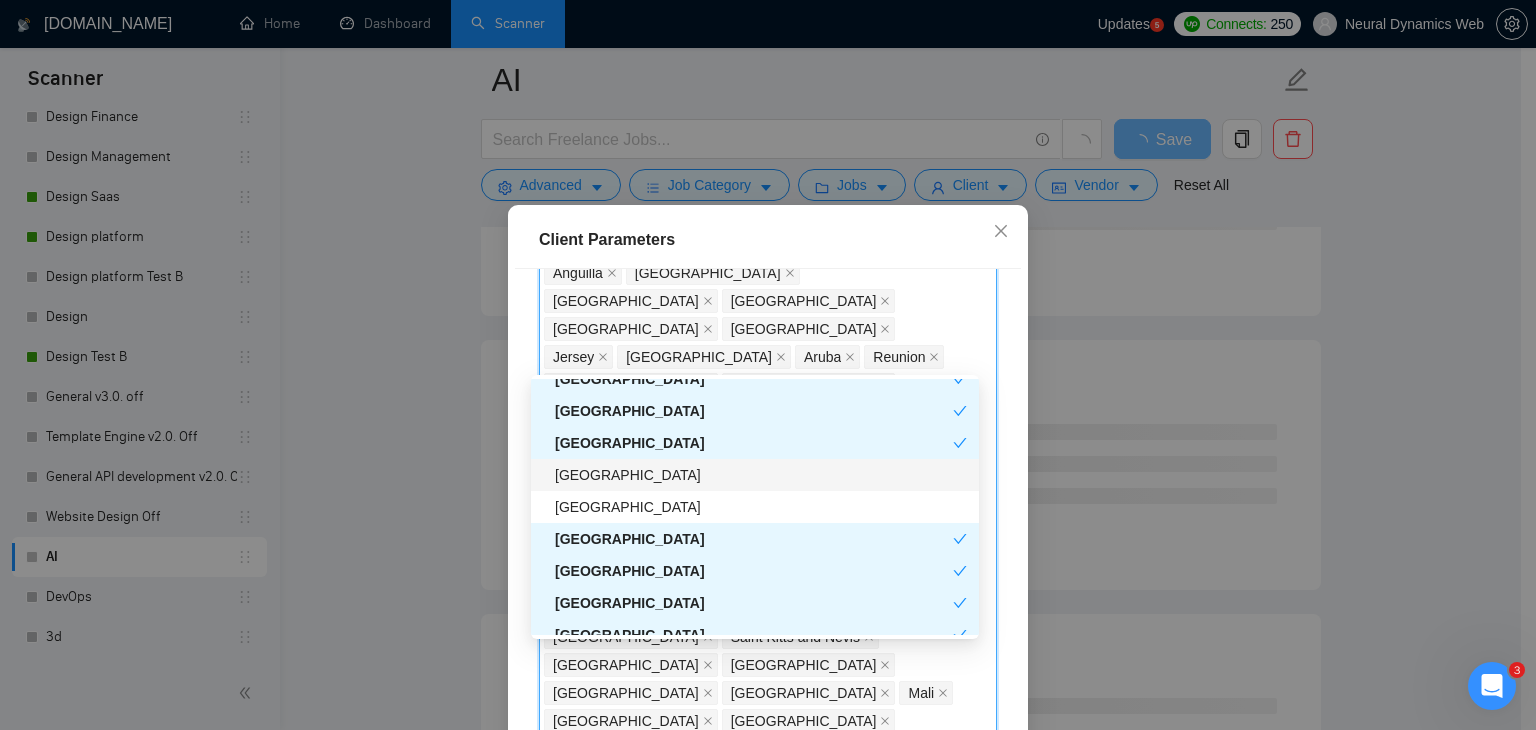 click on "[GEOGRAPHIC_DATA]" at bounding box center [761, 475] 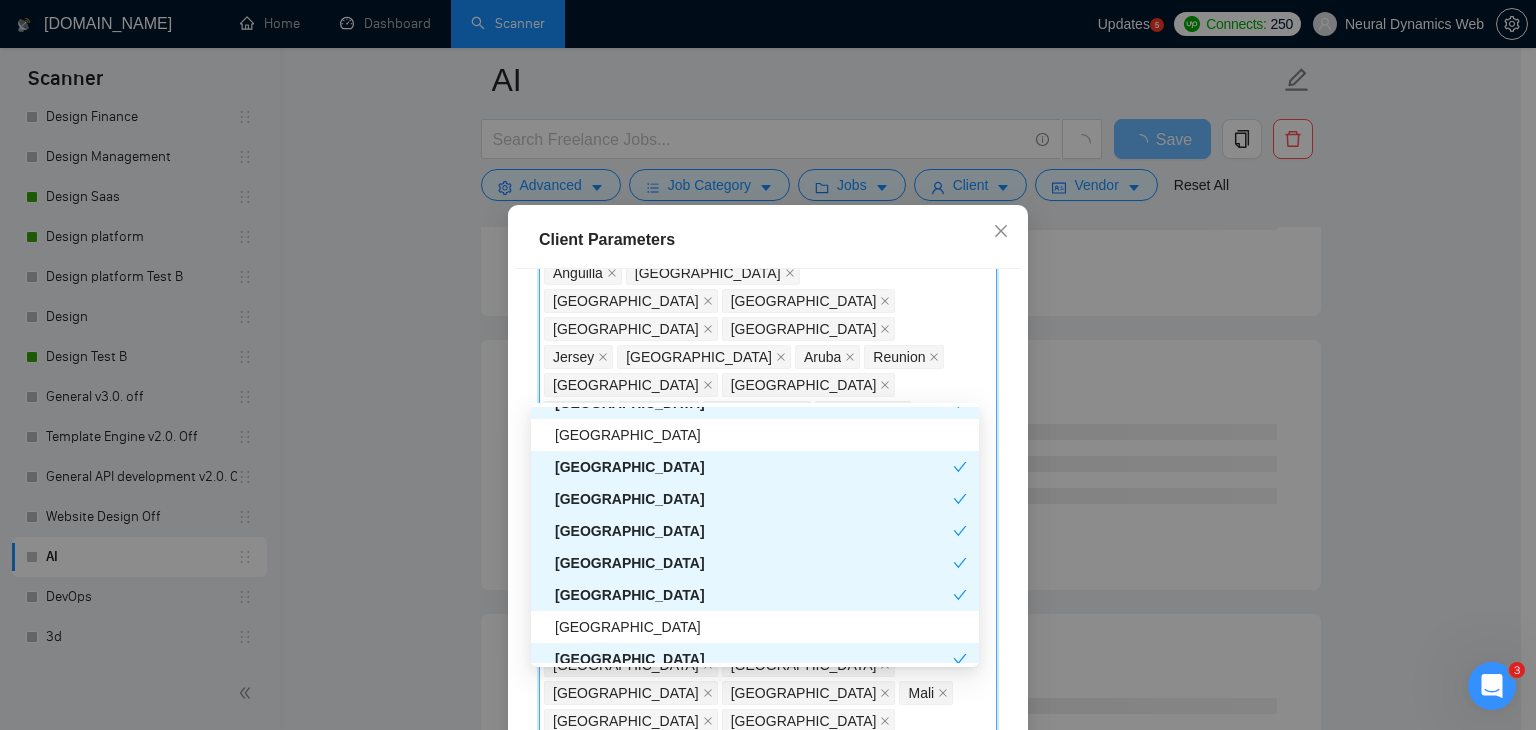 scroll, scrollTop: 3800, scrollLeft: 0, axis: vertical 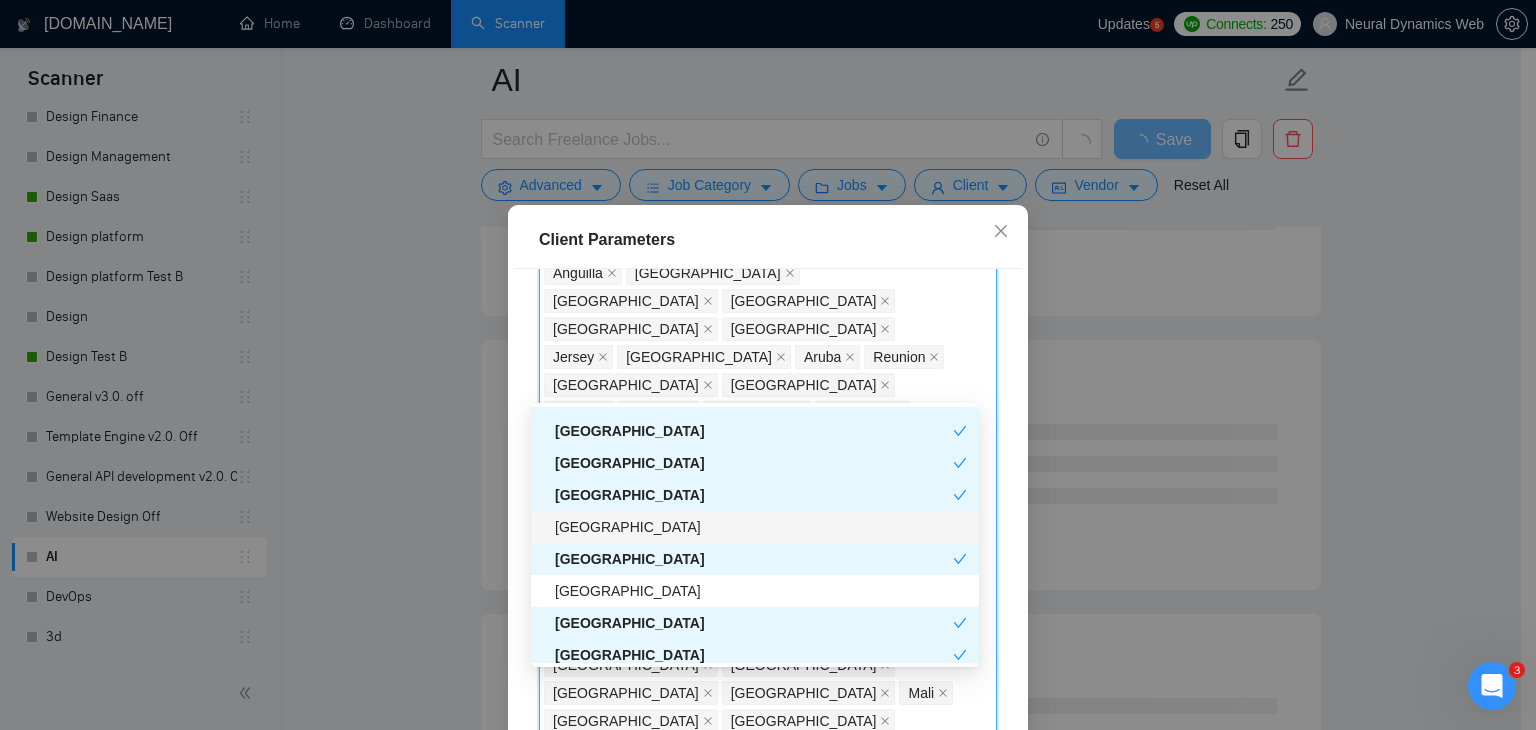 click on "[GEOGRAPHIC_DATA]" at bounding box center (761, 527) 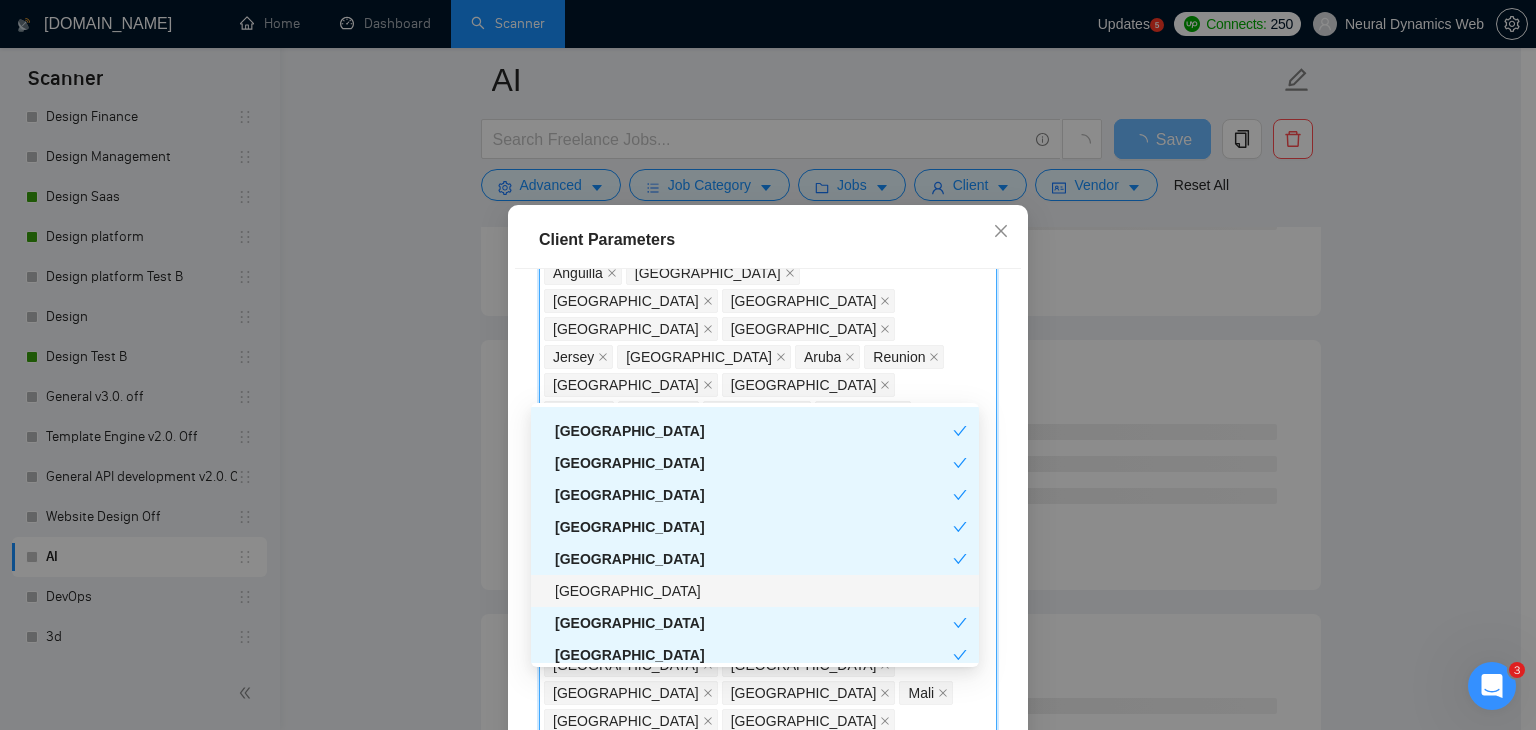 drag, startPoint x: 648, startPoint y: 602, endPoint x: 651, endPoint y: 533, distance: 69.065186 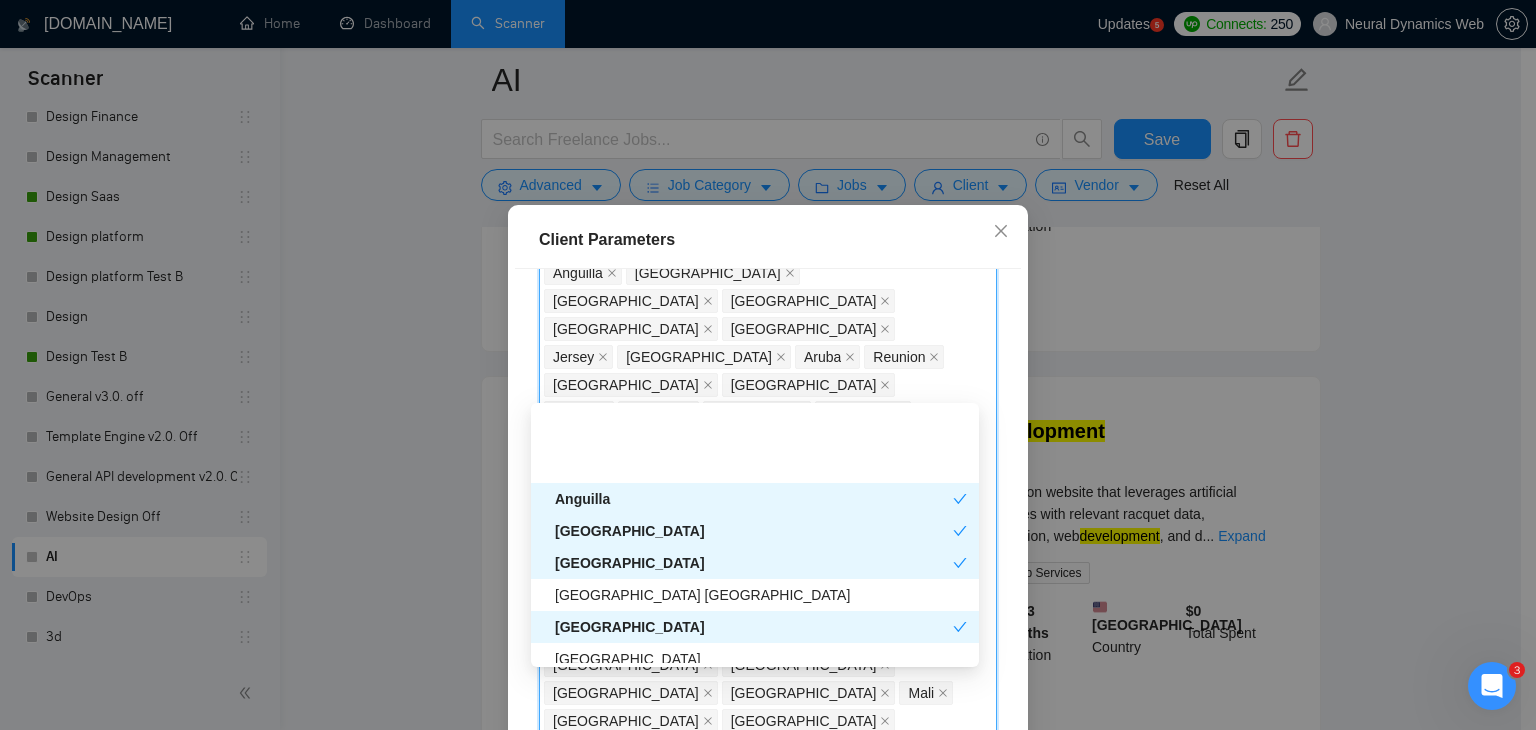 scroll, scrollTop: 4600, scrollLeft: 0, axis: vertical 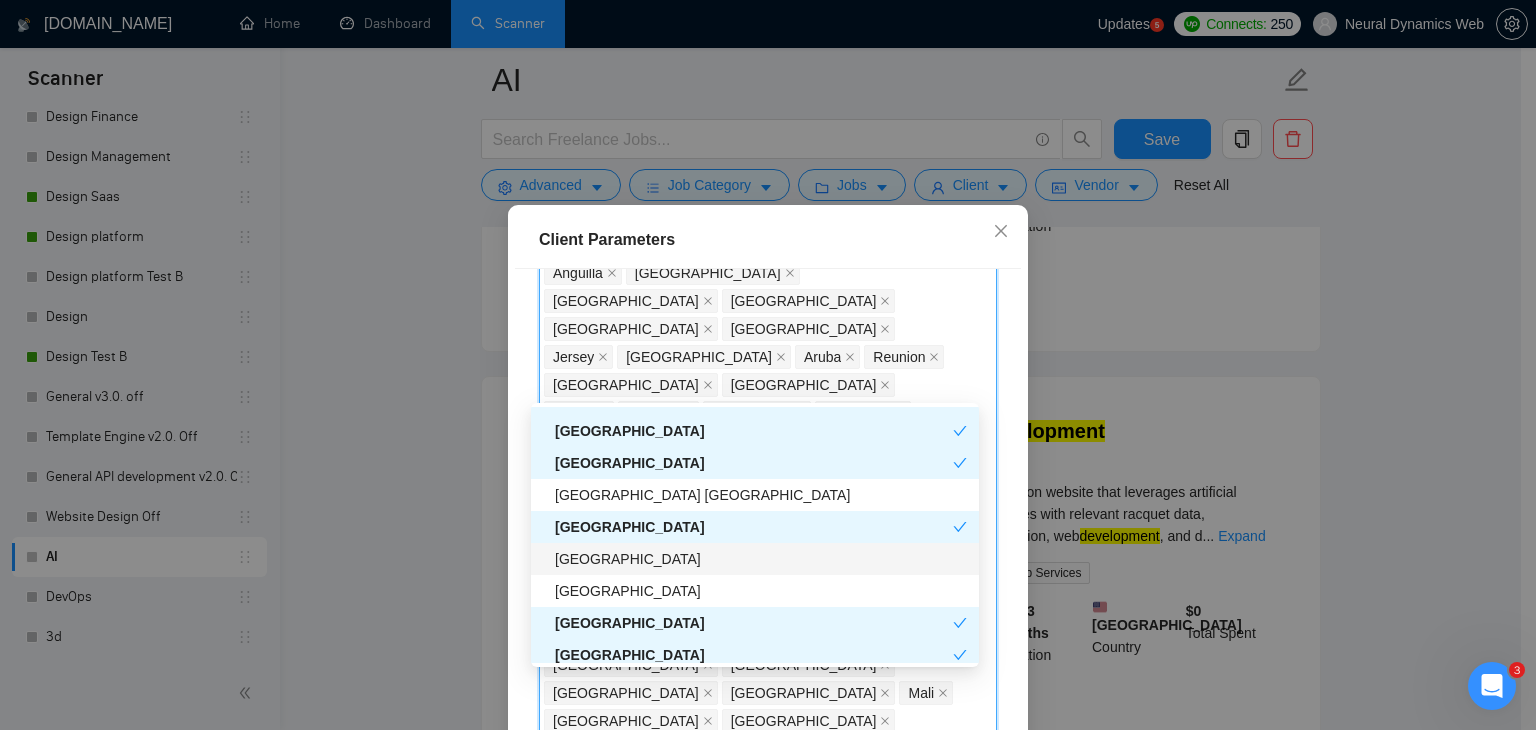 drag, startPoint x: 643, startPoint y: 553, endPoint x: 659, endPoint y: 531, distance: 27.202942 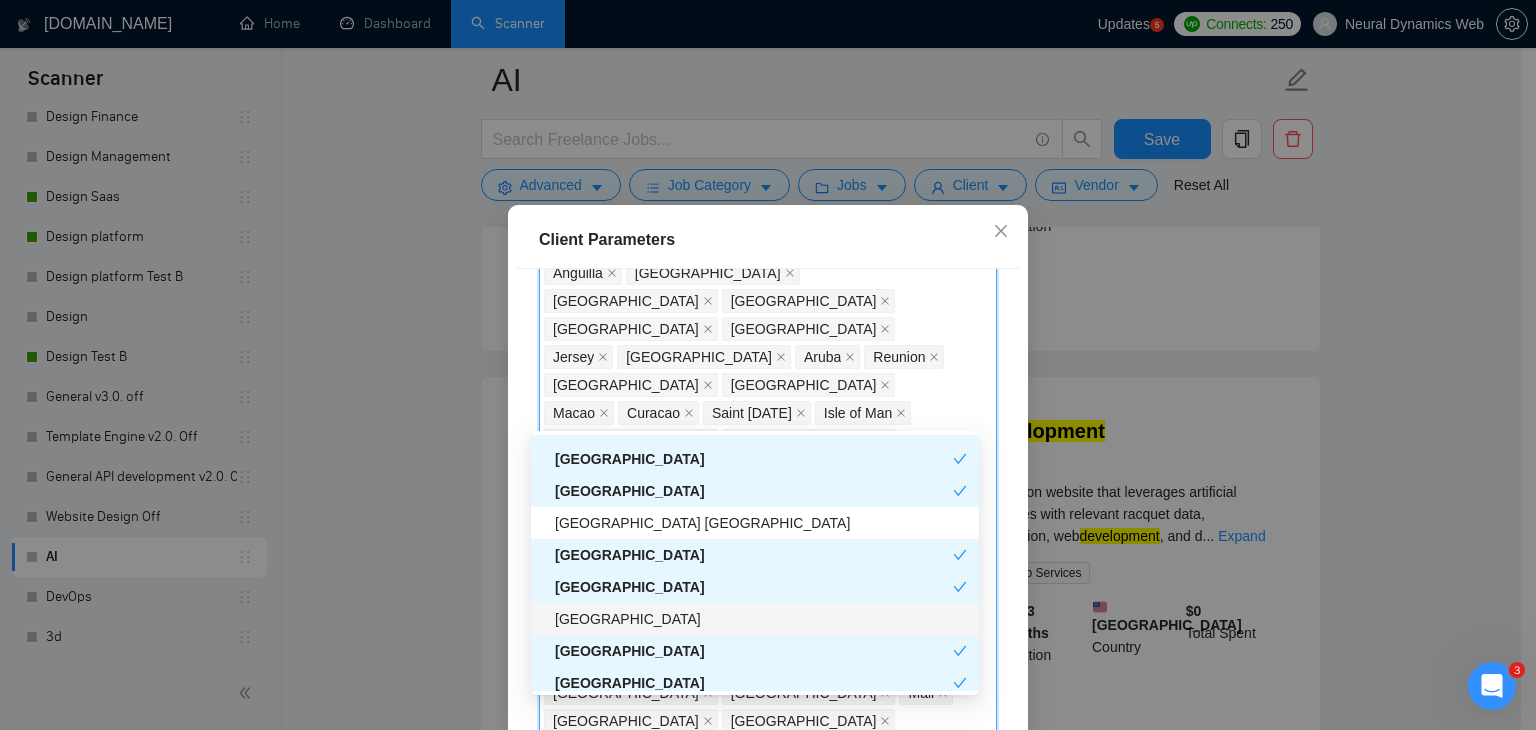 click on "[GEOGRAPHIC_DATA]" at bounding box center (761, 619) 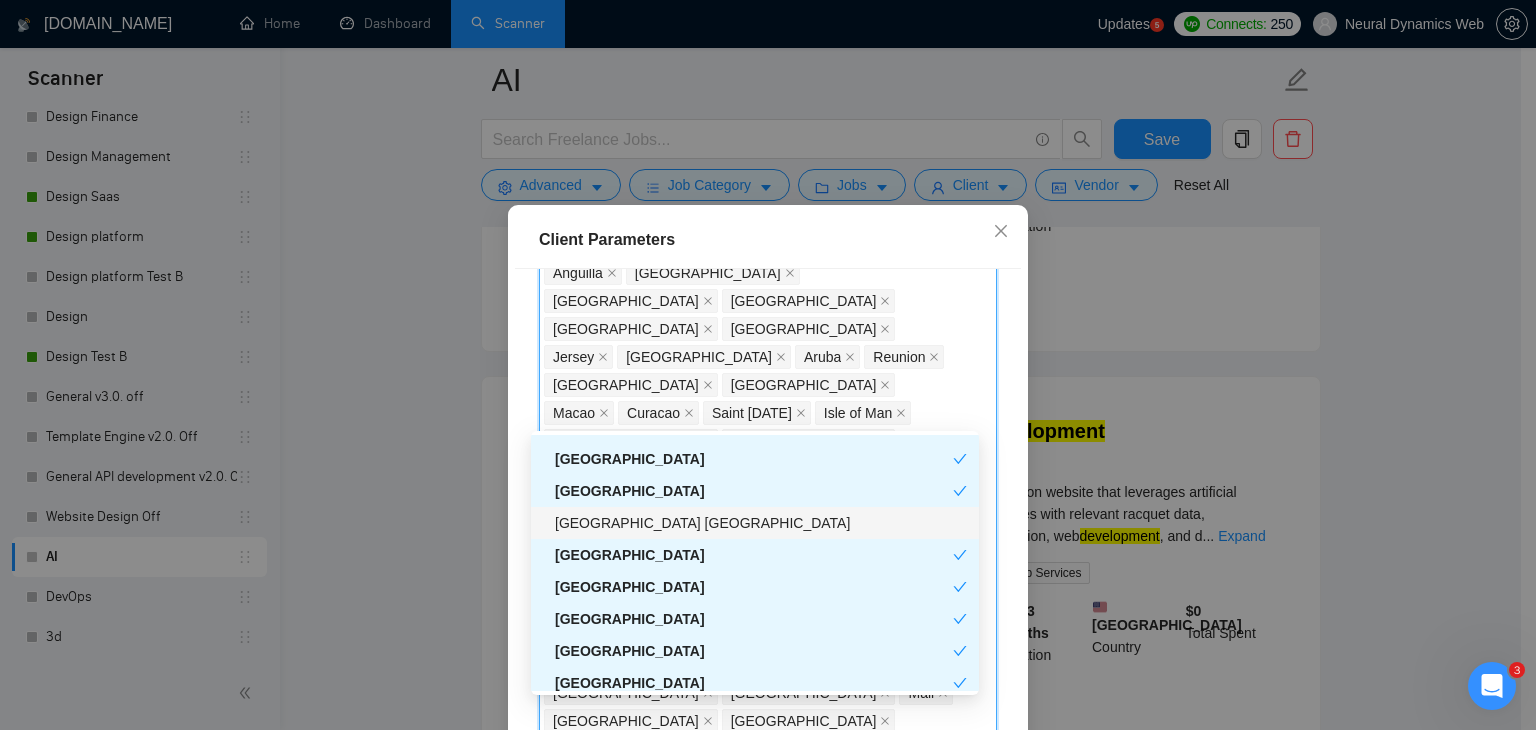 click on "[GEOGRAPHIC_DATA] [GEOGRAPHIC_DATA]" at bounding box center (761, 523) 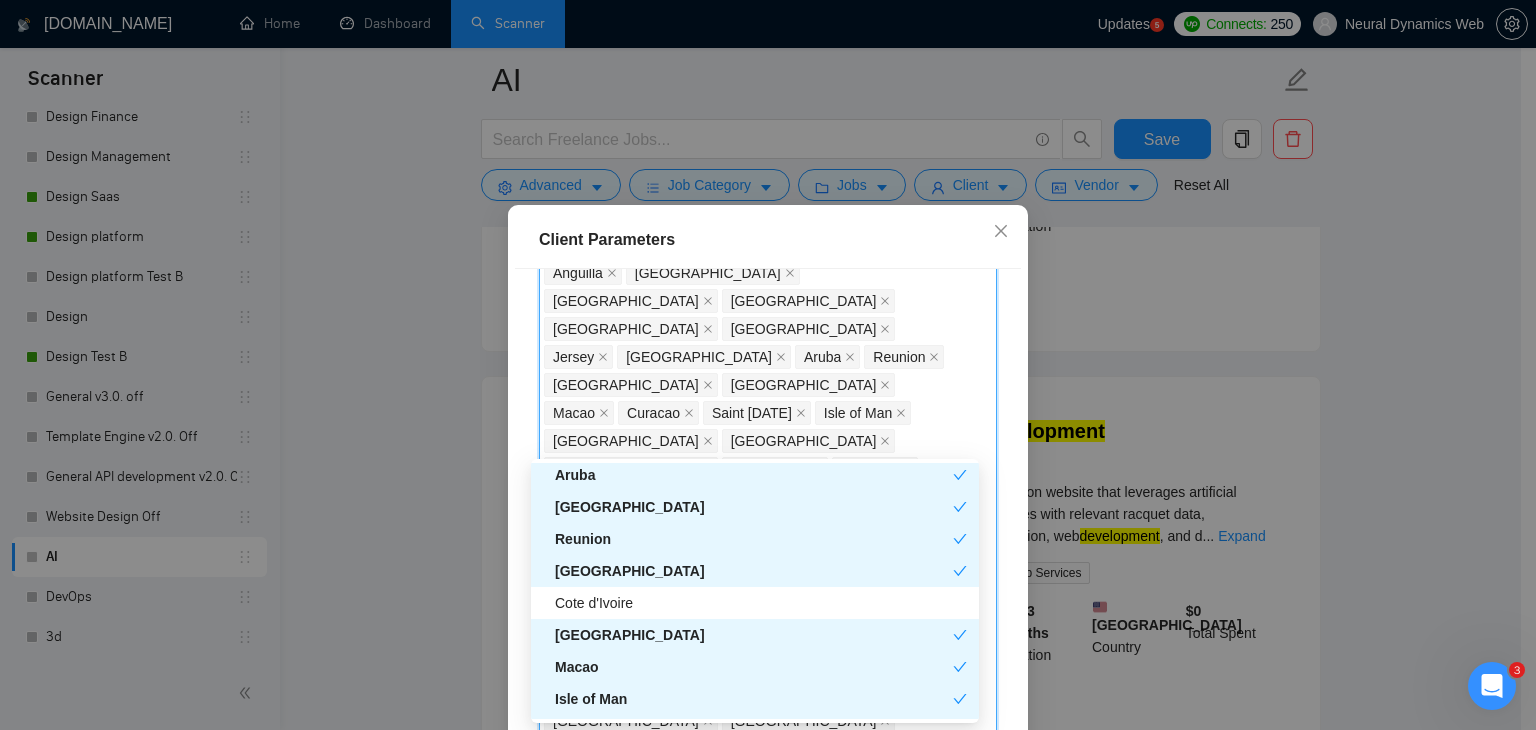 scroll, scrollTop: 5000, scrollLeft: 0, axis: vertical 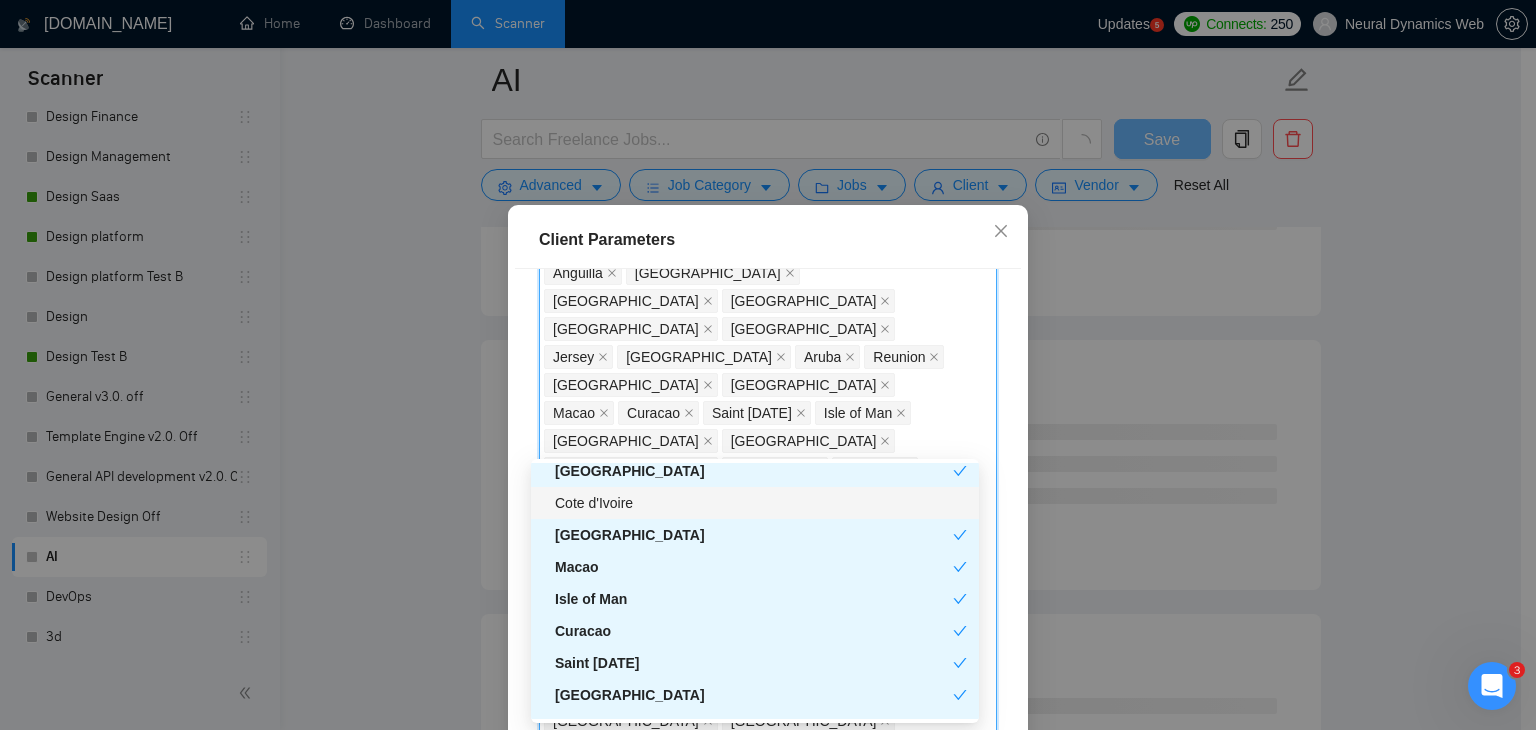 click on "Cote d'Ivoire" at bounding box center (761, 503) 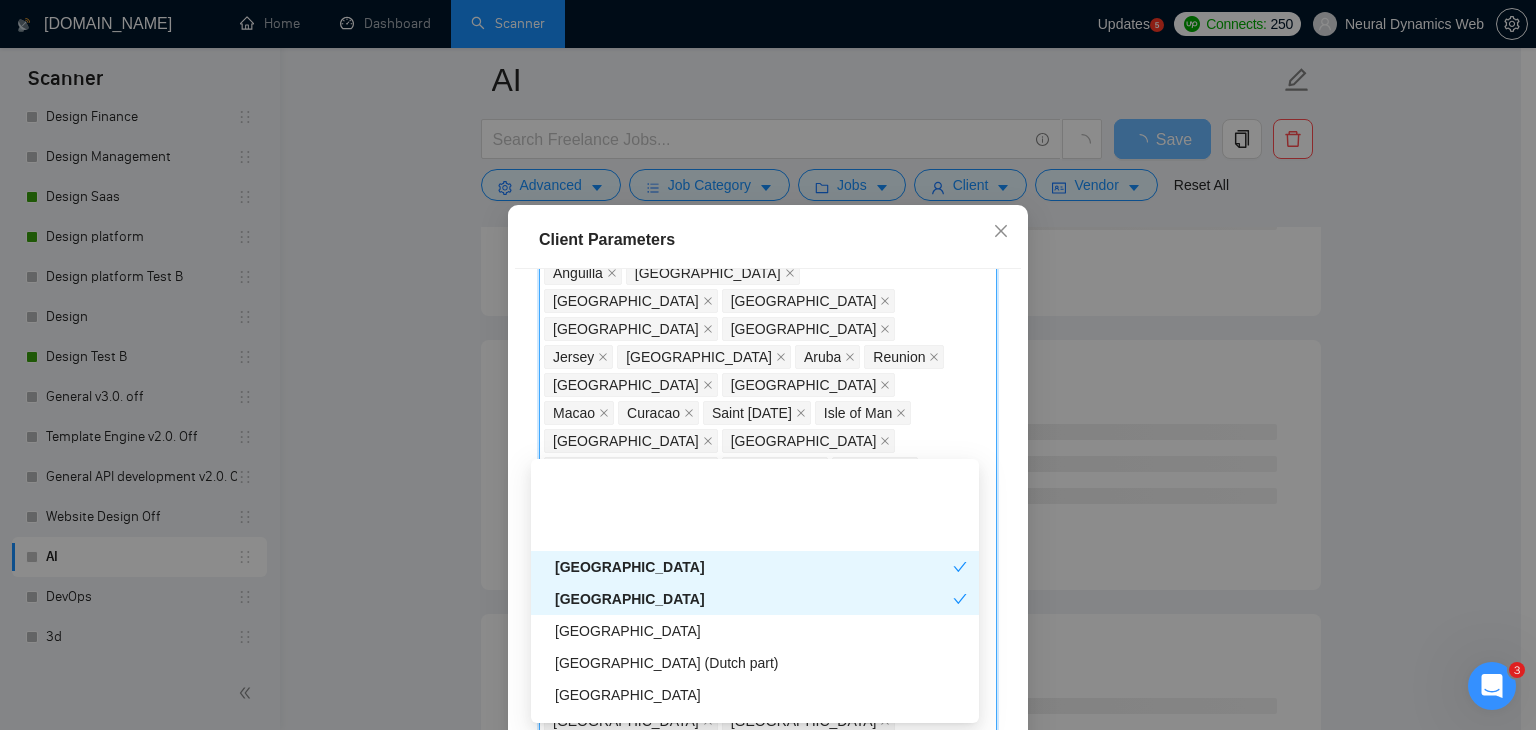 scroll, scrollTop: 5900, scrollLeft: 0, axis: vertical 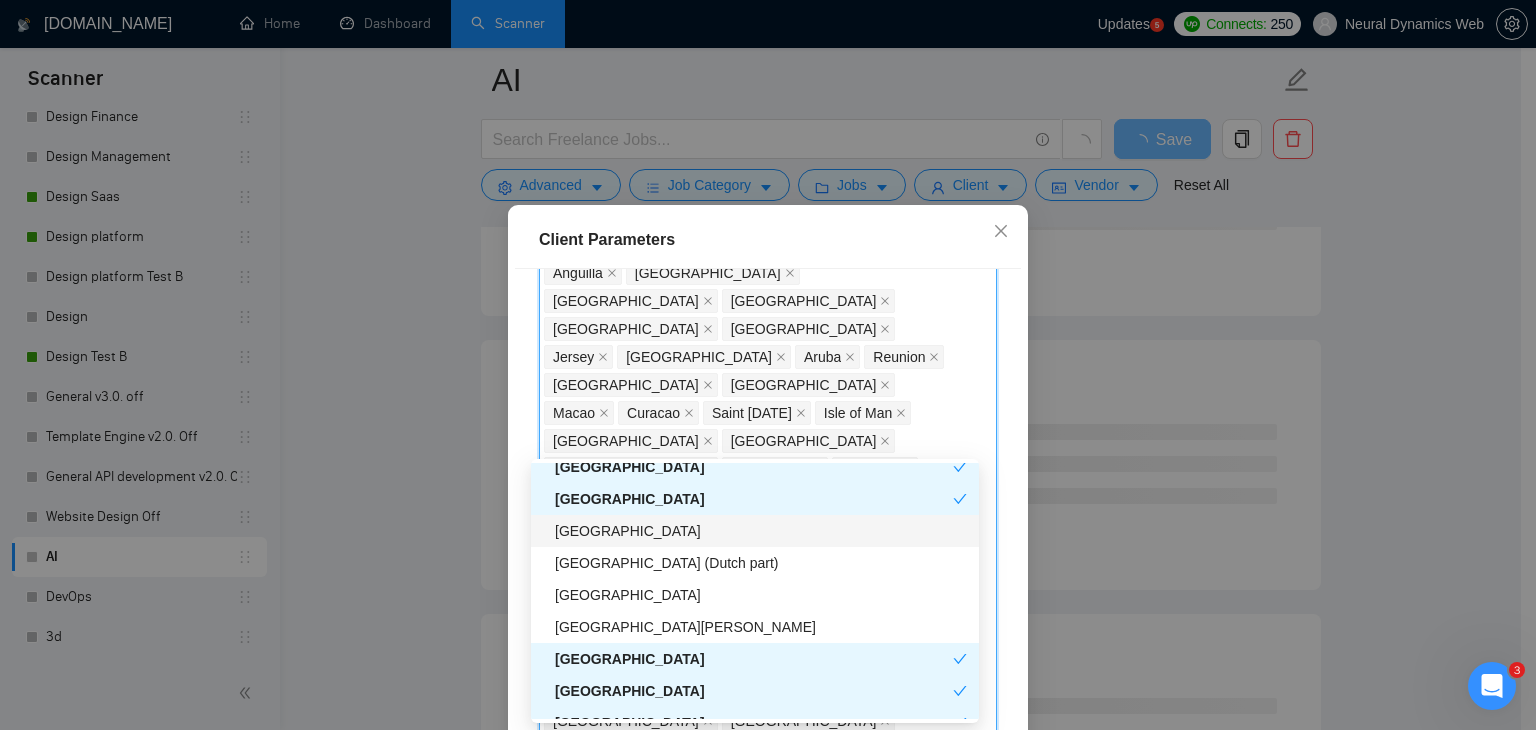click on "[GEOGRAPHIC_DATA]" at bounding box center [761, 531] 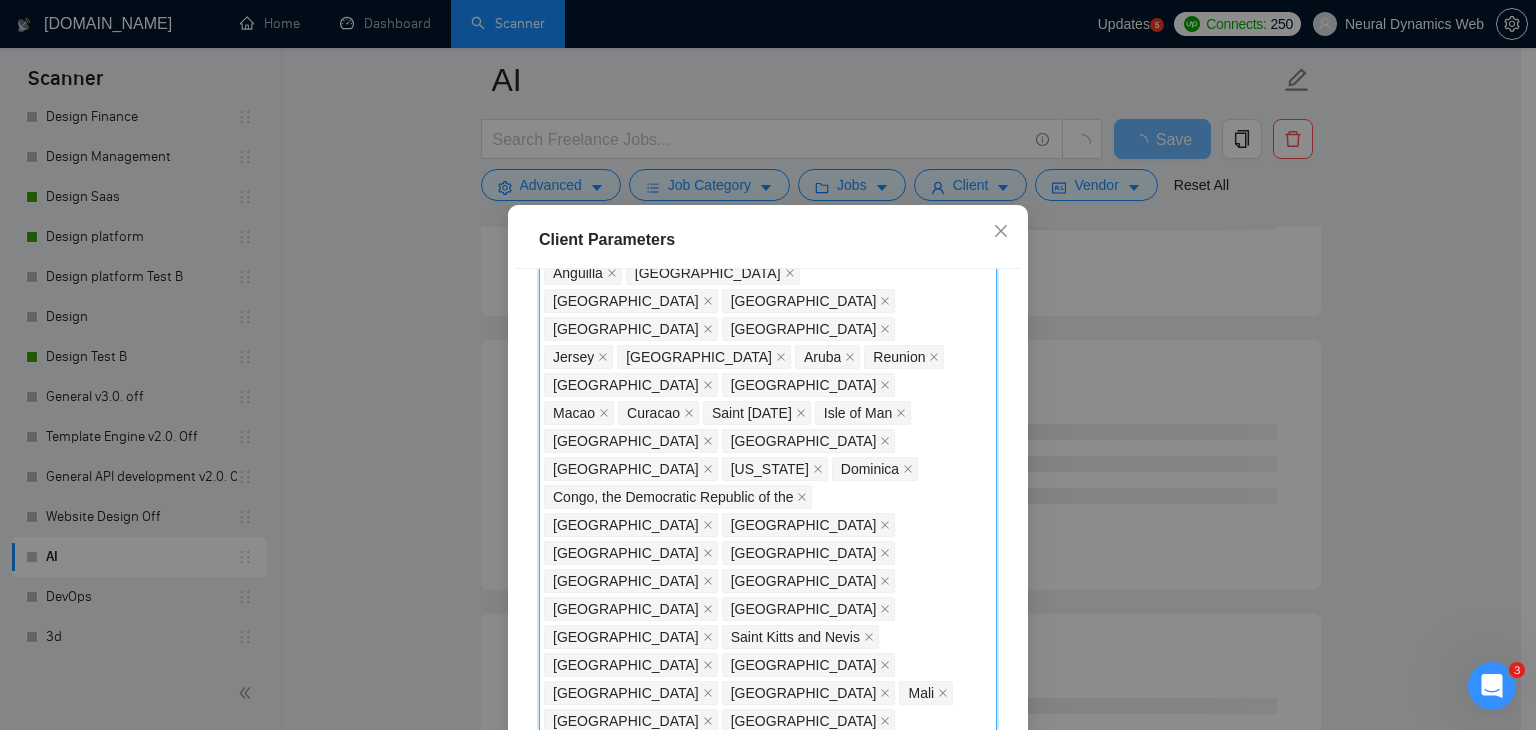 click on "Client Rating" at bounding box center [768, 1582] 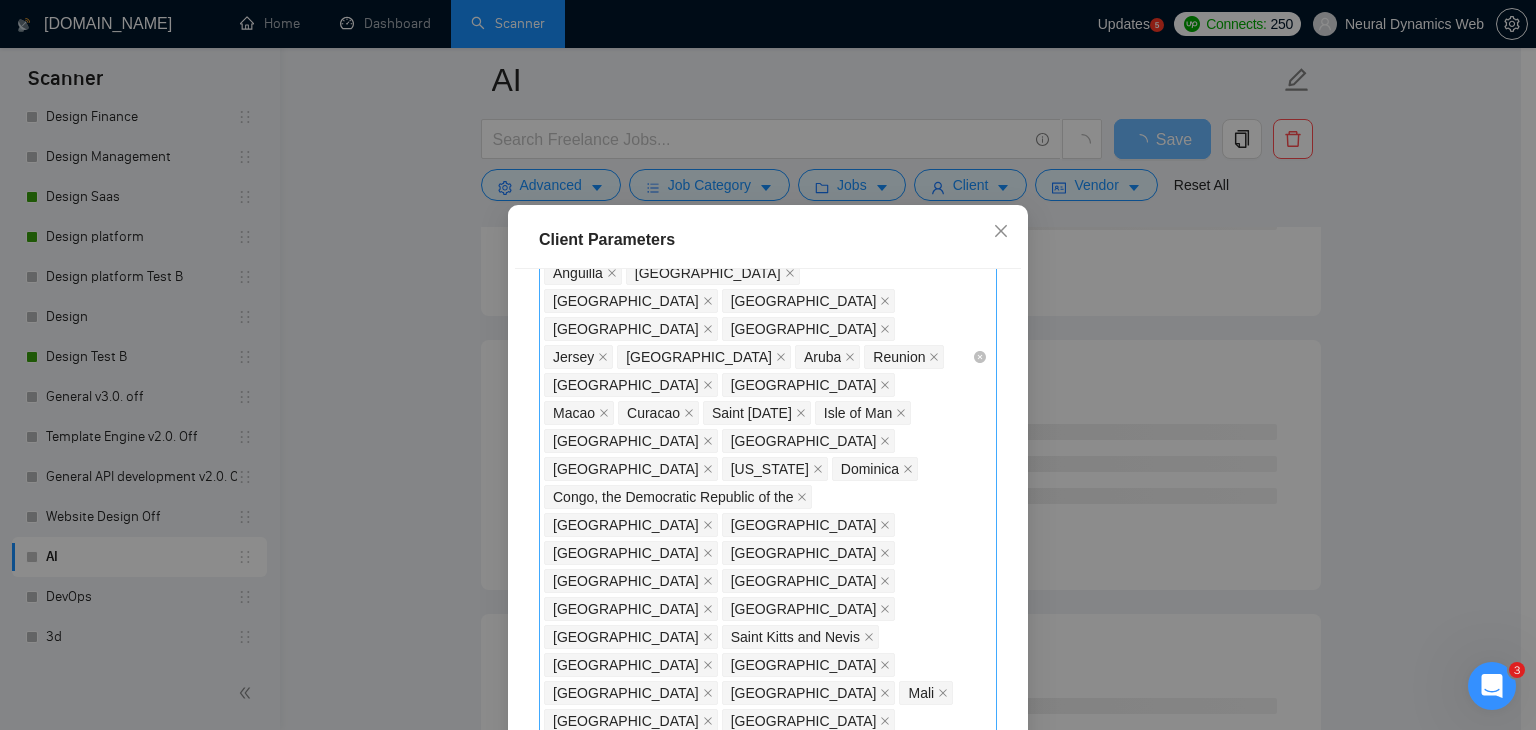 click on "[GEOGRAPHIC_DATA] [GEOGRAPHIC_DATA] [GEOGRAPHIC_DATA] [GEOGRAPHIC_DATA] [GEOGRAPHIC_DATA] [GEOGRAPHIC_DATA] [GEOGRAPHIC_DATA] [GEOGRAPHIC_DATA] [GEOGRAPHIC_DATA] [GEOGRAPHIC_DATA] [GEOGRAPHIC_DATA] [GEOGRAPHIC_DATA] [GEOGRAPHIC_DATA] [GEOGRAPHIC_DATA] [GEOGRAPHIC_DATA] [GEOGRAPHIC_DATA] [GEOGRAPHIC_DATA] [GEOGRAPHIC_DATA] [GEOGRAPHIC_DATA] [GEOGRAPHIC_DATA] [GEOGRAPHIC_DATA] [GEOGRAPHIC_DATA] [GEOGRAPHIC_DATA] [GEOGRAPHIC_DATA] [US_STATE] [GEOGRAPHIC_DATA] [GEOGRAPHIC_DATA] [US_STATE] [GEOGRAPHIC_DATA] [GEOGRAPHIC_DATA] [GEOGRAPHIC_DATA] [GEOGRAPHIC_DATA] [GEOGRAPHIC_DATA] [GEOGRAPHIC_DATA] [GEOGRAPHIC_DATA] [GEOGRAPHIC_DATA] [GEOGRAPHIC_DATA] [GEOGRAPHIC_DATA] [GEOGRAPHIC_DATA] [GEOGRAPHIC_DATA] [GEOGRAPHIC_DATA] [GEOGRAPHIC_DATA] [GEOGRAPHIC_DATA] [GEOGRAPHIC_DATA] [GEOGRAPHIC_DATA][US_STATE][GEOGRAPHIC_DATA] [GEOGRAPHIC_DATA] [GEOGRAPHIC_DATA] [GEOGRAPHIC_DATA] [GEOGRAPHIC_DATA] [GEOGRAPHIC_DATA] [GEOGRAPHIC_DATA] [GEOGRAPHIC_DATA] [GEOGRAPHIC_DATA] [GEOGRAPHIC_DATA] [GEOGRAPHIC_DATA] [GEOGRAPHIC_DATA] [GEOGRAPHIC_DATA] [GEOGRAPHIC_DATA] [GEOGRAPHIC_DATA] [GEOGRAPHIC_DATA] [GEOGRAPHIC_DATA] [GEOGRAPHIC_DATA] [GEOGRAPHIC_DATA] [GEOGRAPHIC_DATA] [GEOGRAPHIC_DATA] [GEOGRAPHIC_DATA] [GEOGRAPHIC_DATA] [GEOGRAPHIC_DATA] [GEOGRAPHIC_DATA] [GEOGRAPHIC_DATA] [GEOGRAPHIC_DATA] [GEOGRAPHIC_DATA] [GEOGRAPHIC_DATA] [GEOGRAPHIC_DATA] [GEOGRAPHIC_DATA] [GEOGRAPHIC_DATA] [GEOGRAPHIC_DATA] [GEOGRAPHIC_DATA] [GEOGRAPHIC_DATA] [GEOGRAPHIC_DATA] [GEOGRAPHIC_DATA] [GEOGRAPHIC_DATA] [GEOGRAPHIC_DATA] [GEOGRAPHIC_DATA] [GEOGRAPHIC_DATA] [GEOGRAPHIC_DATA] [GEOGRAPHIC_DATA] [GEOGRAPHIC_DATA] [GEOGRAPHIC_DATA] [GEOGRAPHIC_DATA] [GEOGRAPHIC_DATA] [GEOGRAPHIC_DATA][DATE] [GEOGRAPHIC_DATA] [GEOGRAPHIC_DATA] [GEOGRAPHIC_DATA] [GEOGRAPHIC_DATA] [US_STATE] [GEOGRAPHIC_DATA] [GEOGRAPHIC_DATA], [GEOGRAPHIC_DATA] [GEOGRAPHIC_DATA] [GEOGRAPHIC_DATA] [GEOGRAPHIC_DATA] [GEOGRAPHIC_DATA]" at bounding box center [758, 357] 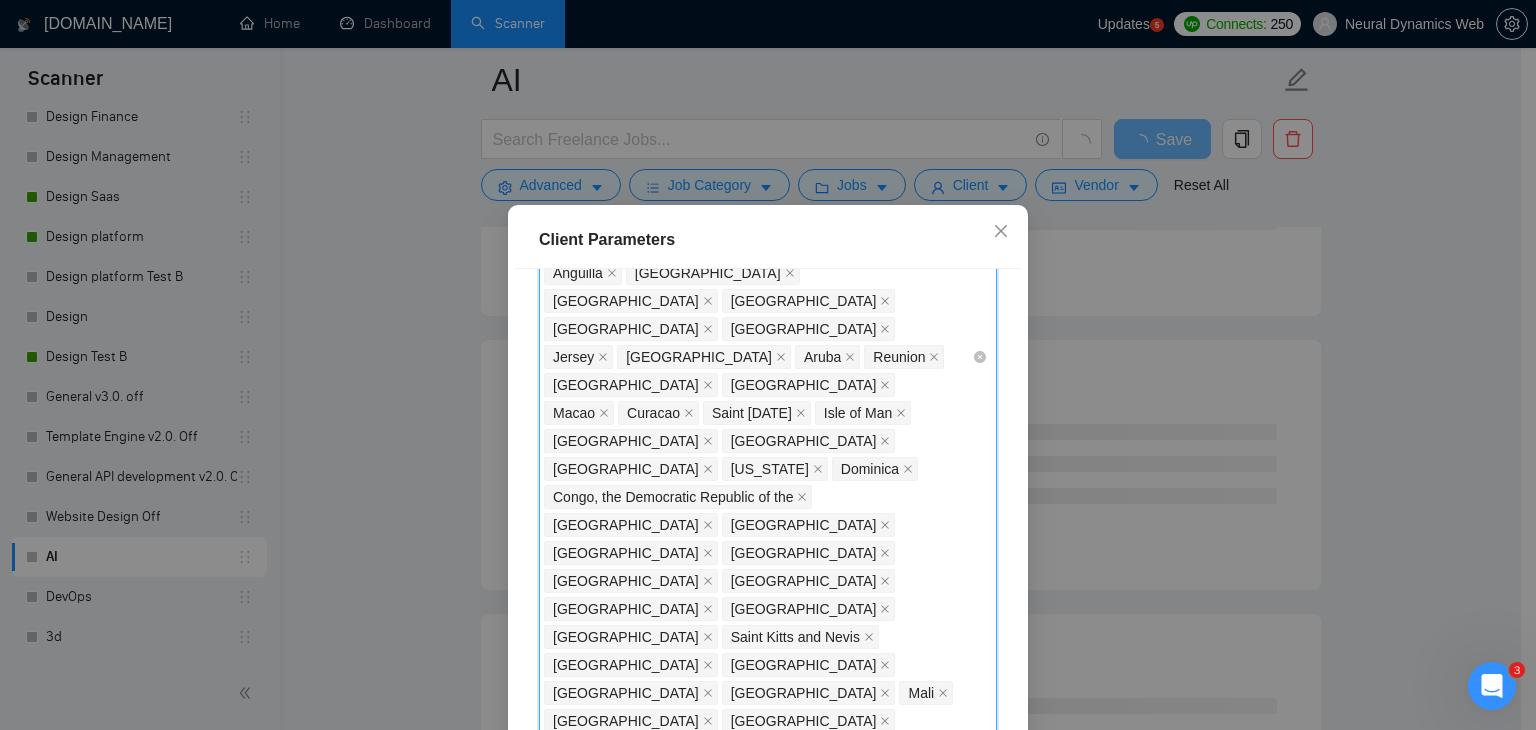 click on "[GEOGRAPHIC_DATA] [GEOGRAPHIC_DATA] [GEOGRAPHIC_DATA] [GEOGRAPHIC_DATA] [GEOGRAPHIC_DATA] [GEOGRAPHIC_DATA] [GEOGRAPHIC_DATA] [GEOGRAPHIC_DATA] [GEOGRAPHIC_DATA] [GEOGRAPHIC_DATA] [GEOGRAPHIC_DATA] [GEOGRAPHIC_DATA] [GEOGRAPHIC_DATA] [GEOGRAPHIC_DATA] [GEOGRAPHIC_DATA] [GEOGRAPHIC_DATA] [GEOGRAPHIC_DATA] [GEOGRAPHIC_DATA] [GEOGRAPHIC_DATA] [GEOGRAPHIC_DATA] [GEOGRAPHIC_DATA] [GEOGRAPHIC_DATA] [GEOGRAPHIC_DATA] [GEOGRAPHIC_DATA] [US_STATE] [GEOGRAPHIC_DATA] [GEOGRAPHIC_DATA] [US_STATE] [GEOGRAPHIC_DATA] [GEOGRAPHIC_DATA] [GEOGRAPHIC_DATA] [GEOGRAPHIC_DATA] [GEOGRAPHIC_DATA] [GEOGRAPHIC_DATA] [GEOGRAPHIC_DATA] [GEOGRAPHIC_DATA] [GEOGRAPHIC_DATA] [GEOGRAPHIC_DATA] [GEOGRAPHIC_DATA] [GEOGRAPHIC_DATA] [GEOGRAPHIC_DATA] [GEOGRAPHIC_DATA] [GEOGRAPHIC_DATA] [GEOGRAPHIC_DATA] [GEOGRAPHIC_DATA][US_STATE][GEOGRAPHIC_DATA] [GEOGRAPHIC_DATA] [GEOGRAPHIC_DATA] [GEOGRAPHIC_DATA] [GEOGRAPHIC_DATA] [GEOGRAPHIC_DATA] [GEOGRAPHIC_DATA] [GEOGRAPHIC_DATA] [GEOGRAPHIC_DATA] [GEOGRAPHIC_DATA] [GEOGRAPHIC_DATA] [GEOGRAPHIC_DATA] [GEOGRAPHIC_DATA] [GEOGRAPHIC_DATA] [GEOGRAPHIC_DATA] [GEOGRAPHIC_DATA] [GEOGRAPHIC_DATA] [GEOGRAPHIC_DATA] [GEOGRAPHIC_DATA] [GEOGRAPHIC_DATA] [GEOGRAPHIC_DATA] [GEOGRAPHIC_DATA] [GEOGRAPHIC_DATA] [GEOGRAPHIC_DATA] [GEOGRAPHIC_DATA] [GEOGRAPHIC_DATA] [GEOGRAPHIC_DATA] [GEOGRAPHIC_DATA] [GEOGRAPHIC_DATA] [GEOGRAPHIC_DATA] [GEOGRAPHIC_DATA] [GEOGRAPHIC_DATA] [GEOGRAPHIC_DATA] [GEOGRAPHIC_DATA] [GEOGRAPHIC_DATA] [GEOGRAPHIC_DATA] [GEOGRAPHIC_DATA] [GEOGRAPHIC_DATA] [GEOGRAPHIC_DATA] [GEOGRAPHIC_DATA] [GEOGRAPHIC_DATA] [GEOGRAPHIC_DATA] [GEOGRAPHIC_DATA] [GEOGRAPHIC_DATA] [GEOGRAPHIC_DATA] [GEOGRAPHIC_DATA] [GEOGRAPHIC_DATA] [GEOGRAPHIC_DATA][DATE] [GEOGRAPHIC_DATA] [GEOGRAPHIC_DATA] [GEOGRAPHIC_DATA] [GEOGRAPHIC_DATA] [US_STATE] [GEOGRAPHIC_DATA] [GEOGRAPHIC_DATA], [GEOGRAPHIC_DATA] [GEOGRAPHIC_DATA] [GEOGRAPHIC_DATA] [GEOGRAPHIC_DATA] [GEOGRAPHIC_DATA]" at bounding box center [758, 357] 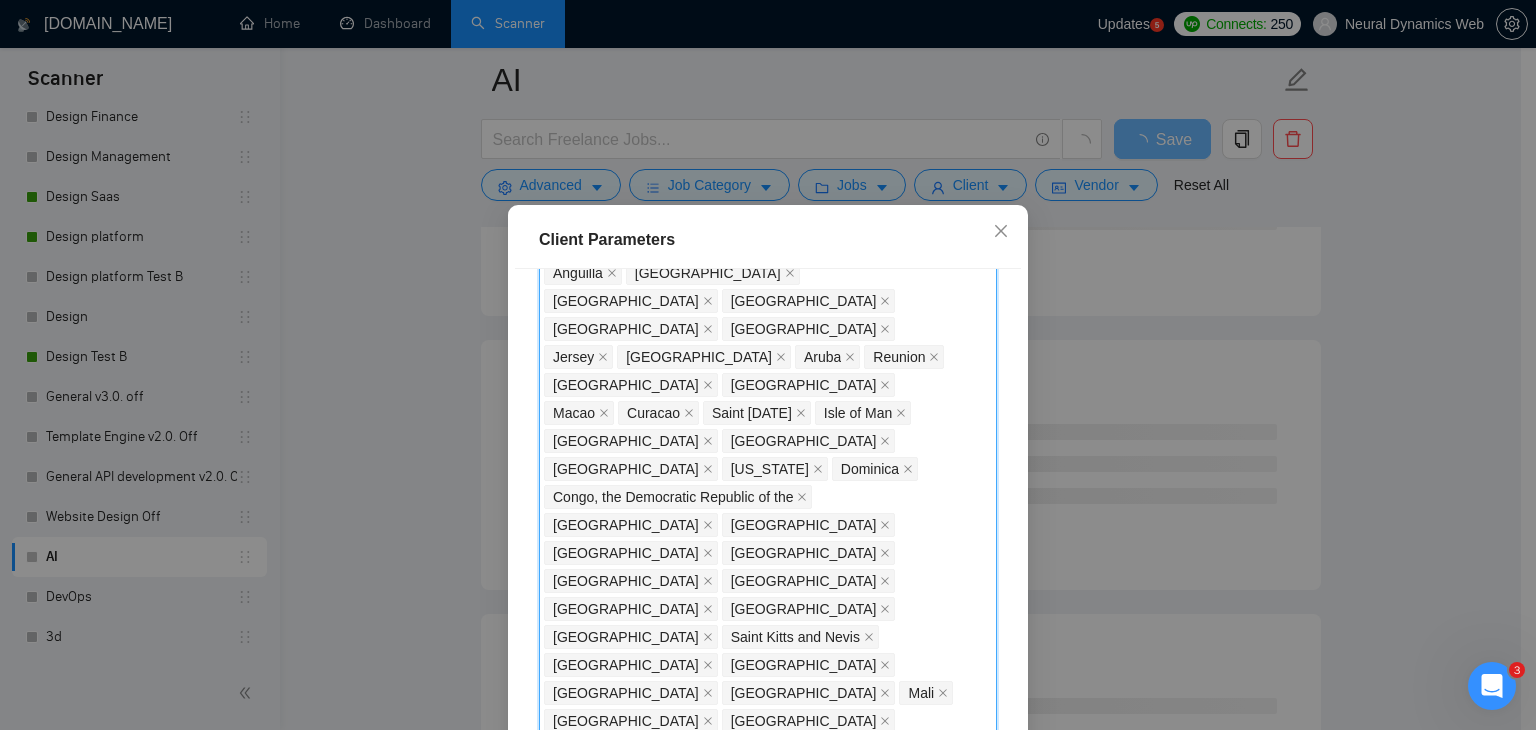 click on "Client Rating" at bounding box center (768, 1582) 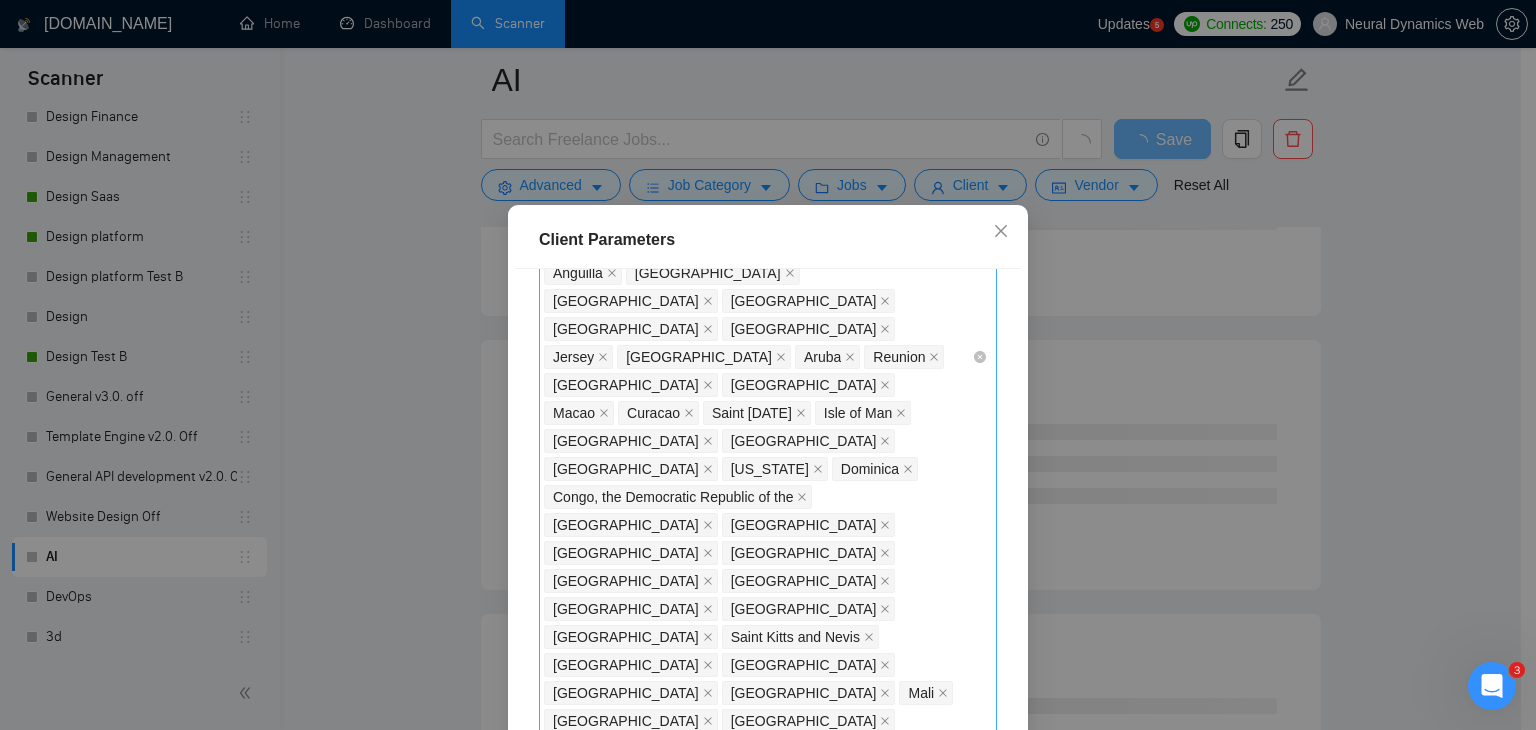 click on "[GEOGRAPHIC_DATA] [GEOGRAPHIC_DATA] [GEOGRAPHIC_DATA] [GEOGRAPHIC_DATA] [GEOGRAPHIC_DATA] [GEOGRAPHIC_DATA] [GEOGRAPHIC_DATA] [GEOGRAPHIC_DATA] [GEOGRAPHIC_DATA] [GEOGRAPHIC_DATA] [GEOGRAPHIC_DATA] [GEOGRAPHIC_DATA] [GEOGRAPHIC_DATA] [GEOGRAPHIC_DATA] [GEOGRAPHIC_DATA] [GEOGRAPHIC_DATA] [GEOGRAPHIC_DATA] [GEOGRAPHIC_DATA] [GEOGRAPHIC_DATA] [GEOGRAPHIC_DATA] [GEOGRAPHIC_DATA] [GEOGRAPHIC_DATA] [GEOGRAPHIC_DATA] [GEOGRAPHIC_DATA] [US_STATE] [GEOGRAPHIC_DATA] [GEOGRAPHIC_DATA] [US_STATE] [GEOGRAPHIC_DATA] [GEOGRAPHIC_DATA] [GEOGRAPHIC_DATA] [GEOGRAPHIC_DATA] [GEOGRAPHIC_DATA] [GEOGRAPHIC_DATA] [GEOGRAPHIC_DATA] [GEOGRAPHIC_DATA] [GEOGRAPHIC_DATA] [GEOGRAPHIC_DATA] [GEOGRAPHIC_DATA] [GEOGRAPHIC_DATA] [GEOGRAPHIC_DATA] [GEOGRAPHIC_DATA] [GEOGRAPHIC_DATA] [GEOGRAPHIC_DATA] [GEOGRAPHIC_DATA][US_STATE][GEOGRAPHIC_DATA] [GEOGRAPHIC_DATA] [GEOGRAPHIC_DATA] [GEOGRAPHIC_DATA] [GEOGRAPHIC_DATA] [GEOGRAPHIC_DATA] [GEOGRAPHIC_DATA] [GEOGRAPHIC_DATA] [GEOGRAPHIC_DATA] [GEOGRAPHIC_DATA] [GEOGRAPHIC_DATA] [GEOGRAPHIC_DATA] [GEOGRAPHIC_DATA] [GEOGRAPHIC_DATA] [GEOGRAPHIC_DATA] [GEOGRAPHIC_DATA] [GEOGRAPHIC_DATA] [GEOGRAPHIC_DATA] [GEOGRAPHIC_DATA] [GEOGRAPHIC_DATA] [GEOGRAPHIC_DATA] [GEOGRAPHIC_DATA] [GEOGRAPHIC_DATA] [GEOGRAPHIC_DATA] [GEOGRAPHIC_DATA] [GEOGRAPHIC_DATA] [GEOGRAPHIC_DATA] [GEOGRAPHIC_DATA] [GEOGRAPHIC_DATA] [GEOGRAPHIC_DATA] [GEOGRAPHIC_DATA] [GEOGRAPHIC_DATA] [GEOGRAPHIC_DATA] [GEOGRAPHIC_DATA] [GEOGRAPHIC_DATA] [GEOGRAPHIC_DATA] [GEOGRAPHIC_DATA] [GEOGRAPHIC_DATA] [GEOGRAPHIC_DATA] [GEOGRAPHIC_DATA] [GEOGRAPHIC_DATA] [GEOGRAPHIC_DATA] [GEOGRAPHIC_DATA] [GEOGRAPHIC_DATA] [GEOGRAPHIC_DATA] [GEOGRAPHIC_DATA] [GEOGRAPHIC_DATA] [GEOGRAPHIC_DATA][DATE] [GEOGRAPHIC_DATA] [GEOGRAPHIC_DATA] [GEOGRAPHIC_DATA] [GEOGRAPHIC_DATA] [US_STATE] [GEOGRAPHIC_DATA] [GEOGRAPHIC_DATA], [GEOGRAPHIC_DATA] [GEOGRAPHIC_DATA] [GEOGRAPHIC_DATA] [GEOGRAPHIC_DATA] [GEOGRAPHIC_DATA]" at bounding box center (768, 357) 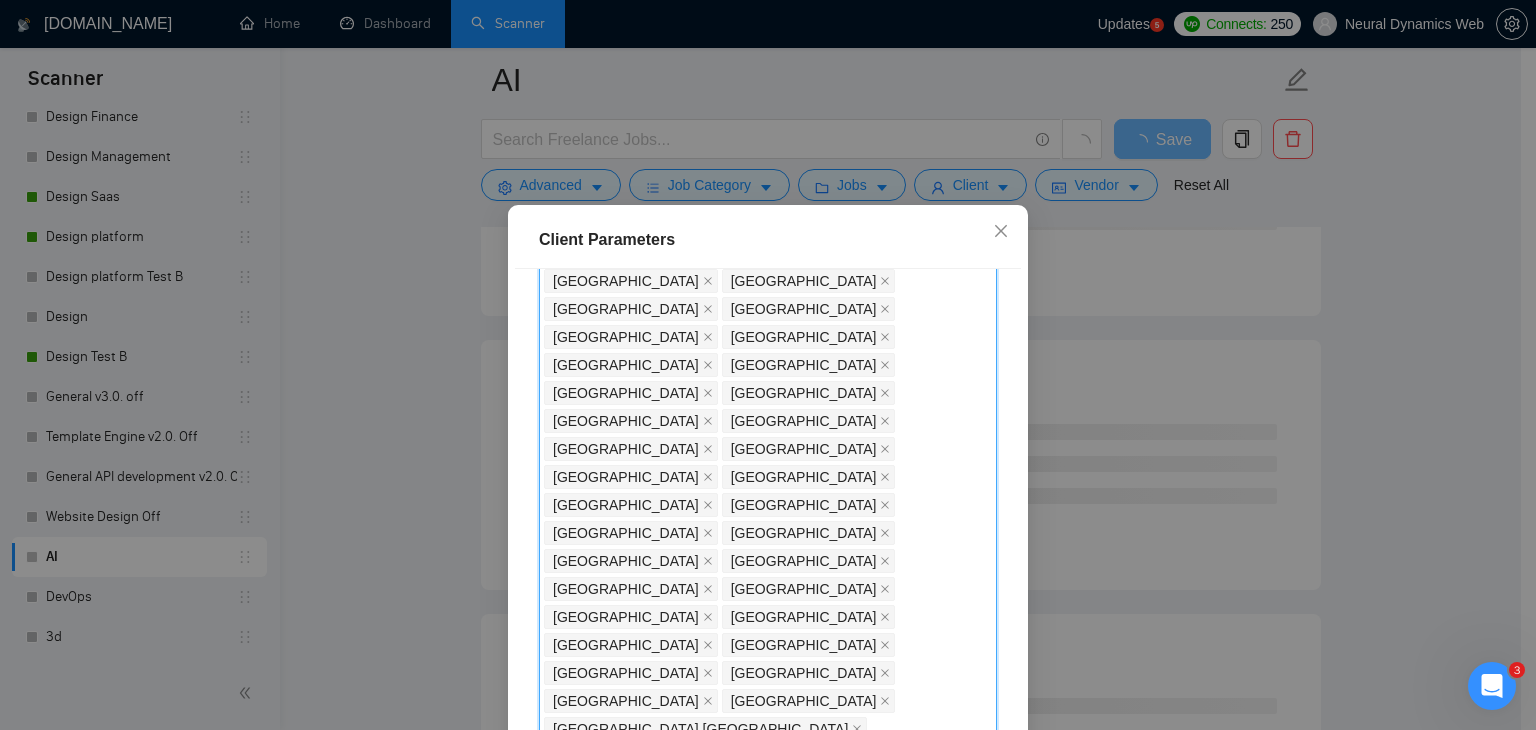scroll, scrollTop: 2016, scrollLeft: 0, axis: vertical 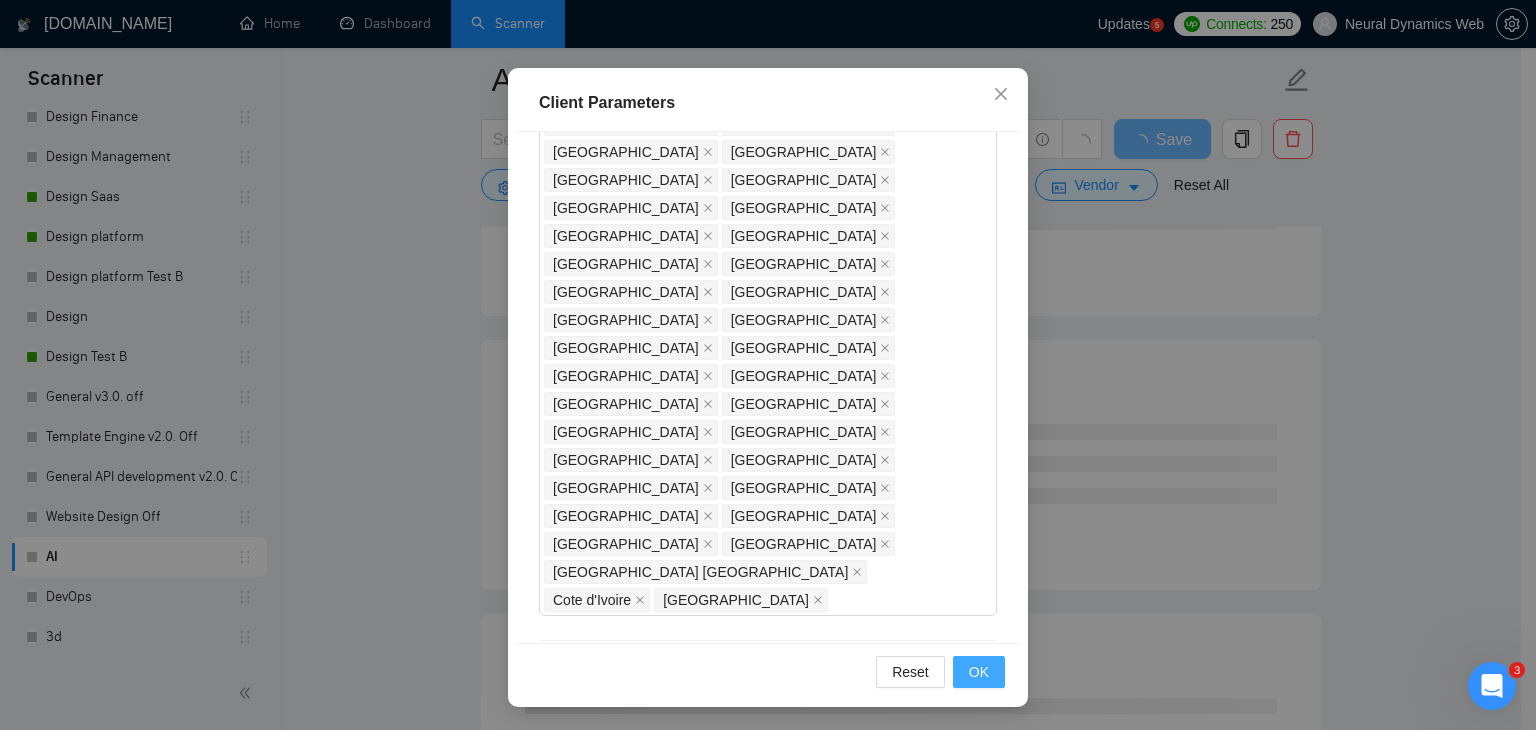 click on "OK" at bounding box center (979, 672) 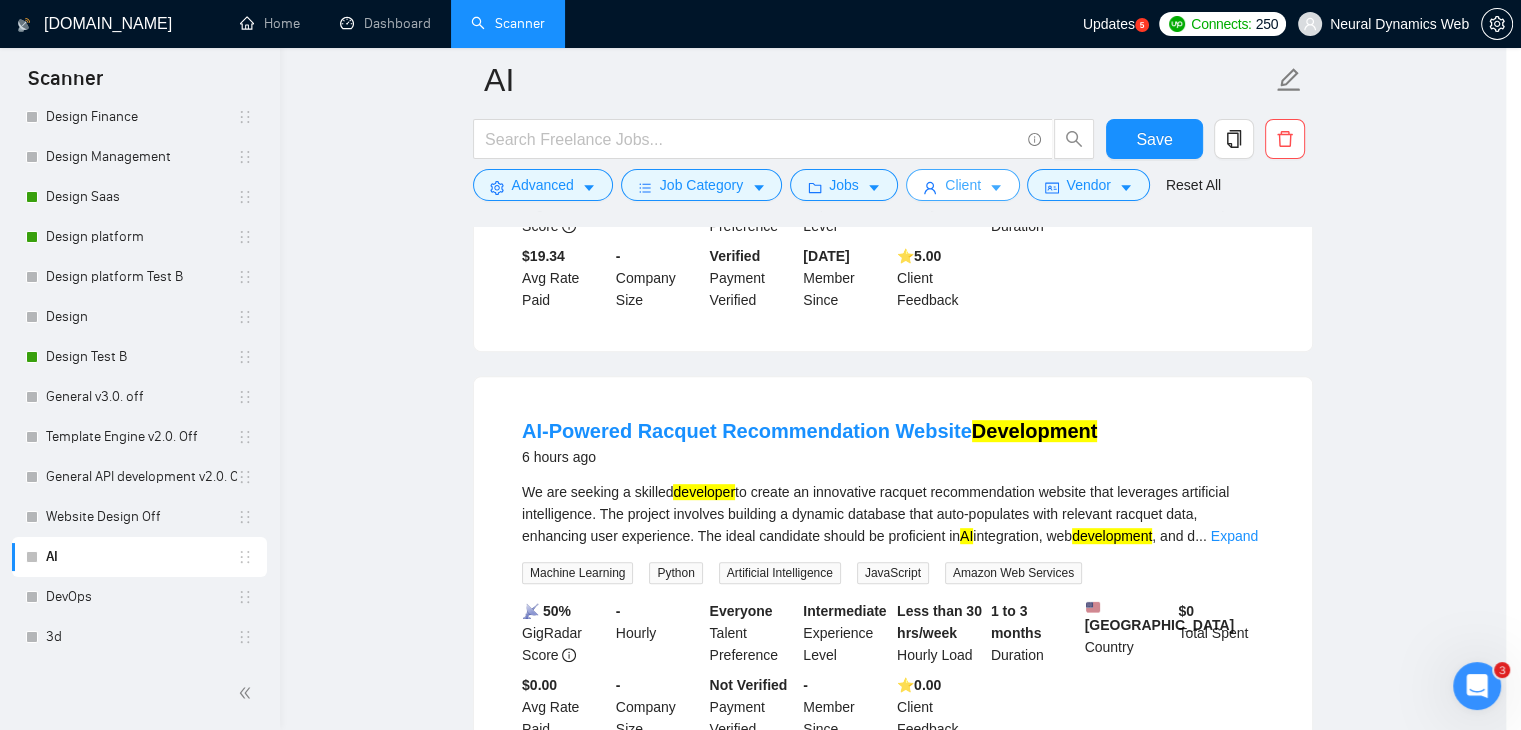 scroll, scrollTop: 0, scrollLeft: 0, axis: both 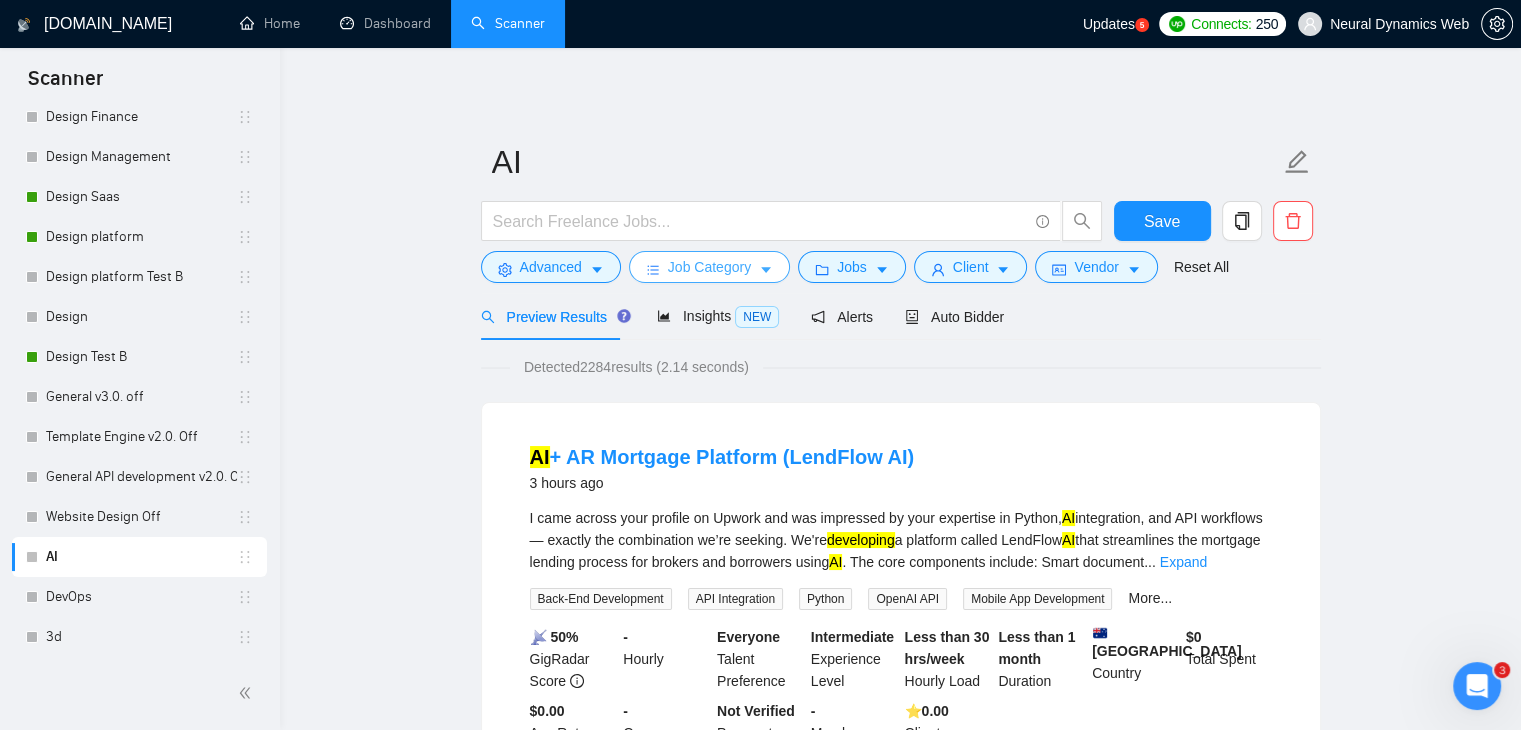 click on "Job Category" at bounding box center (709, 267) 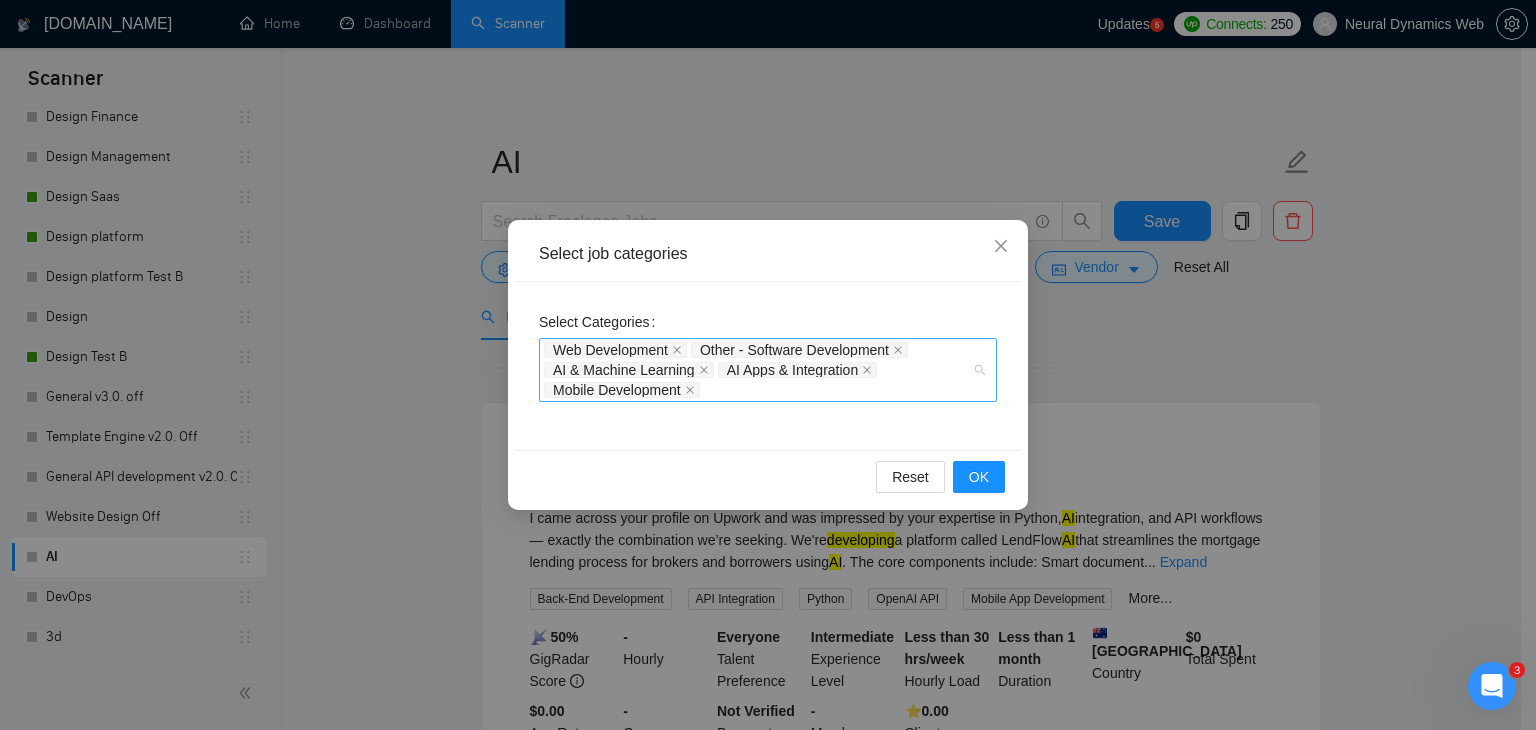 click on "Web Development Other - Software Development AI & Machine Learning AI Apps & Integration Mobile Development" at bounding box center [758, 370] 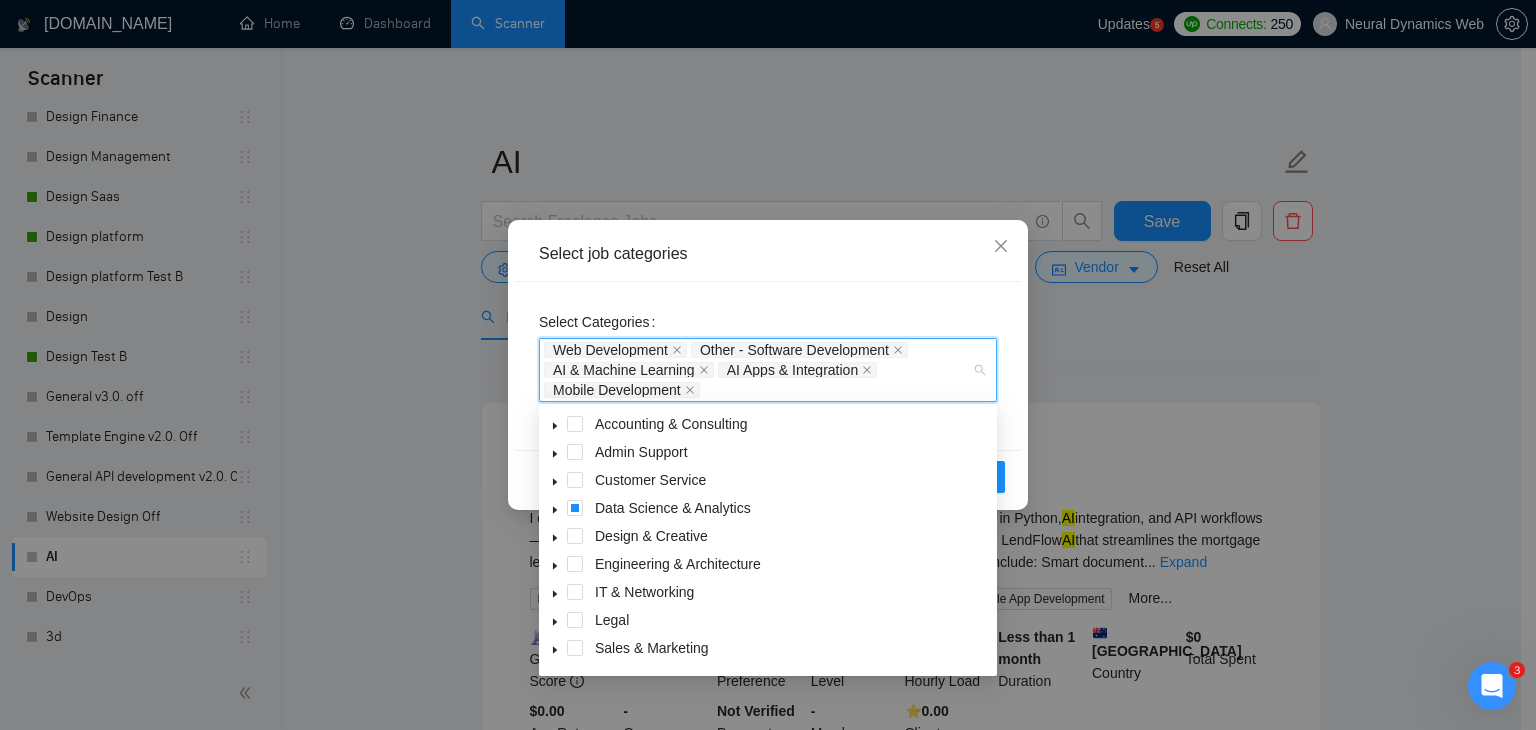 click at bounding box center (555, 592) 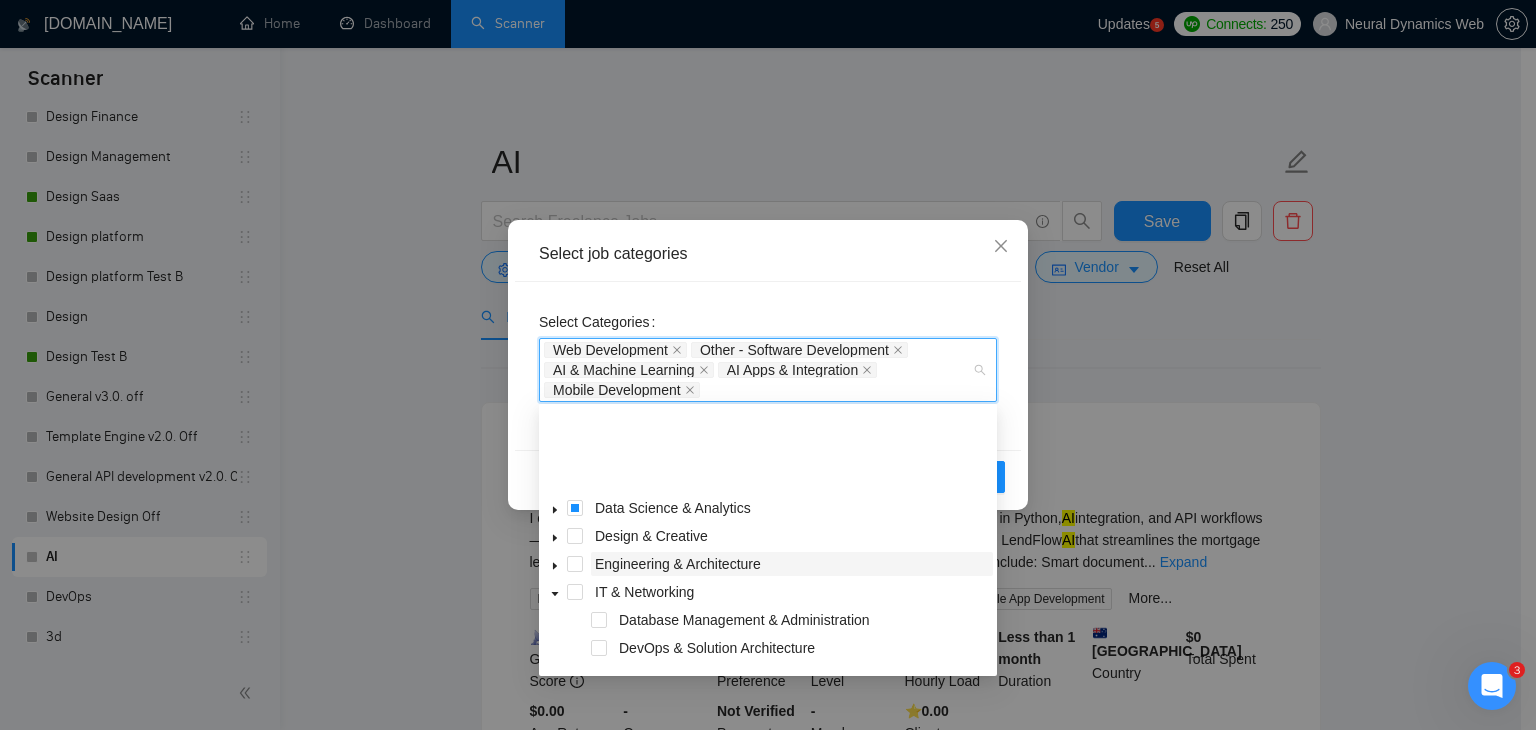 scroll, scrollTop: 100, scrollLeft: 0, axis: vertical 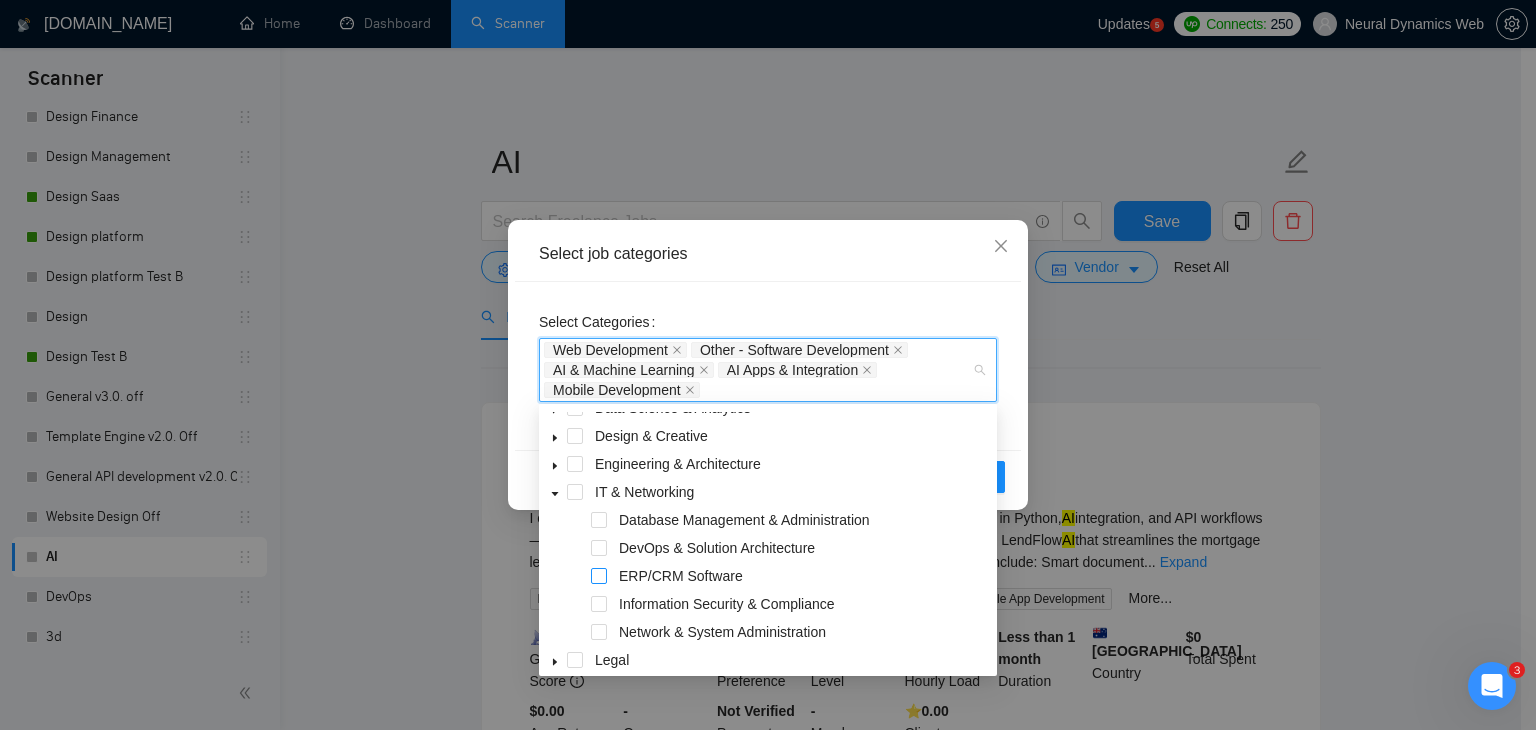 click at bounding box center (599, 576) 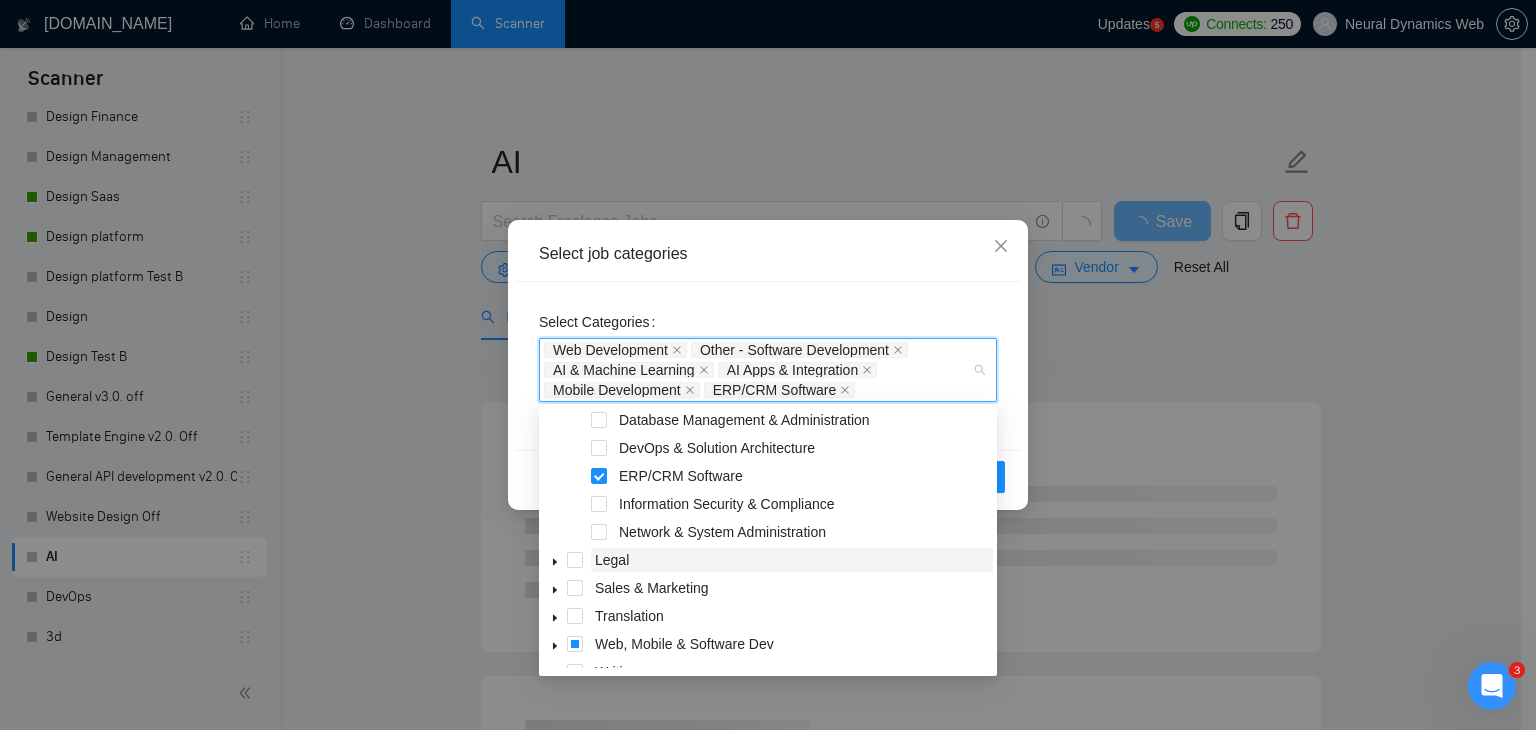 scroll, scrollTop: 220, scrollLeft: 0, axis: vertical 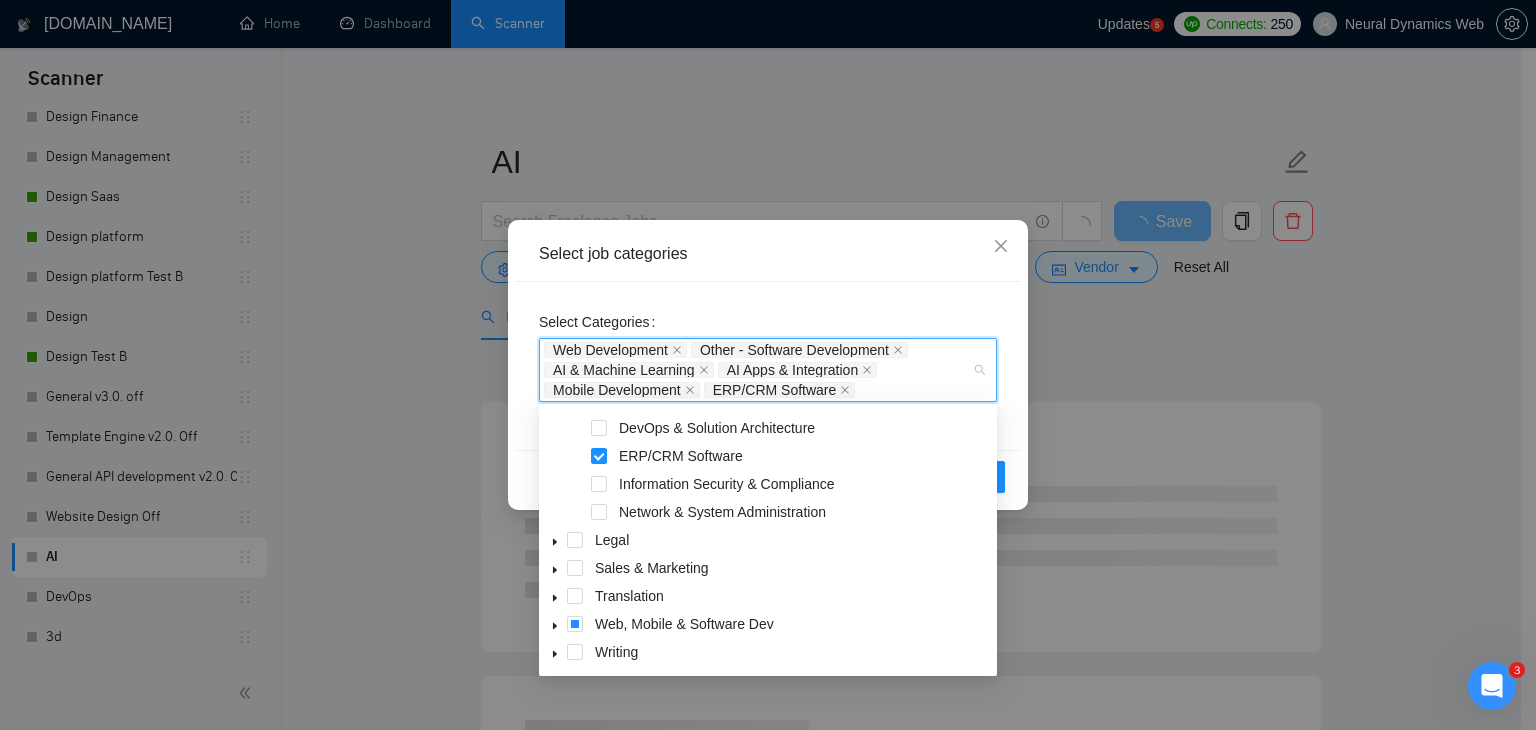 click 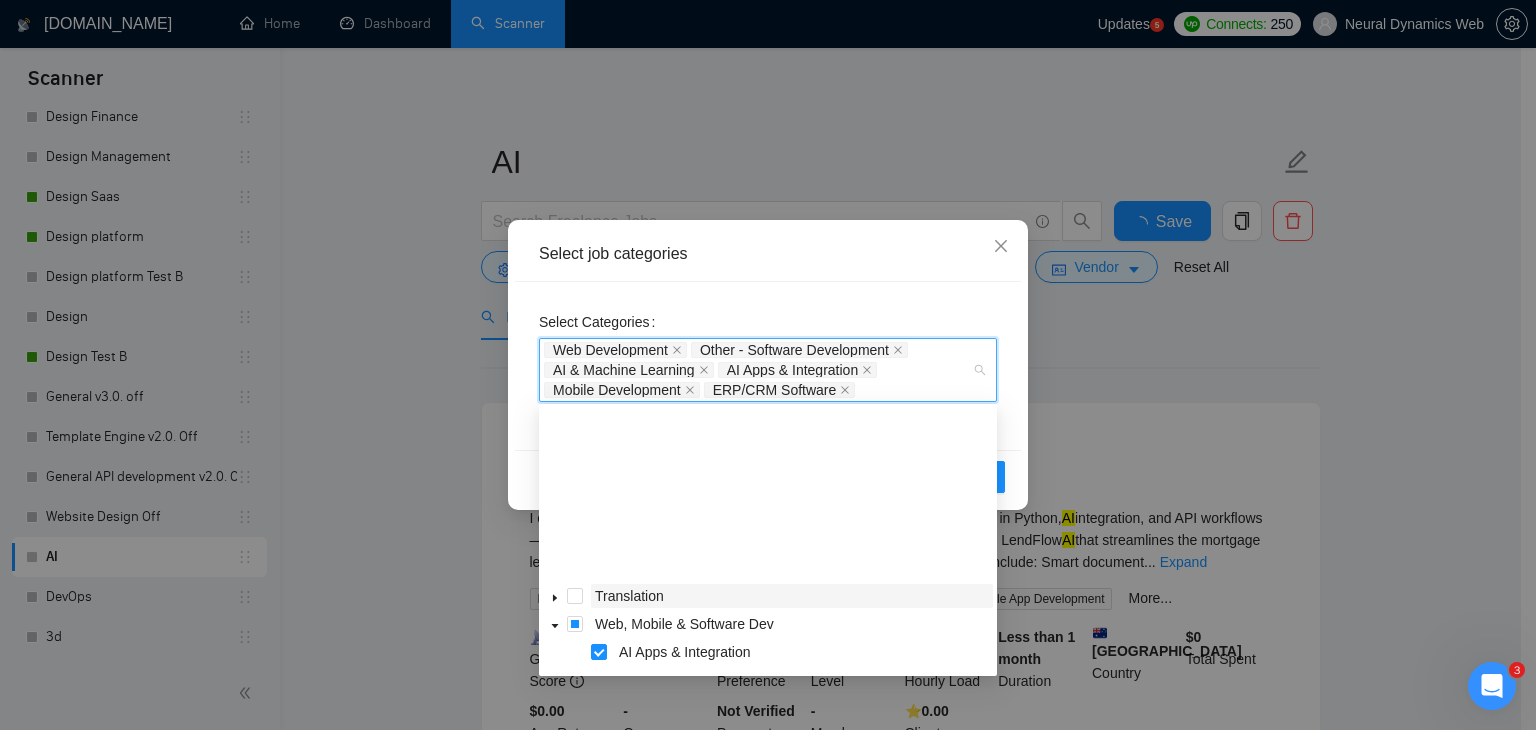scroll, scrollTop: 420, scrollLeft: 0, axis: vertical 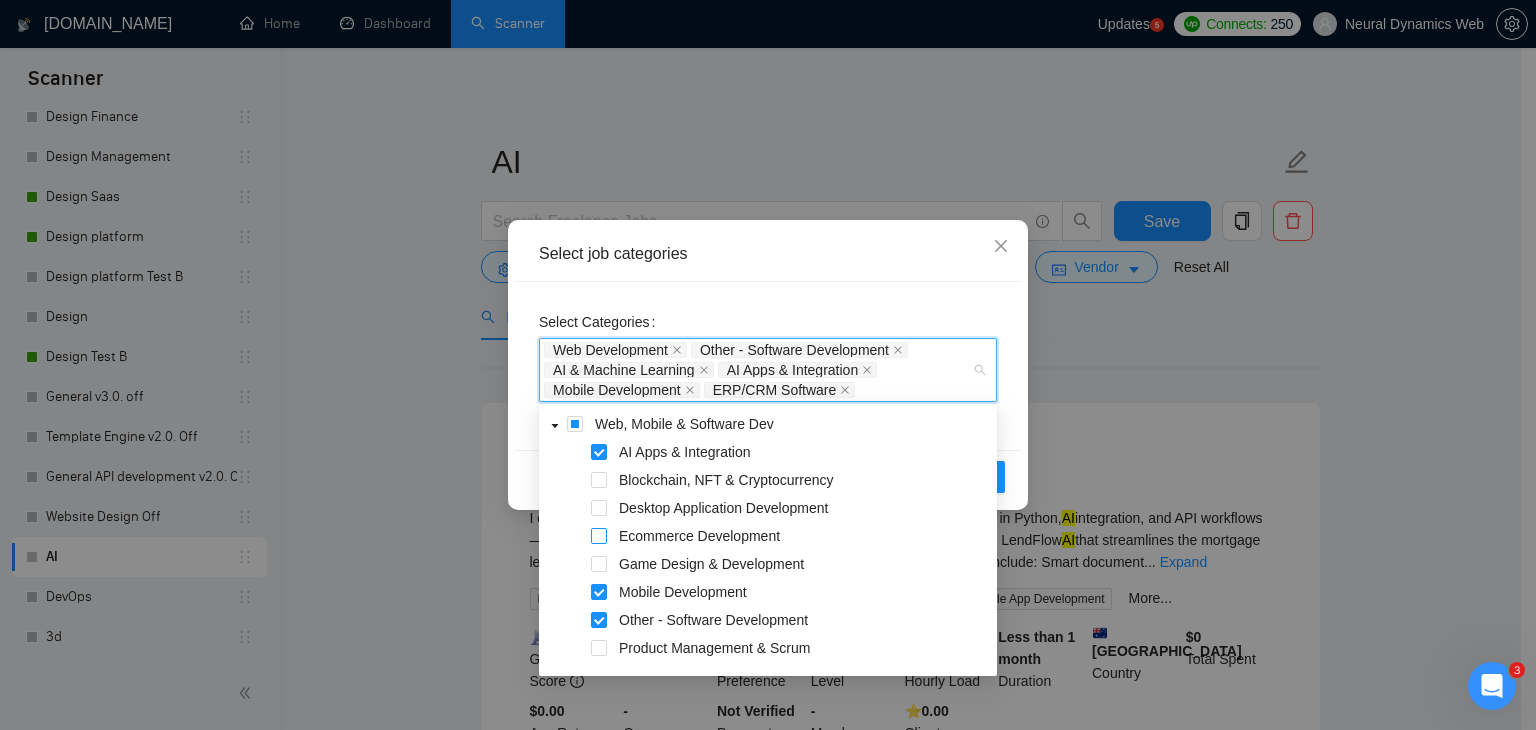 click at bounding box center [599, 536] 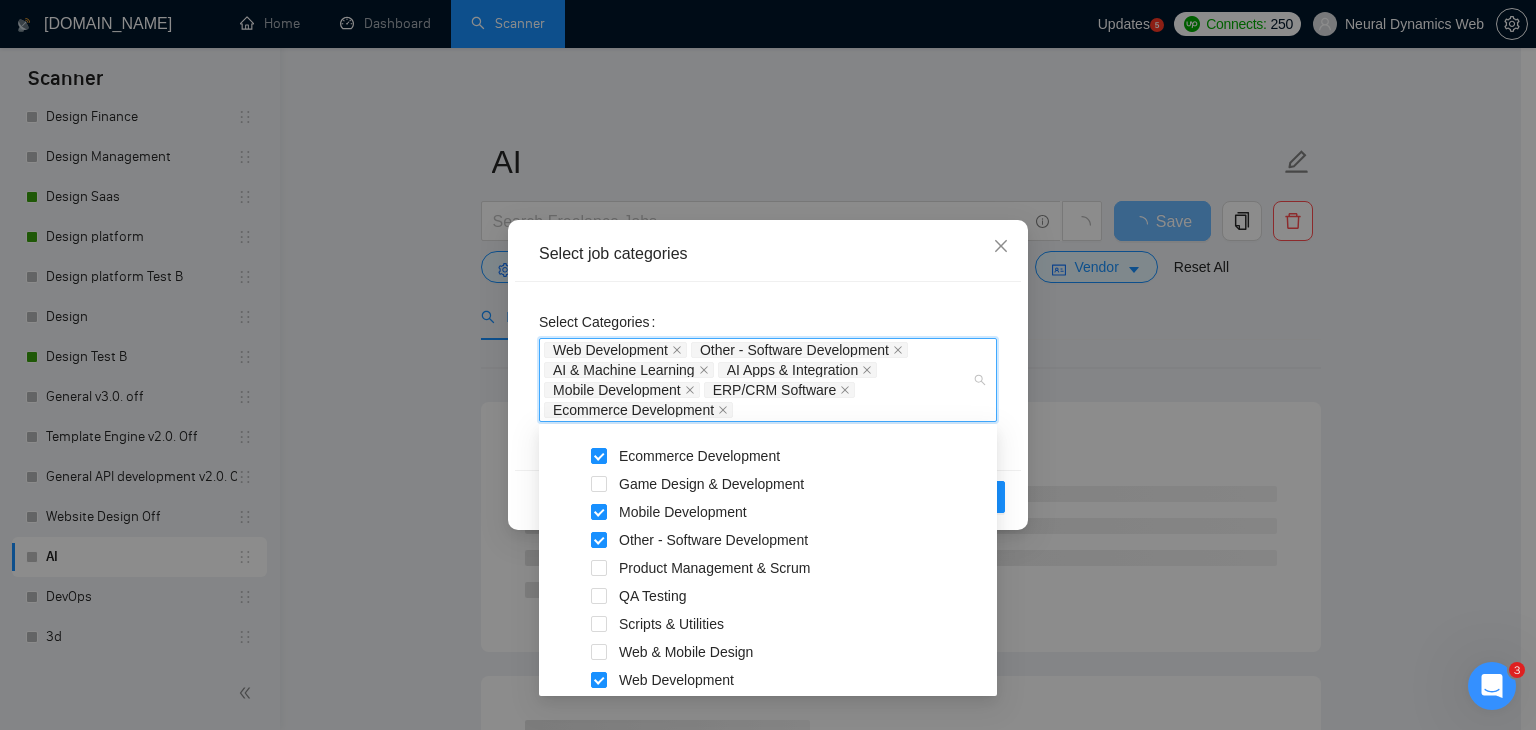scroll, scrollTop: 556, scrollLeft: 0, axis: vertical 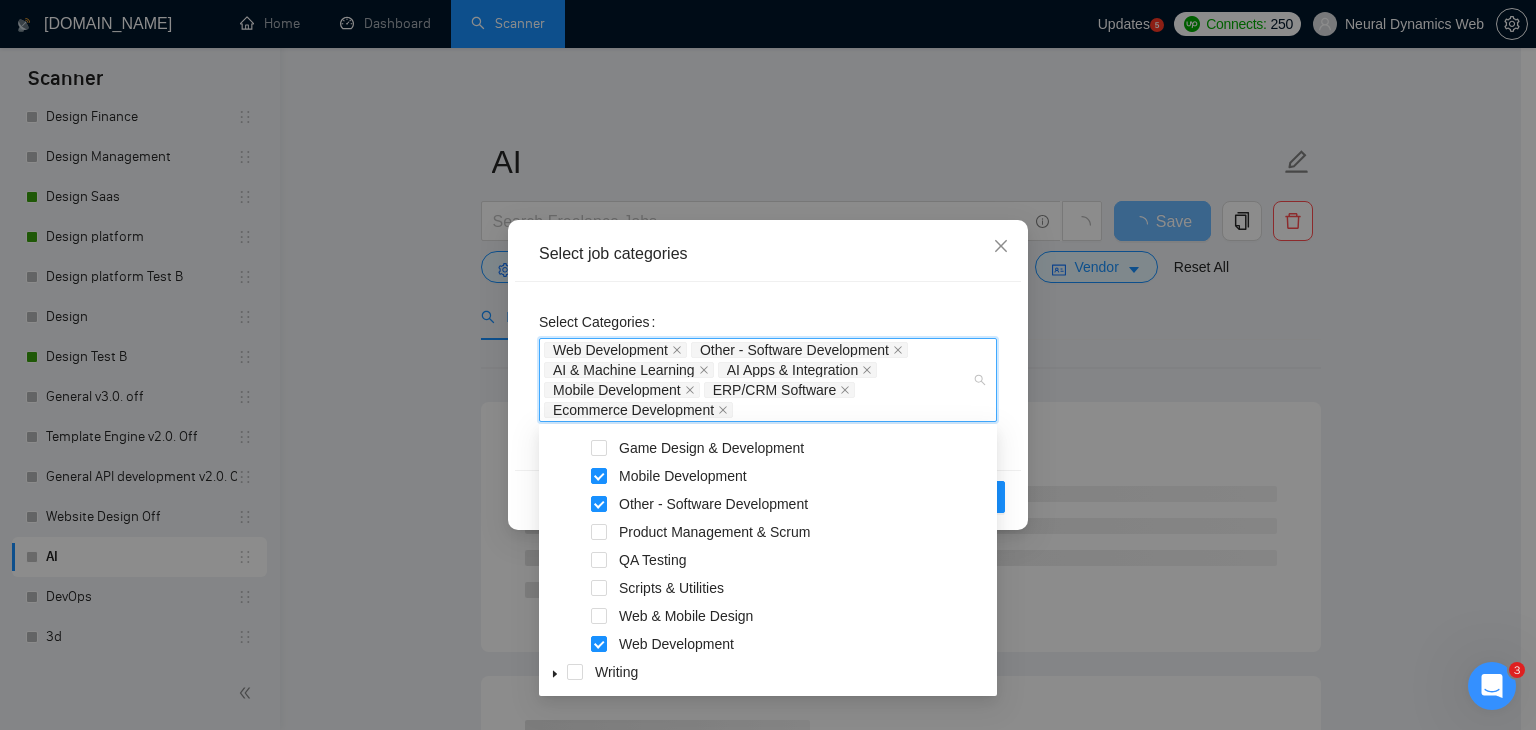 click on "Select job categories" at bounding box center [768, 254] 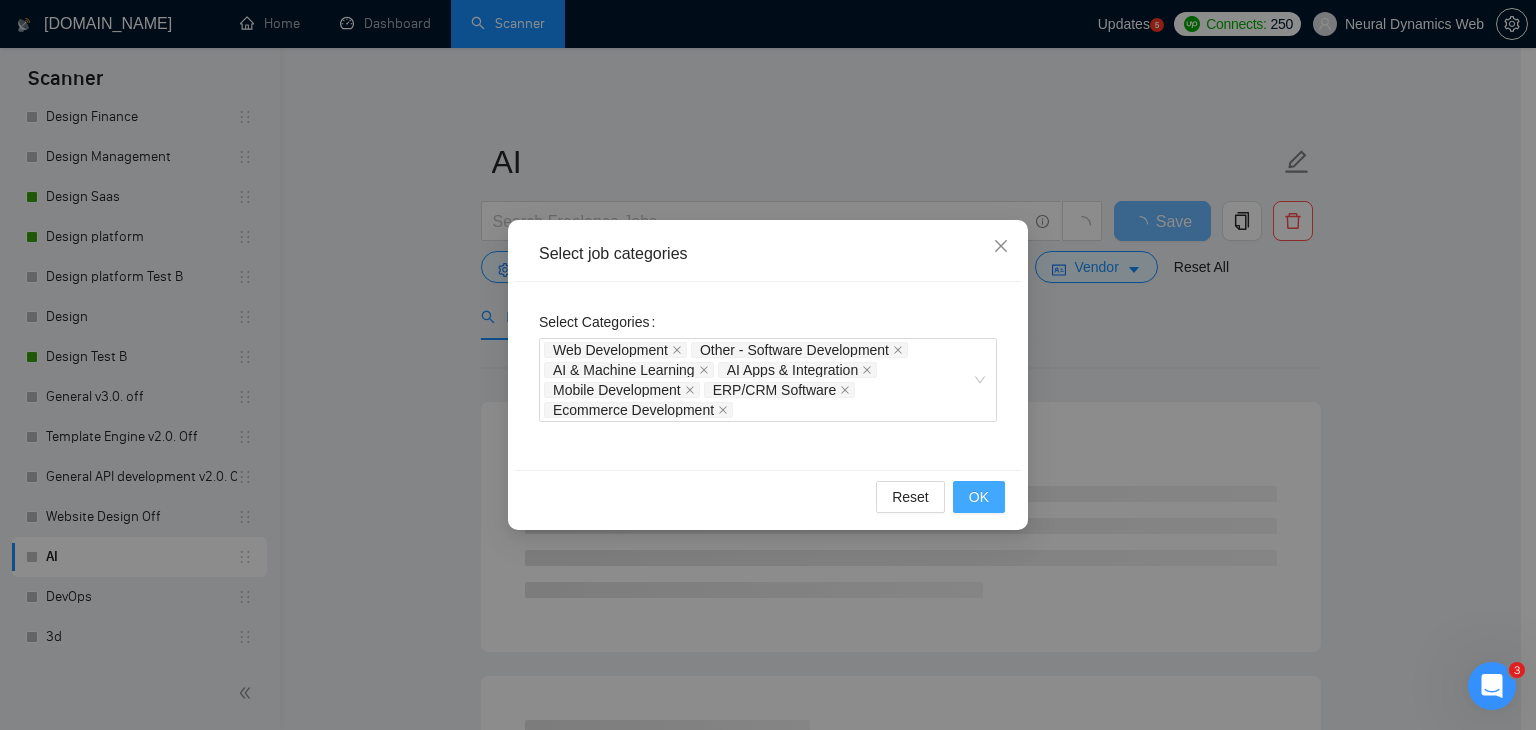 click on "OK" at bounding box center [979, 497] 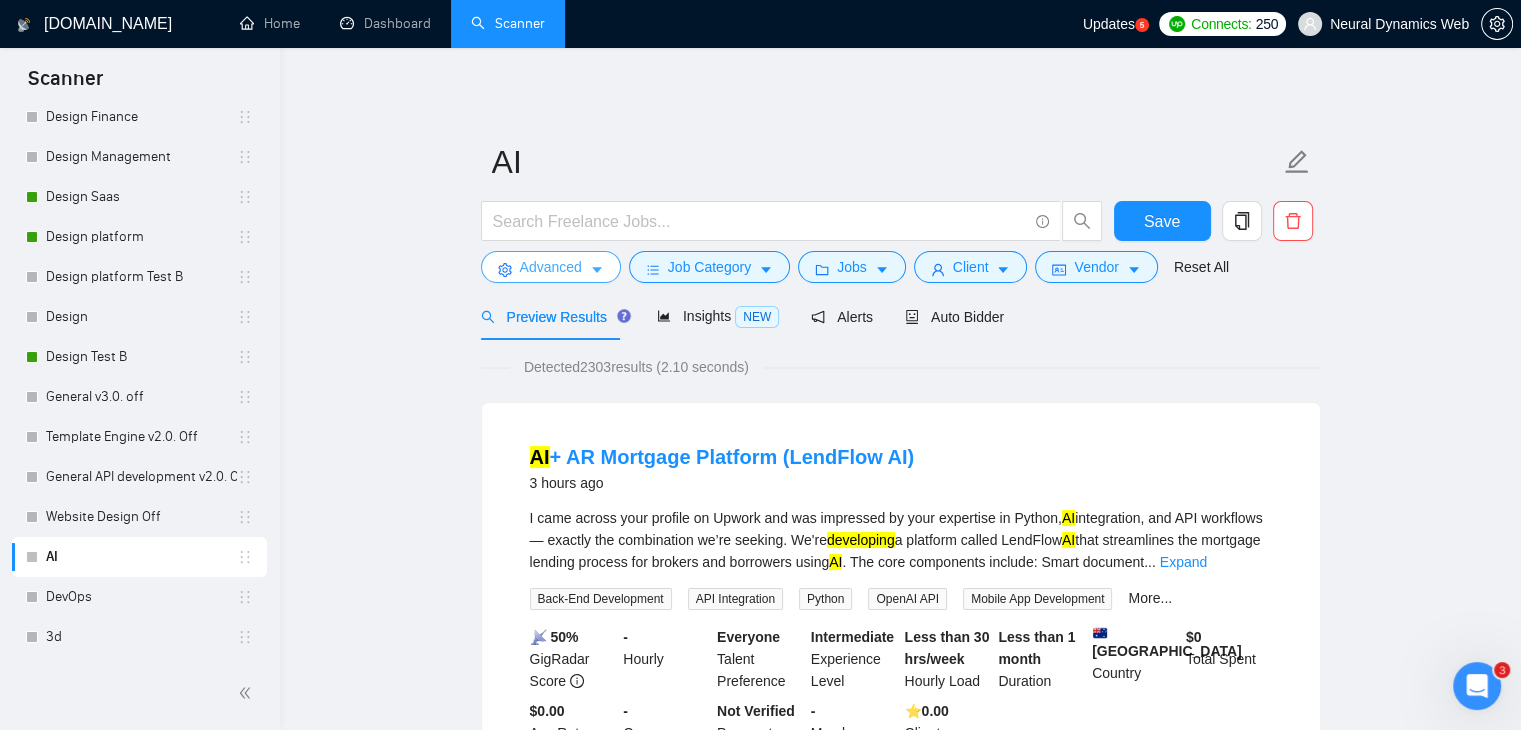 click on "Advanced" at bounding box center [551, 267] 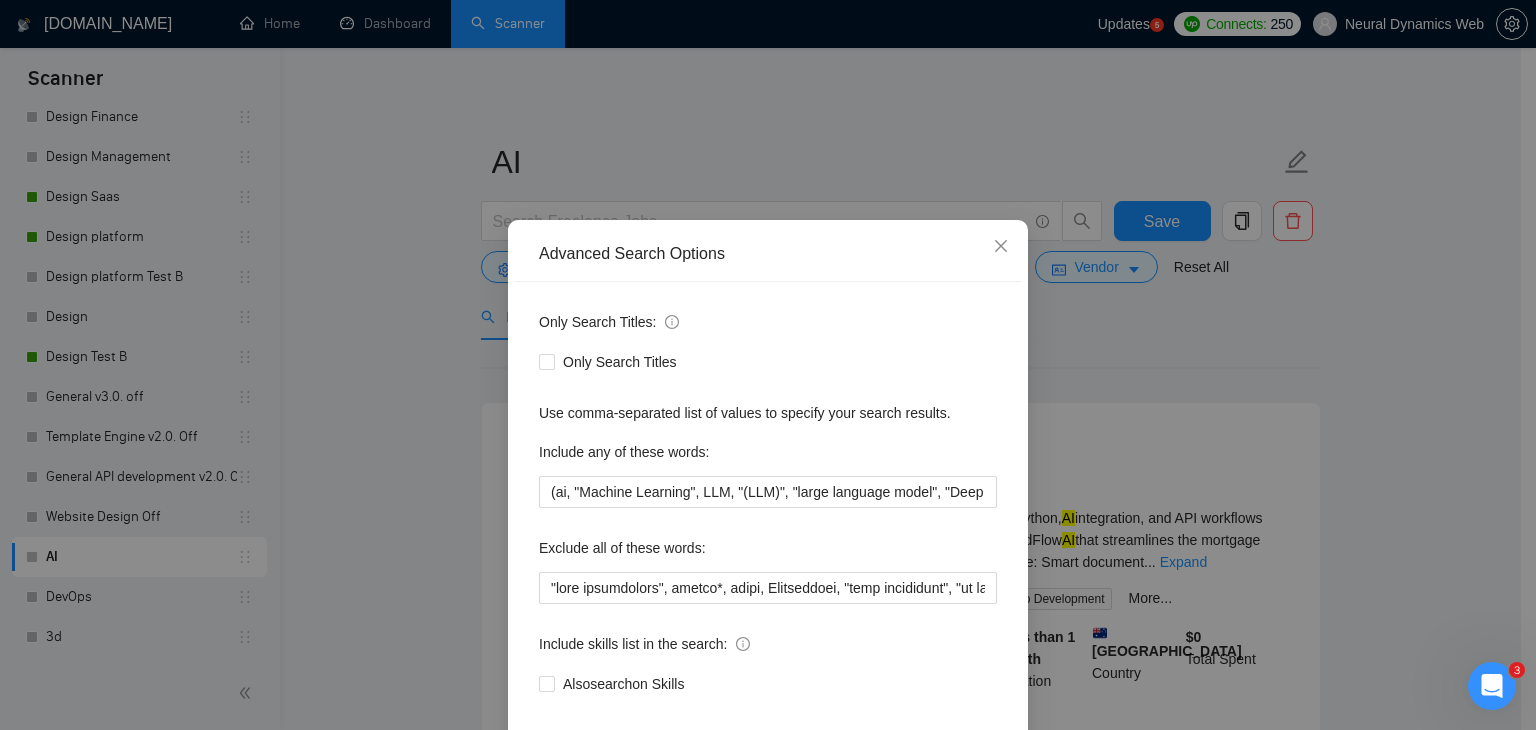 scroll, scrollTop: 100, scrollLeft: 0, axis: vertical 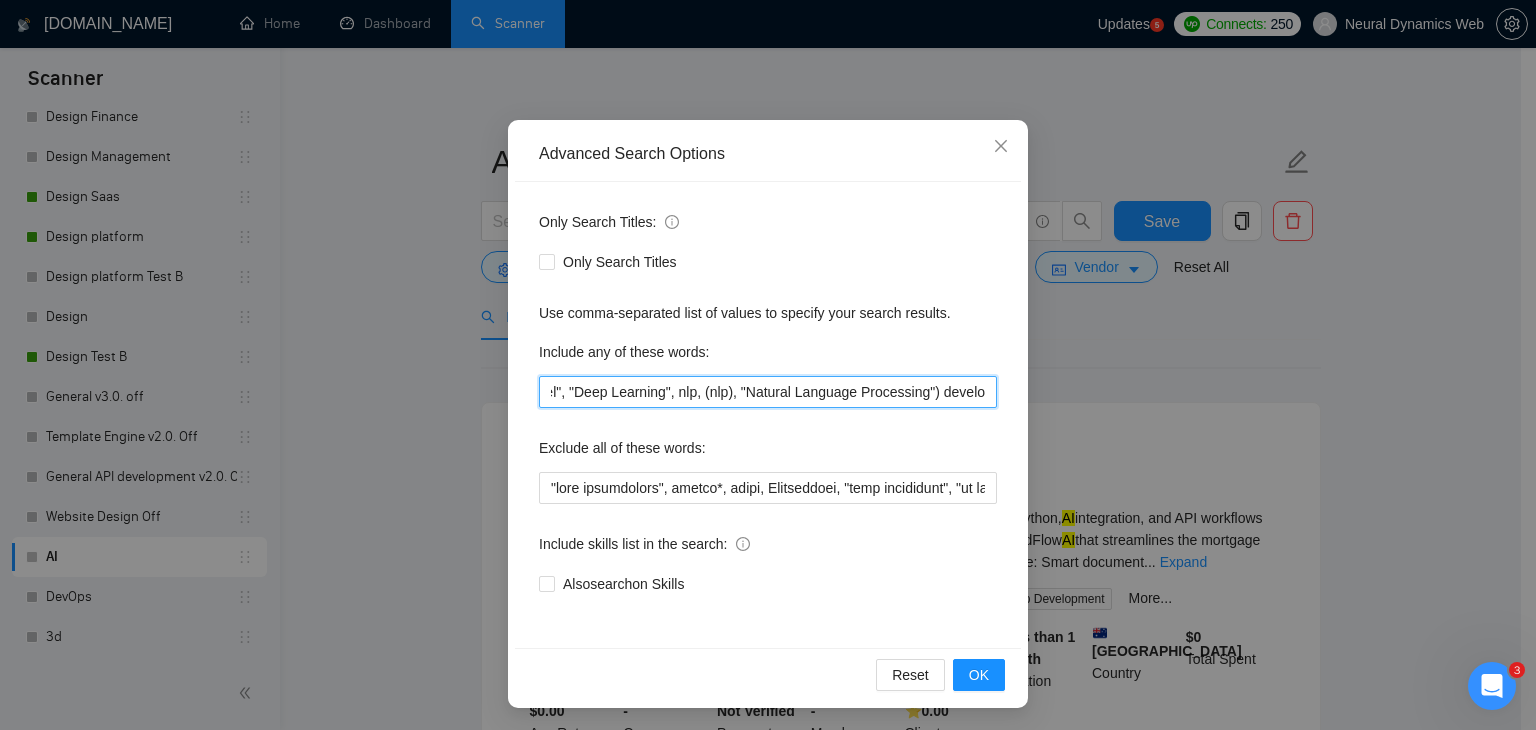 drag, startPoint x: 643, startPoint y: 397, endPoint x: 1012, endPoint y: 387, distance: 369.13547 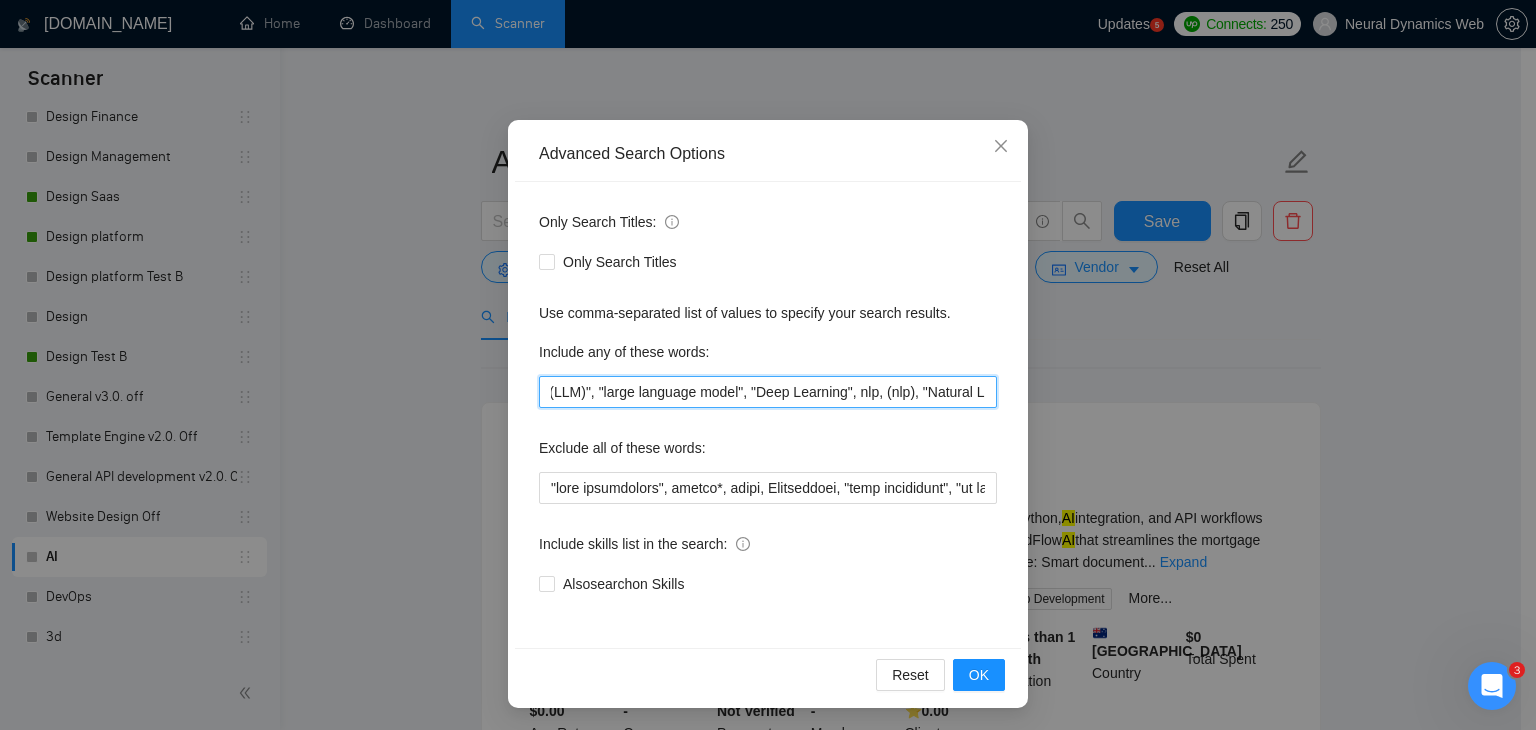 scroll, scrollTop: 0, scrollLeft: 0, axis: both 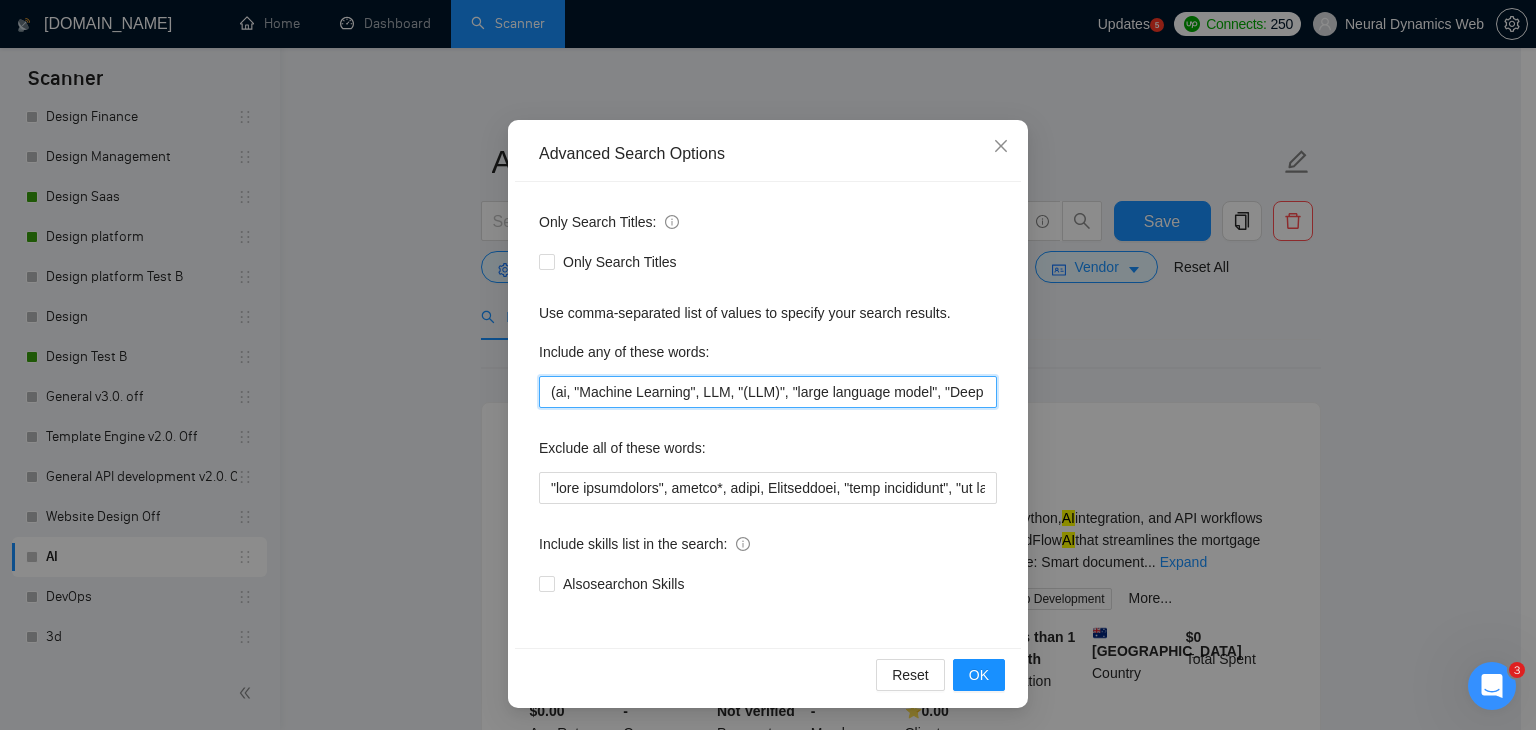 drag, startPoint x: 787, startPoint y: 394, endPoint x: 511, endPoint y: 402, distance: 276.1159 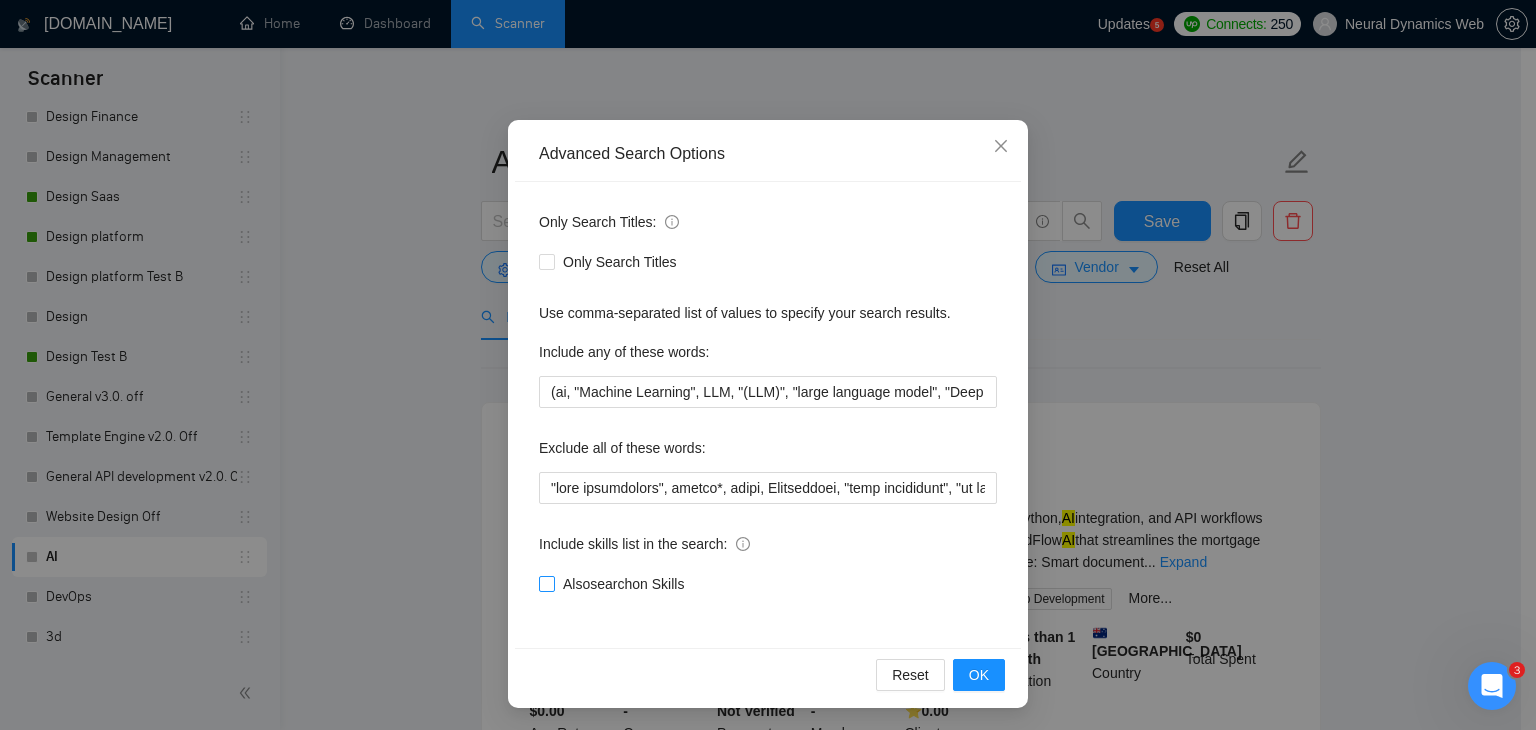 click on "Also  search  on Skills" at bounding box center [623, 584] 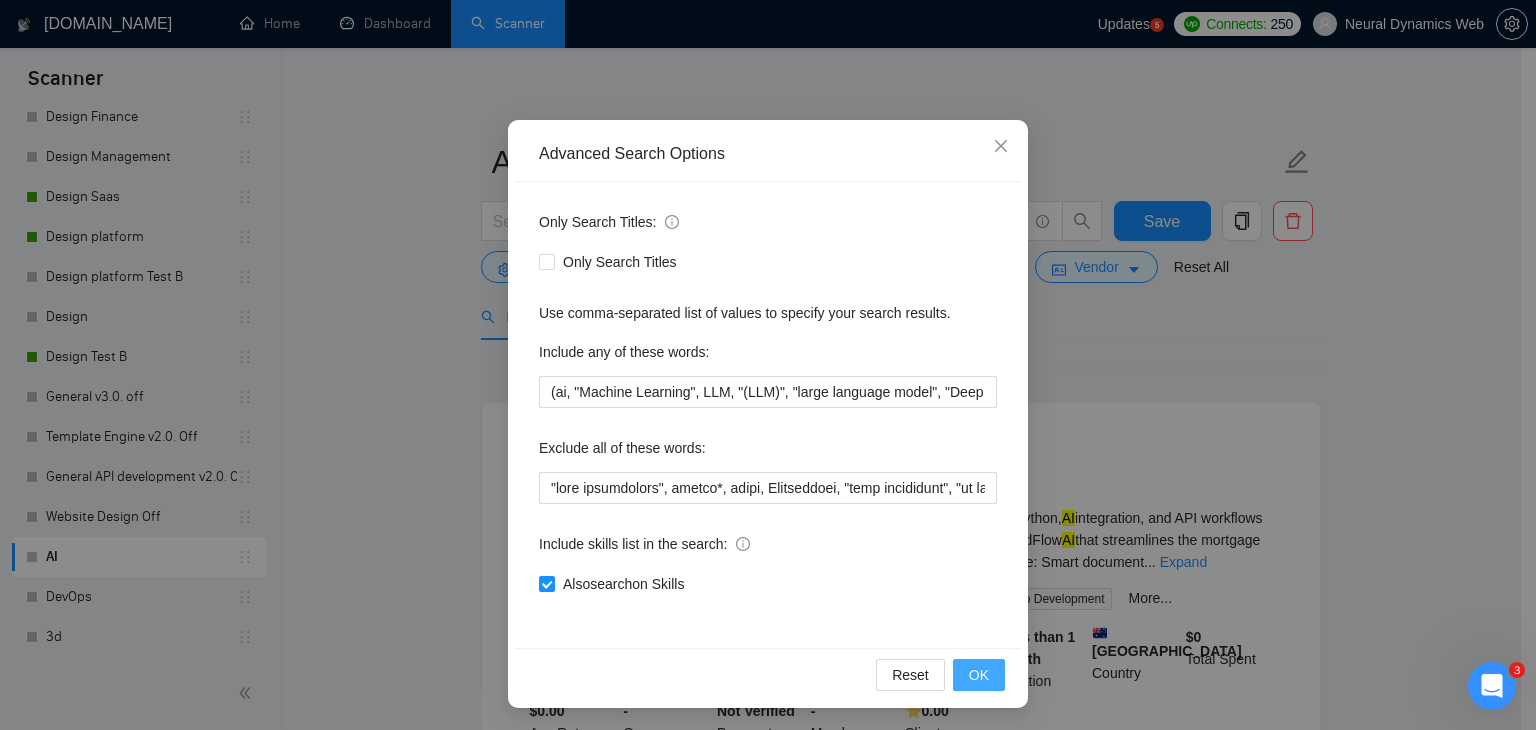 click on "OK" at bounding box center [979, 675] 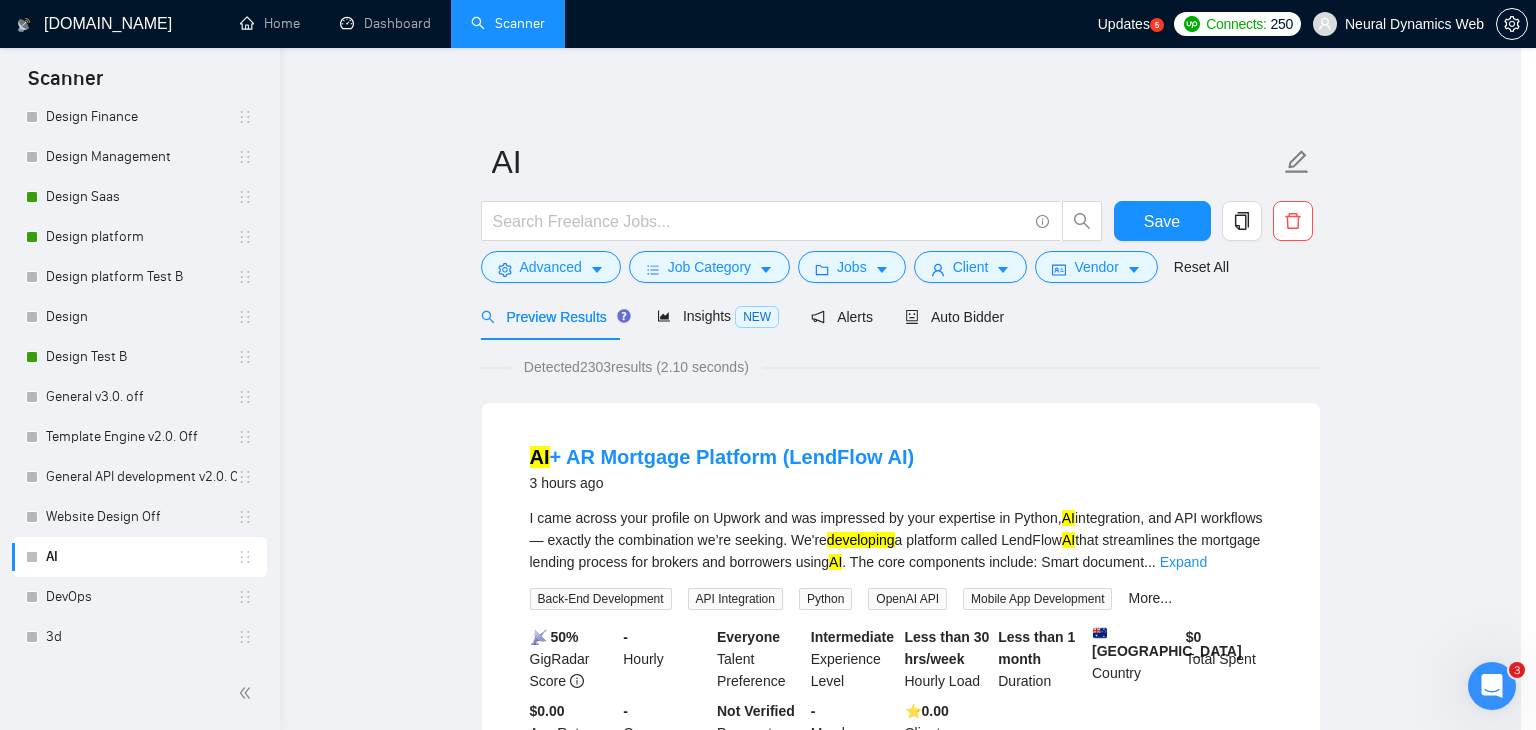 scroll, scrollTop: 2, scrollLeft: 0, axis: vertical 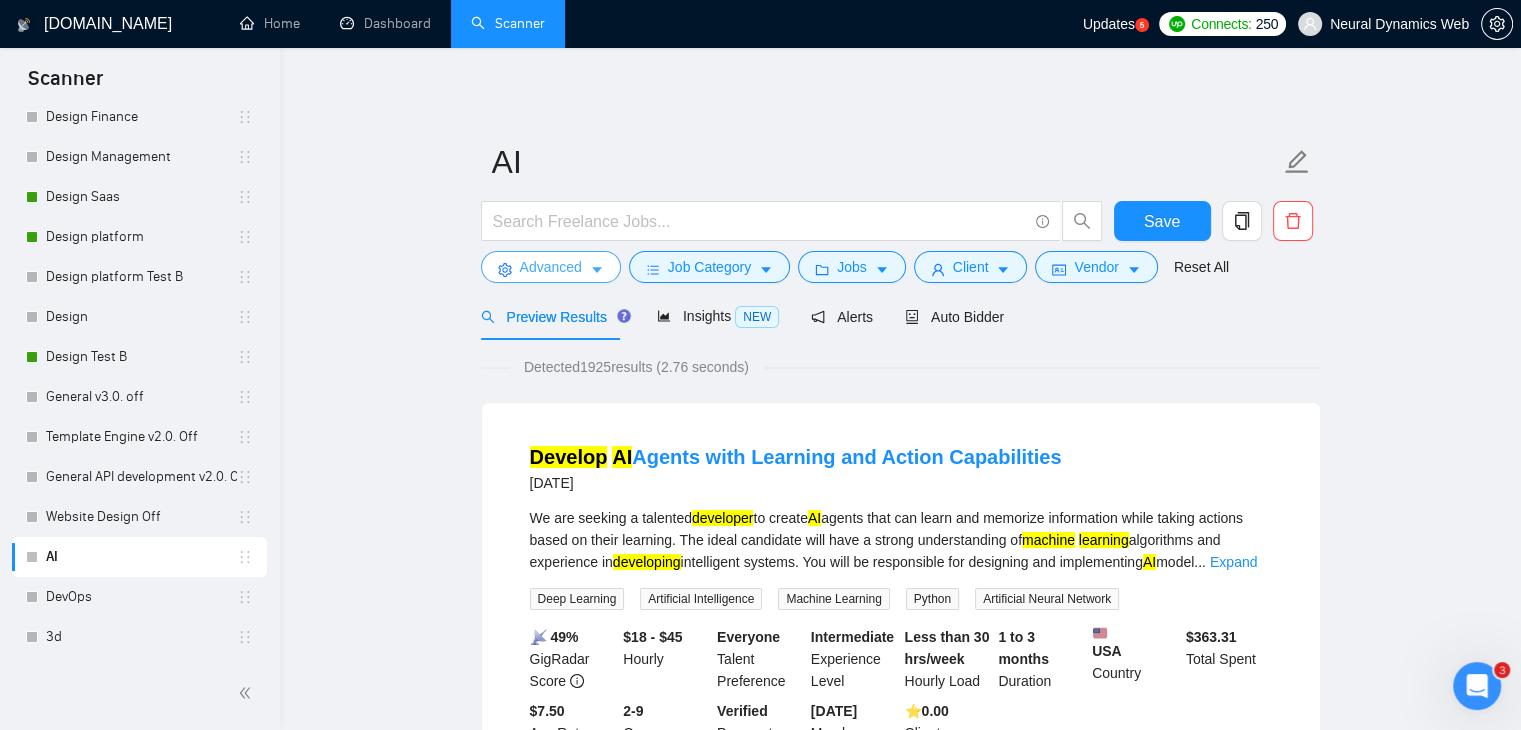click at bounding box center (597, 269) 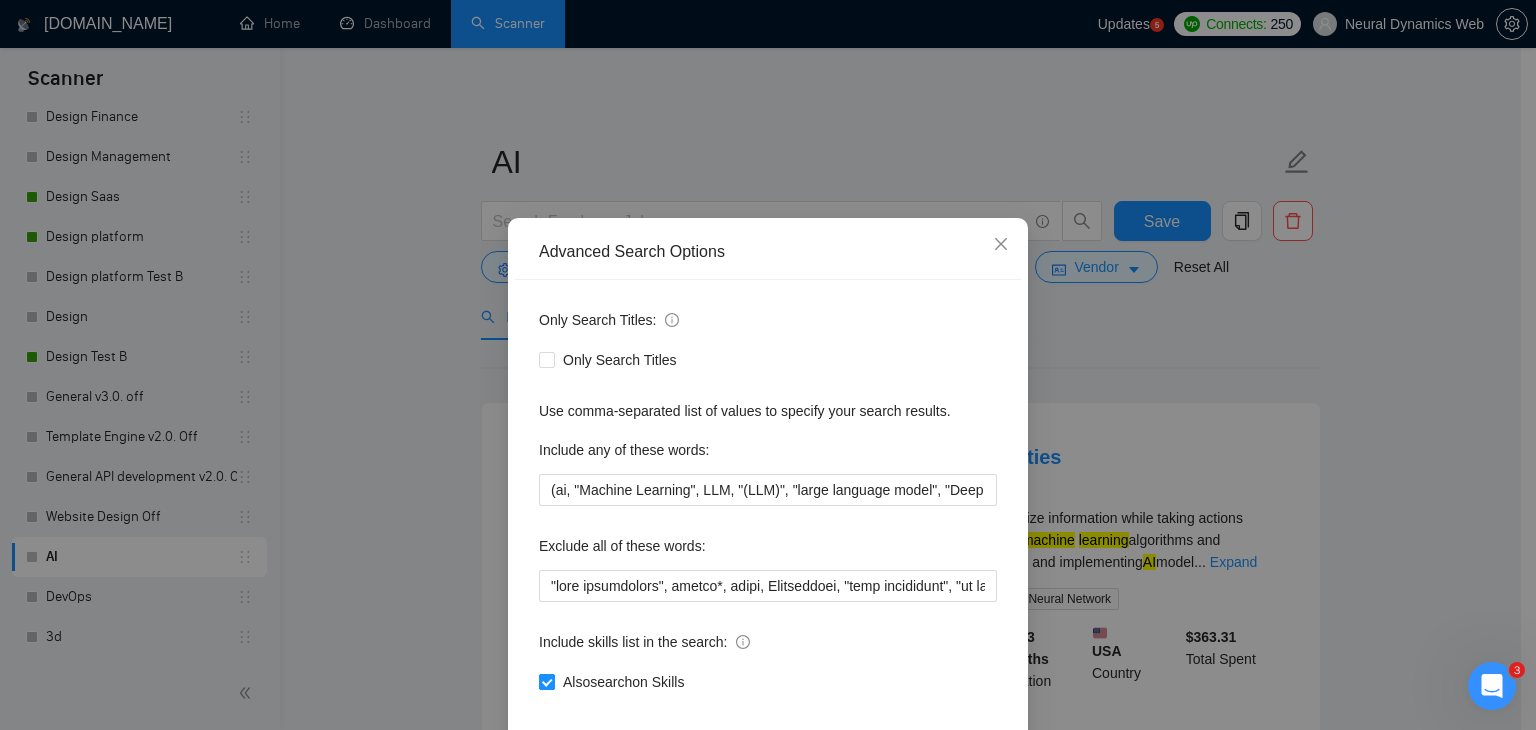 click on "Also  search  on Skills" at bounding box center [623, 682] 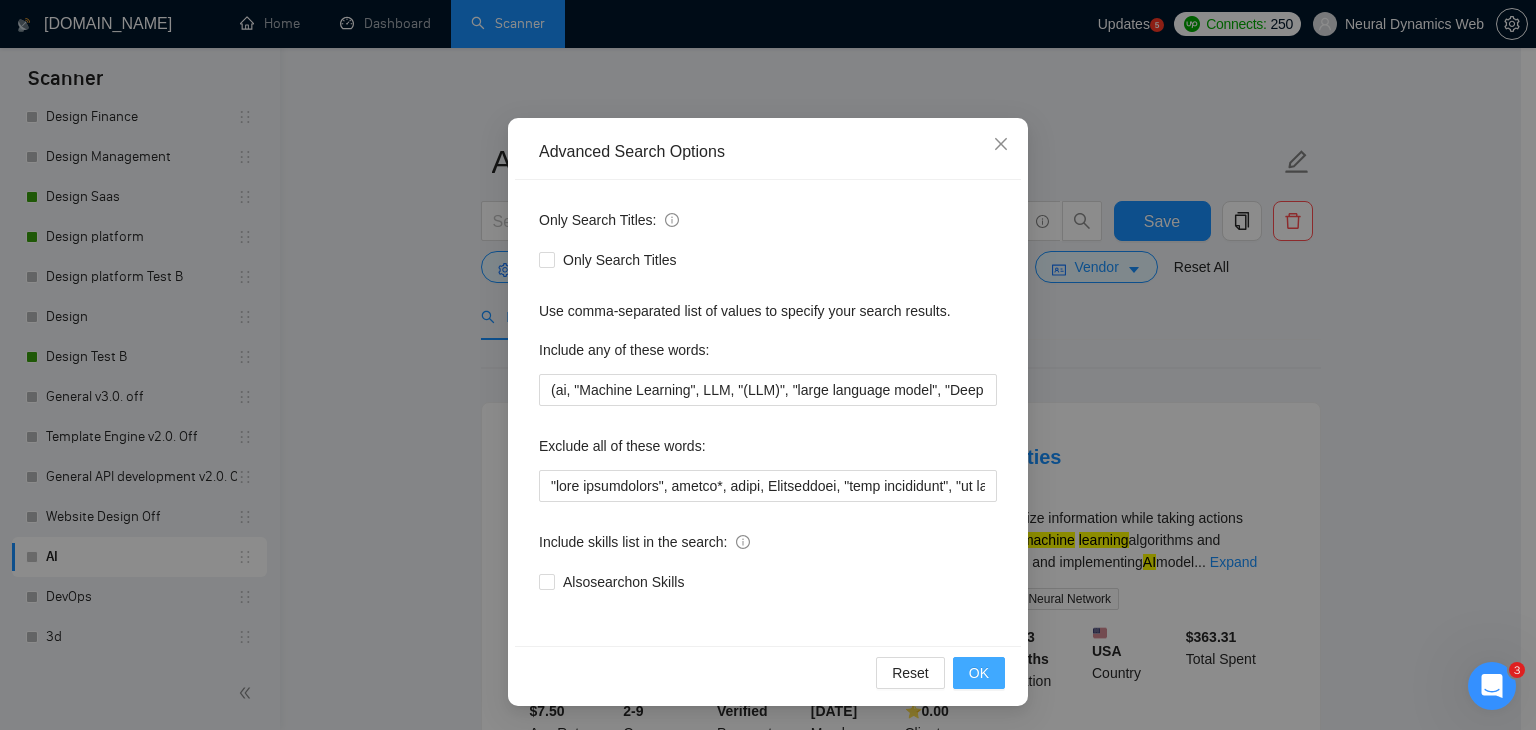 click on "OK" at bounding box center (979, 673) 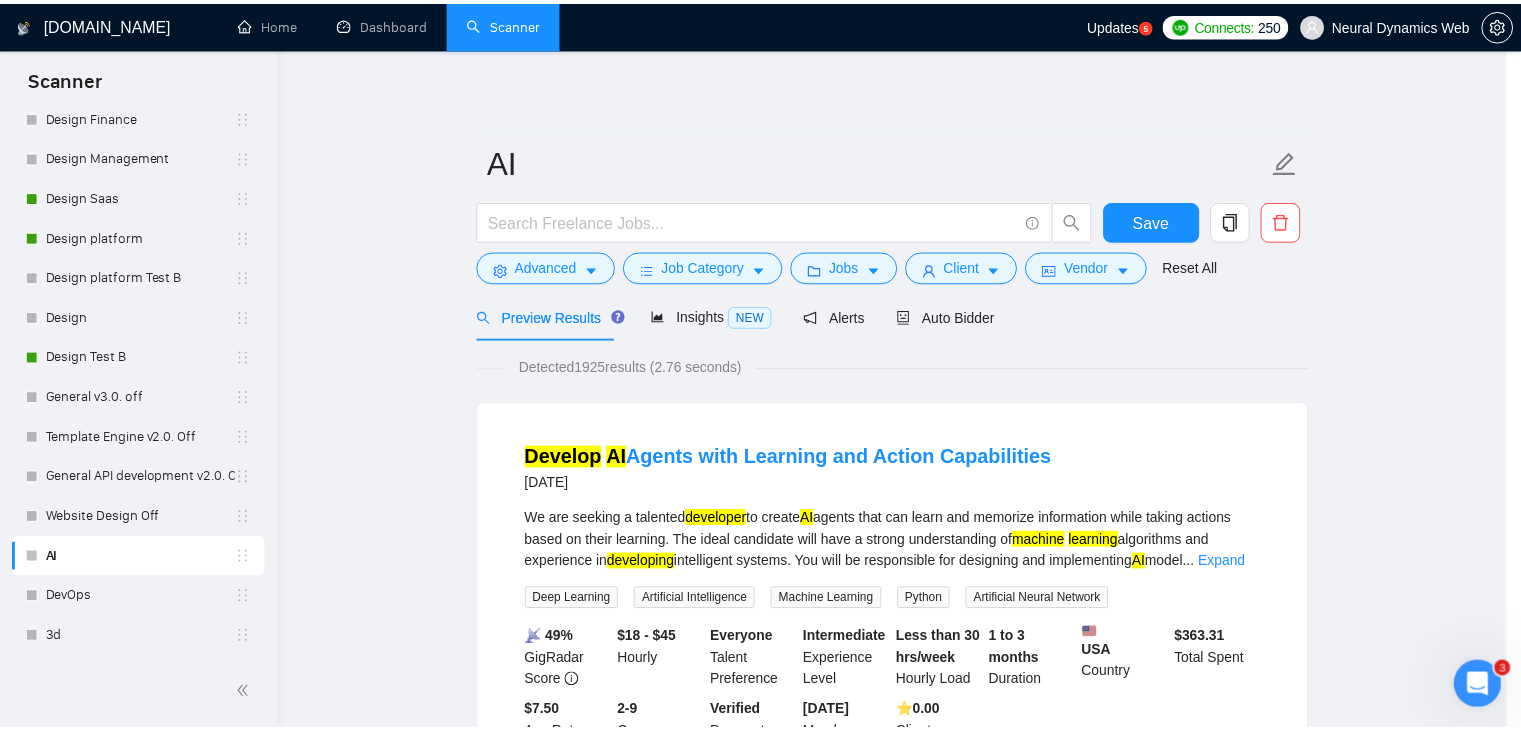 scroll, scrollTop: 2, scrollLeft: 0, axis: vertical 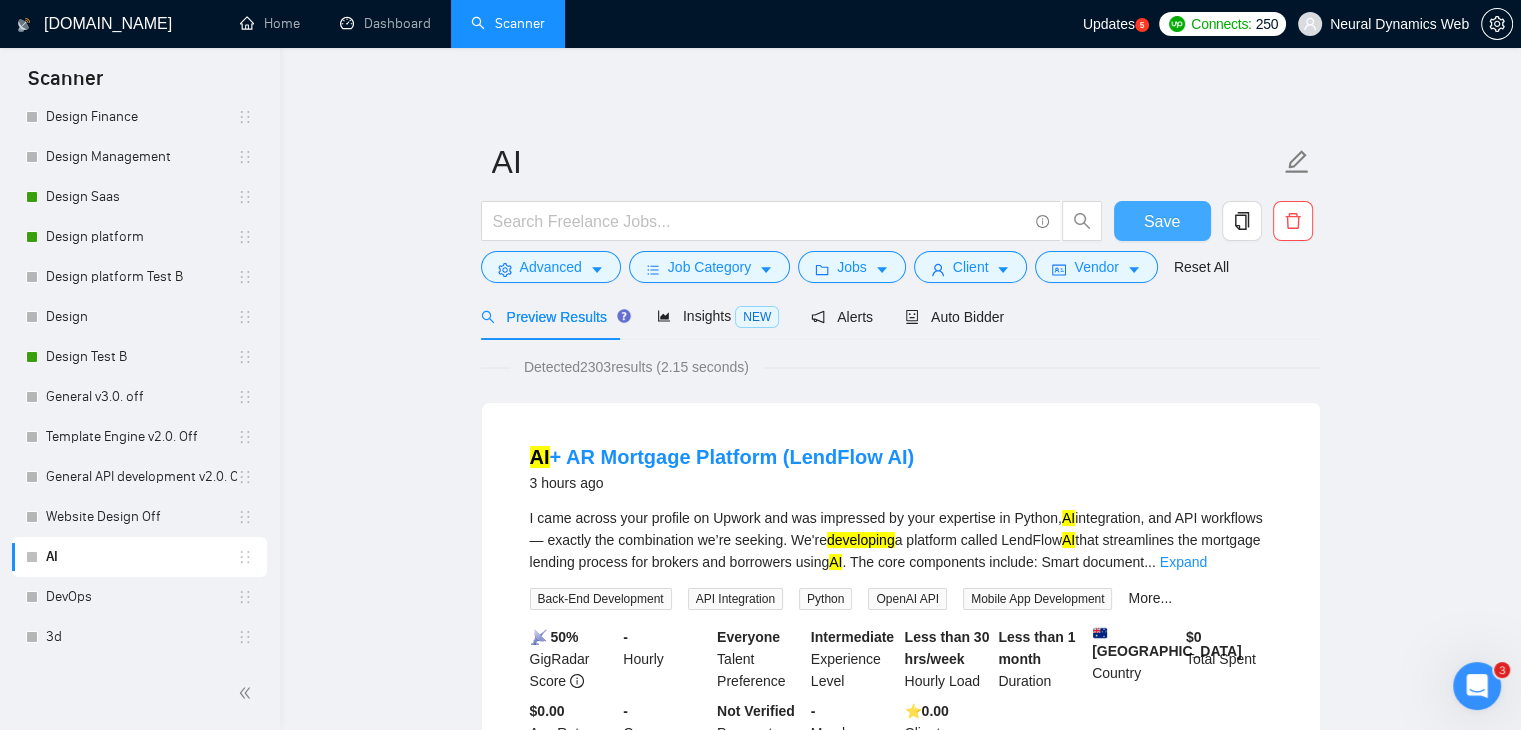 click on "Save" at bounding box center [1162, 221] 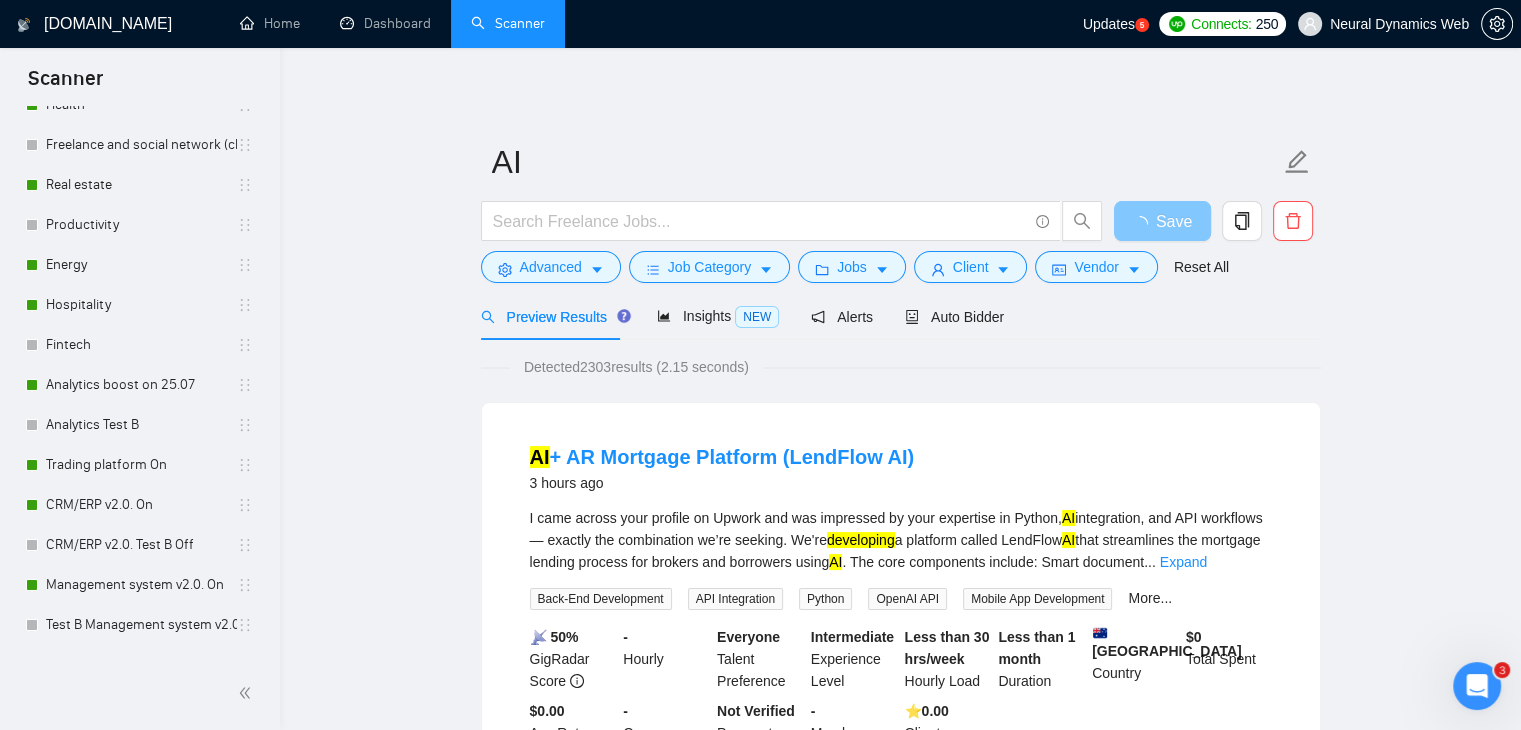 scroll, scrollTop: 0, scrollLeft: 0, axis: both 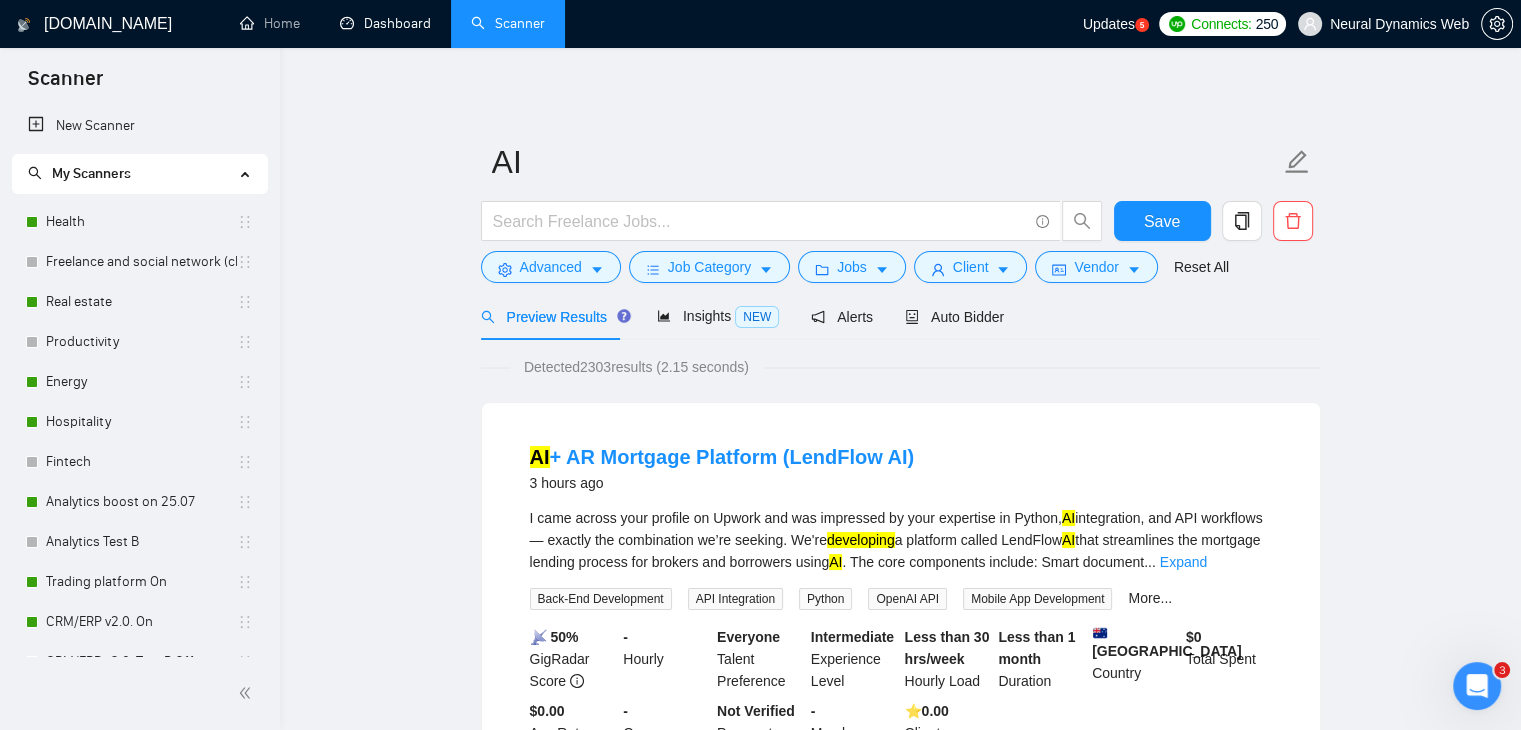 drag, startPoint x: 398, startPoint y: 32, endPoint x: 475, endPoint y: 82, distance: 91.809586 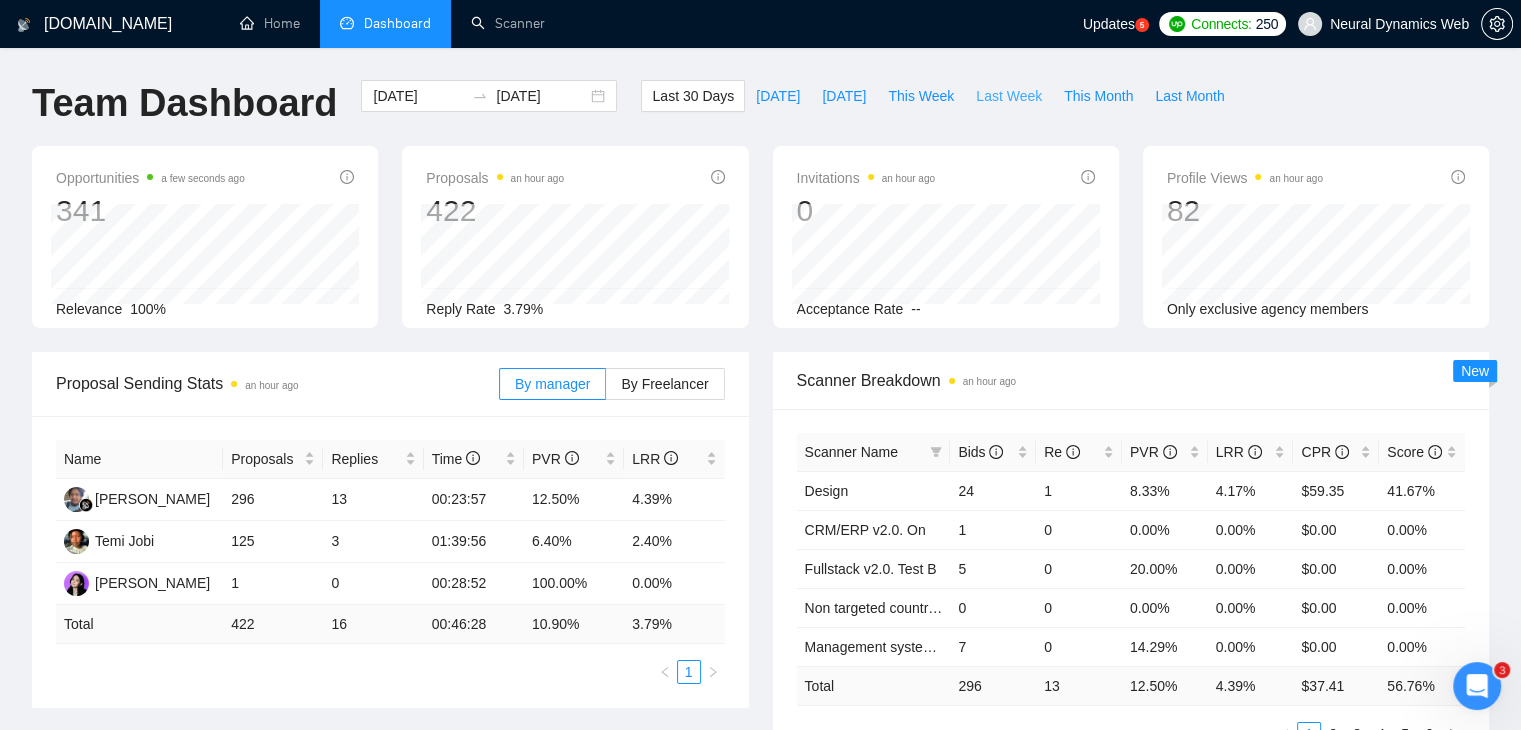click on "Last Week" at bounding box center [1009, 96] 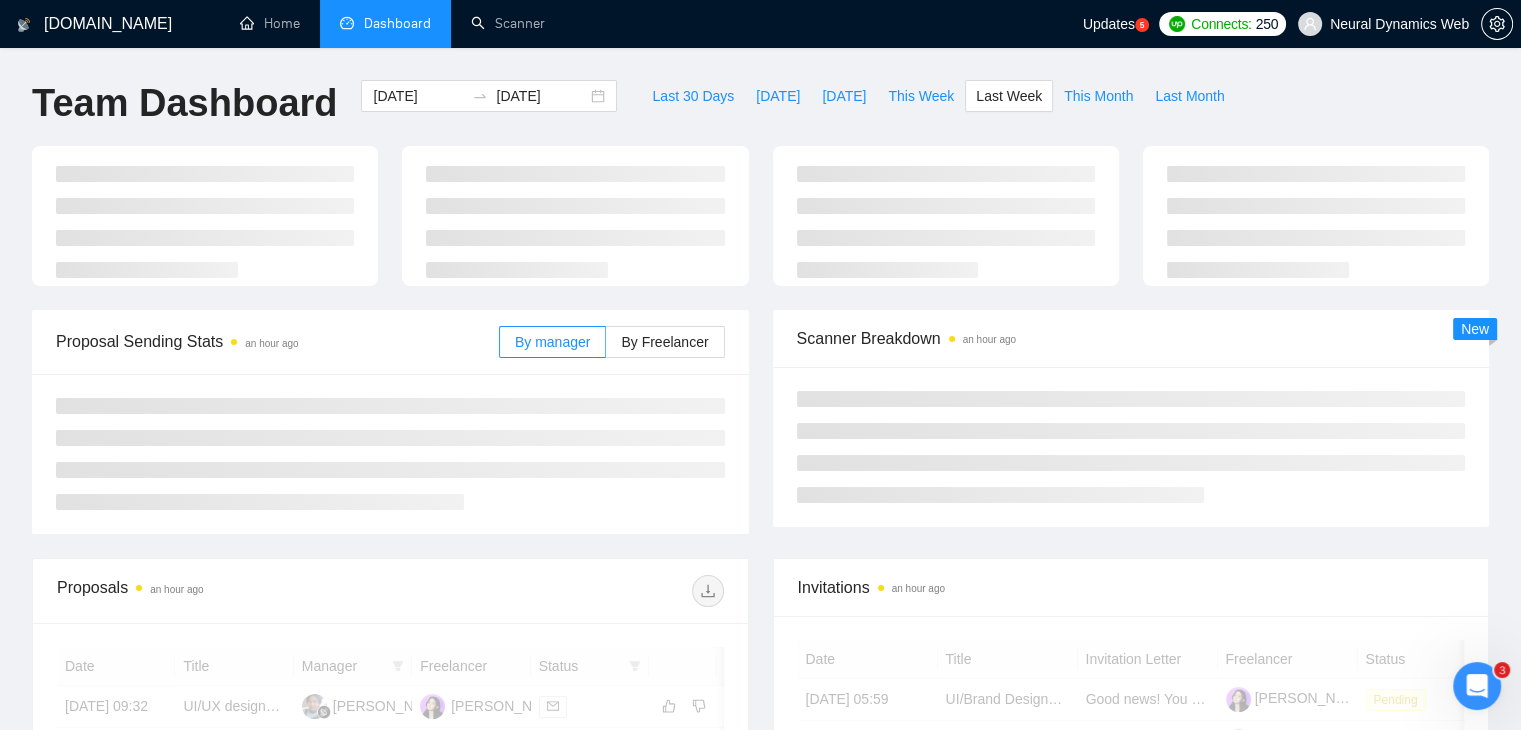 type on "[DATE]" 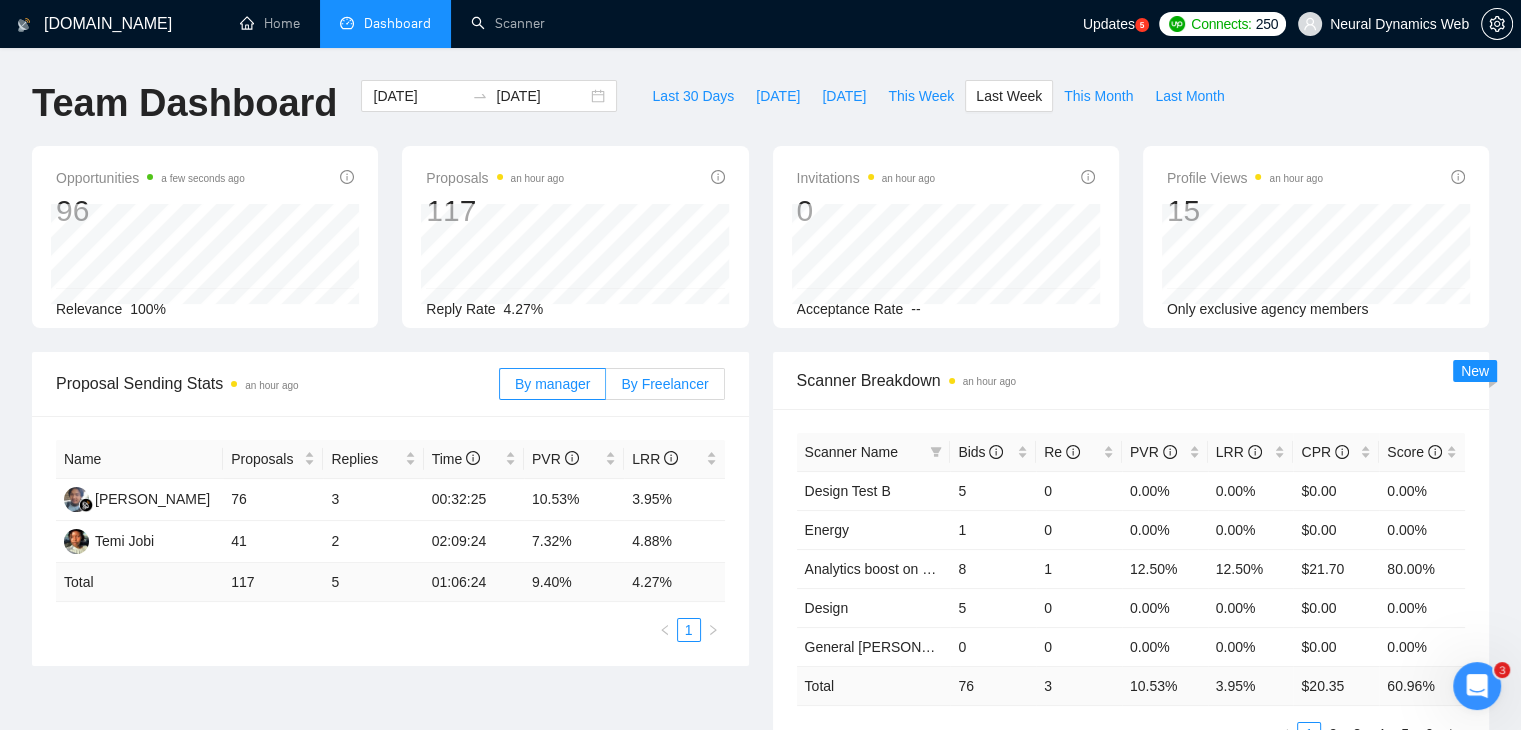 click on "By Freelancer" at bounding box center (665, 384) 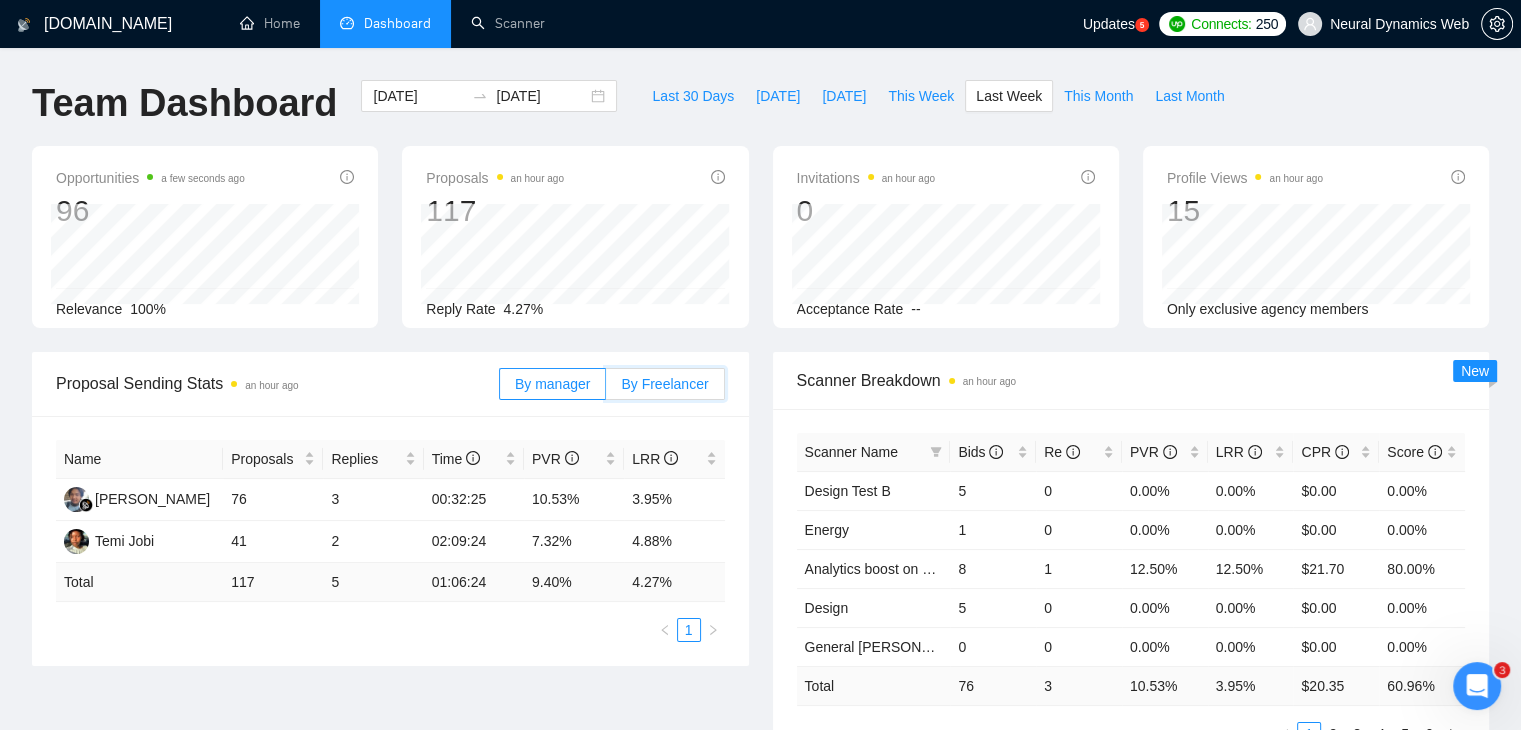 click on "By Freelancer" at bounding box center (606, 389) 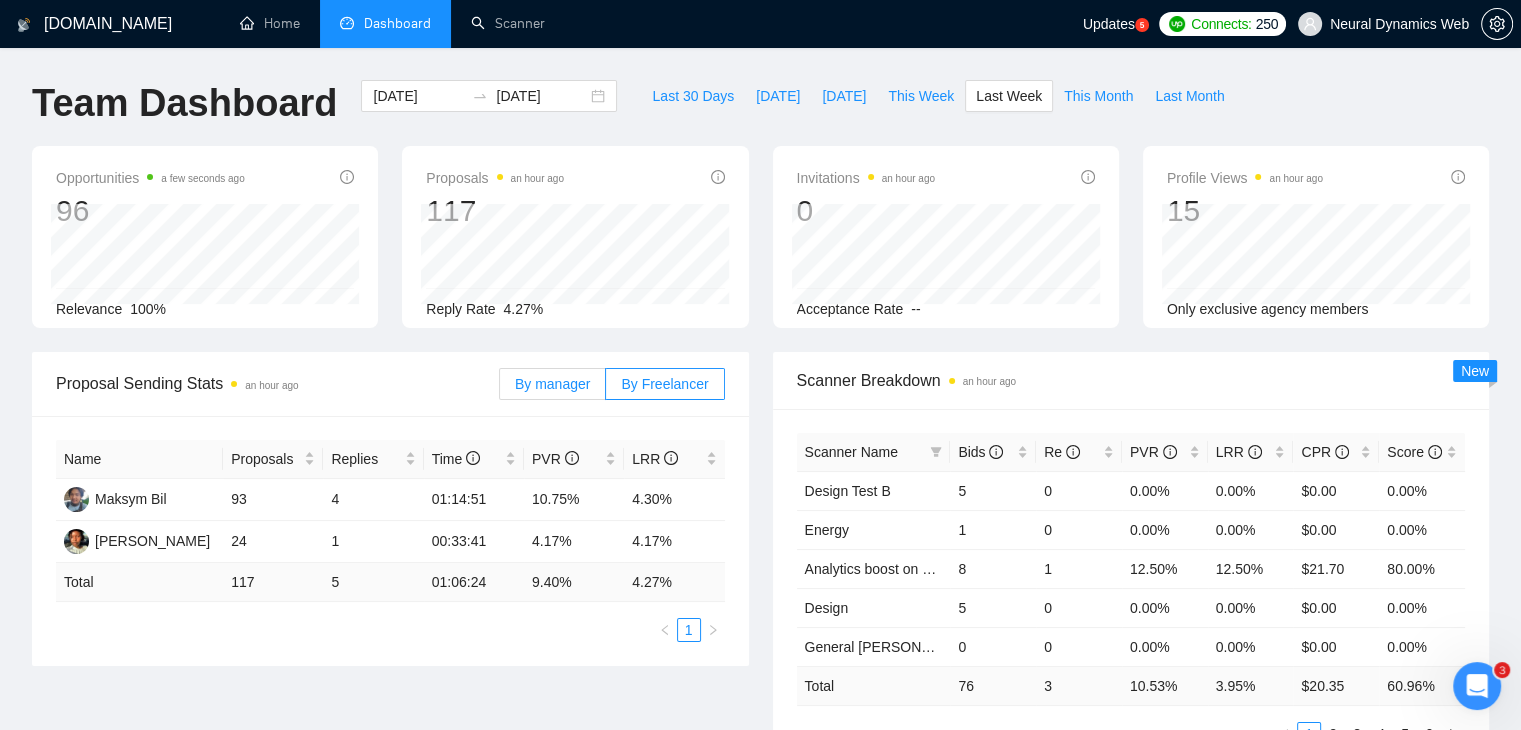 click on "By manager" at bounding box center (552, 384) 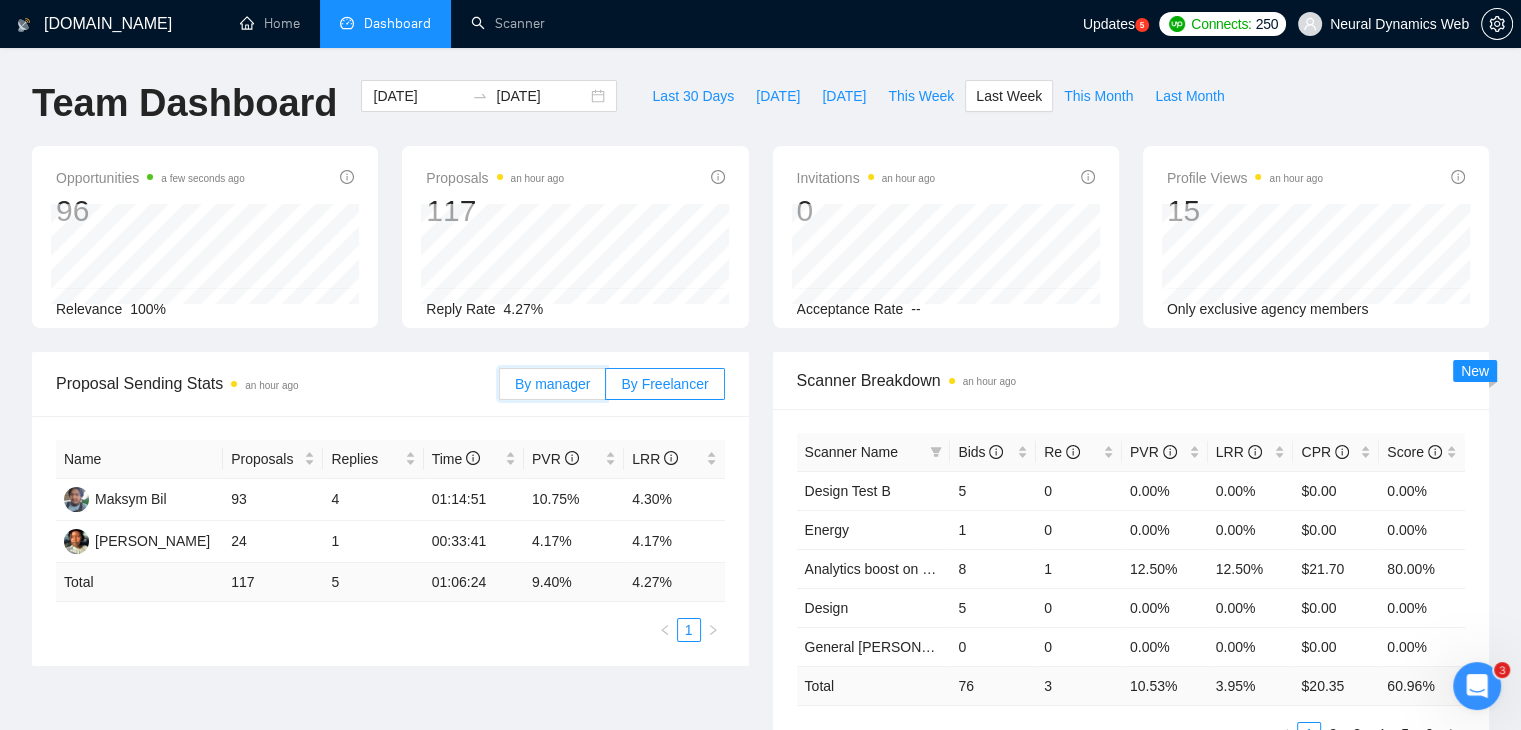 click on "By manager" at bounding box center (500, 389) 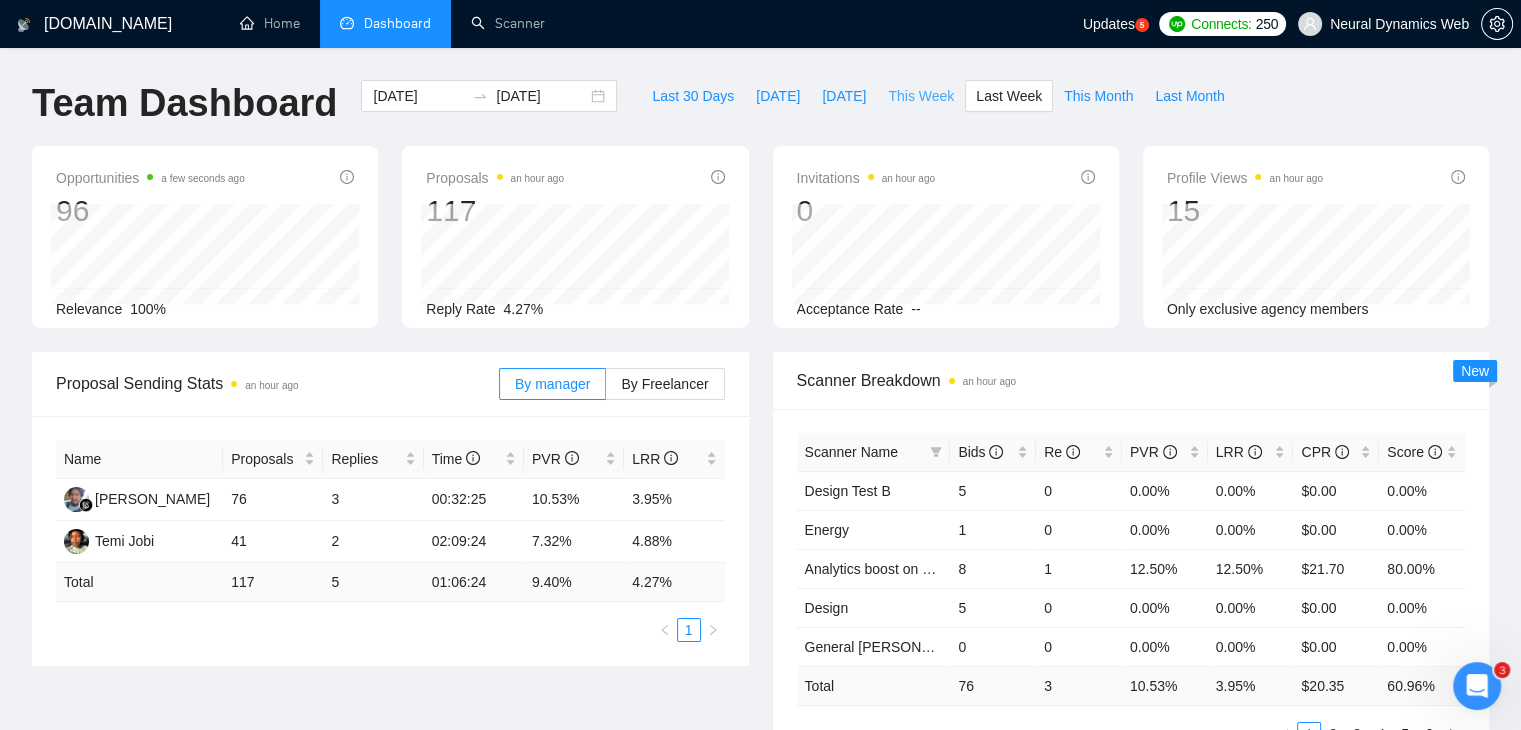 click on "This Week" at bounding box center [921, 96] 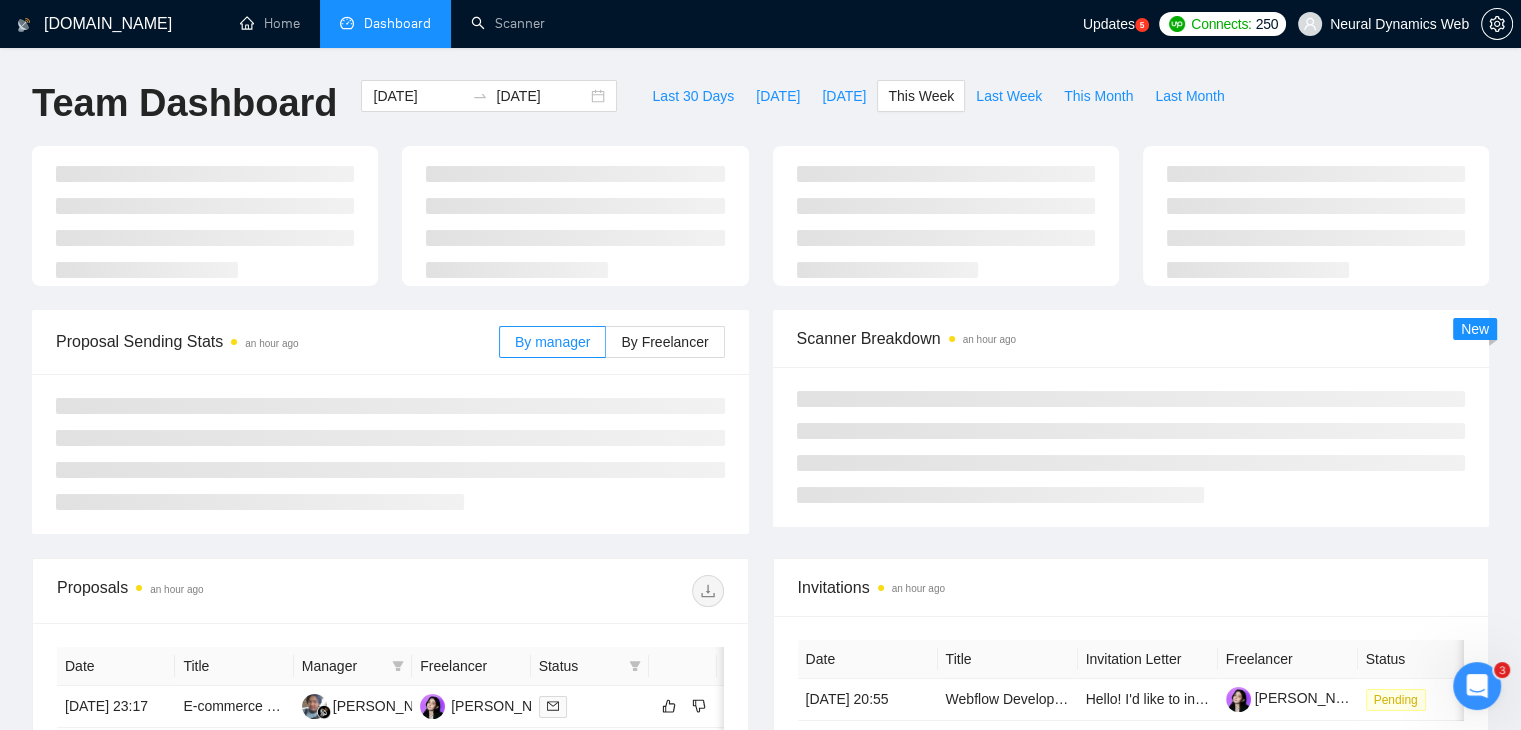 type on "[DATE]" 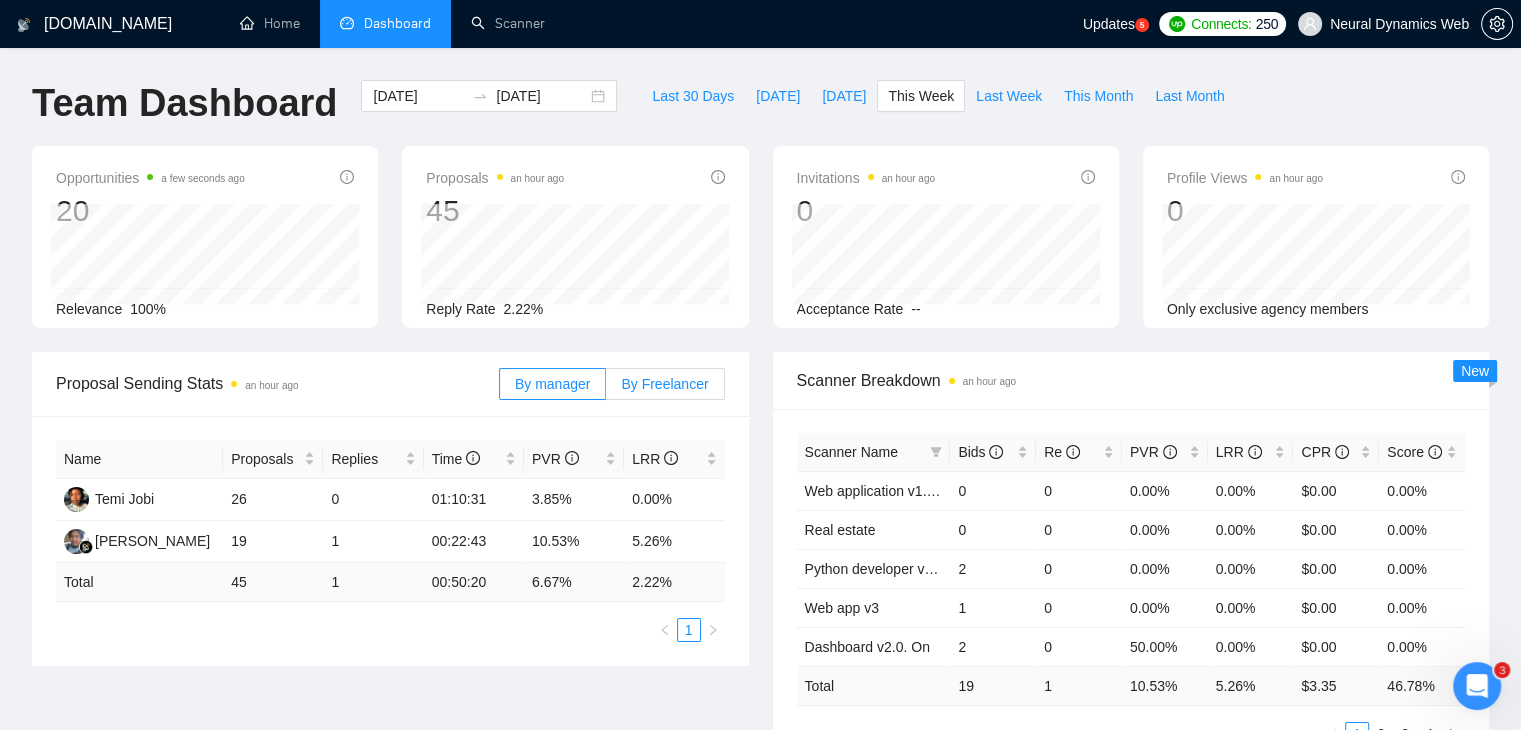 click on "By Freelancer" at bounding box center (664, 384) 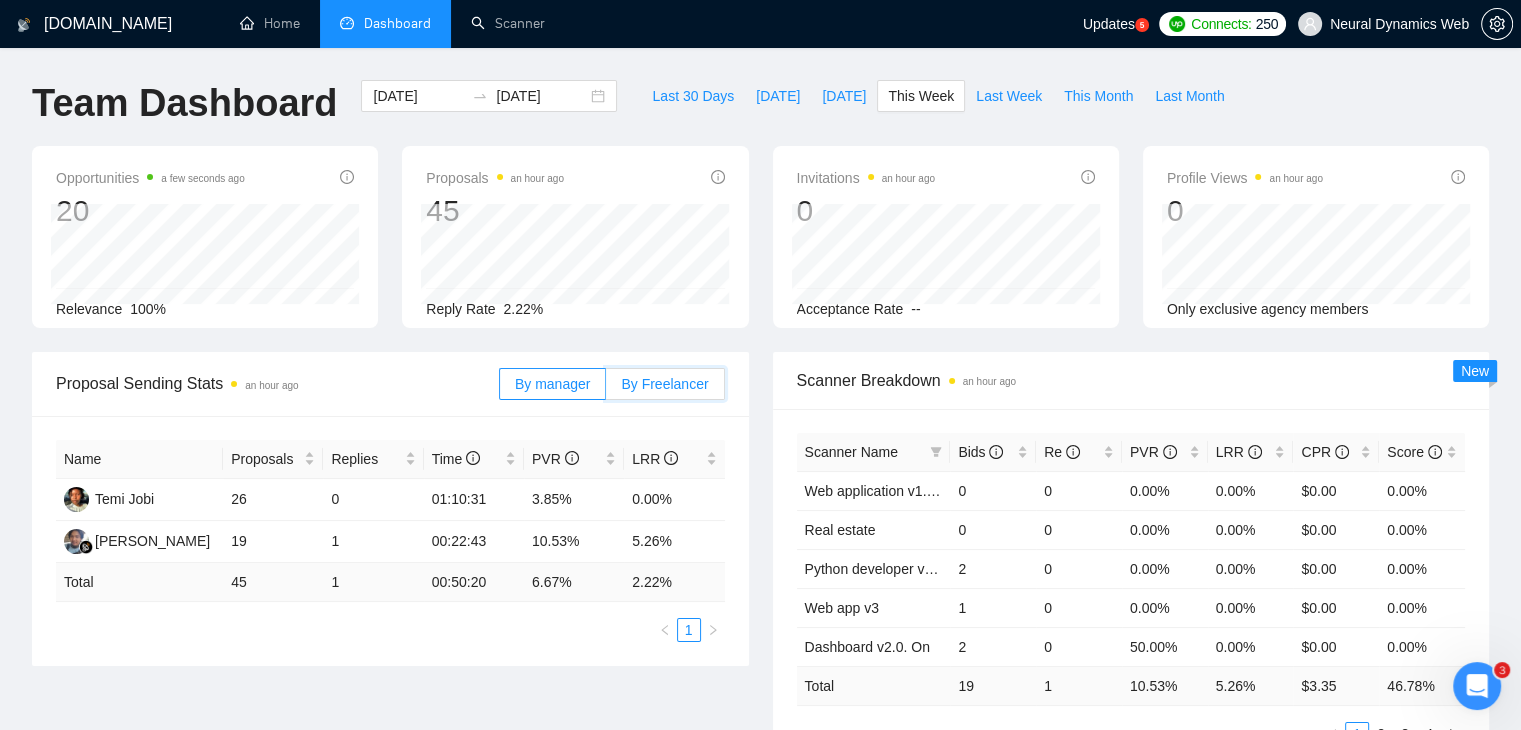 click on "By Freelancer" at bounding box center (606, 389) 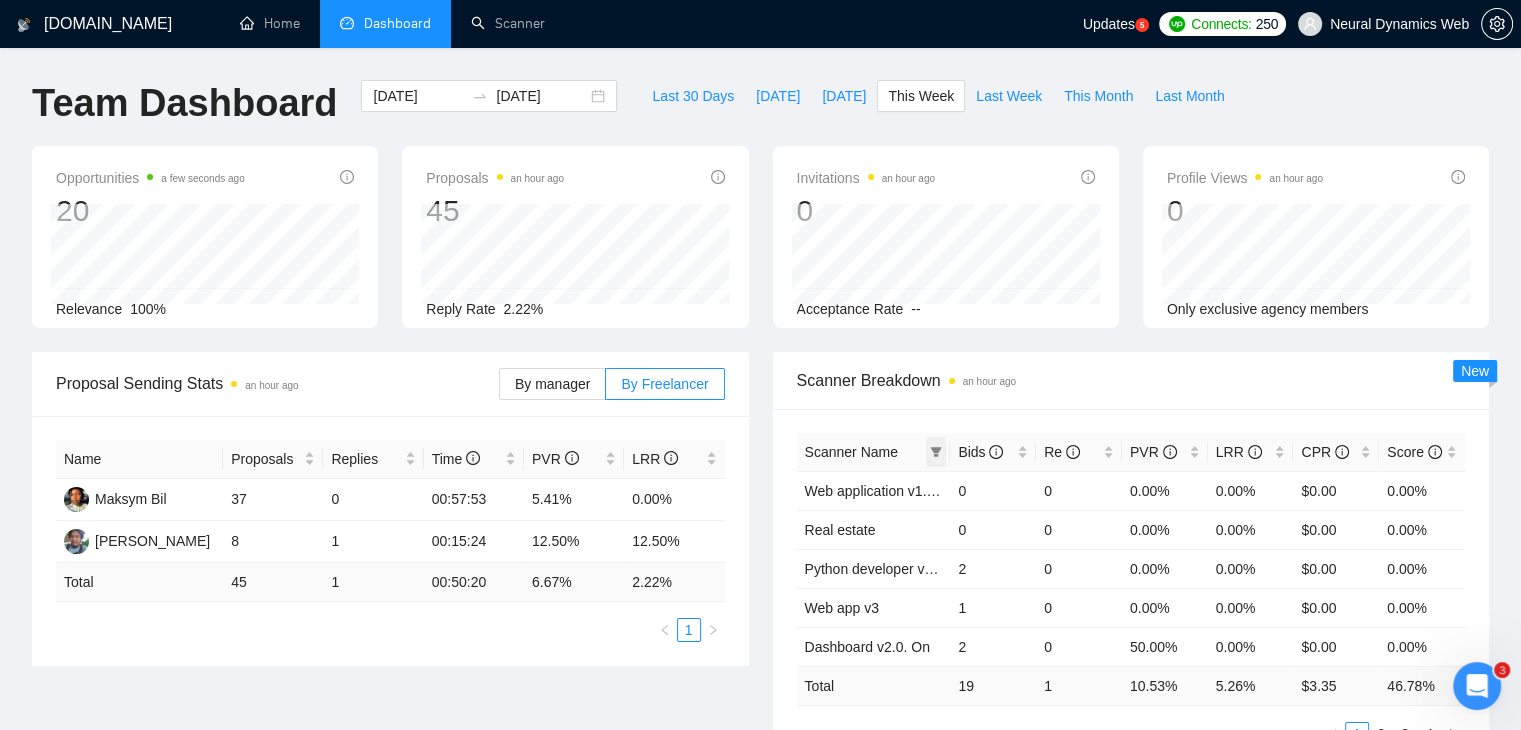 click 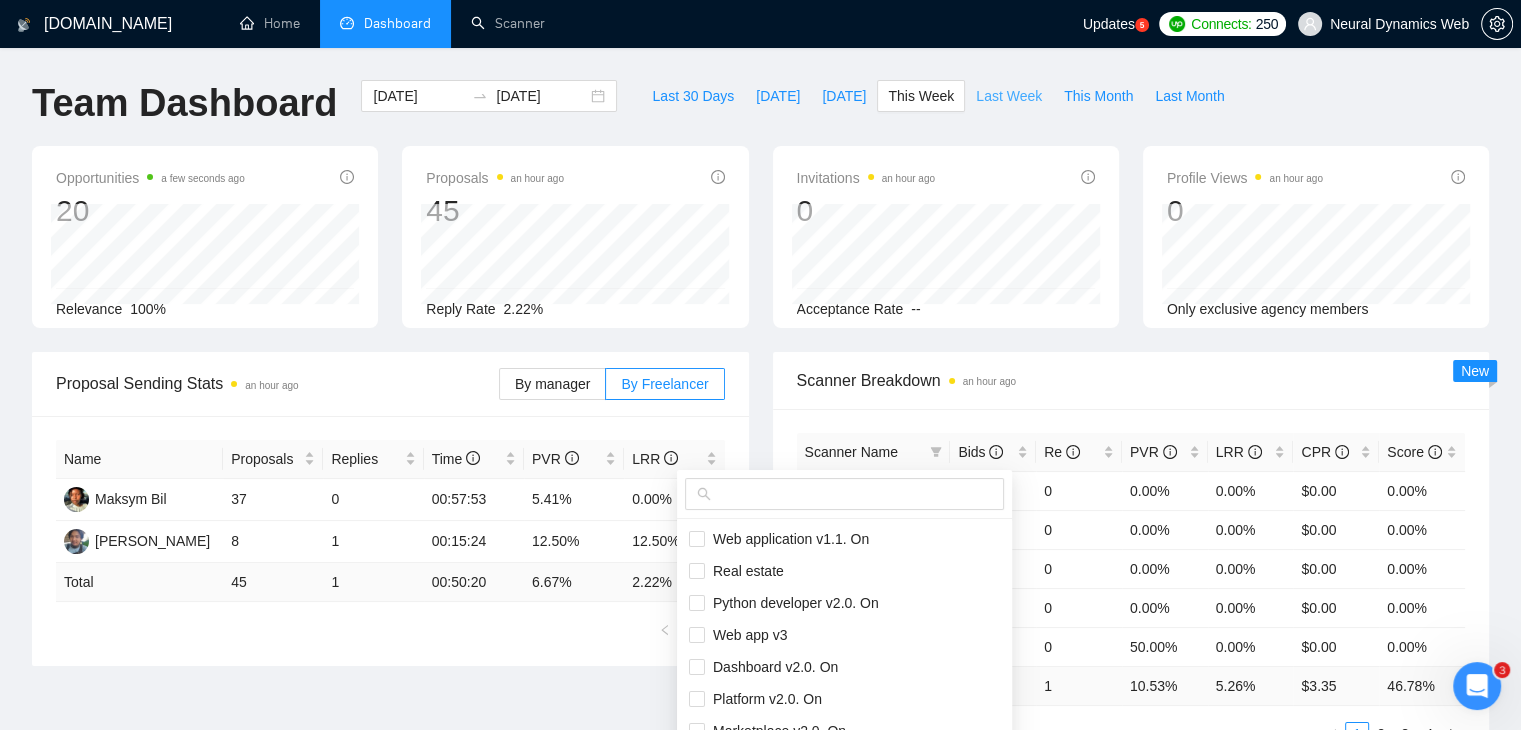 click on "Last Week" at bounding box center [1009, 96] 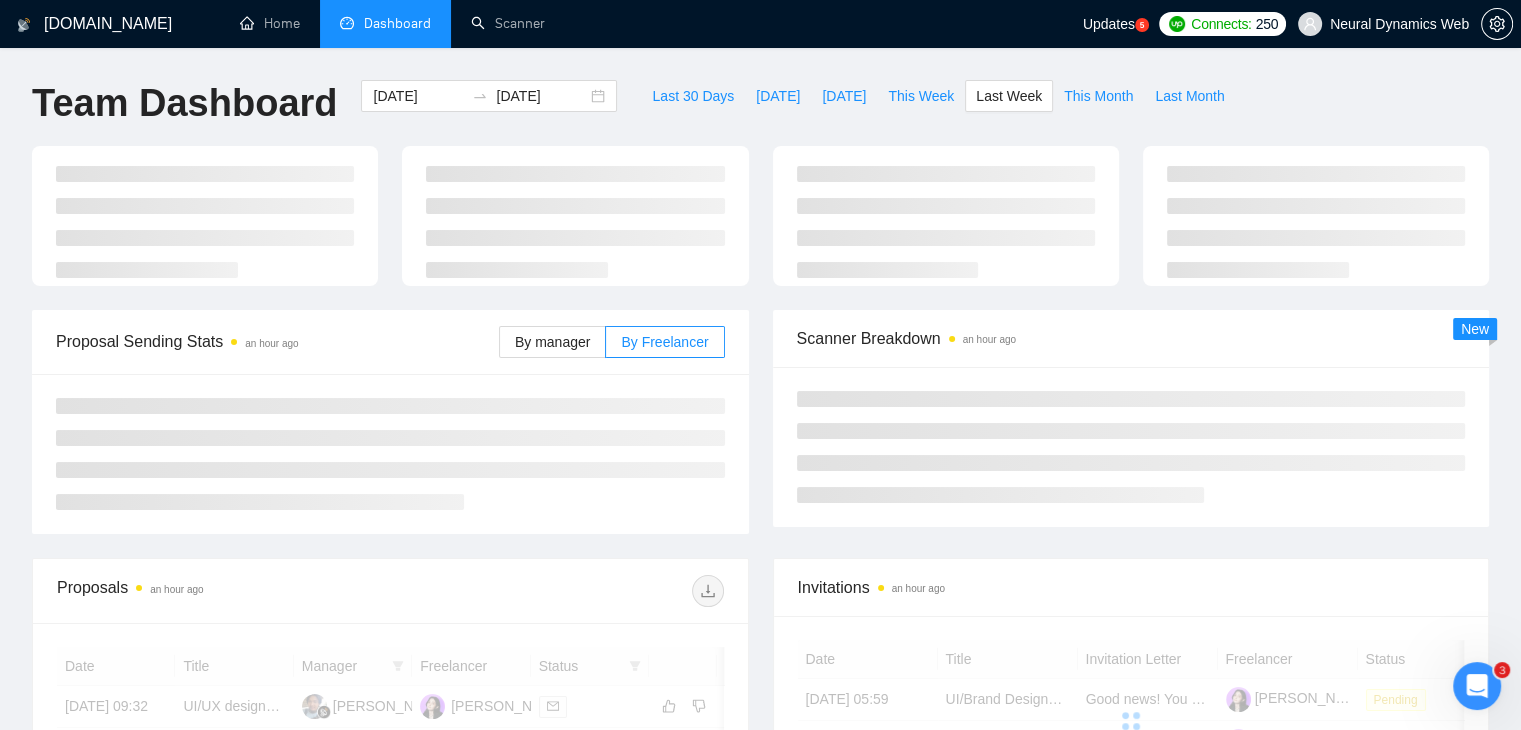 type on "[DATE]" 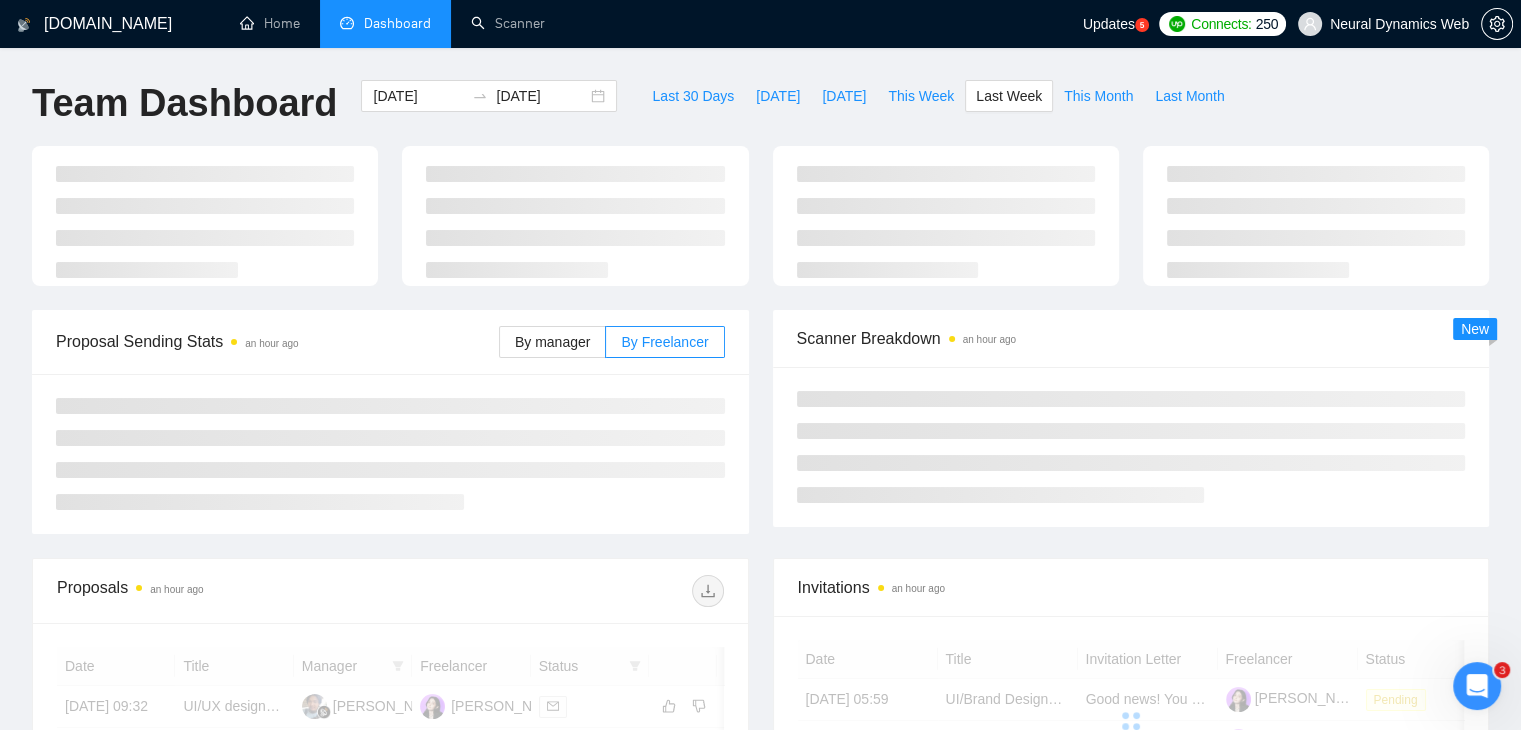 type on "[DATE]" 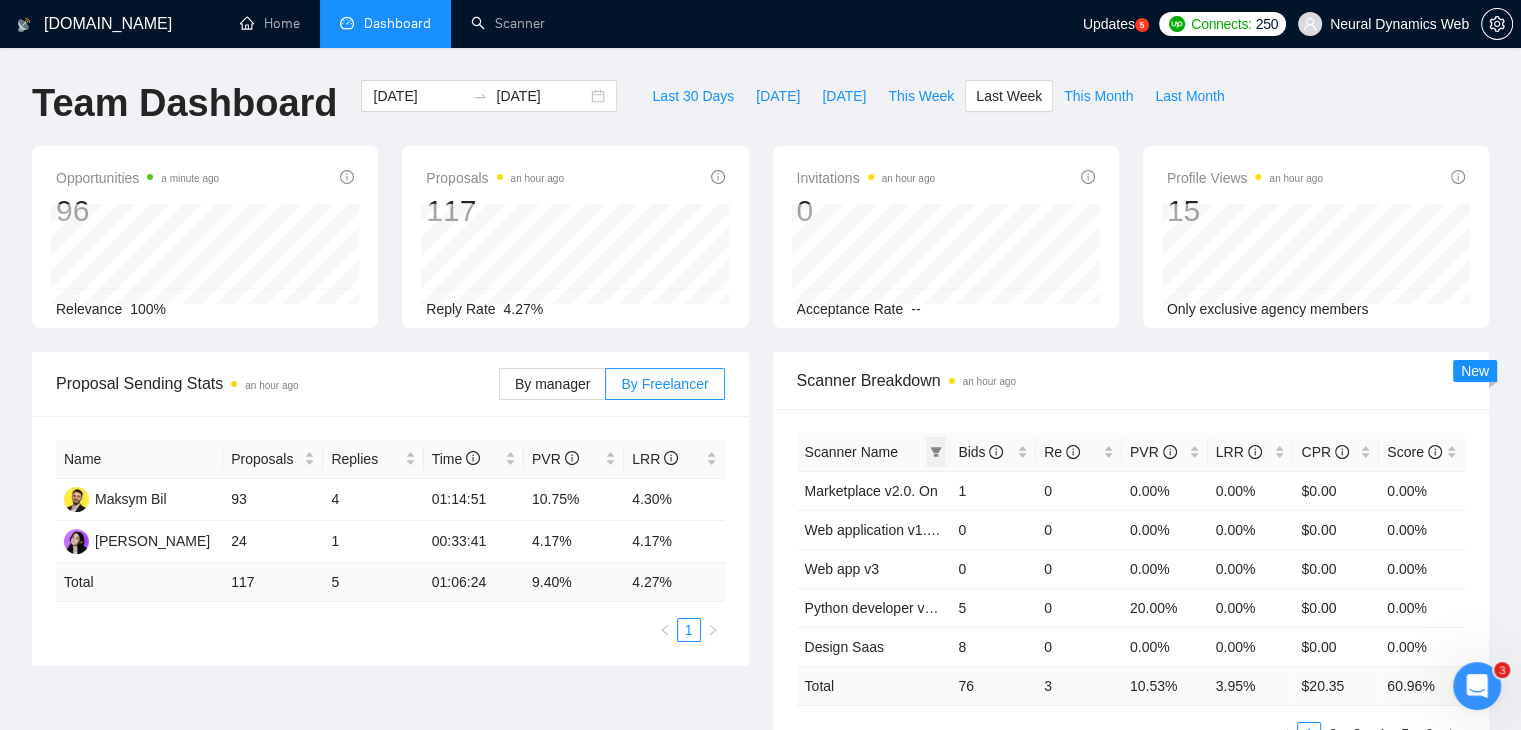 click 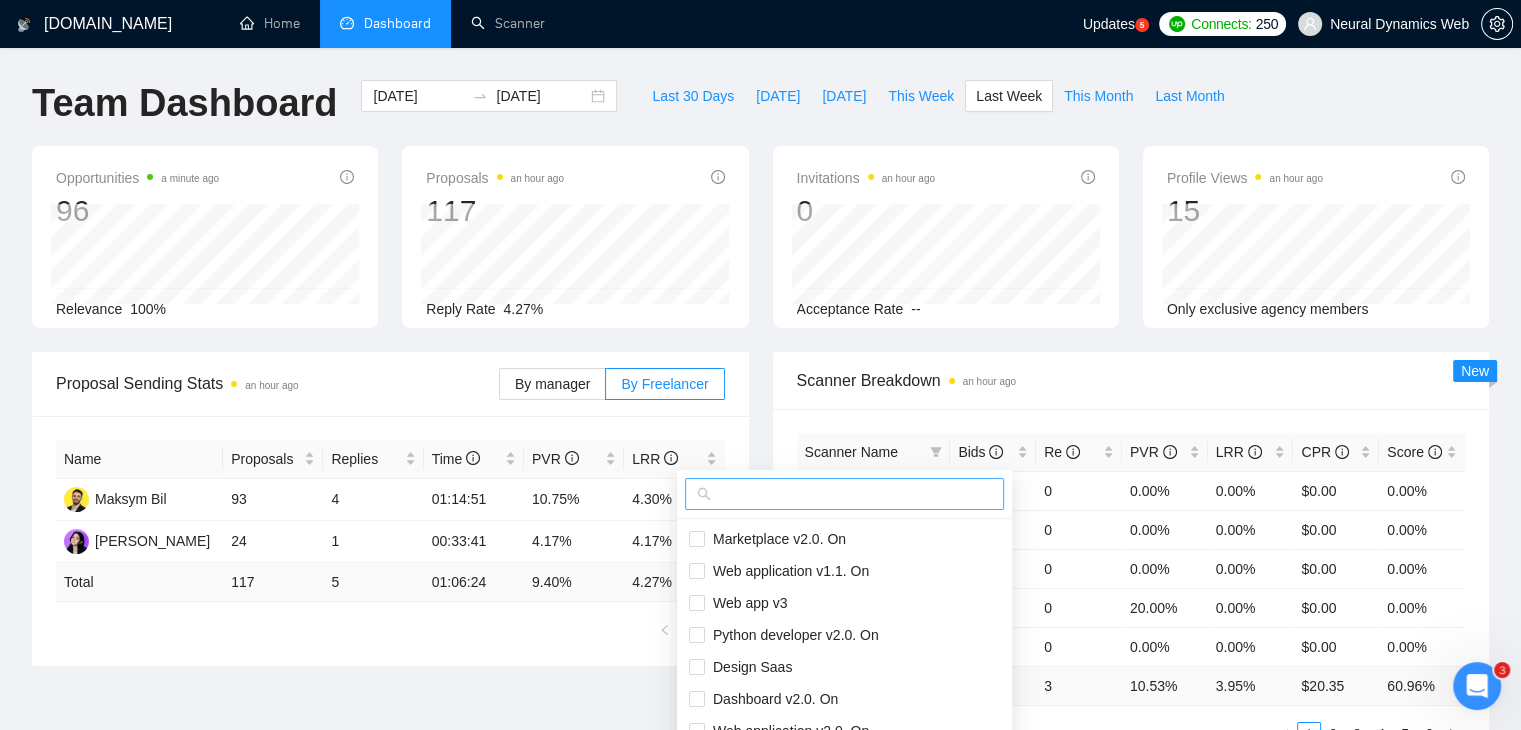 click at bounding box center [853, 494] 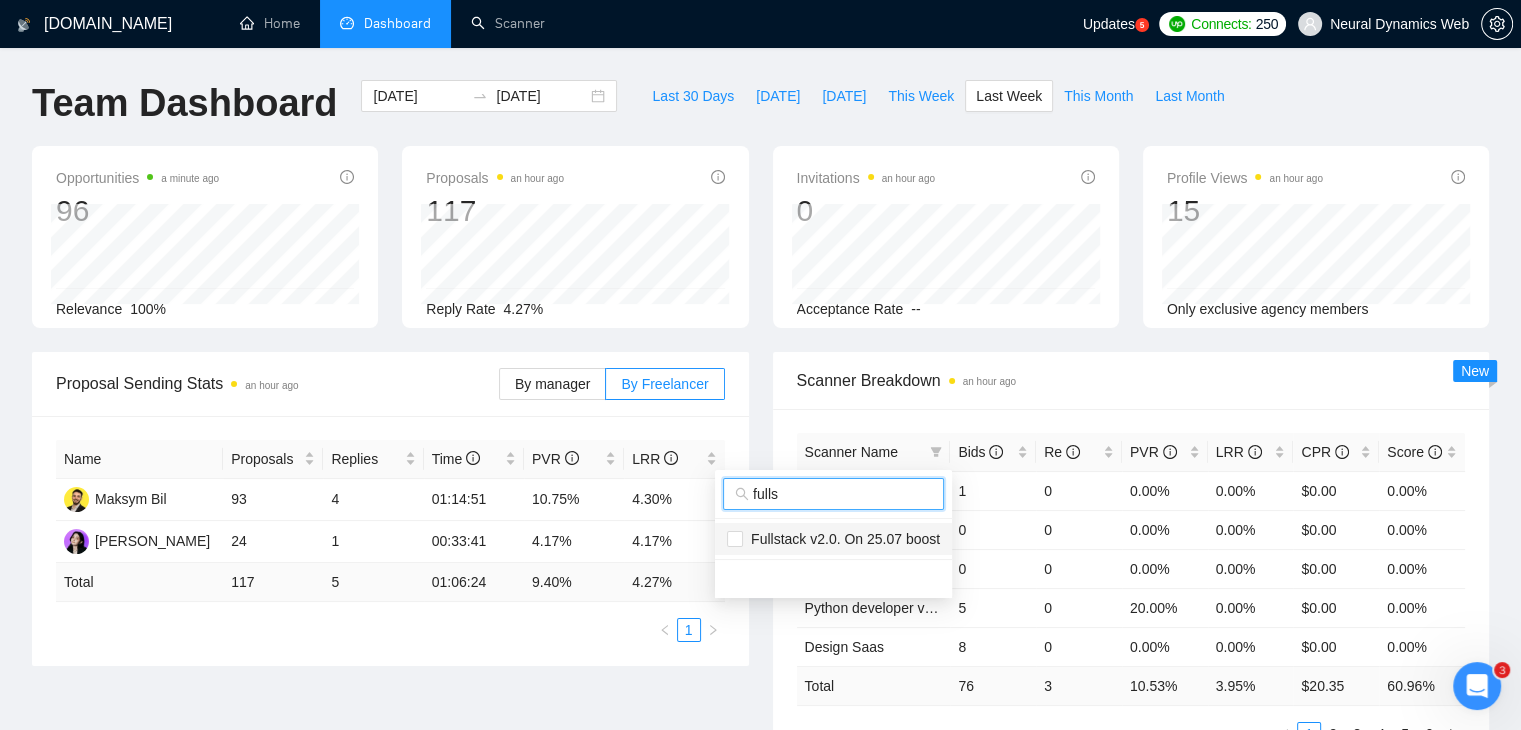 type on "fulls" 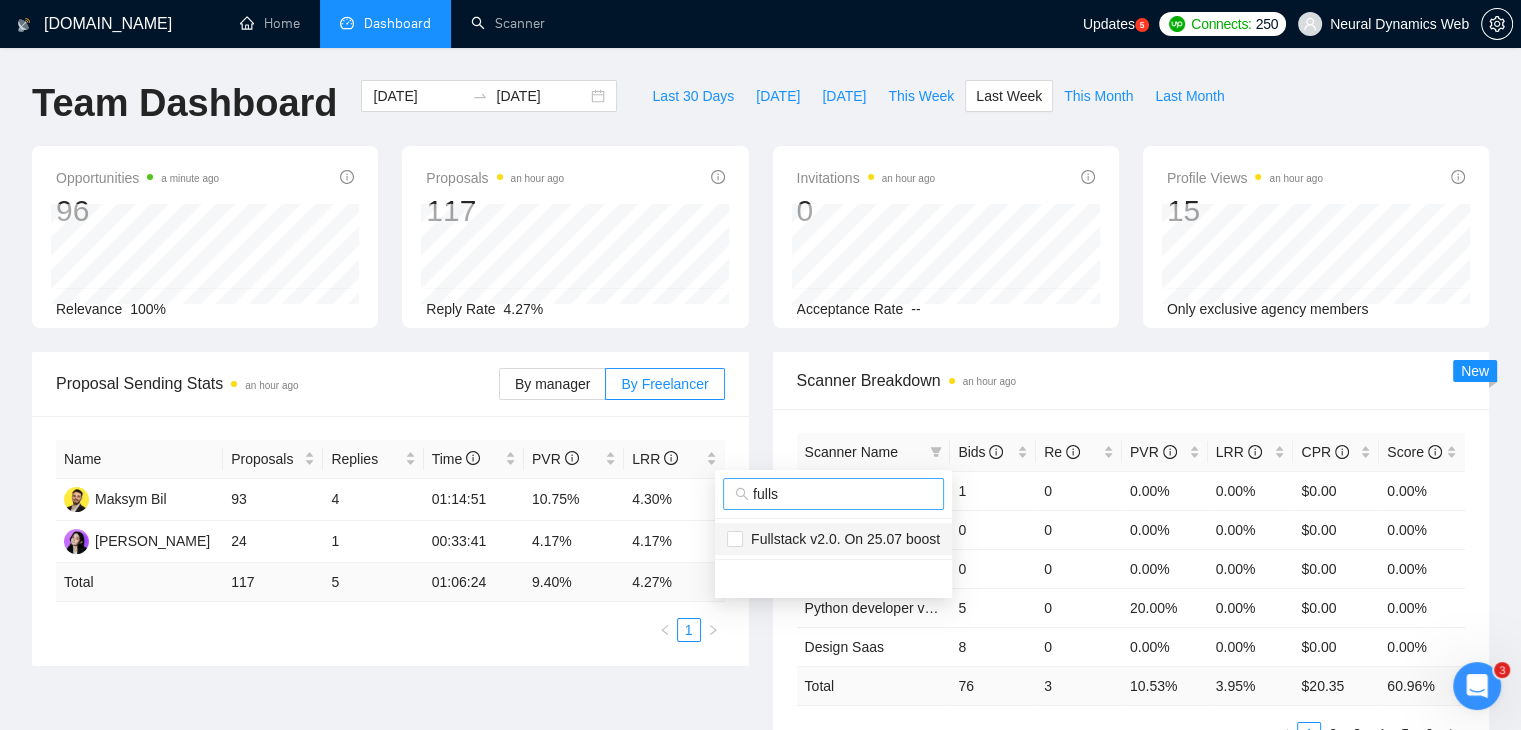 drag, startPoint x: 820, startPoint y: 544, endPoint x: 772, endPoint y: 508, distance: 60 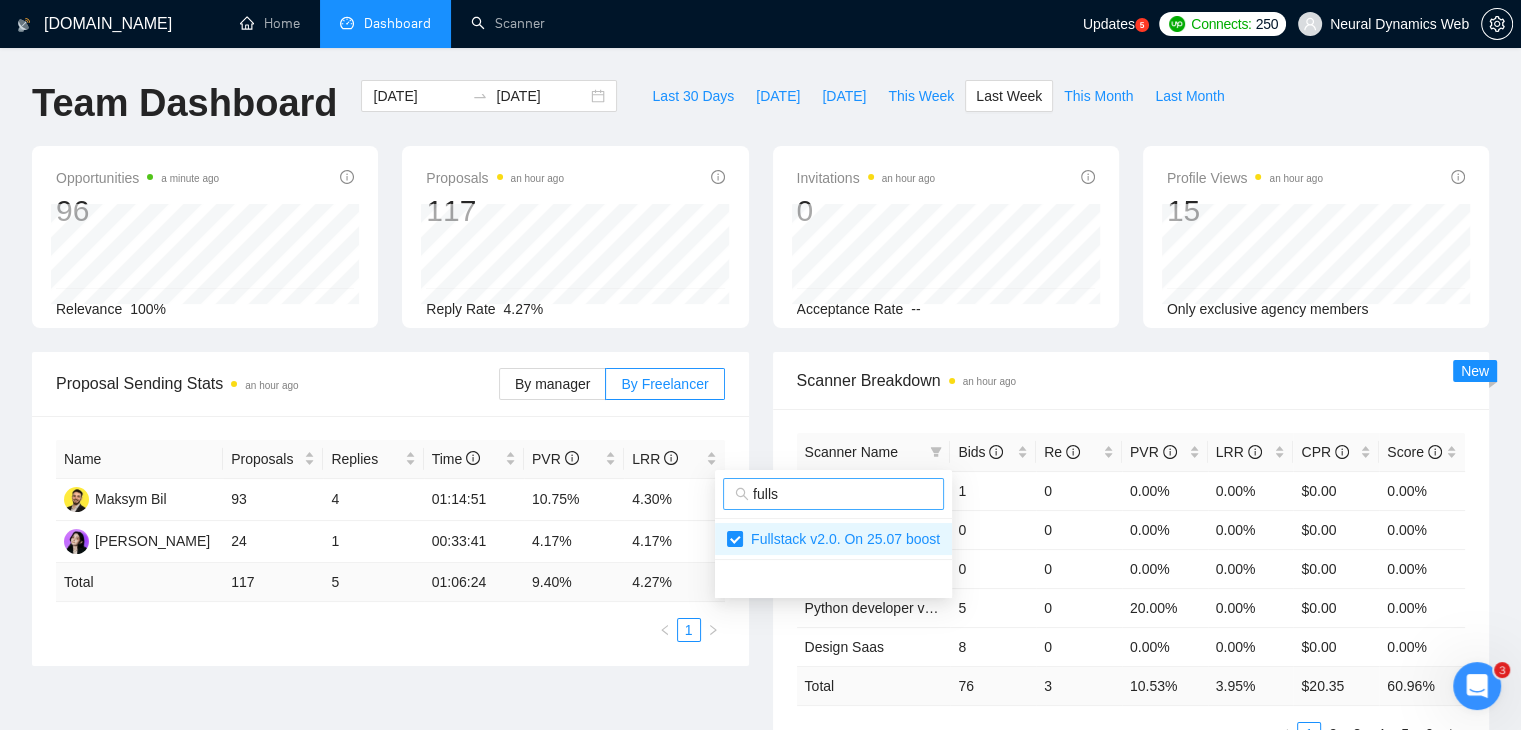 click on "fulls" at bounding box center (842, 494) 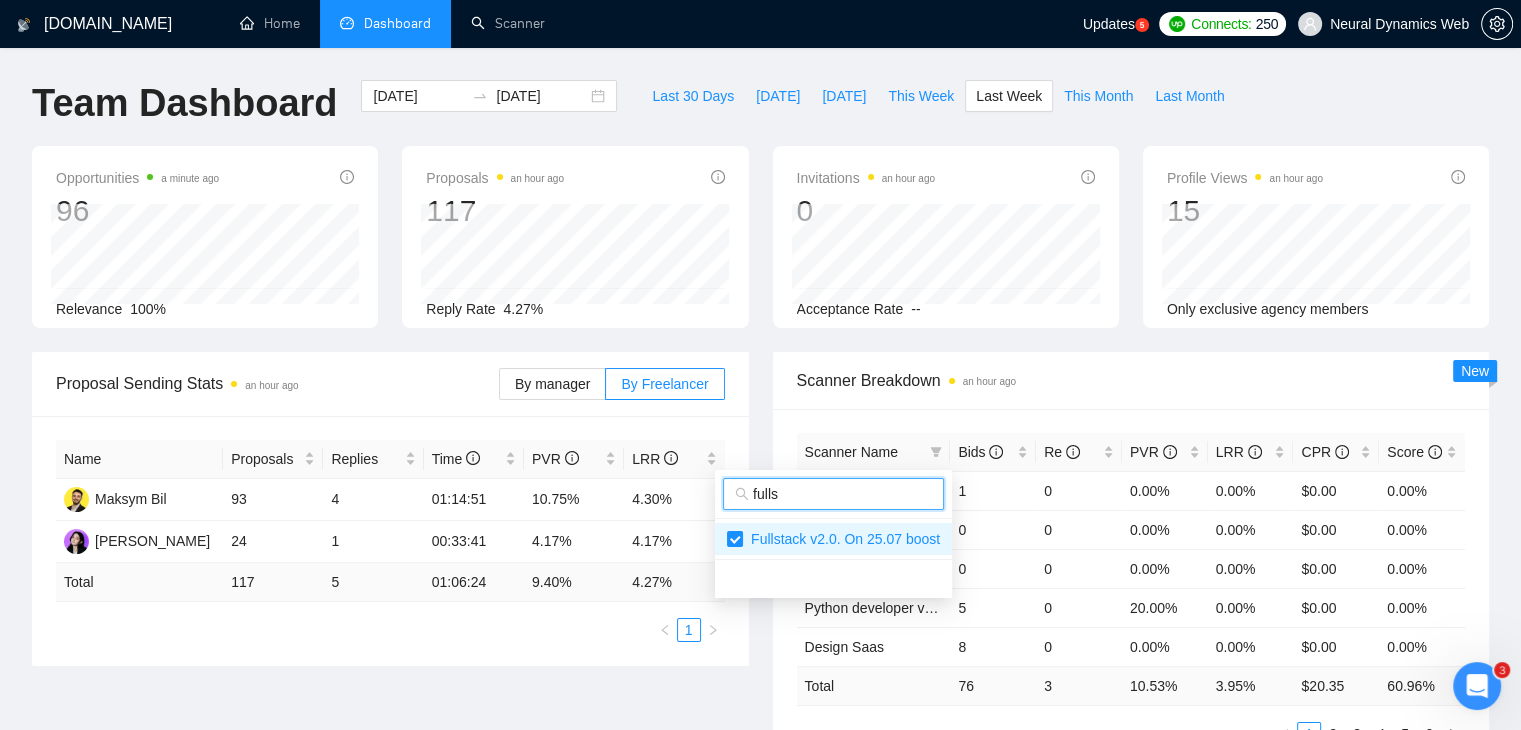 click on "fulls" at bounding box center [842, 494] 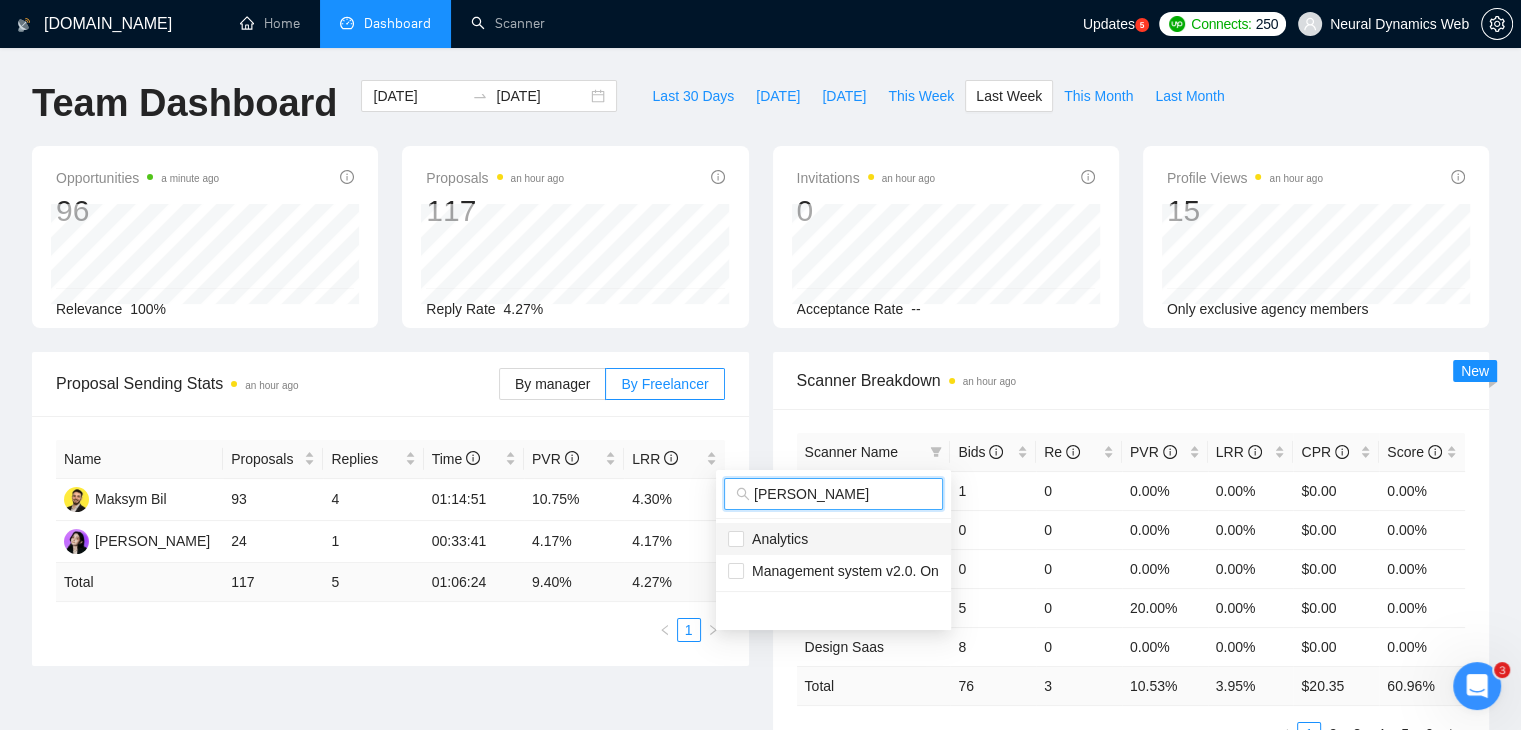 type on "[PERSON_NAME]" 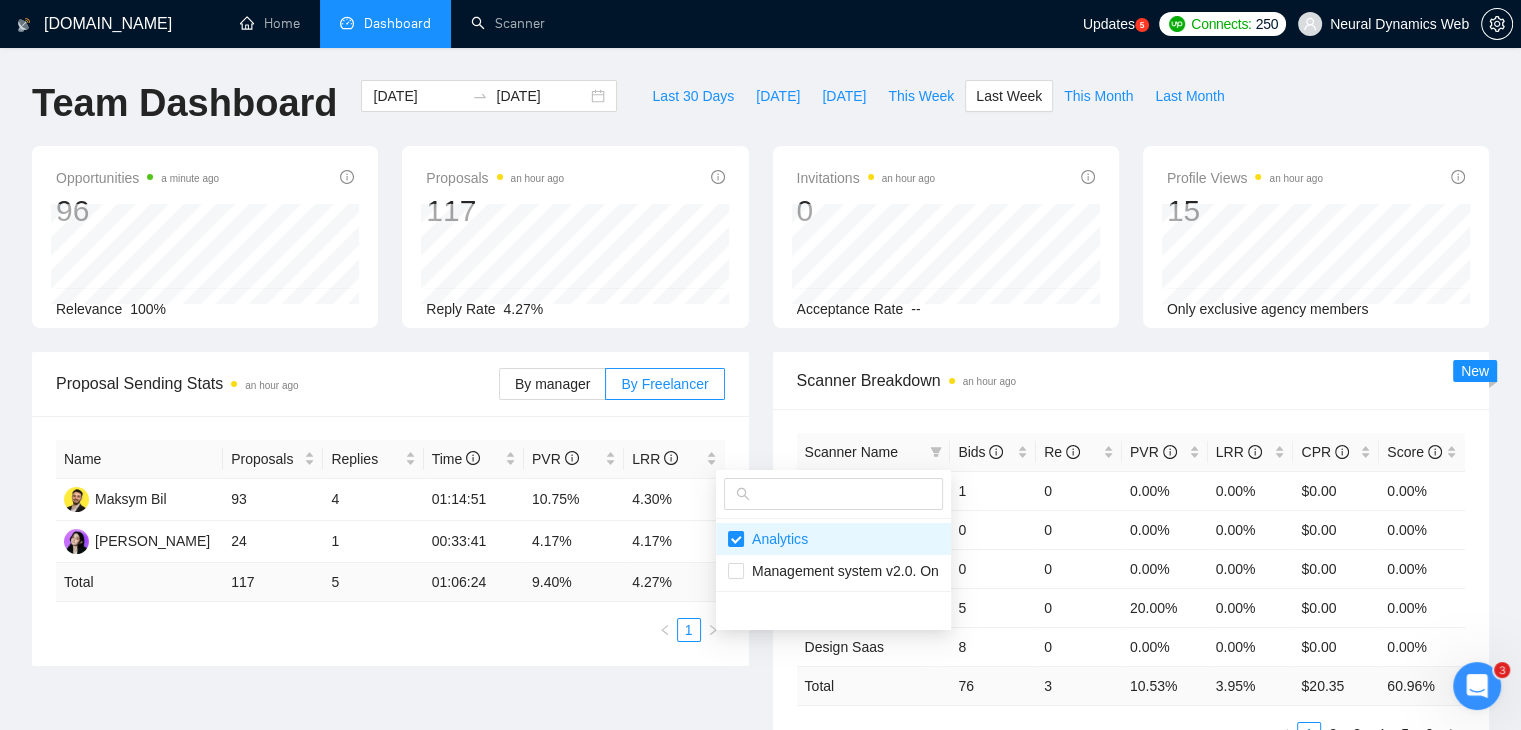 click on "Scanner Breakdown an hour ago" at bounding box center [1131, 380] 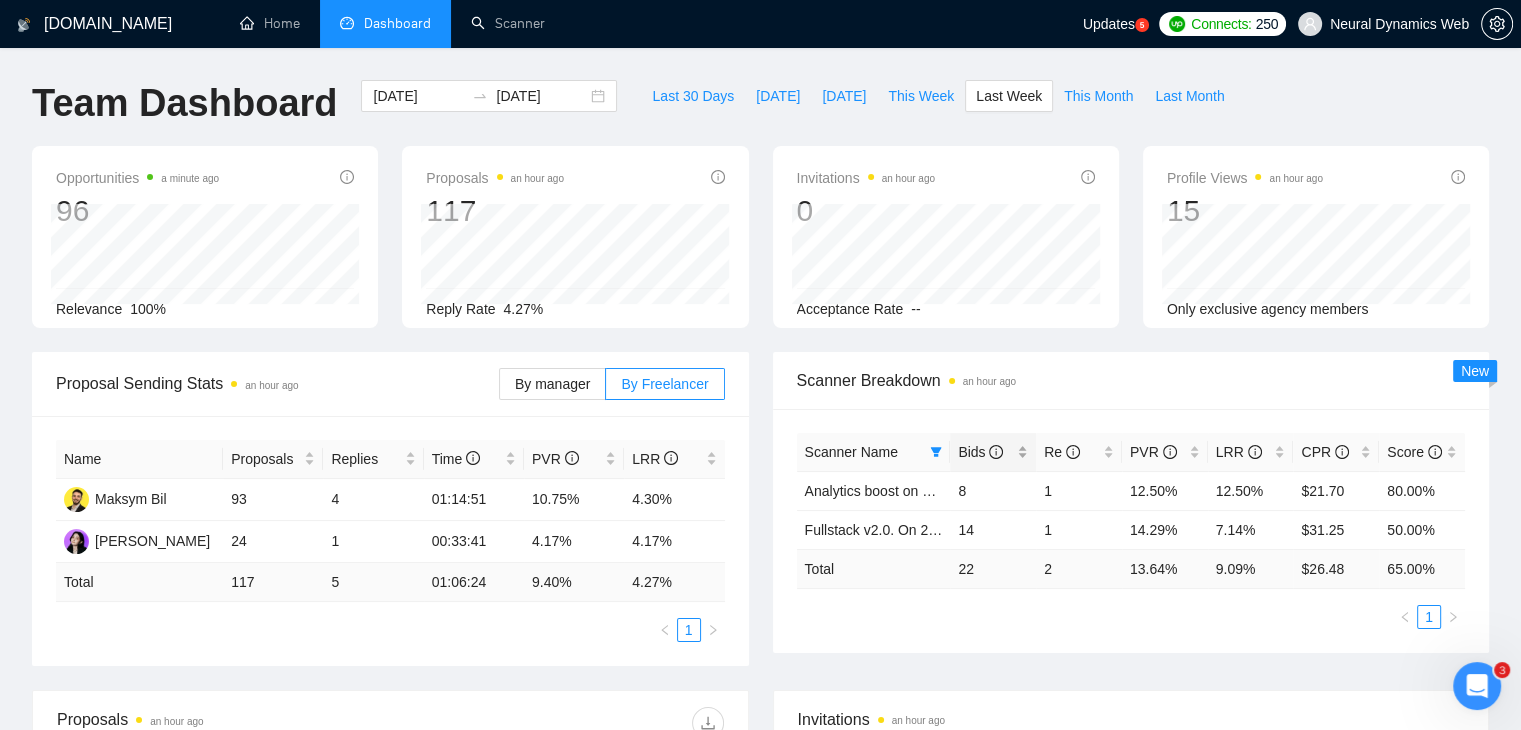 click on "Bids" at bounding box center (993, 452) 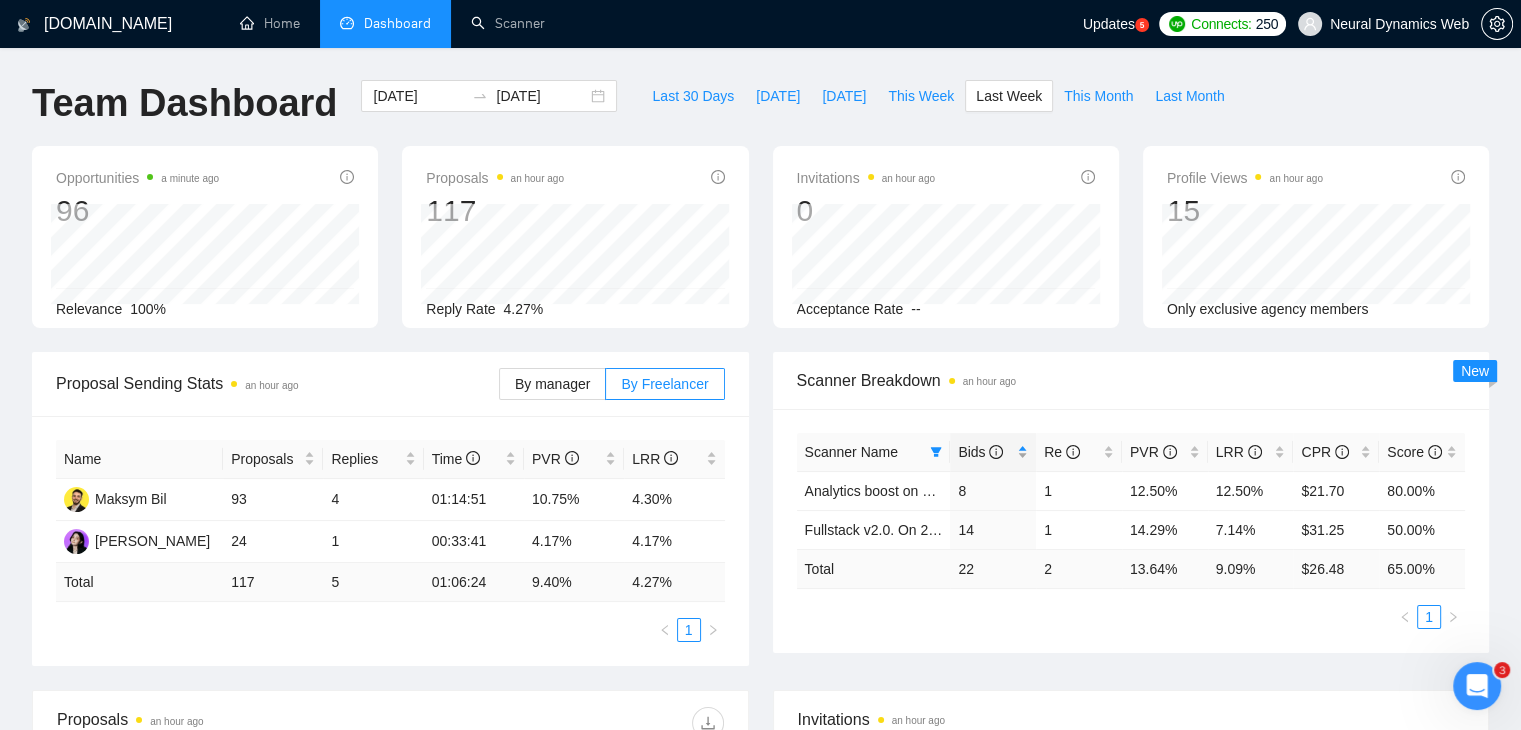click on "Bids" at bounding box center [993, 452] 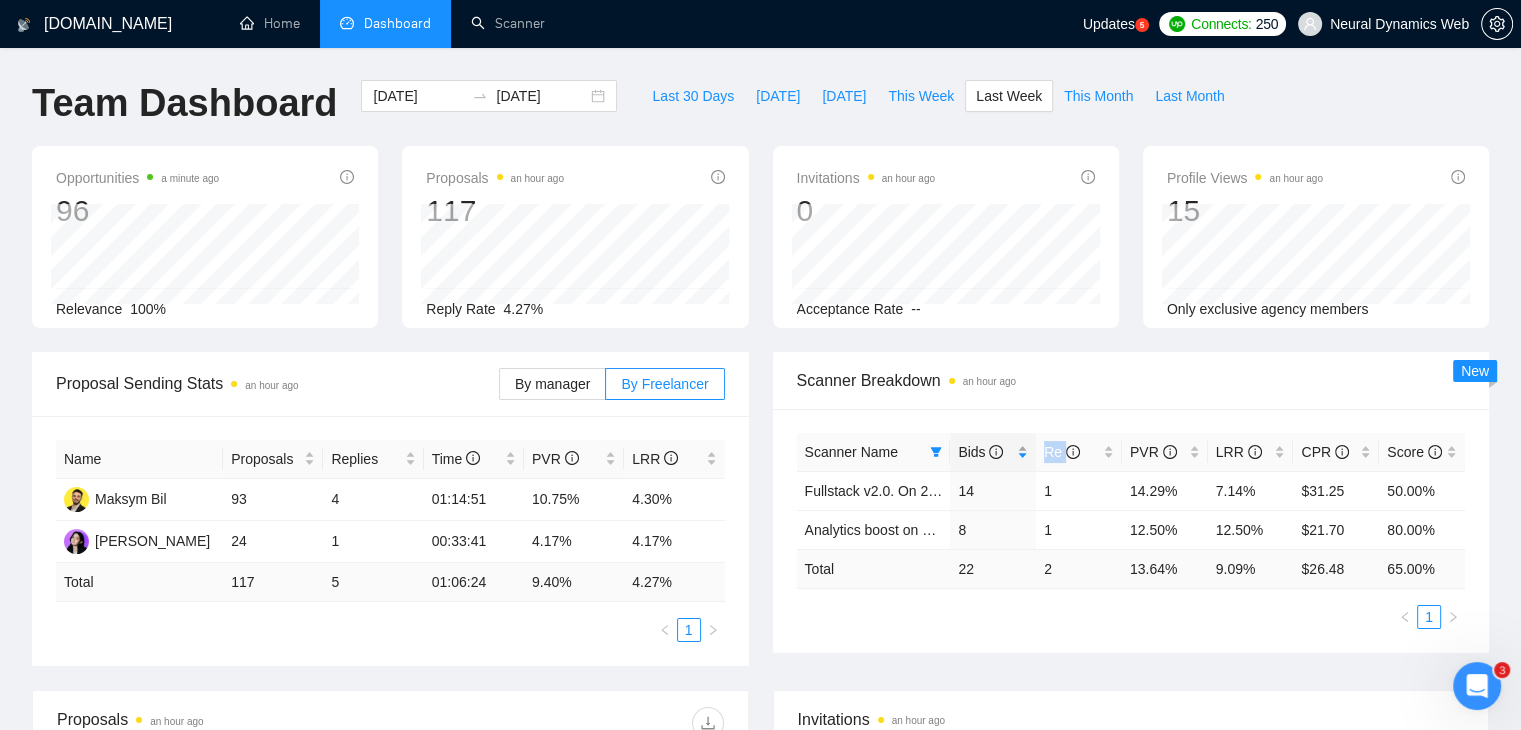 click on "Bids" at bounding box center (993, 452) 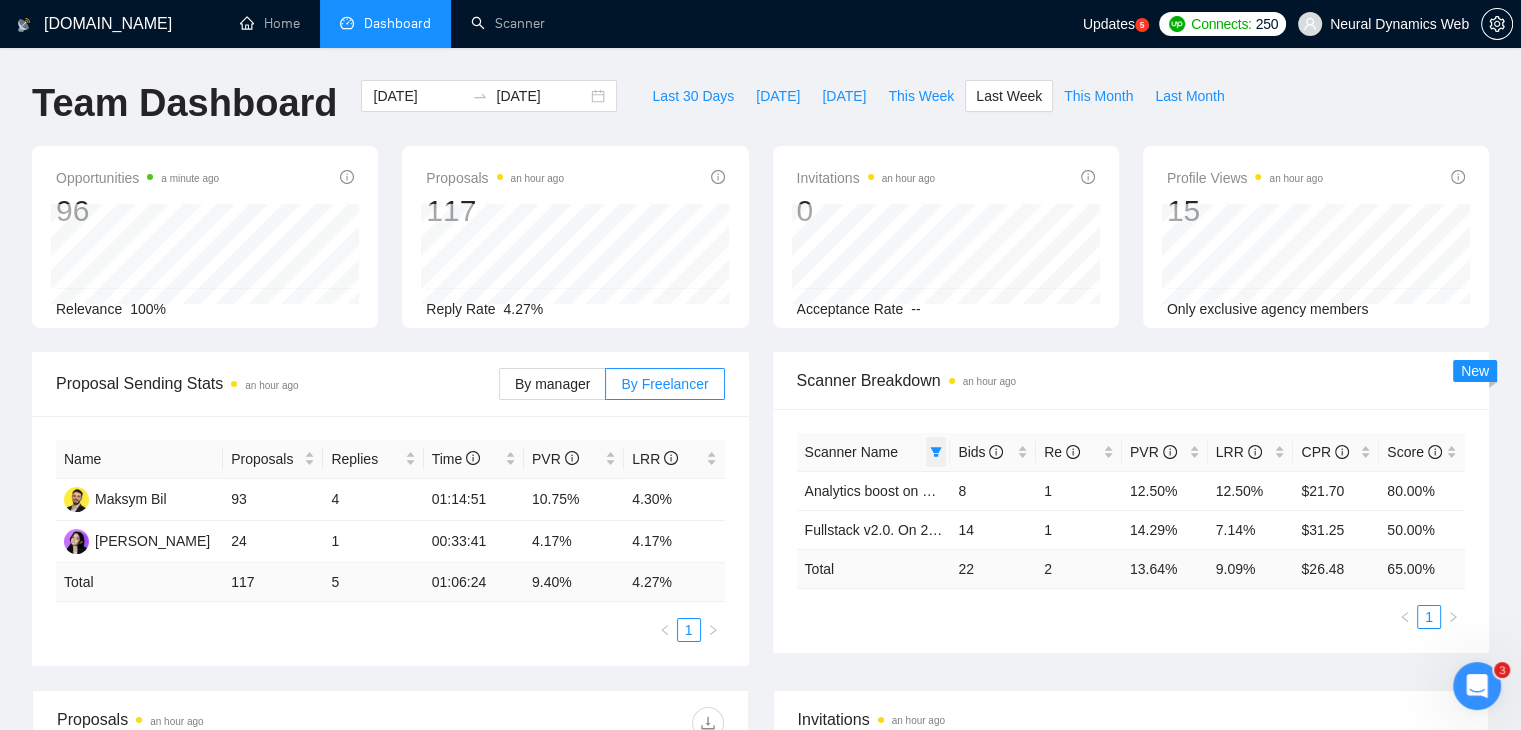 click 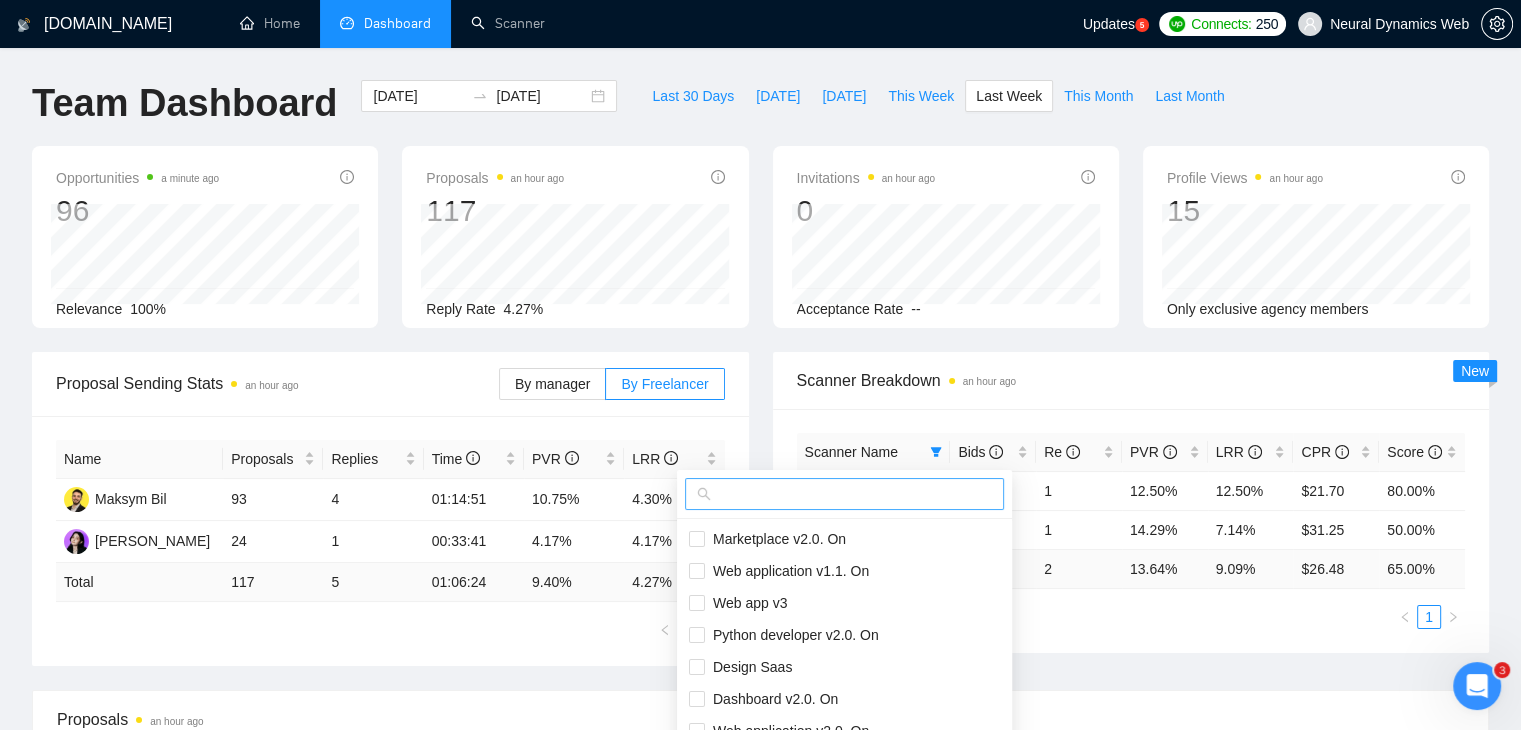 click at bounding box center (853, 494) 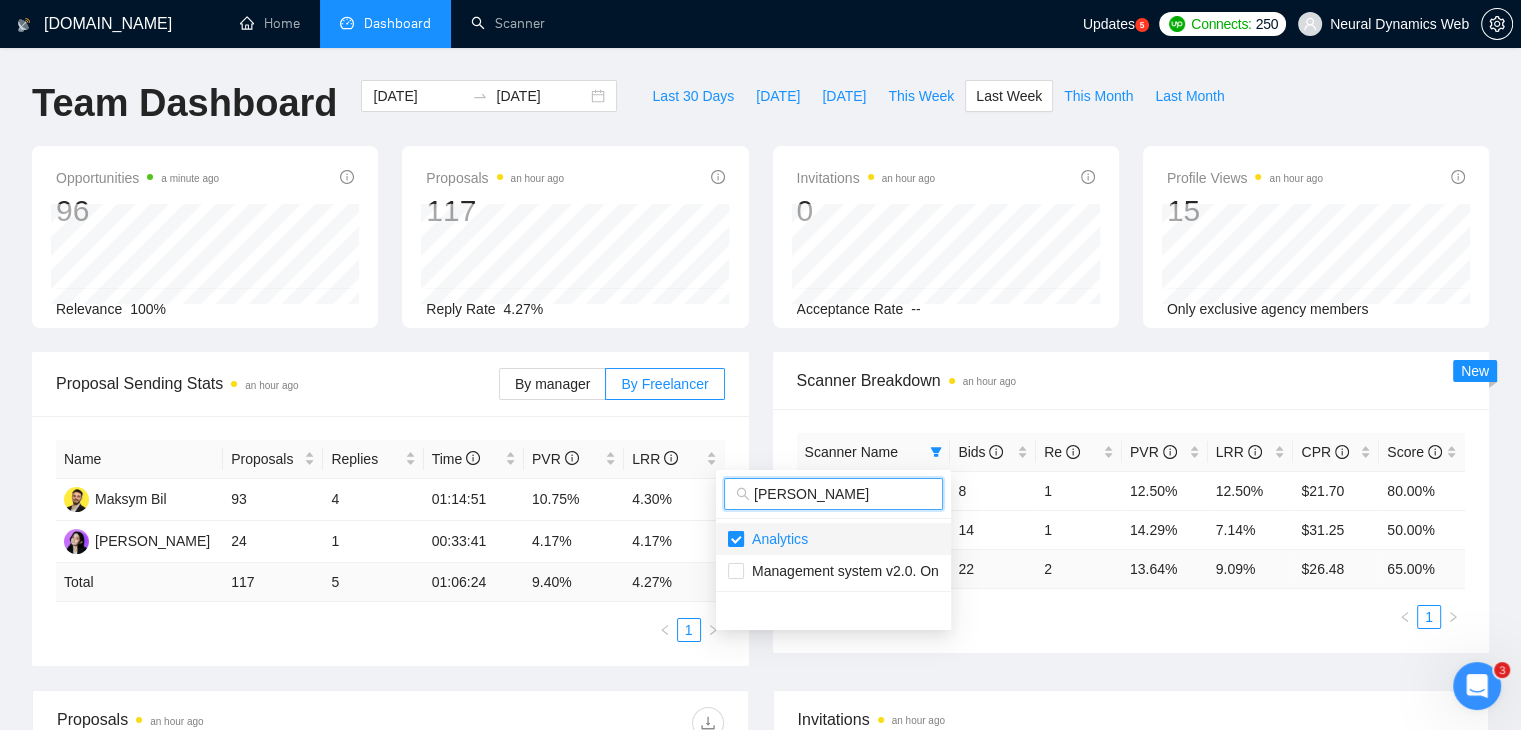 type on "[PERSON_NAME]" 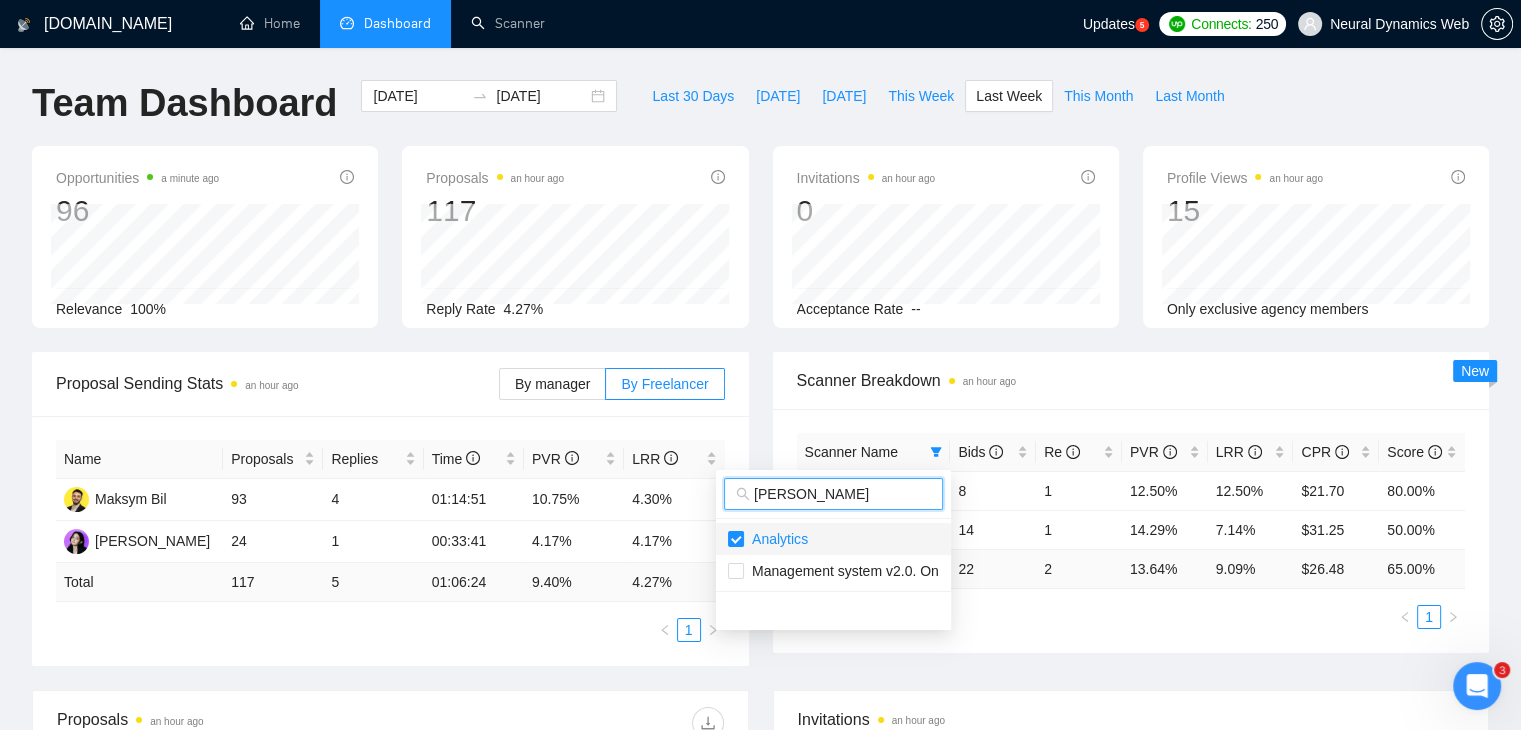 drag, startPoint x: 734, startPoint y: 540, endPoint x: 748, endPoint y: 529, distance: 17.804493 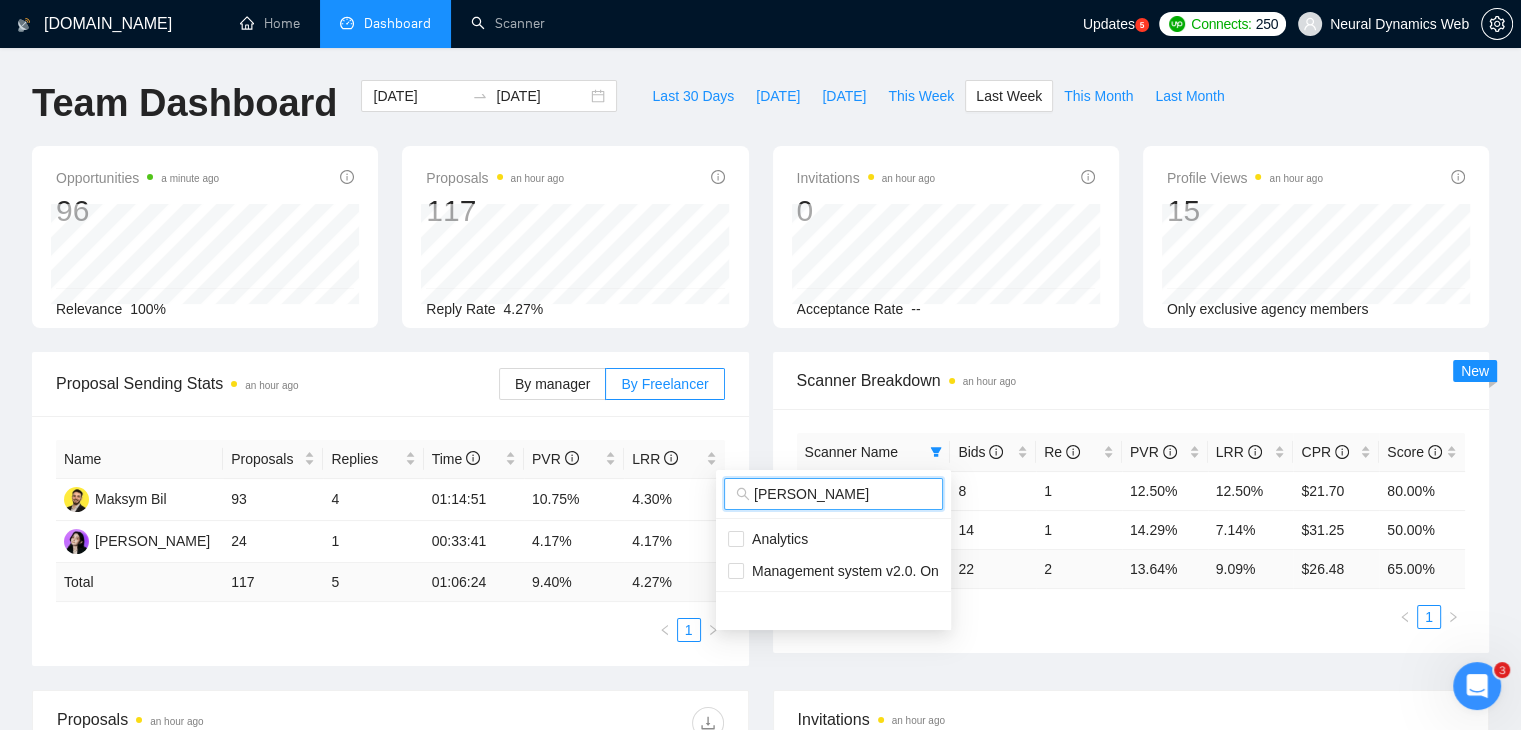 click on "[PERSON_NAME]" at bounding box center (842, 494) 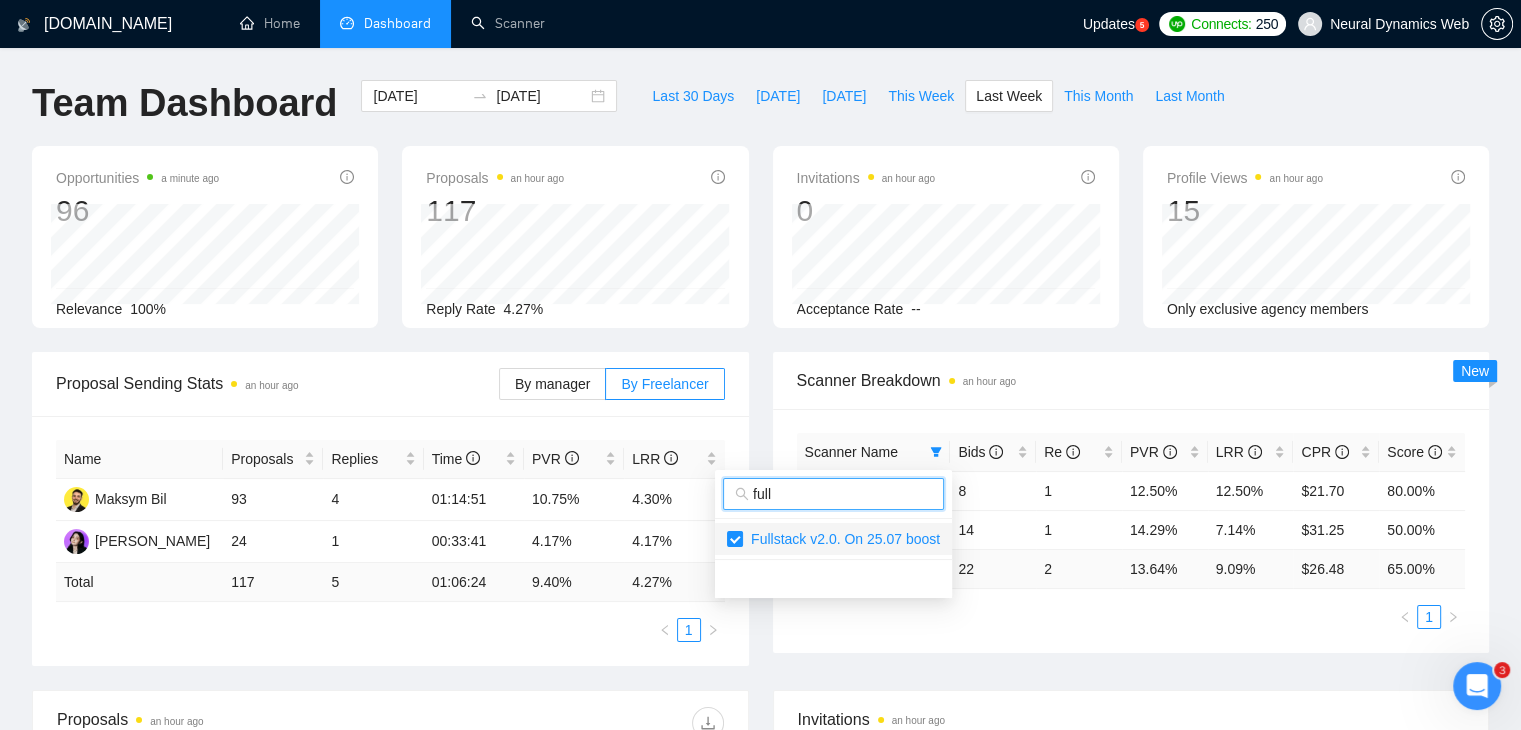 type on "full" 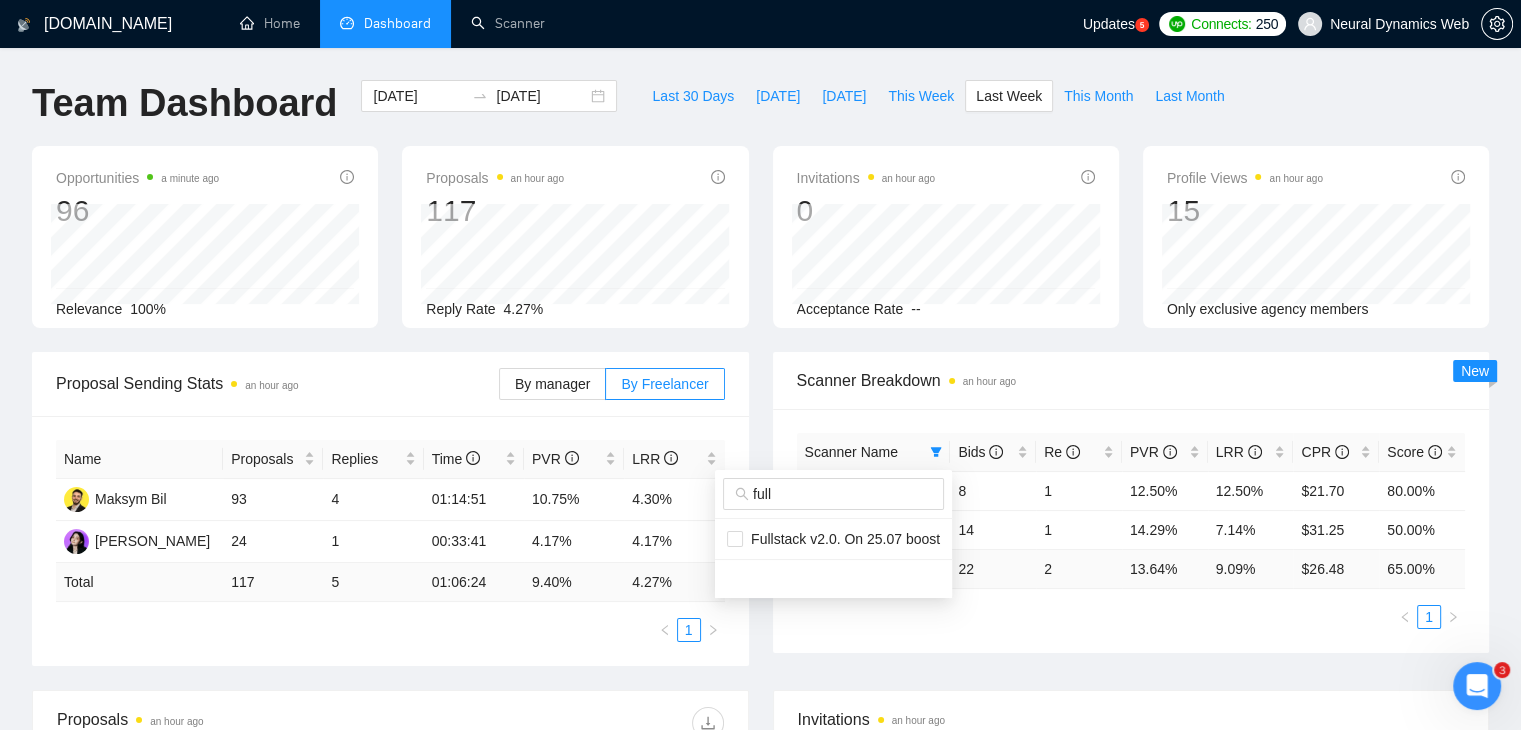 click on "[DOMAIN_NAME] Home Dashboard Scanner Updates
5
Connects: 250 Neural Dynamics Web Team Dashboard [DATE] [DATE] Last 30 Days [DATE] [DATE] This Week Last Week This Month Last Month Opportunities a minute ago 96   Relevance 100% Proposals an hour ago 117   Reply Rate 4.27% Invitations an hour ago 0   Acceptance Rate -- Profile Views an hour ago 15   Only exclusive agency members Proposal Sending Stats an hour ago By manager By Freelancer Name Proposals Replies Time   PVR   LRR   Maksym Bil 93 4 01:14:51 10.75% 4.30% [PERSON_NAME] 24 1 00:33:41 4.17% 4.17% Total 117 5 01:06:24 9.40 % 4.27 % 1 Scanner Breakdown an hour ago Scanner Name Bids   Re   PVR   LRR   CPR   Score   Analytics boost on 25.07 8 1 12.50% 12.50% $21.70 80.00% Fullstack v2.0. On 25.07 boost 14 1 14.29% 7.14% $31.25 50.00% Total 22 2 13.64 % 9.09 % $ 26.48 65.00 % 1 New Proposals an hour ago Date Title Manager Freelancer Status               [DATE] 23:17 1 2" at bounding box center [760, 365] 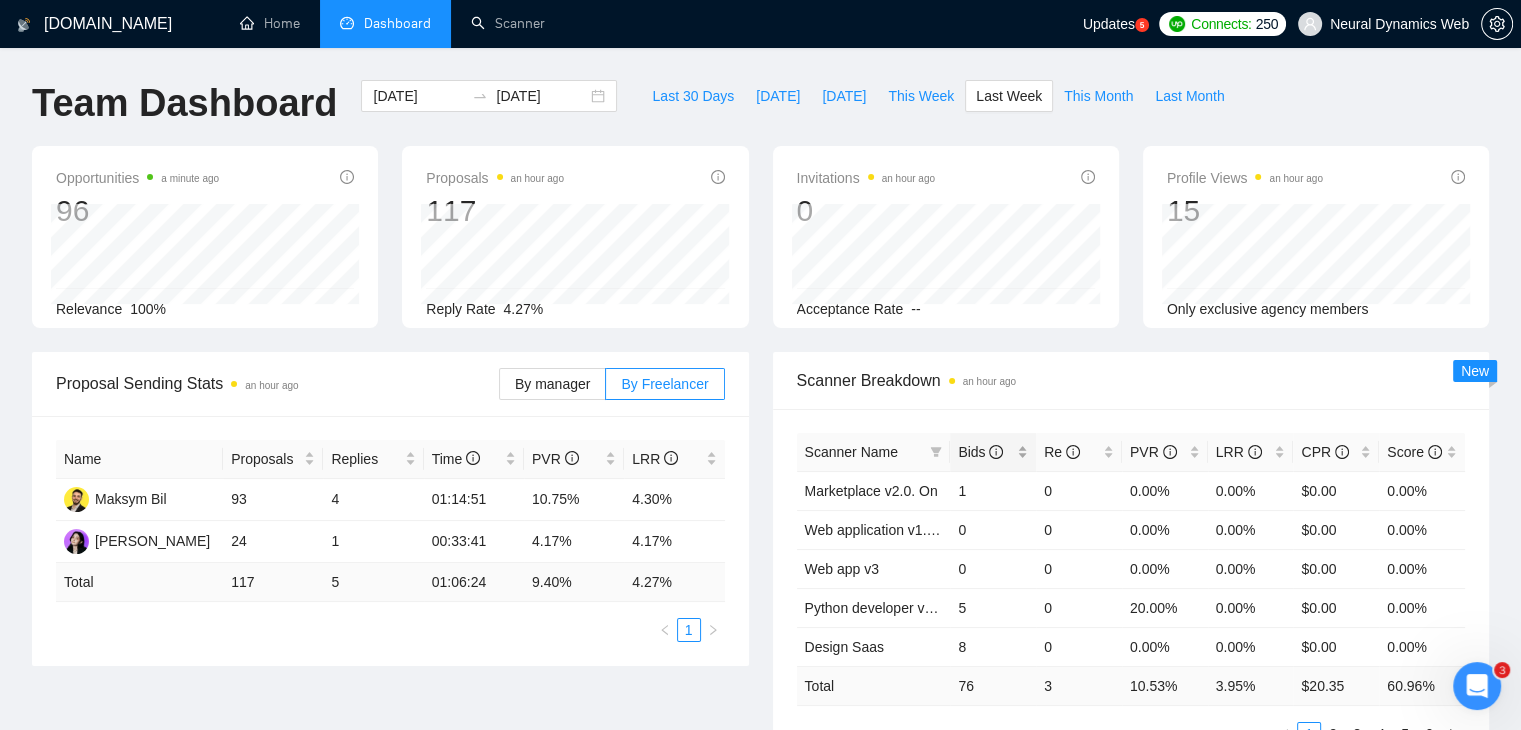 click on "Bids" at bounding box center (993, 452) 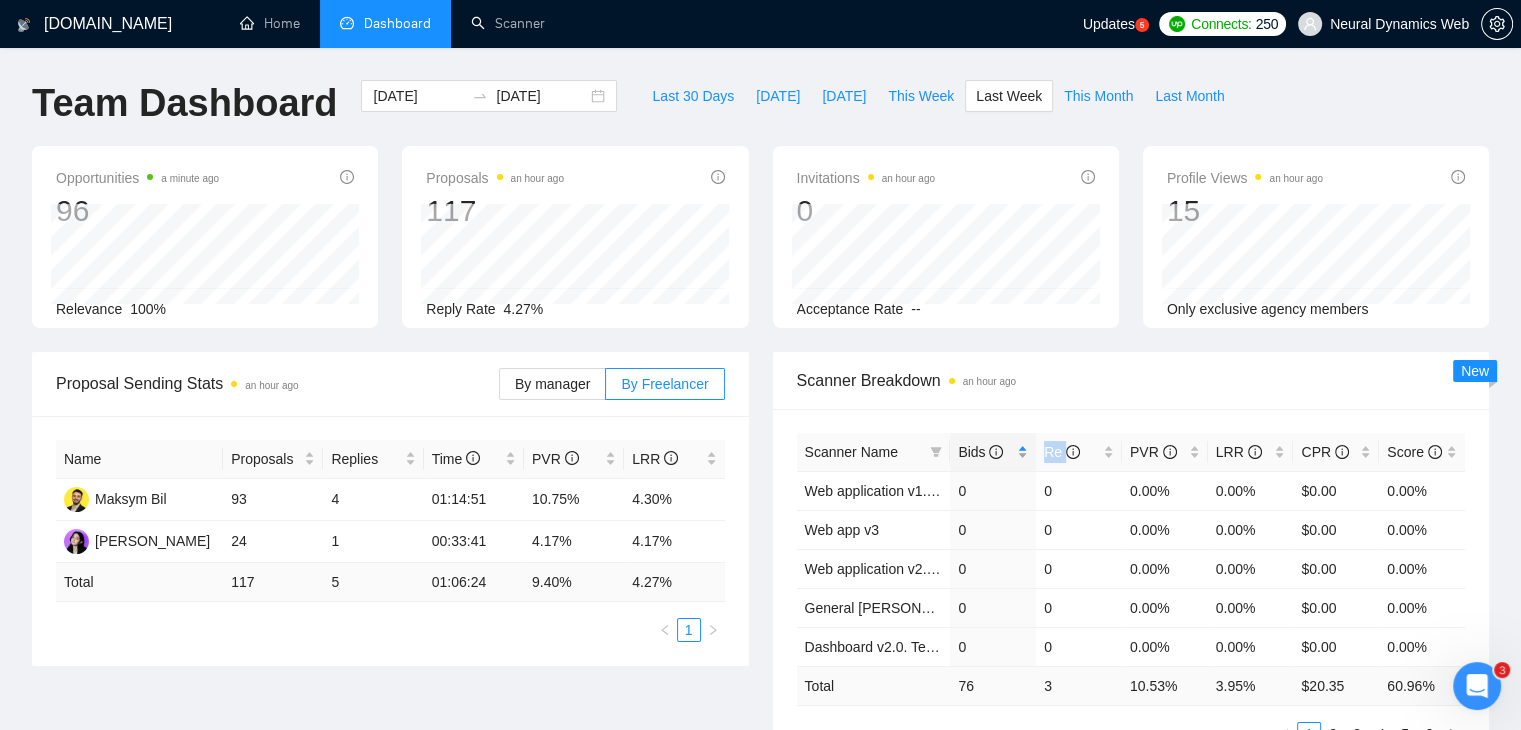 click on "Bids" at bounding box center [993, 452] 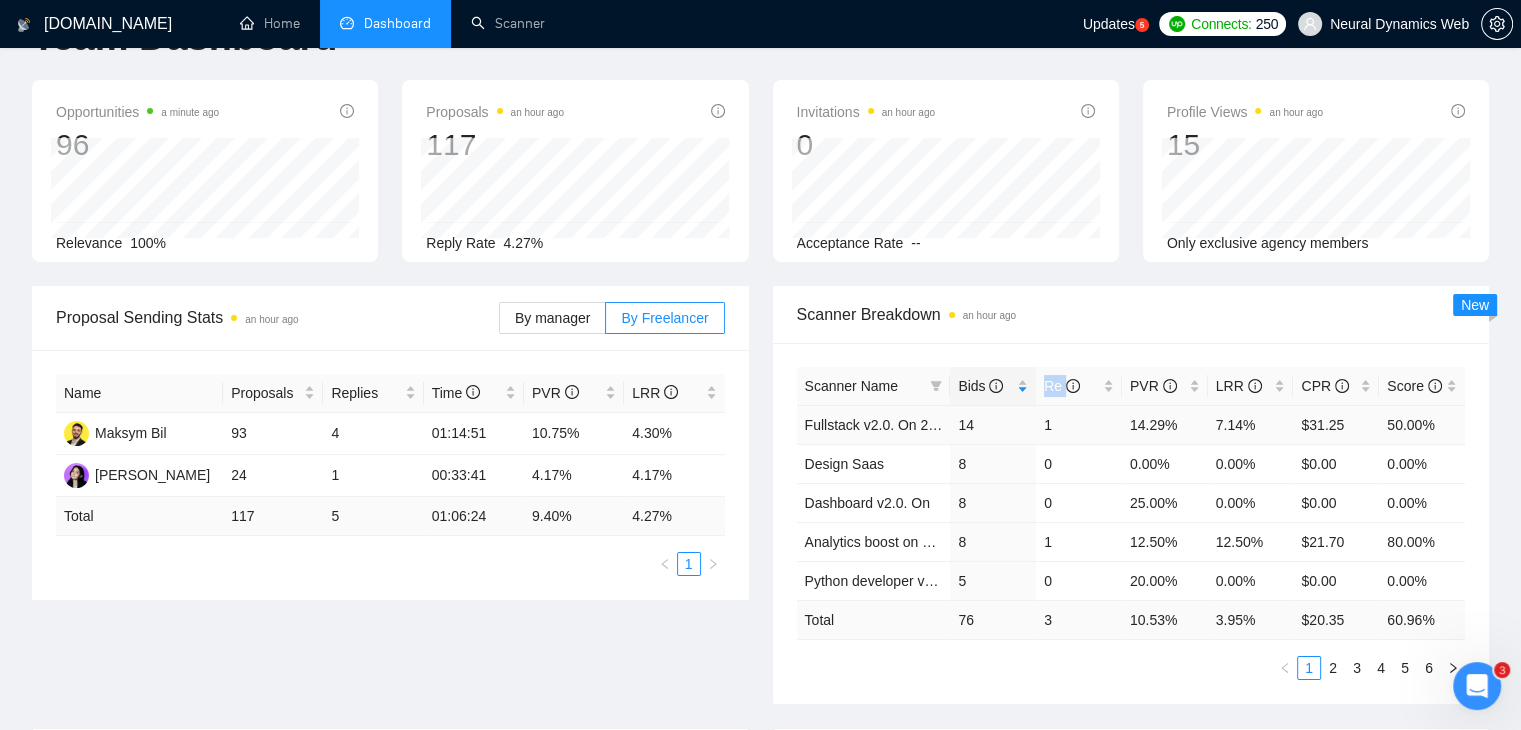 scroll, scrollTop: 100, scrollLeft: 0, axis: vertical 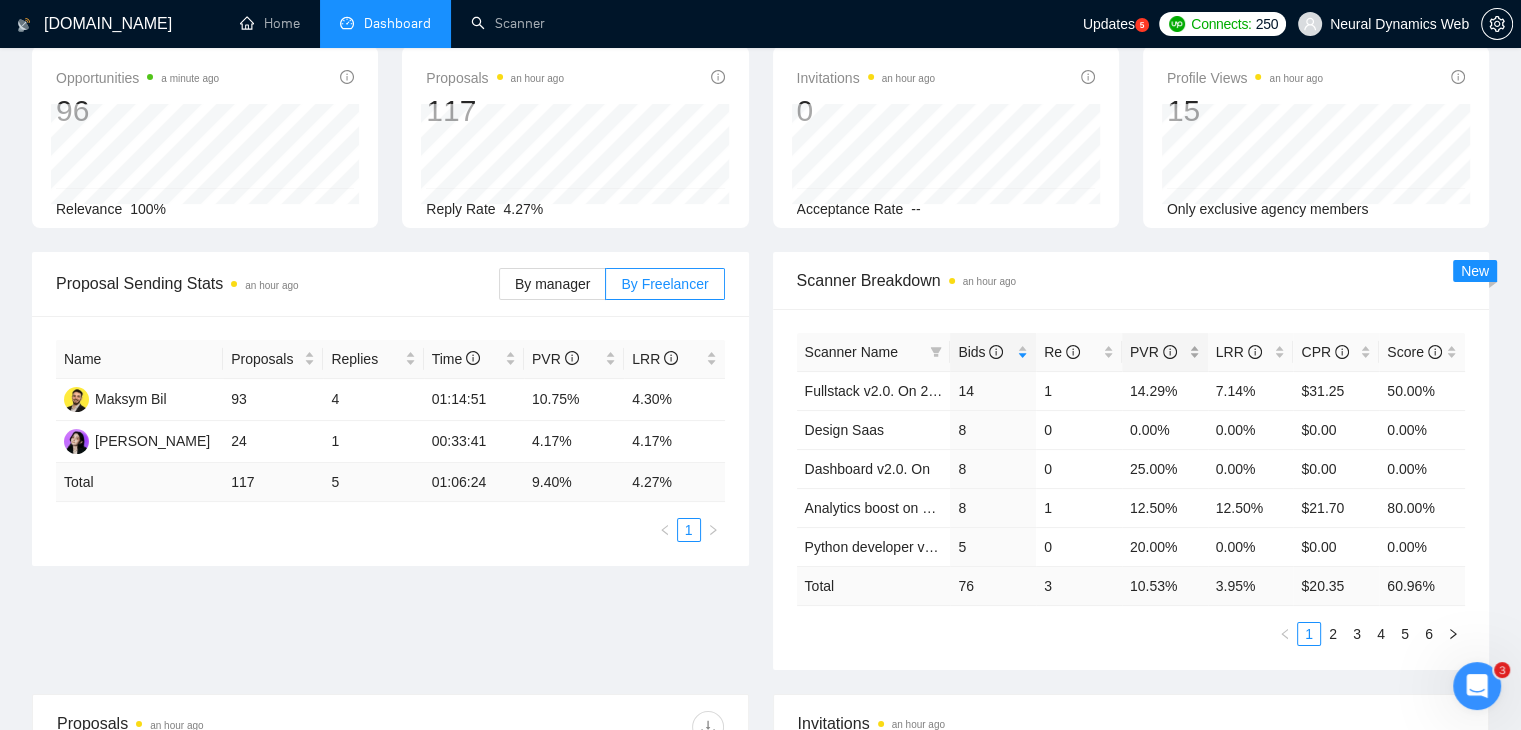 click on "PVR" at bounding box center [1165, 352] 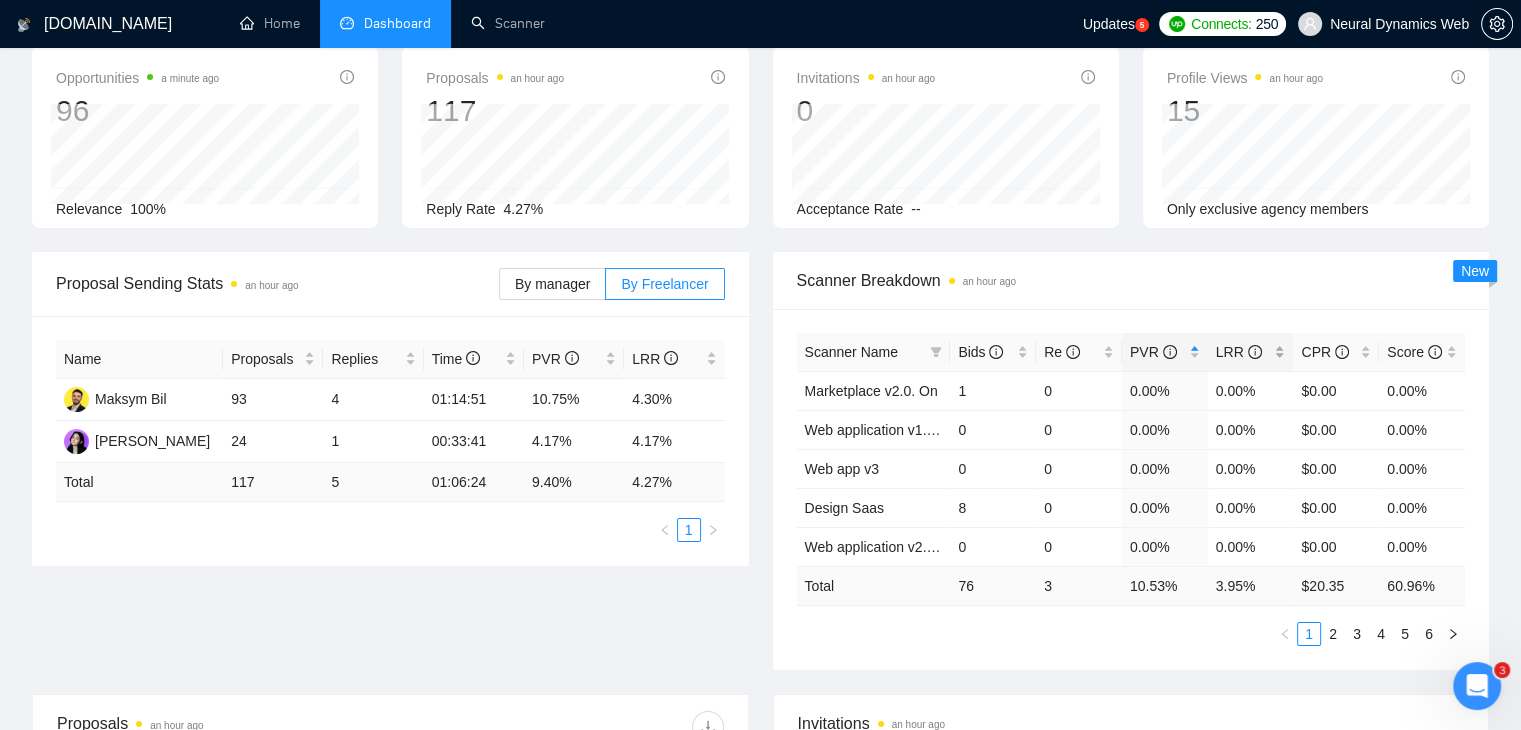 click on "LRR" at bounding box center [1251, 352] 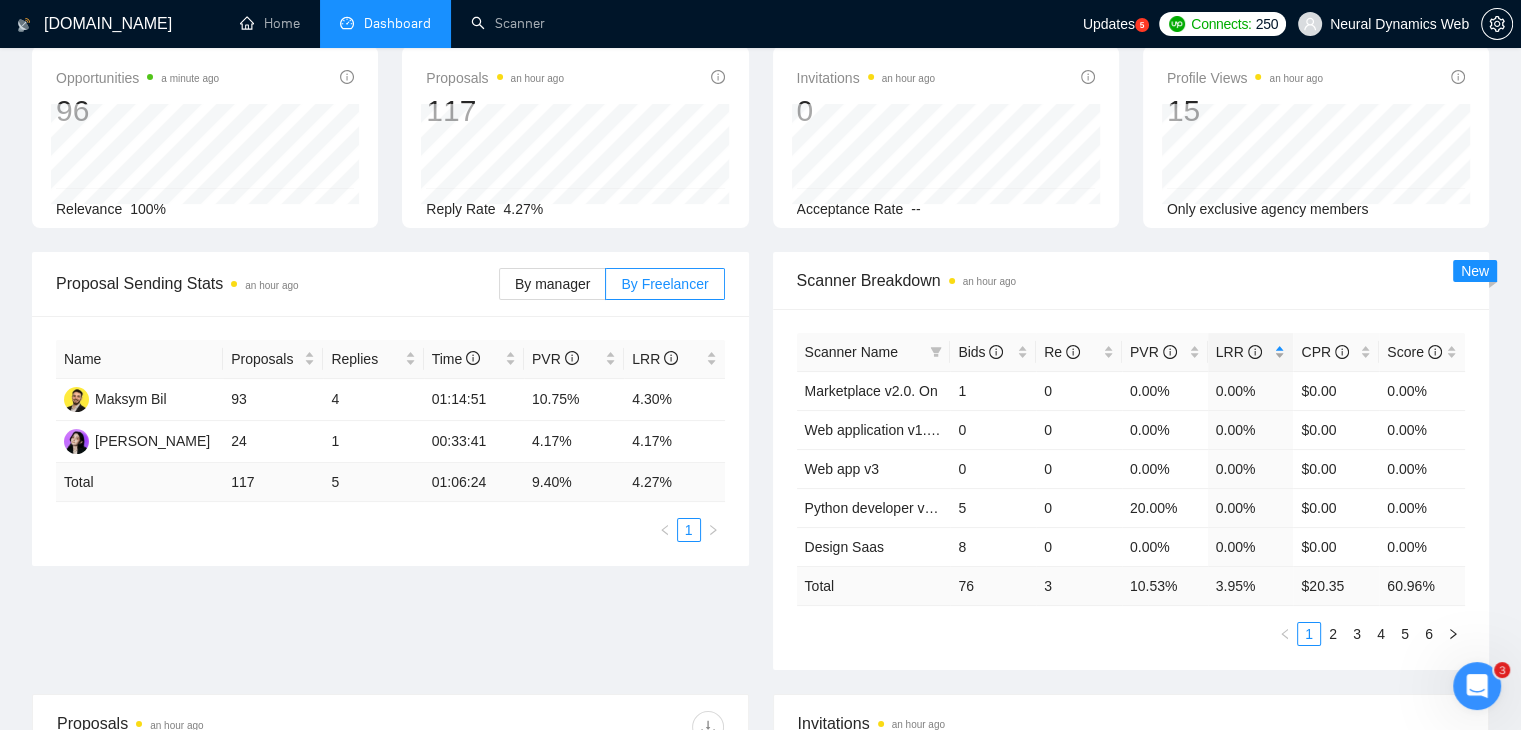 click on "LRR" at bounding box center [1251, 352] 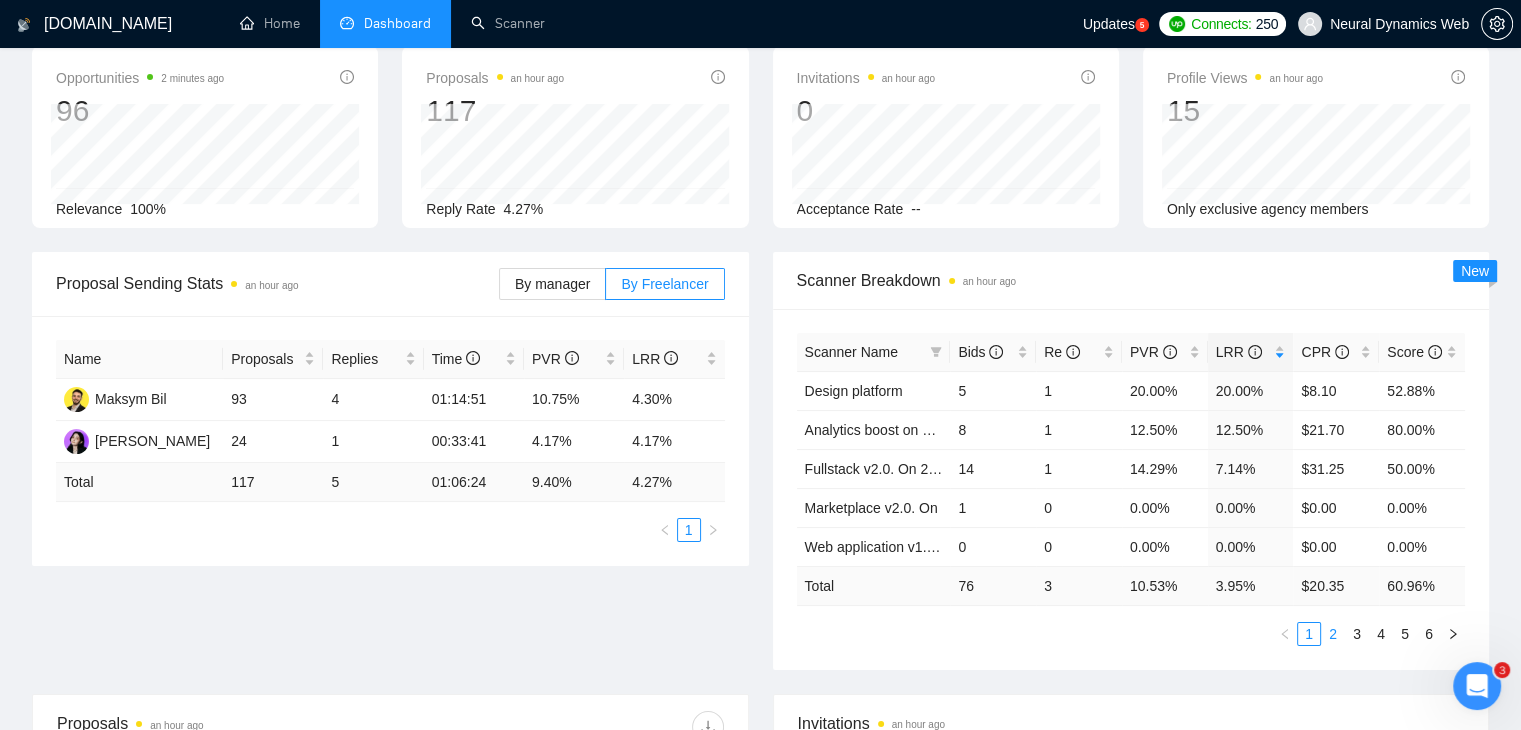 click on "2" at bounding box center (1333, 634) 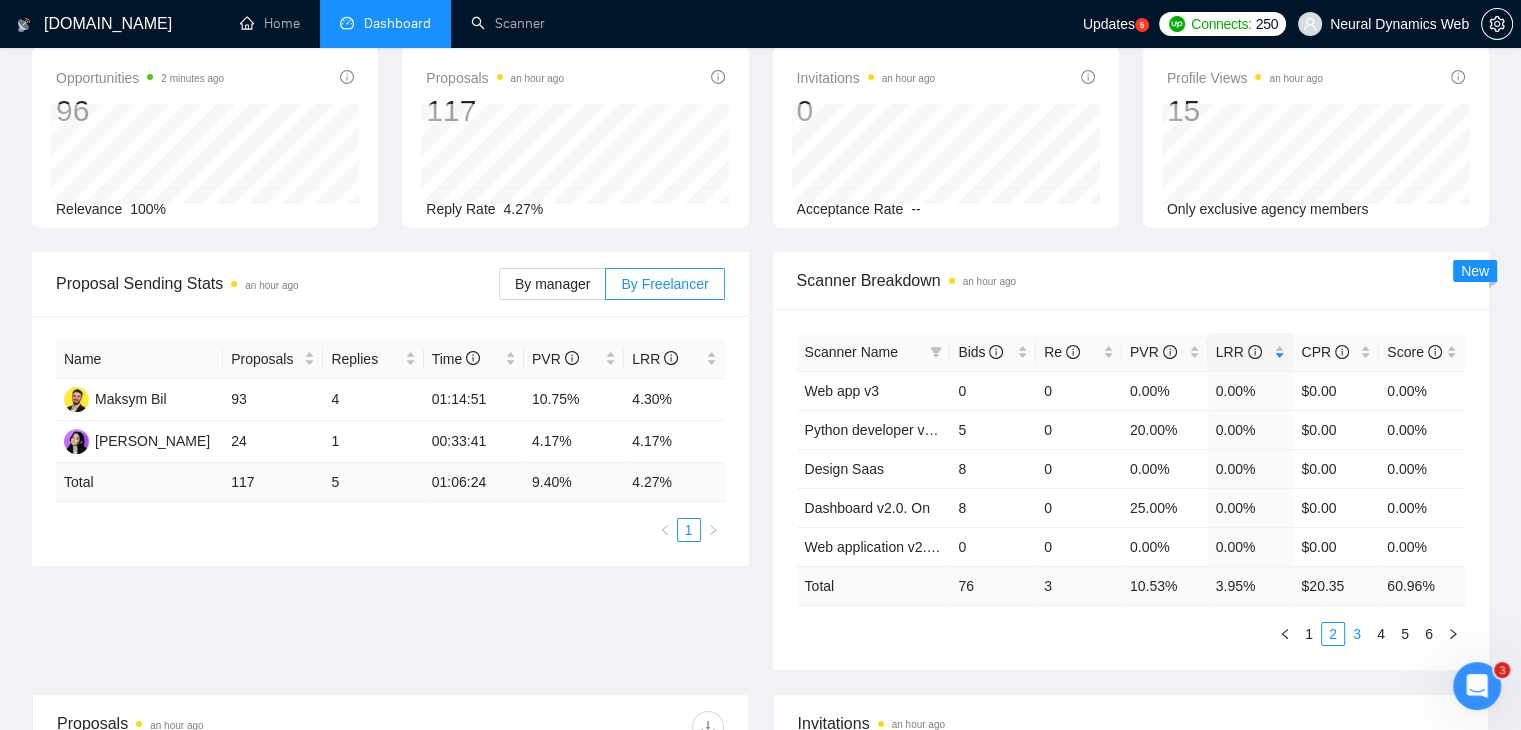 click on "3" at bounding box center [1357, 634] 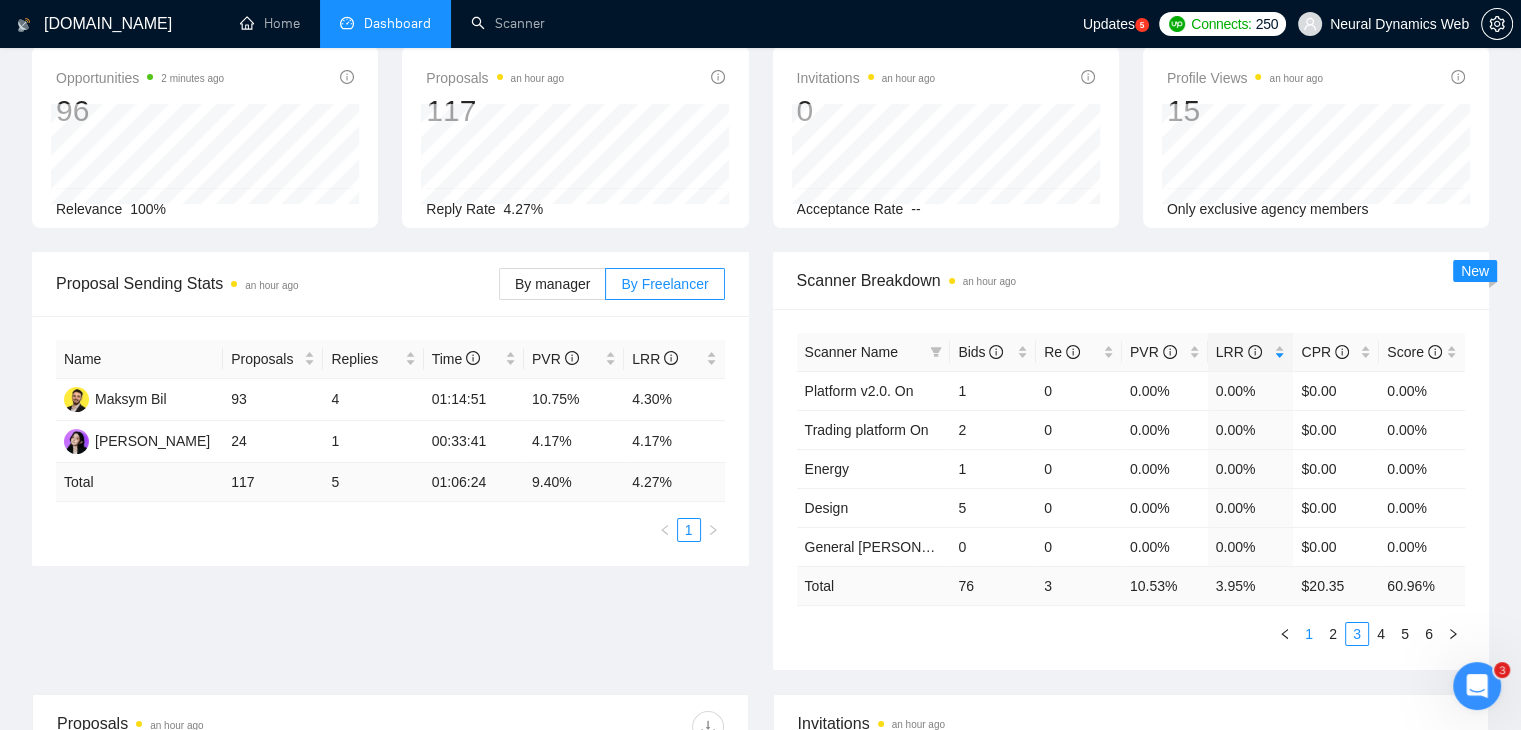click on "1" at bounding box center (1309, 634) 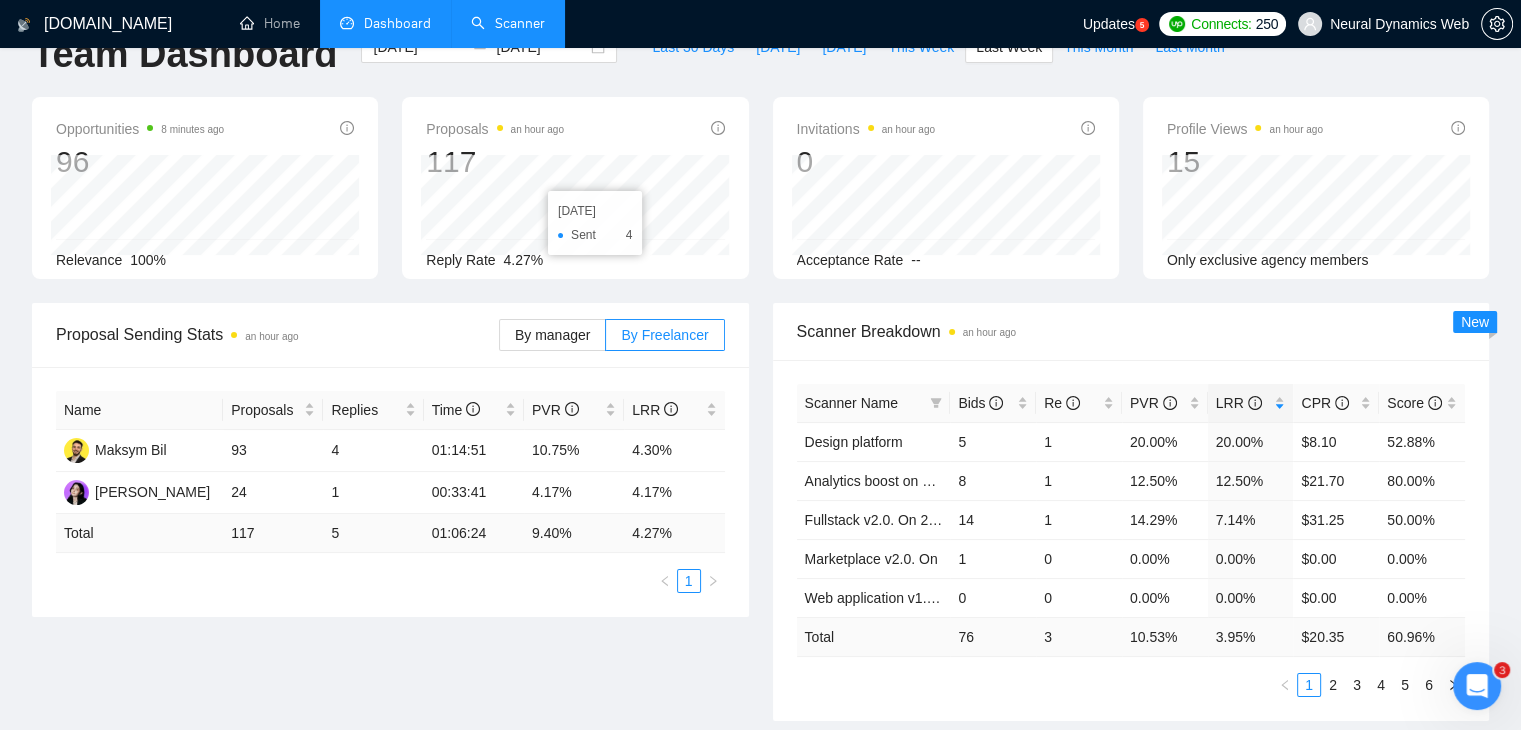 scroll, scrollTop: 0, scrollLeft: 0, axis: both 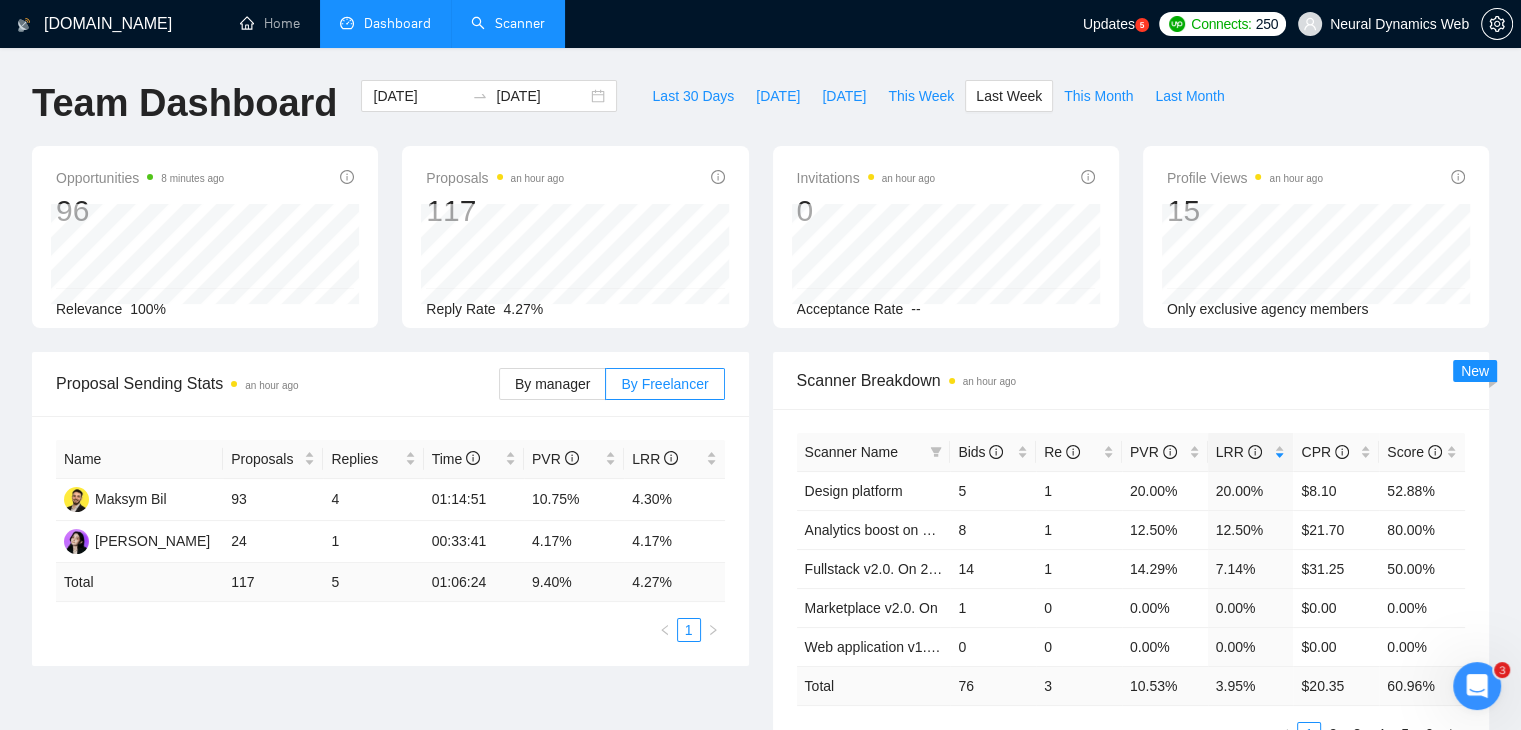 click on "Scanner" at bounding box center (508, 23) 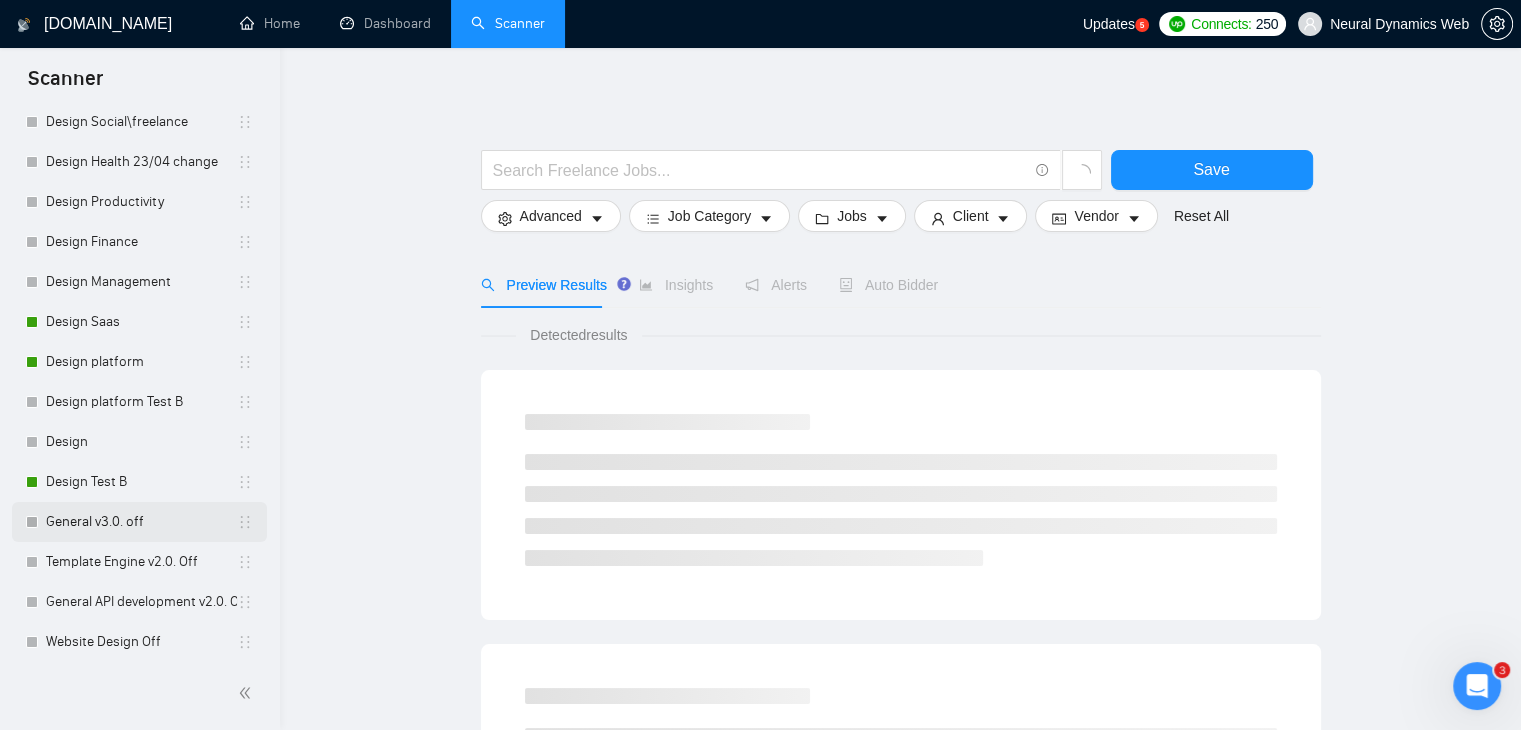 scroll, scrollTop: 1825, scrollLeft: 0, axis: vertical 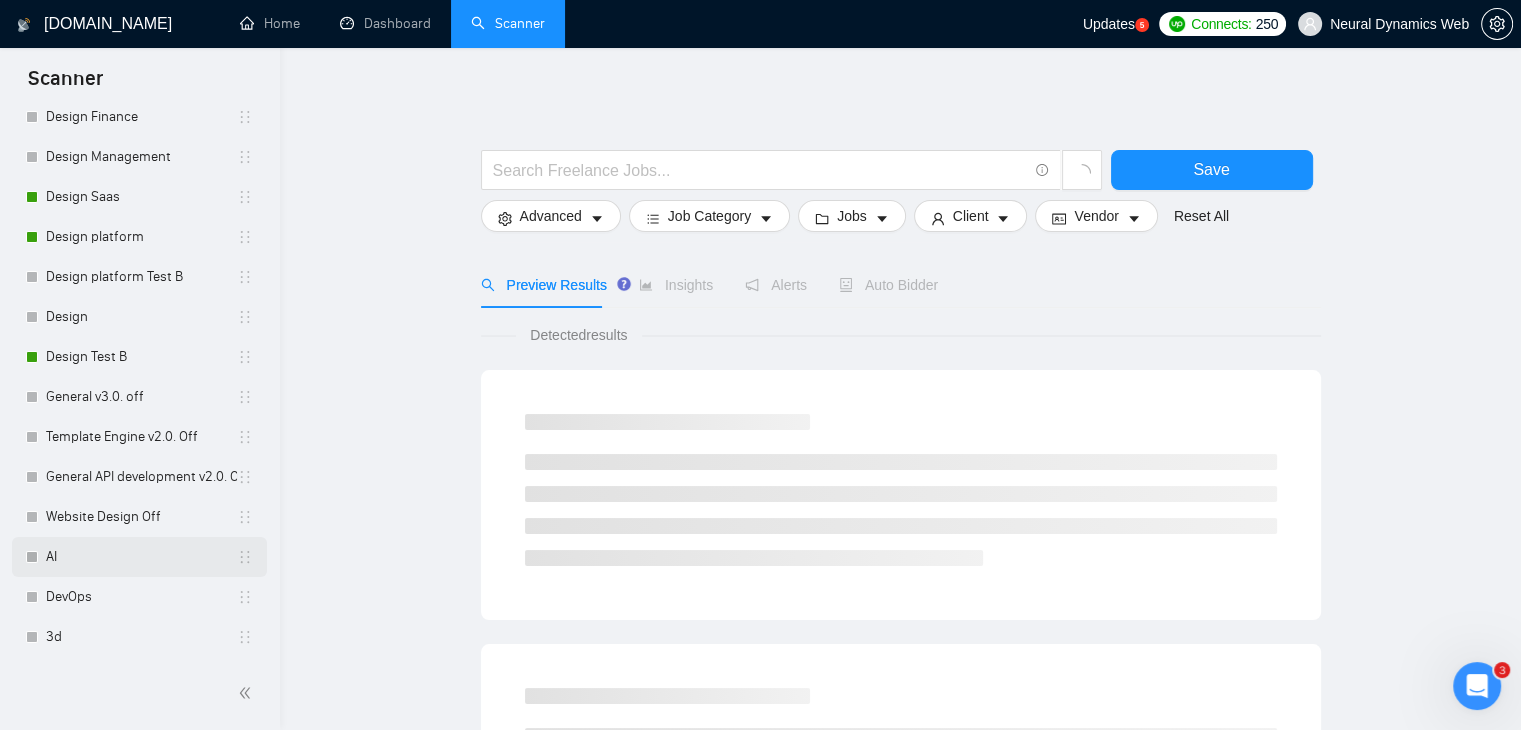 click on "AI" at bounding box center [141, 557] 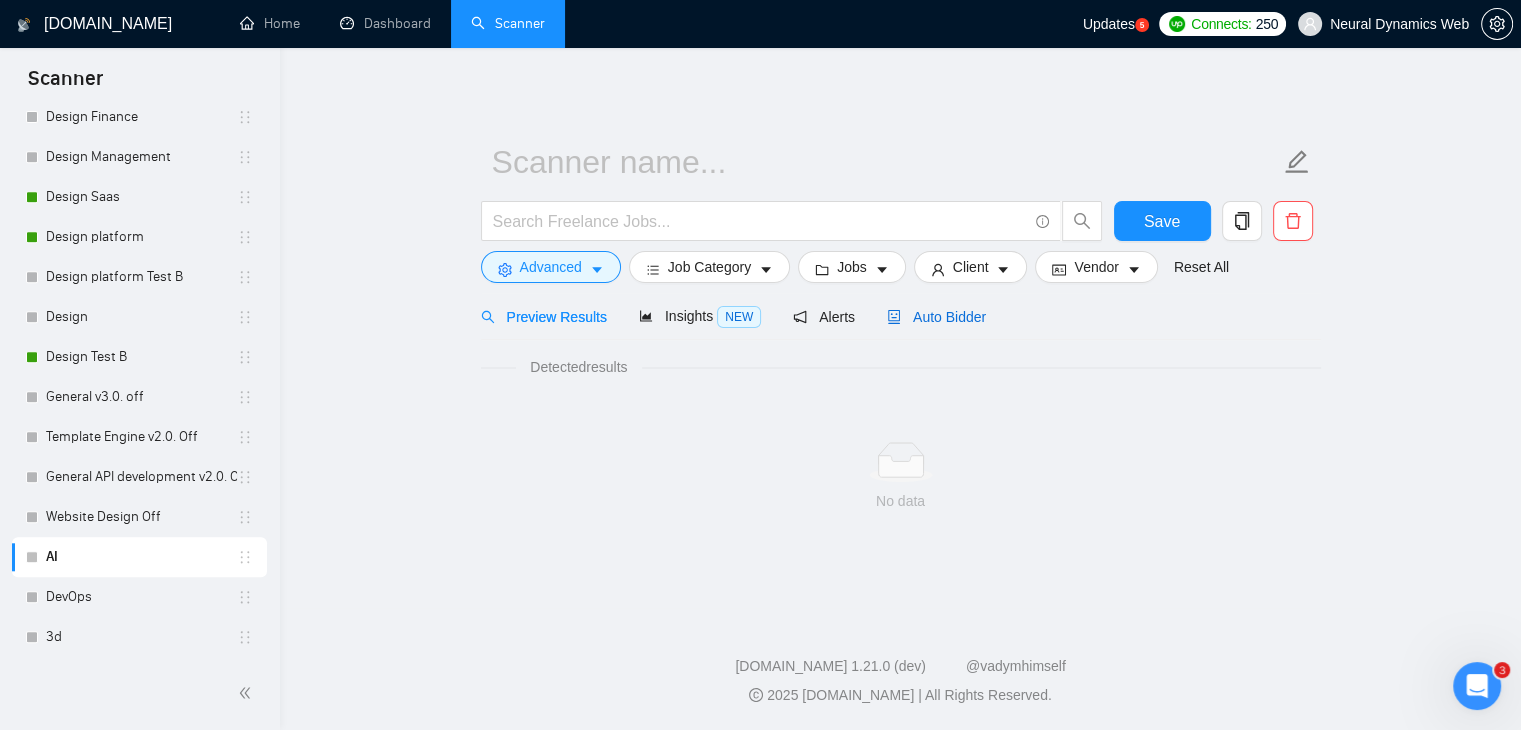click on "Auto Bidder" at bounding box center [936, 317] 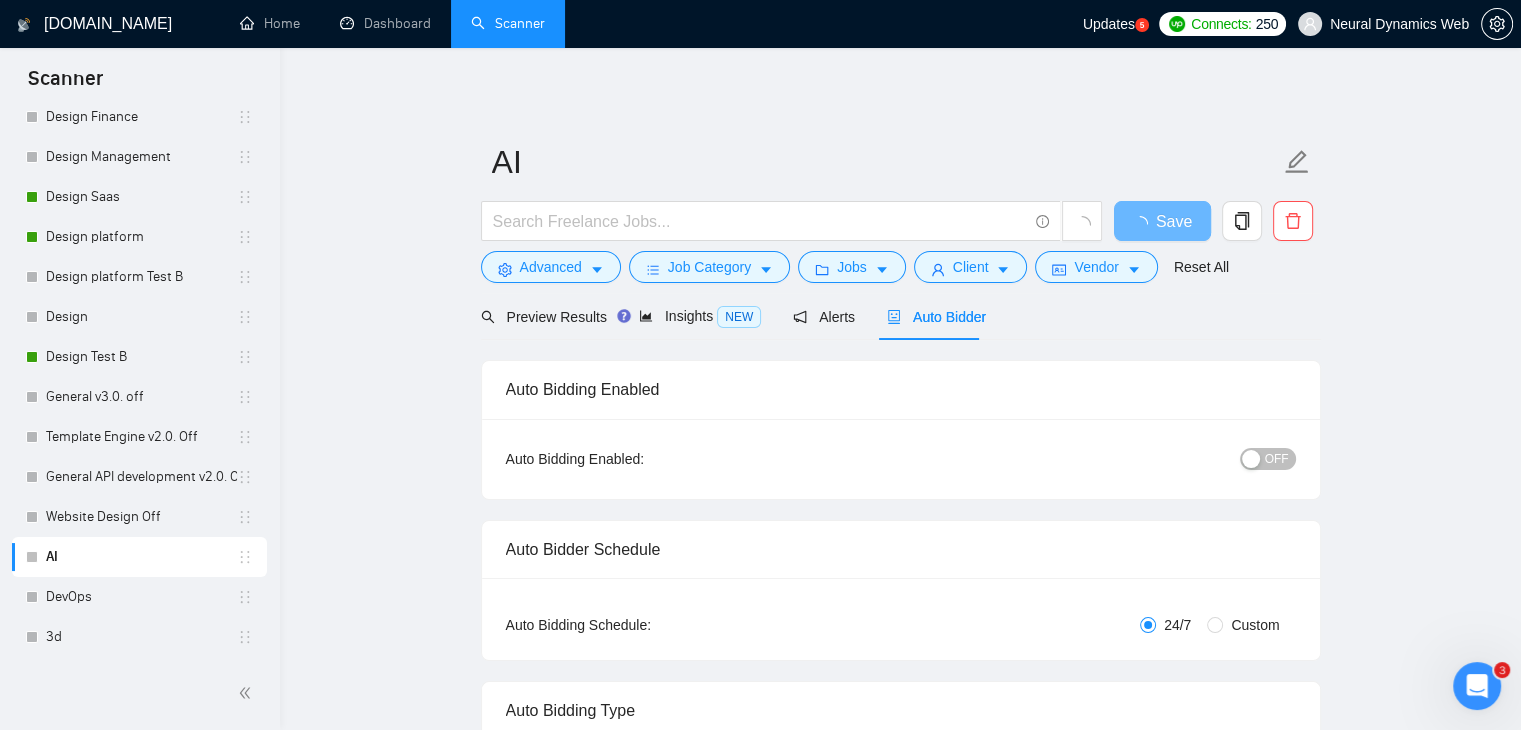click on "Auto Bidding Enabled" at bounding box center [901, 389] 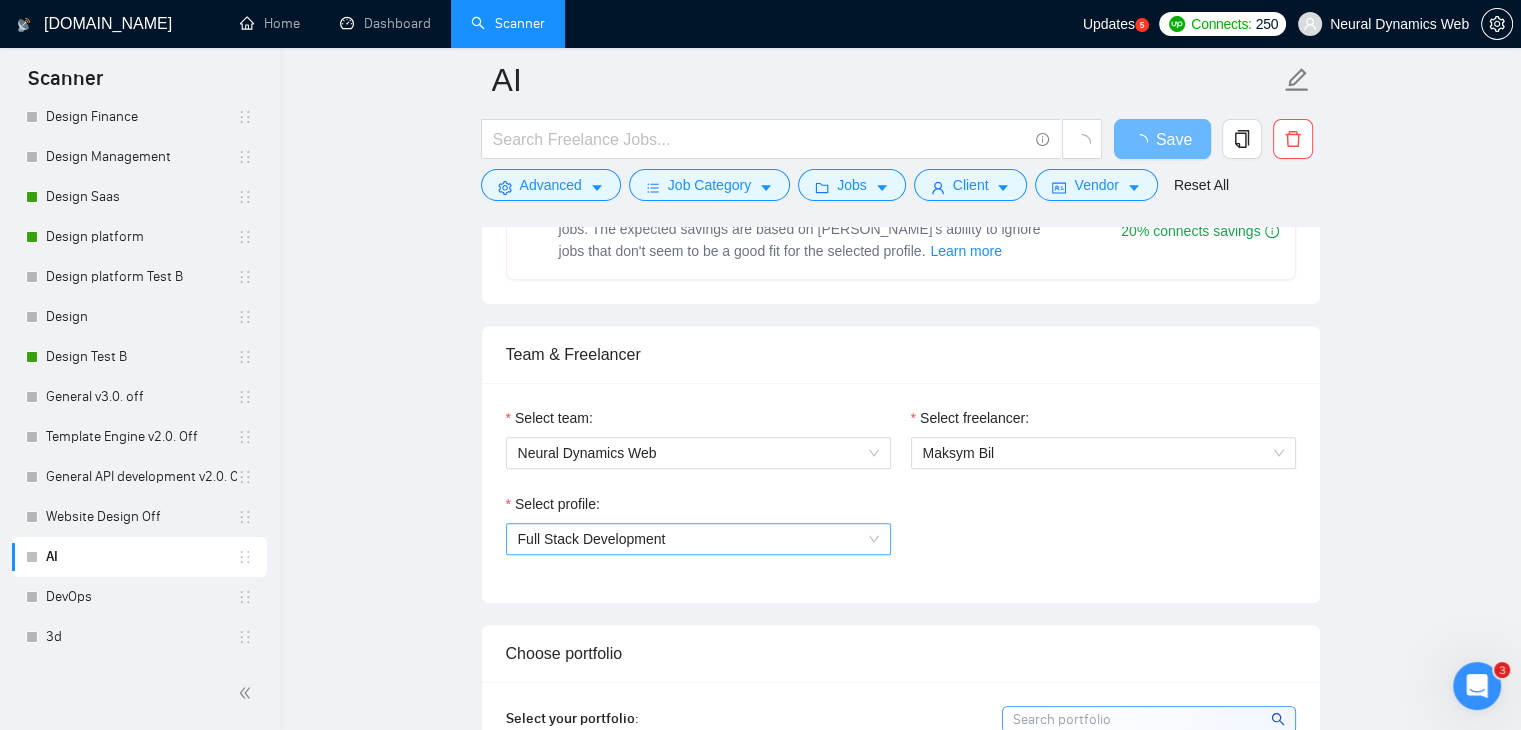 scroll, scrollTop: 1100, scrollLeft: 0, axis: vertical 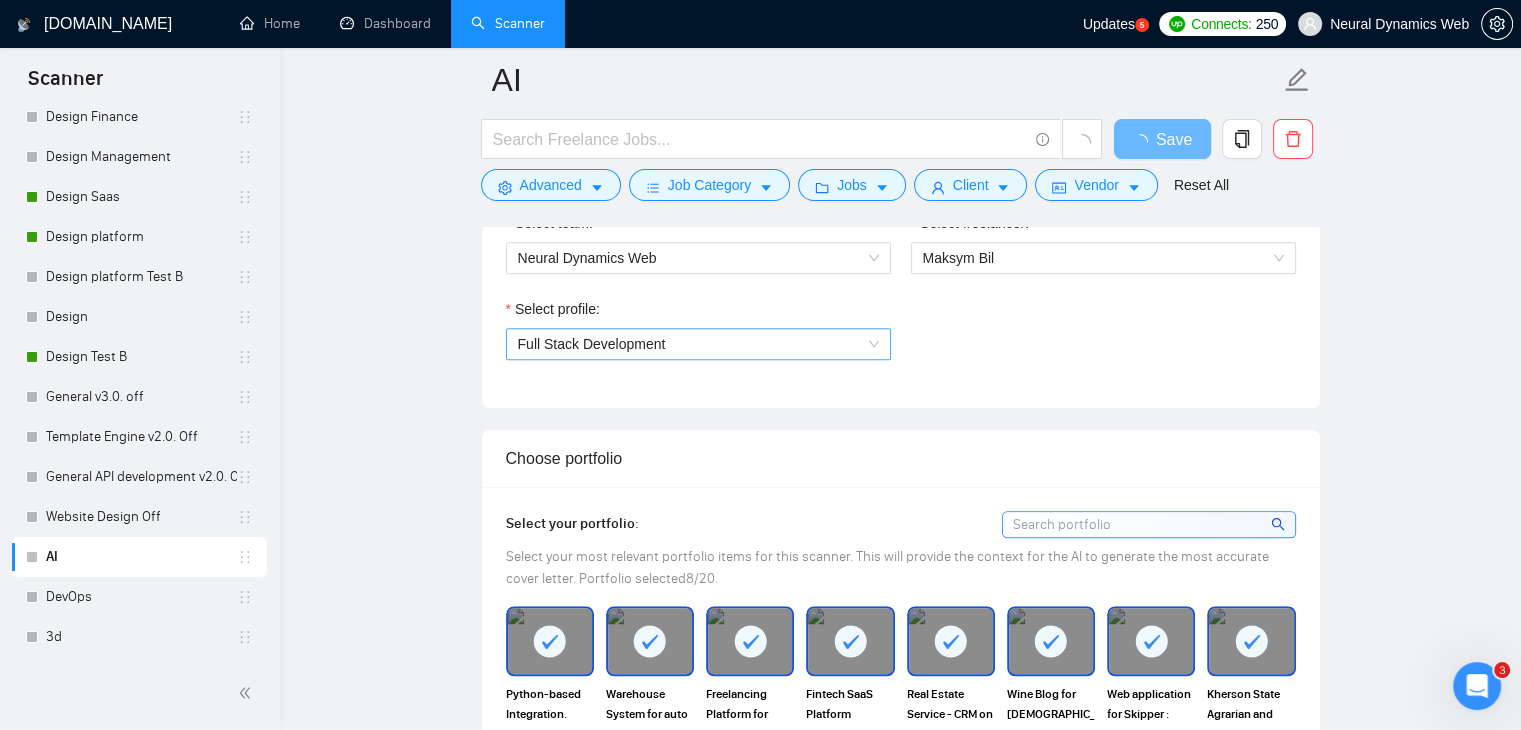 click on "Full Stack Development" at bounding box center [592, 344] 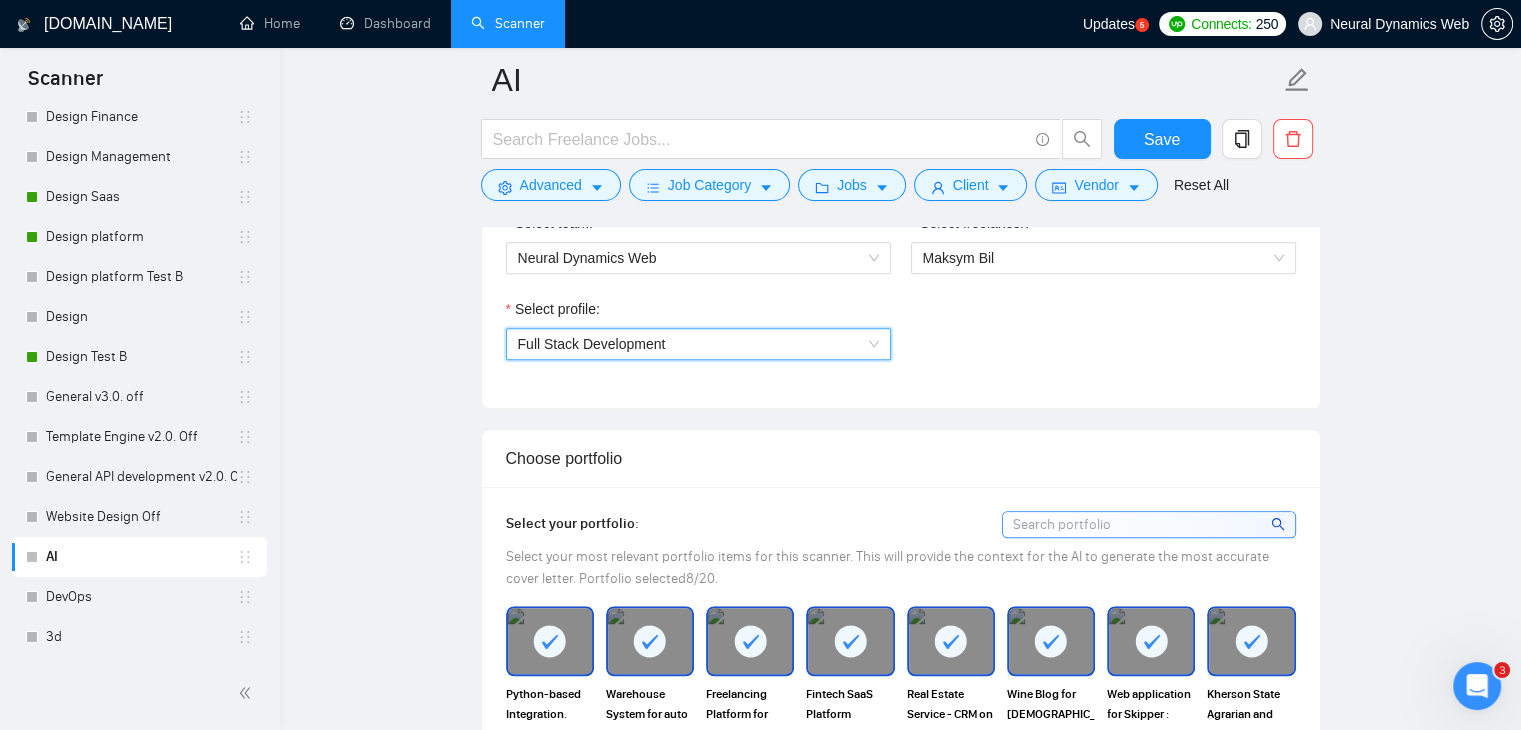 type 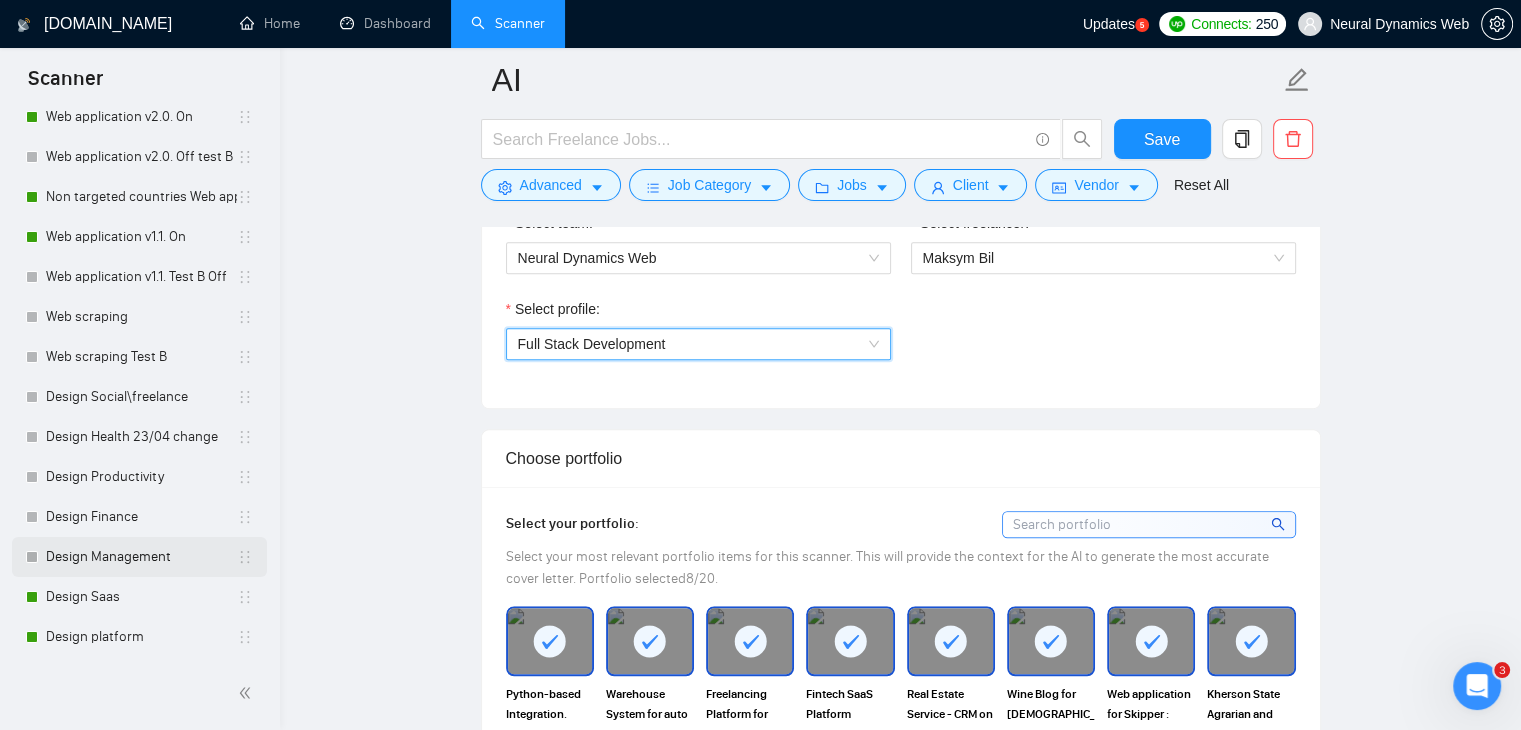scroll, scrollTop: 1325, scrollLeft: 0, axis: vertical 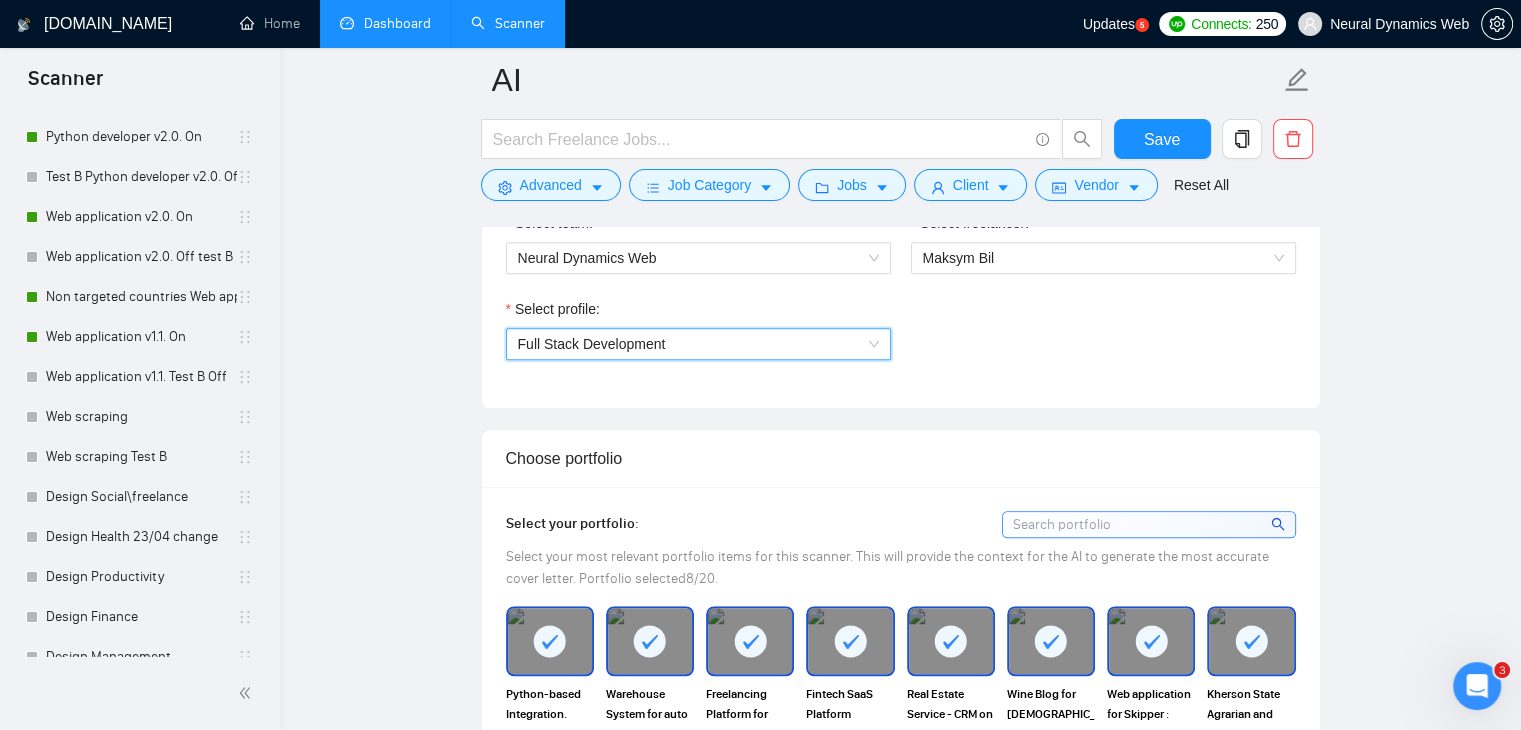 click on "Dashboard" at bounding box center [385, 23] 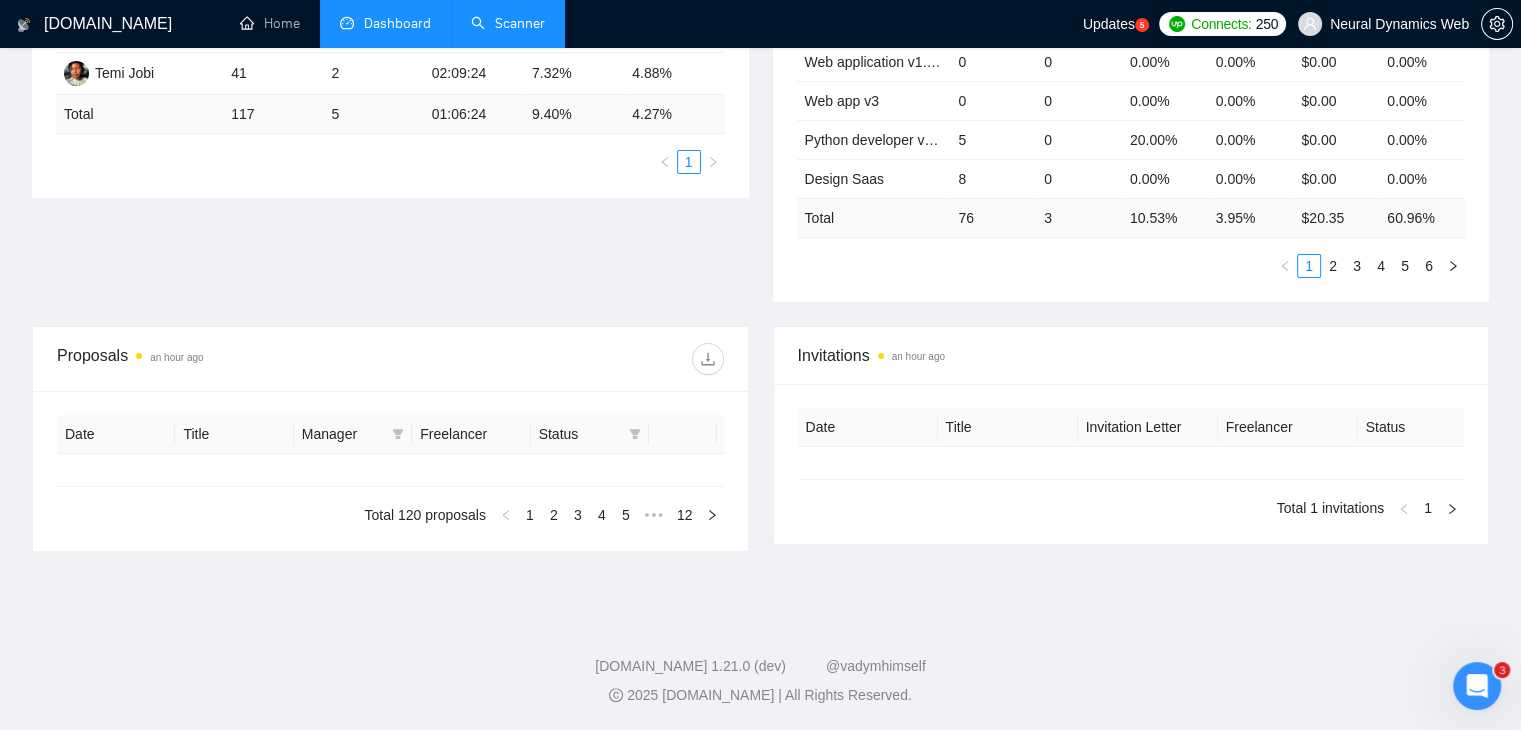 type on "[DATE]" 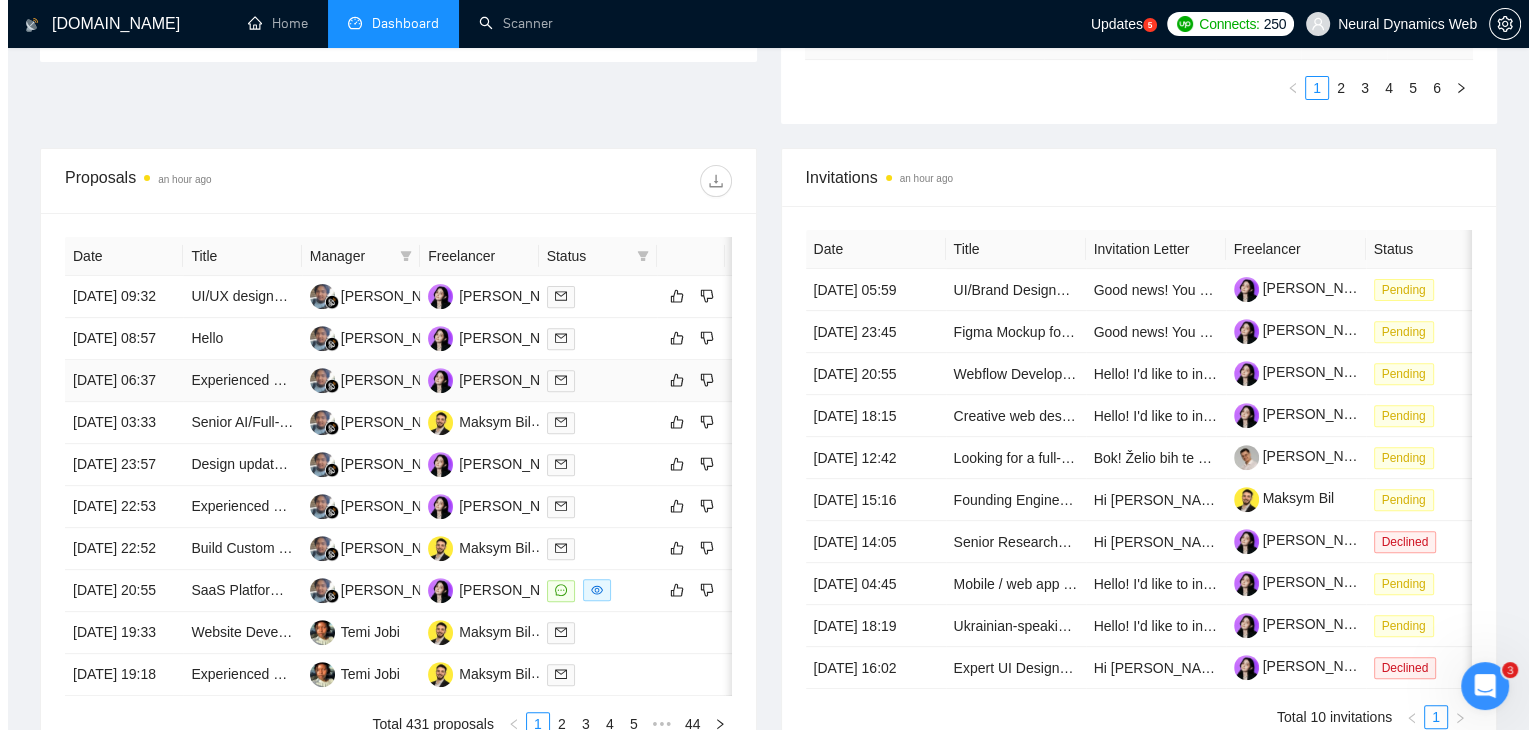scroll, scrollTop: 680, scrollLeft: 0, axis: vertical 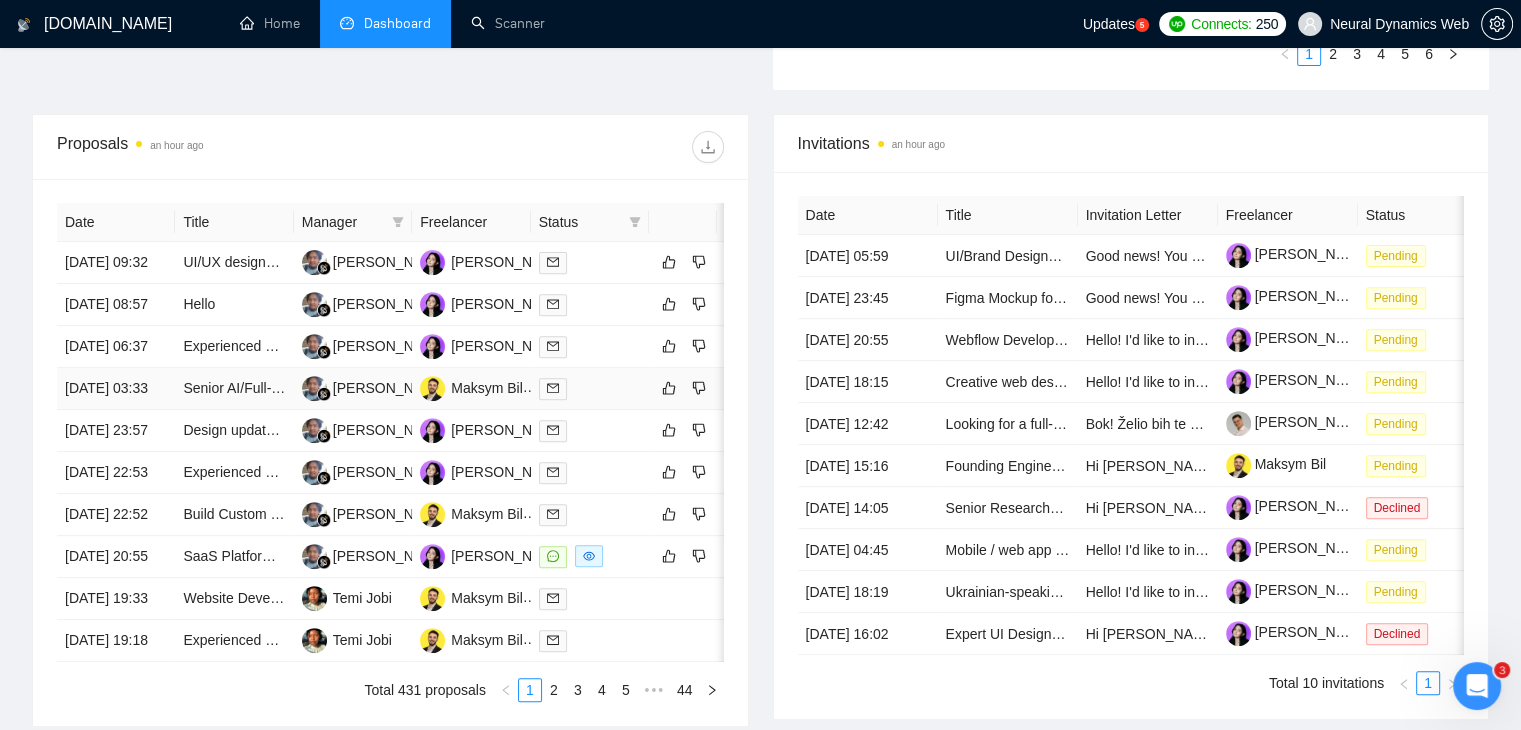 click on "Senior AI/Full-Stack Developer for AI Hub Platform" at bounding box center [234, 389] 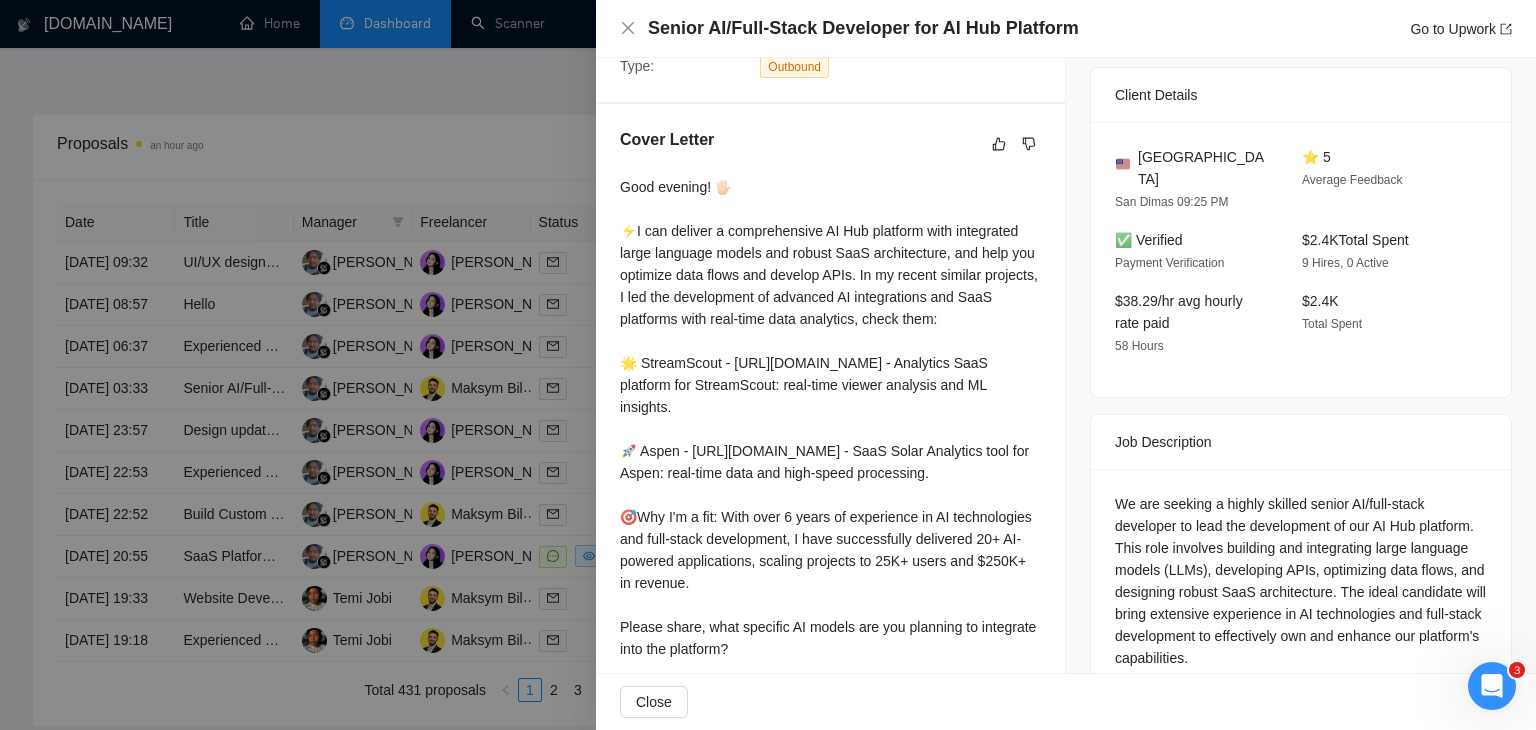 scroll, scrollTop: 500, scrollLeft: 0, axis: vertical 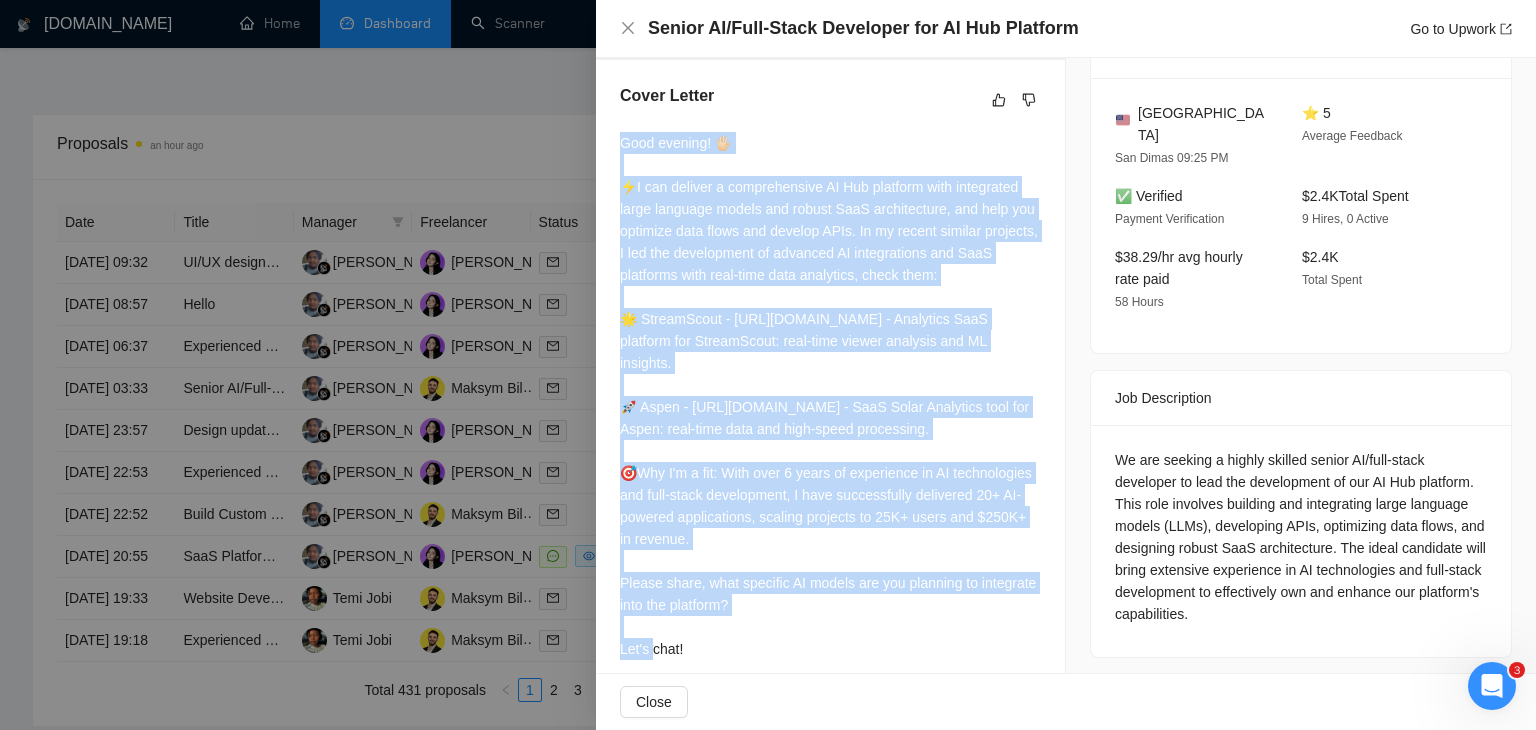 drag, startPoint x: 620, startPoint y: 149, endPoint x: 741, endPoint y: 367, distance: 249.3291 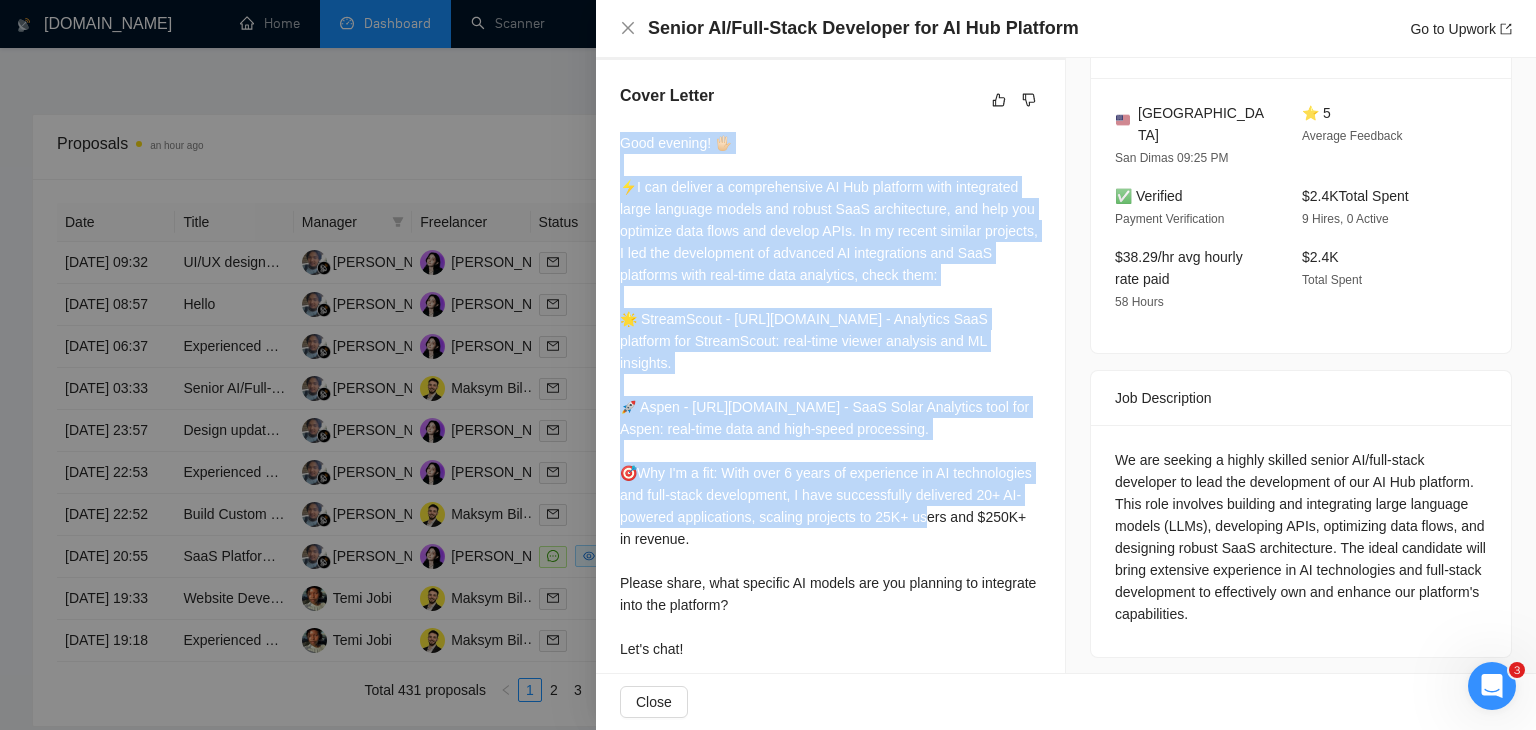 click on "Good evening! 🖐🏻
⚡️I can deliver a comprehensive AI Hub platform with integrated large language models and robust SaaS architecture, and help you optimize data flows and develop APIs. In my recent similar projects, I led the development of advanced AI integrations and SaaS platforms with real-time data analytics, check them:
🌟 StreamScout - [URL][DOMAIN_NAME] - Analytics SaaS platform for StreamScout: real-time viewer analysis and ML insights.
🚀 Aspen - [URL][DOMAIN_NAME] - SaaS Solar Analytics tool for Aspen: real-time data and high-speed processing.
🎯Why I'm a fit: With over 6 years of experience in AI technologies and full-stack development, I have successfully delivered 20+ AI-powered applications, scaling projects to 25K+ users and $250K+ in revenue.
Please share, what specific AI models are you planning to integrate into the platform?
Let's chat!" at bounding box center [830, 396] 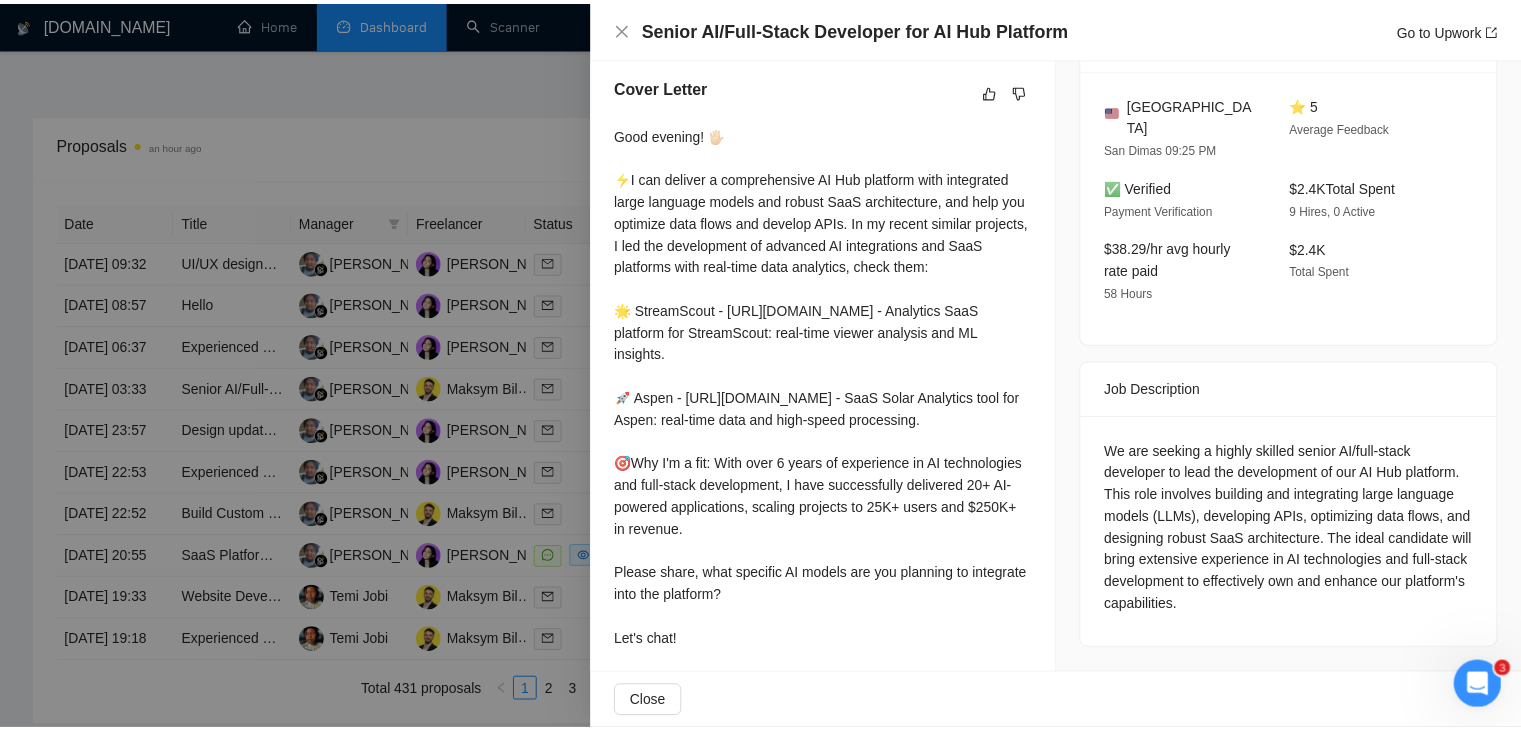 scroll, scrollTop: 464, scrollLeft: 0, axis: vertical 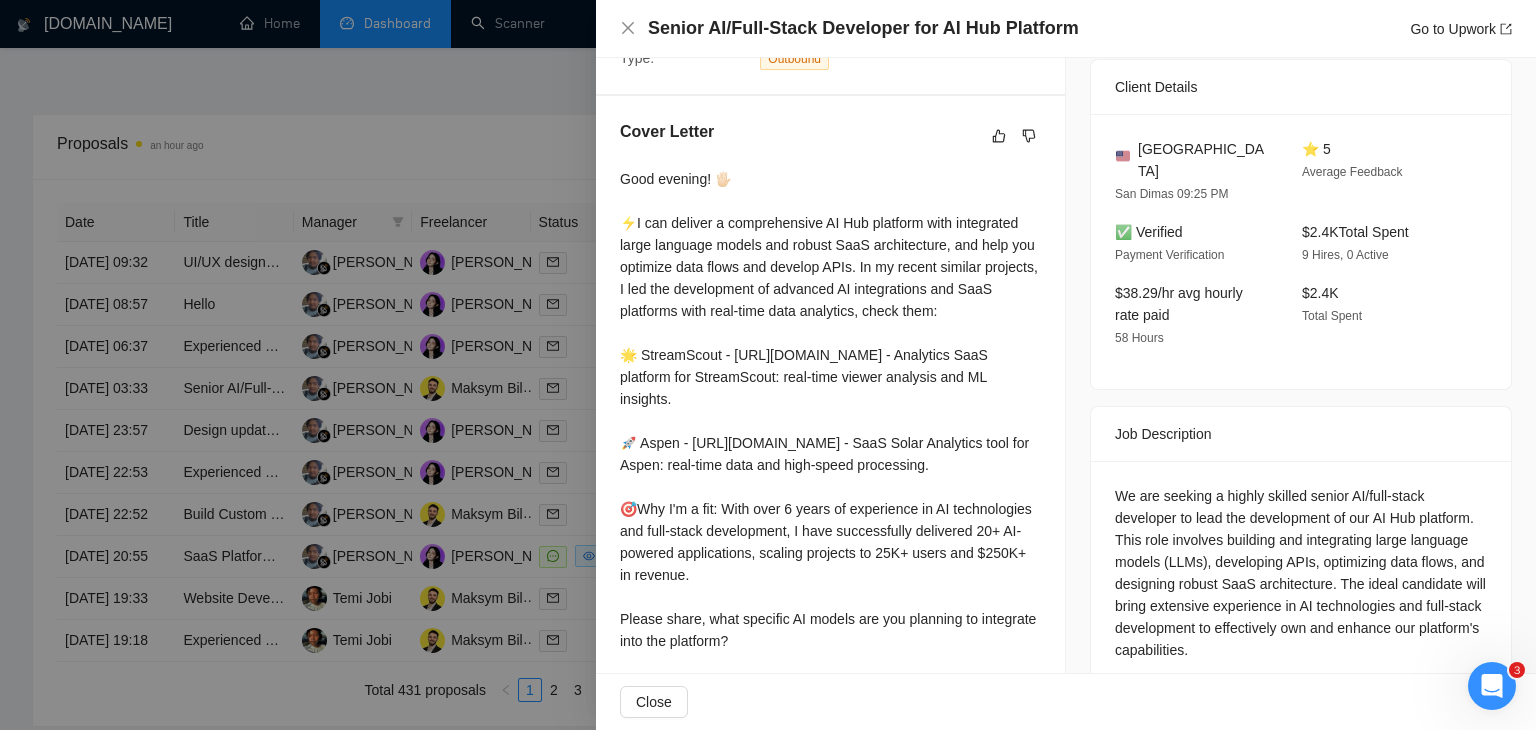 click at bounding box center (768, 365) 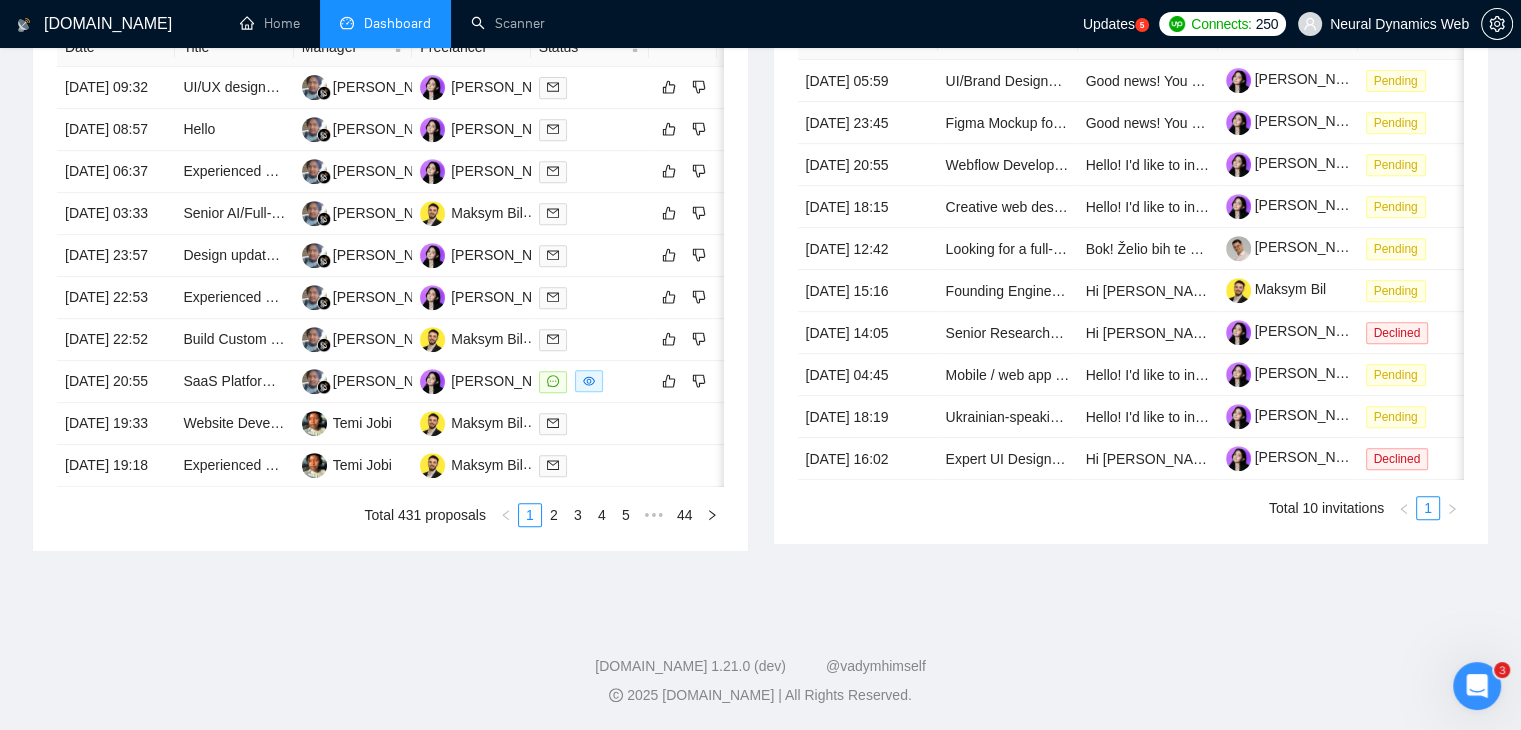 scroll, scrollTop: 1056, scrollLeft: 0, axis: vertical 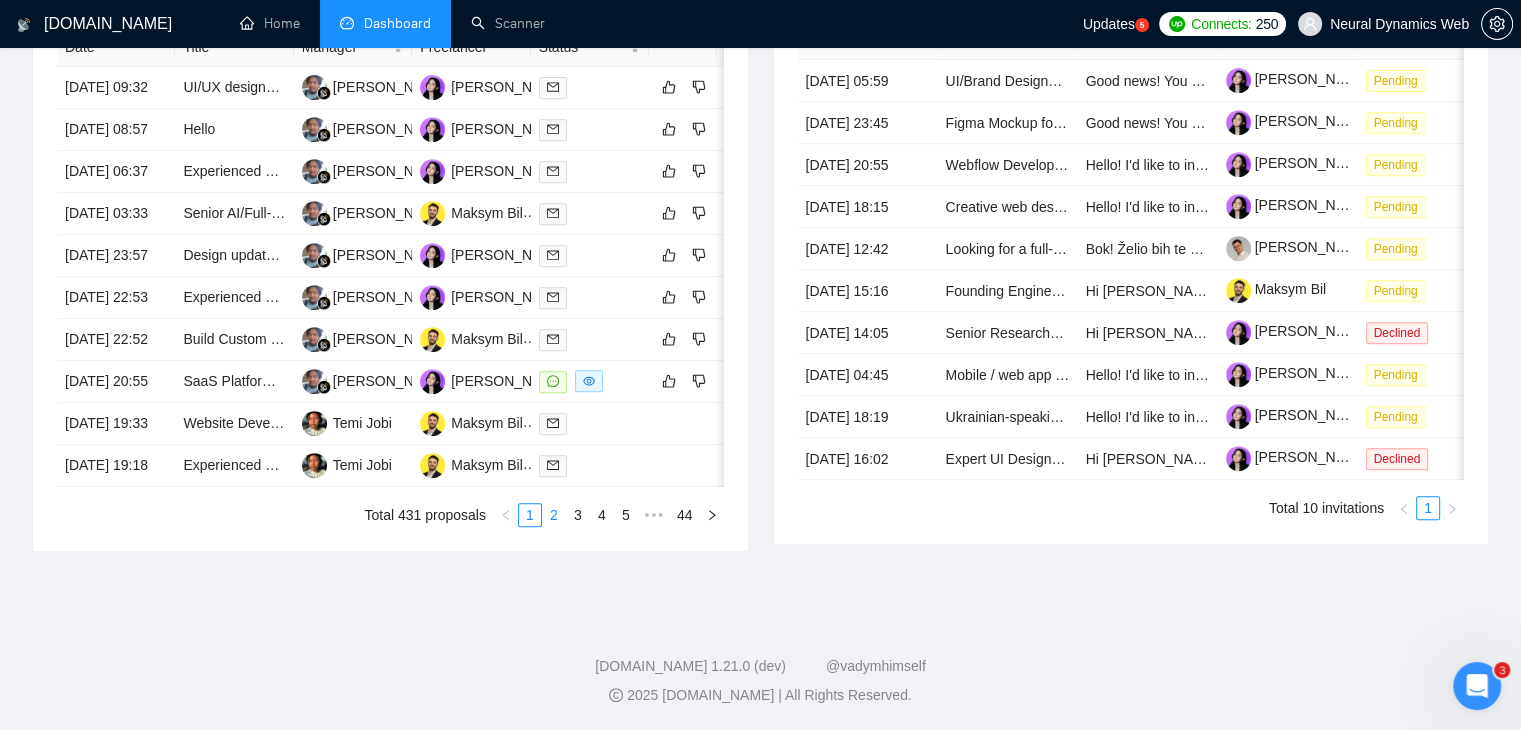 click on "2" at bounding box center [554, 515] 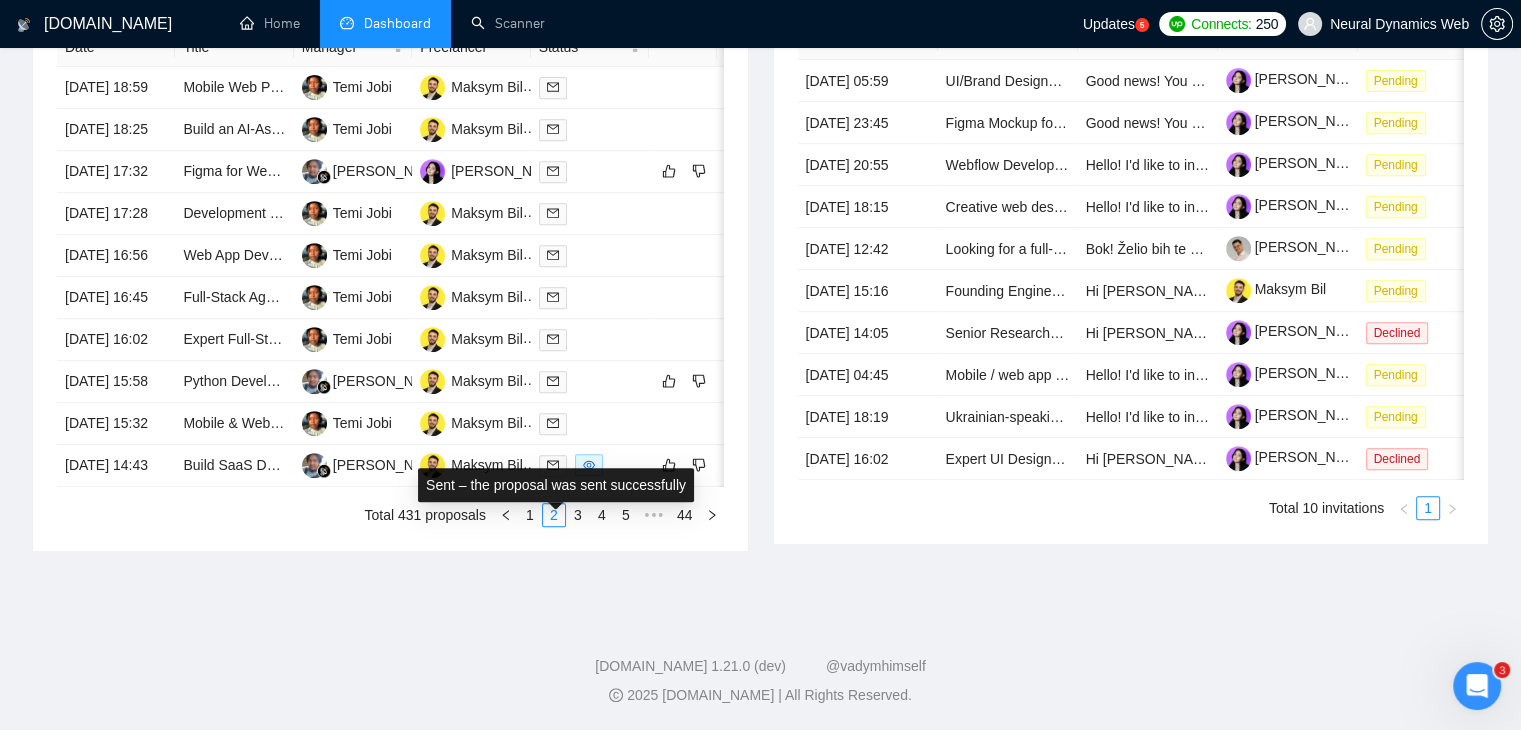 scroll, scrollTop: 1056, scrollLeft: 0, axis: vertical 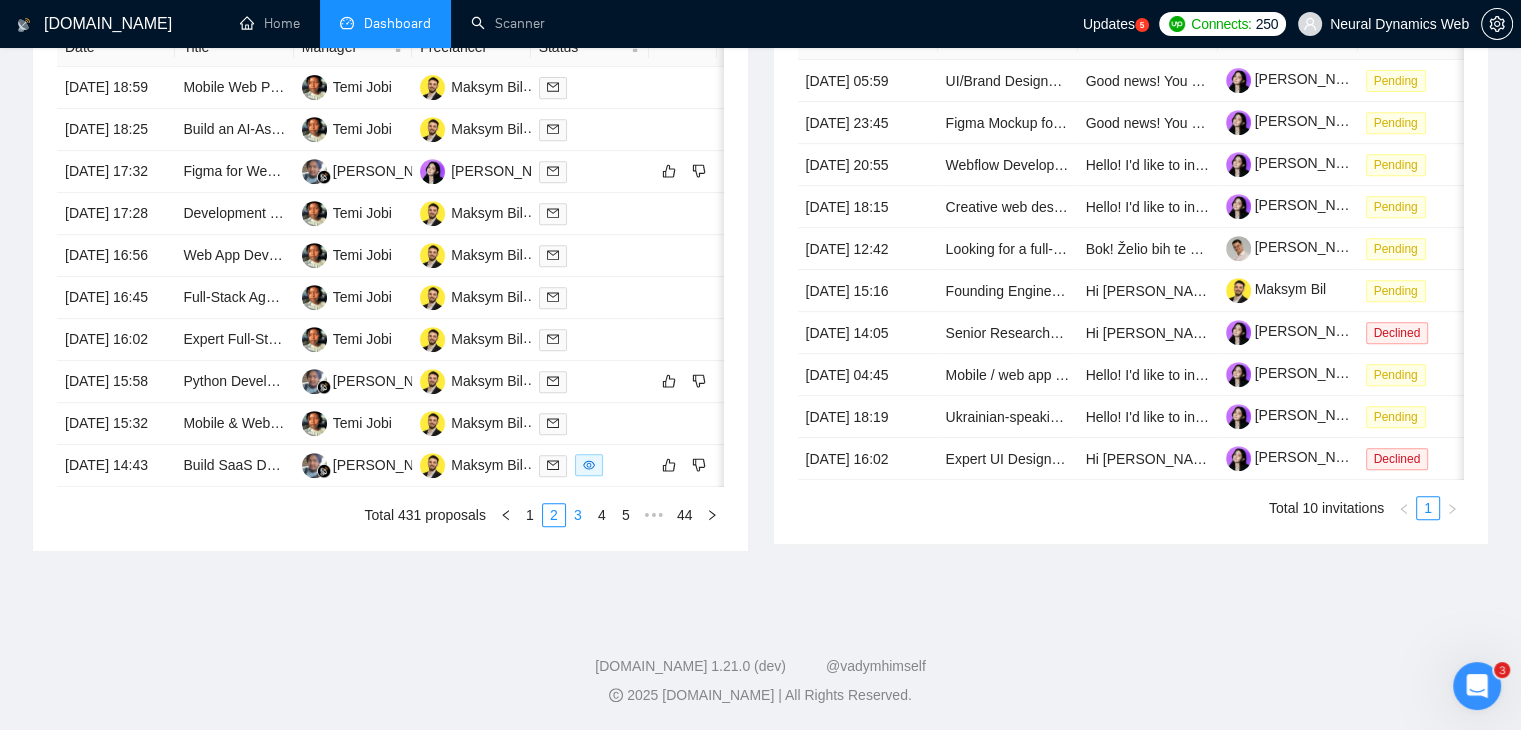 click on "3" at bounding box center [578, 515] 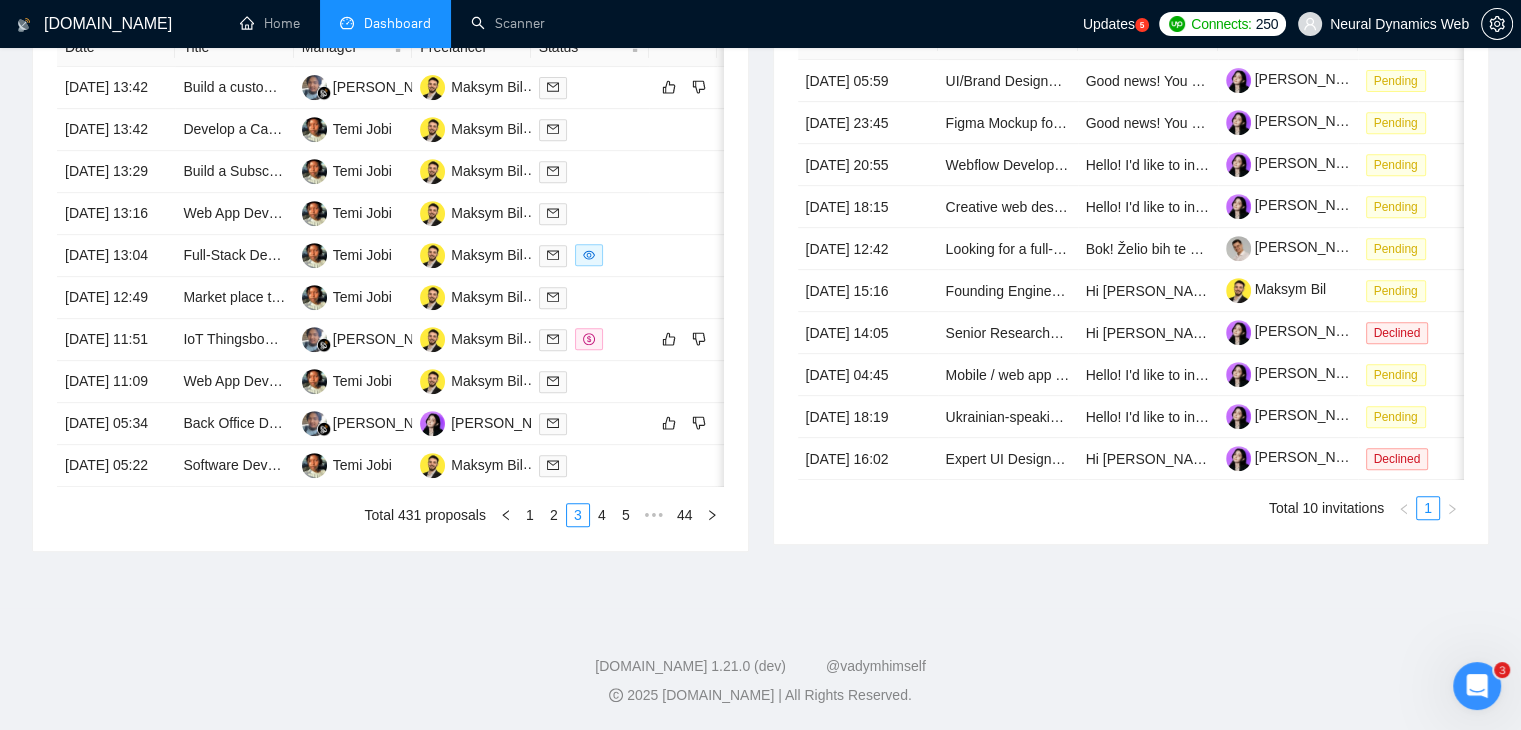 click on "2" at bounding box center (554, 515) 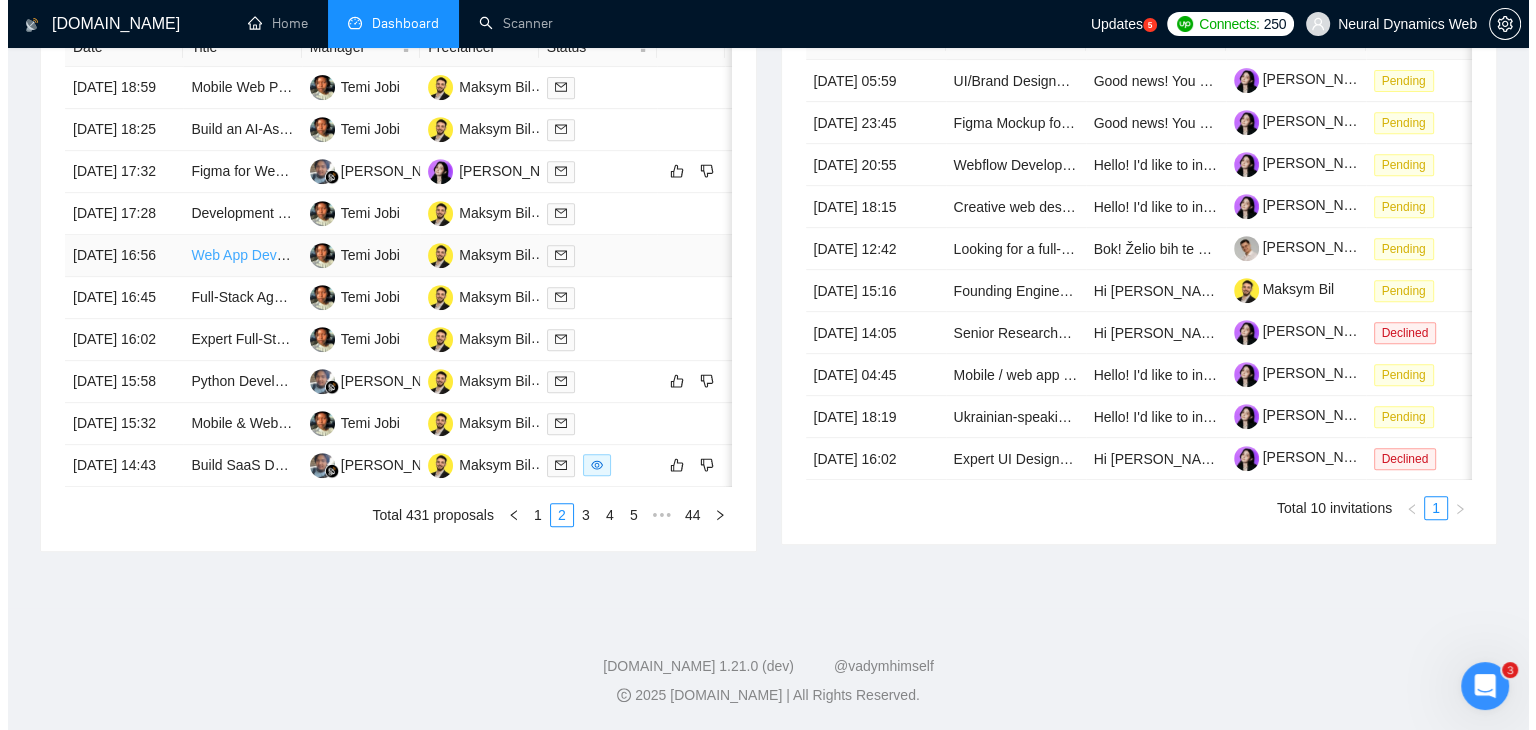 scroll, scrollTop: 956, scrollLeft: 0, axis: vertical 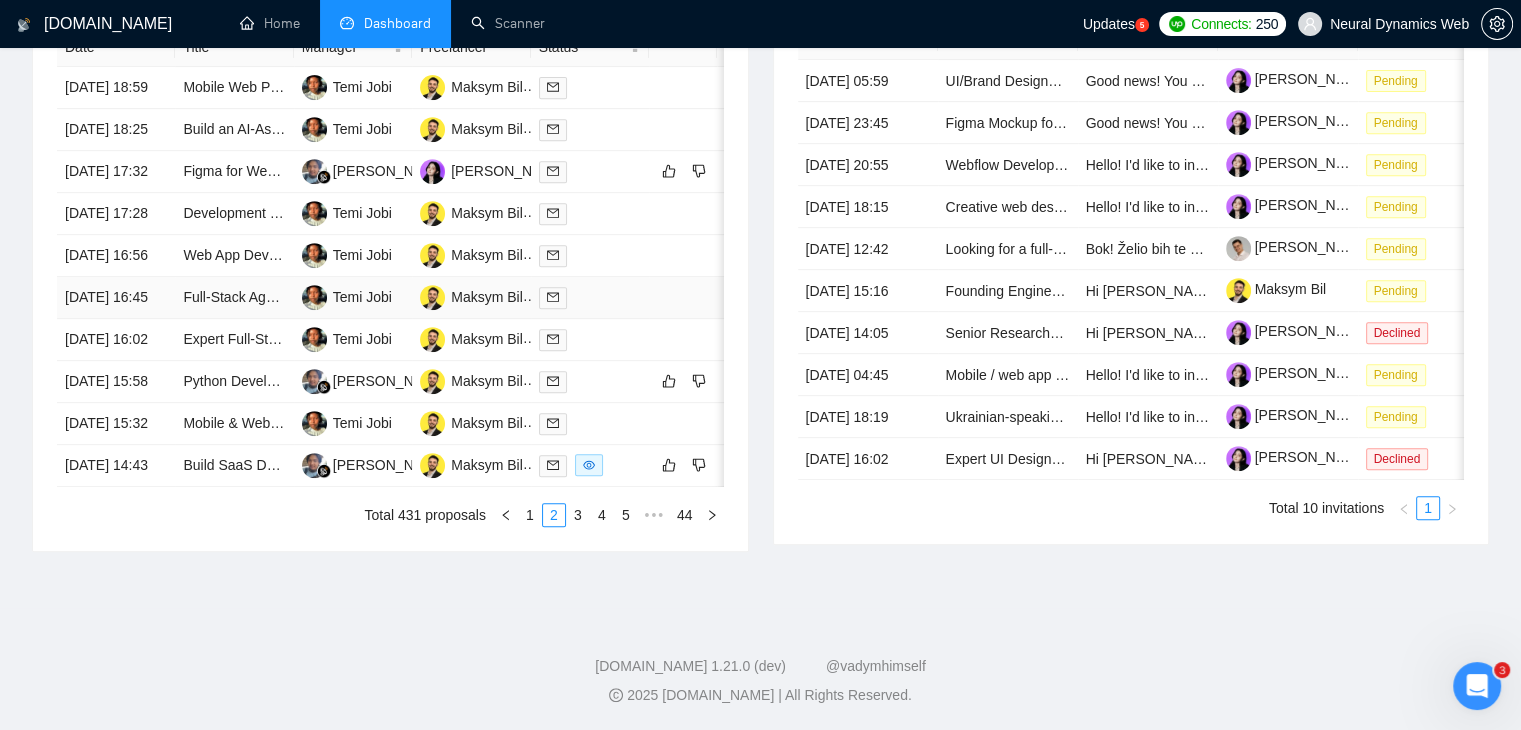 click on "Full-Stack Agency Needed for AI-Powered Financial Reporting & Document Audit Platform" at bounding box center (234, 298) 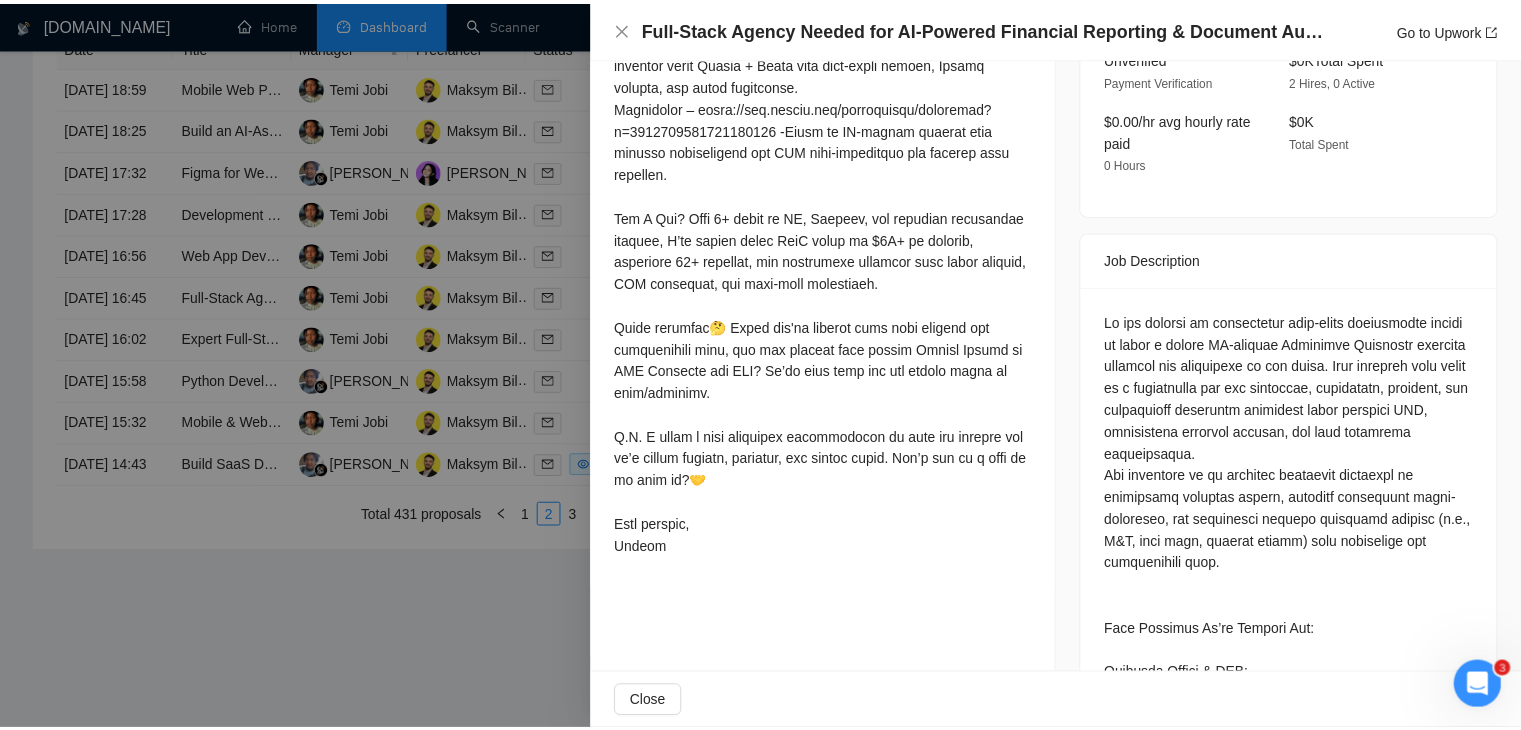 scroll, scrollTop: 364, scrollLeft: 0, axis: vertical 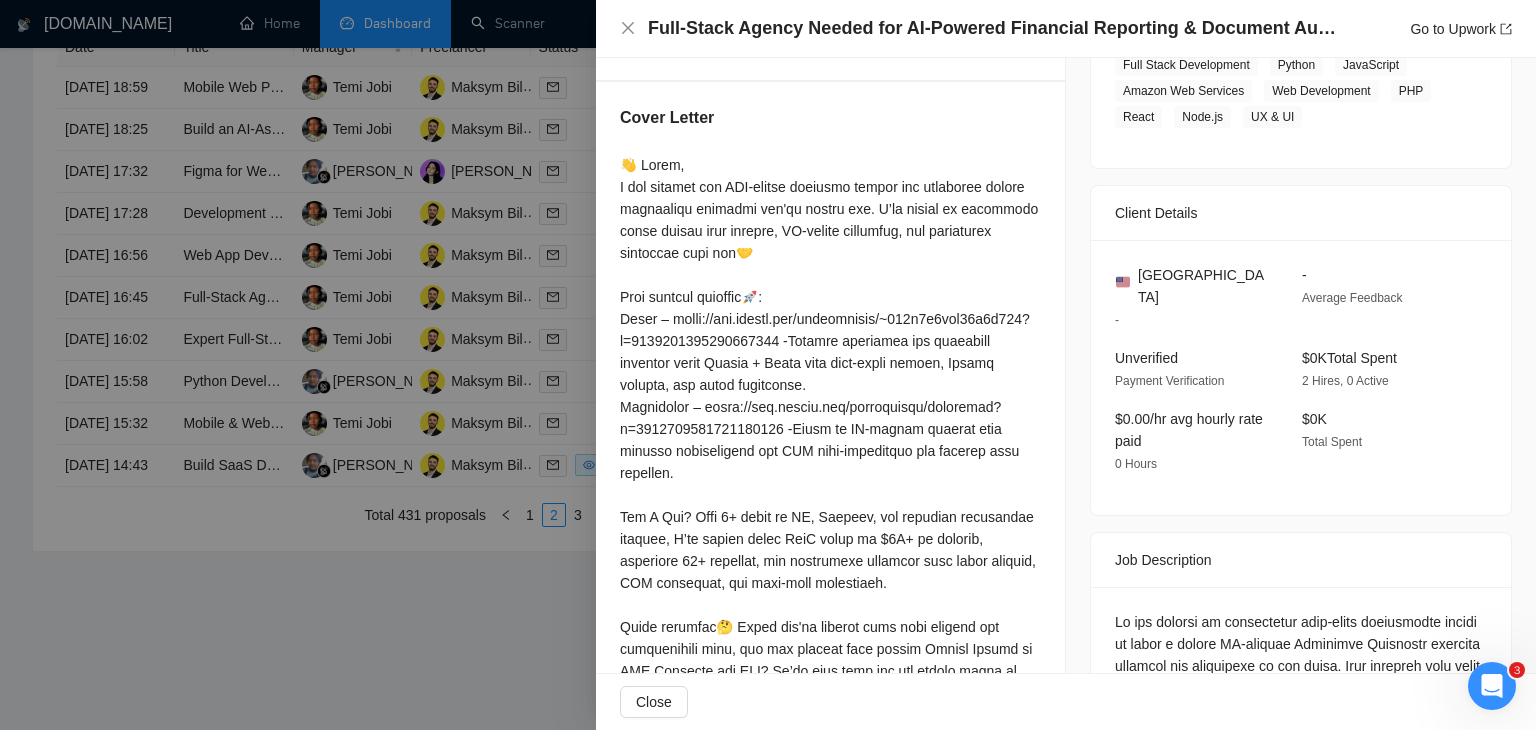 click at bounding box center [768, 365] 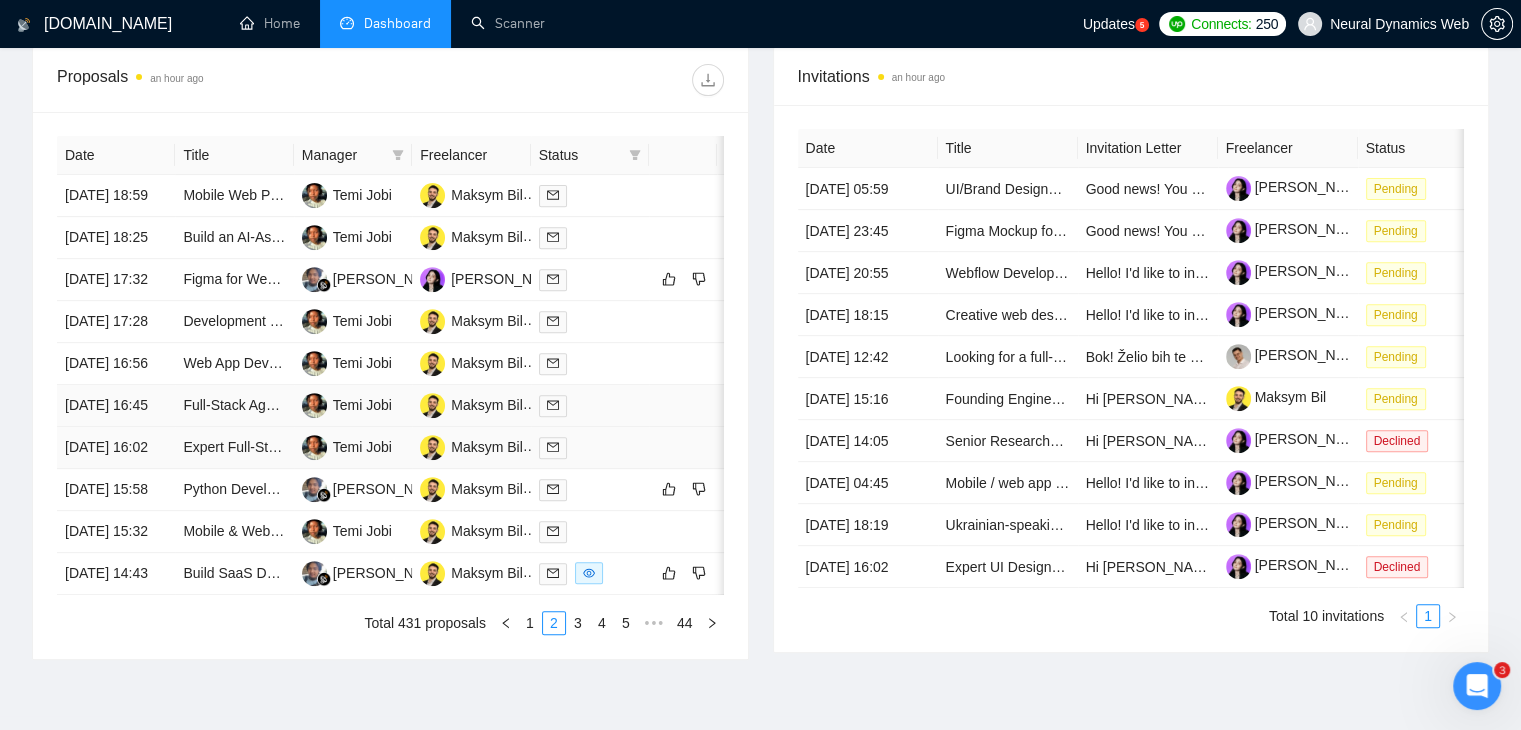 scroll, scrollTop: 856, scrollLeft: 0, axis: vertical 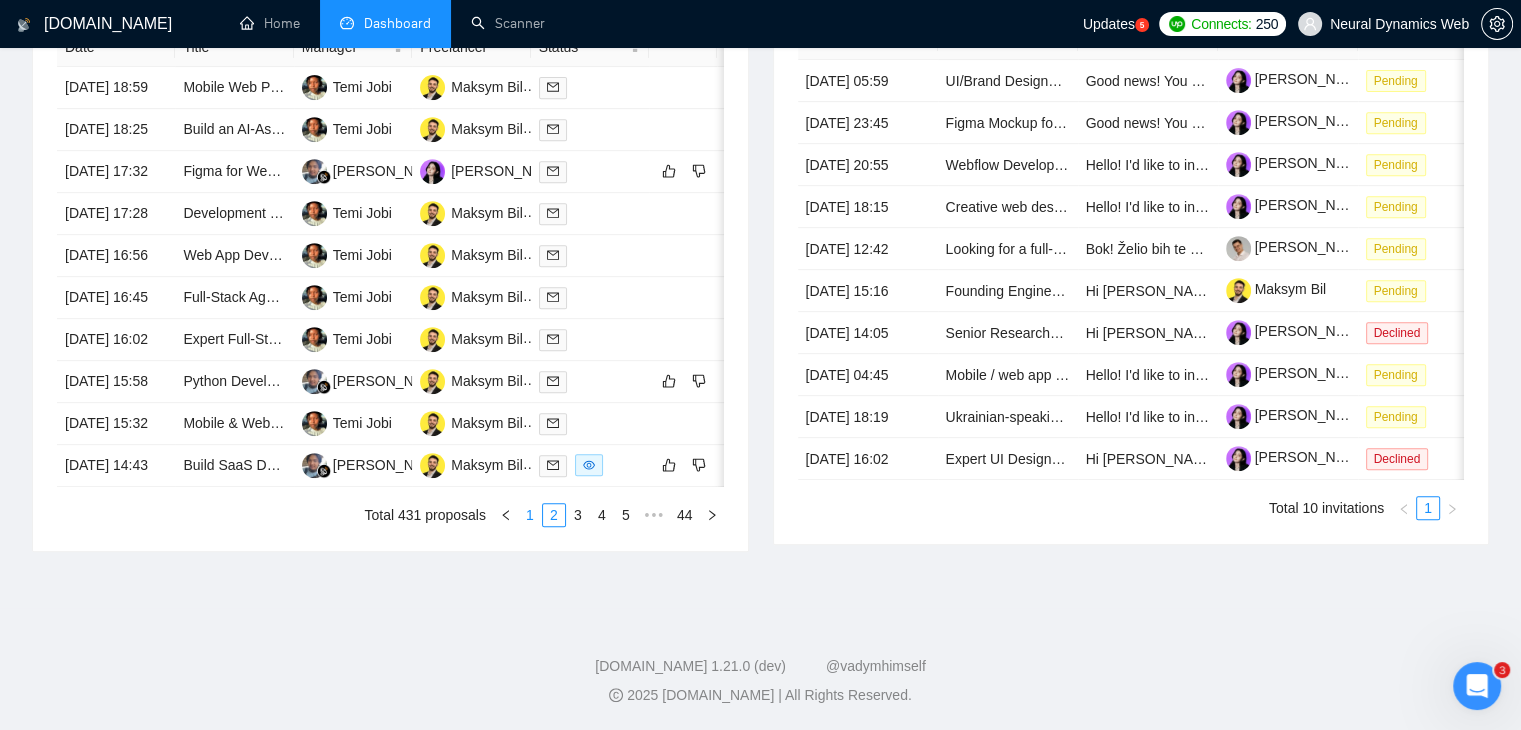 click on "1" at bounding box center [530, 515] 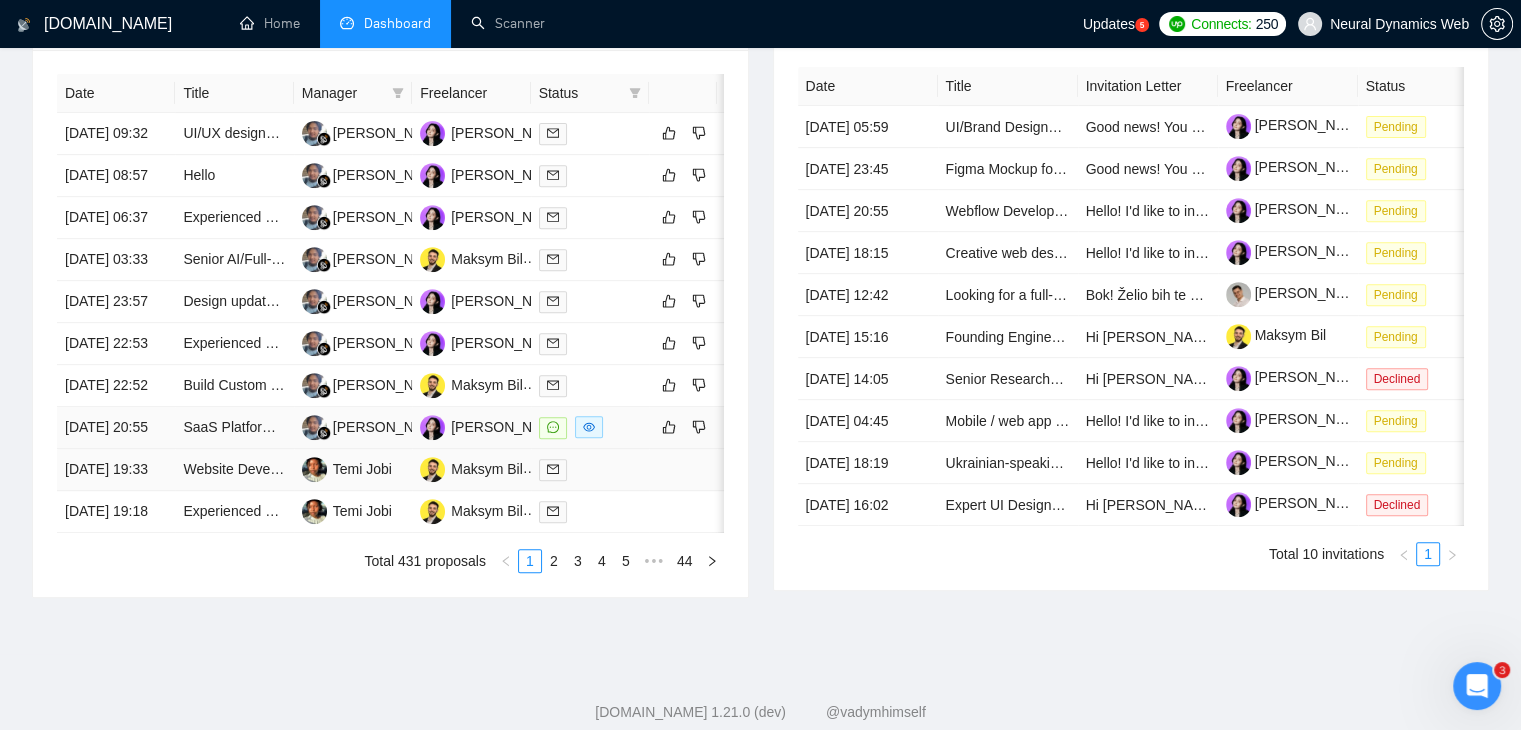 scroll, scrollTop: 856, scrollLeft: 0, axis: vertical 